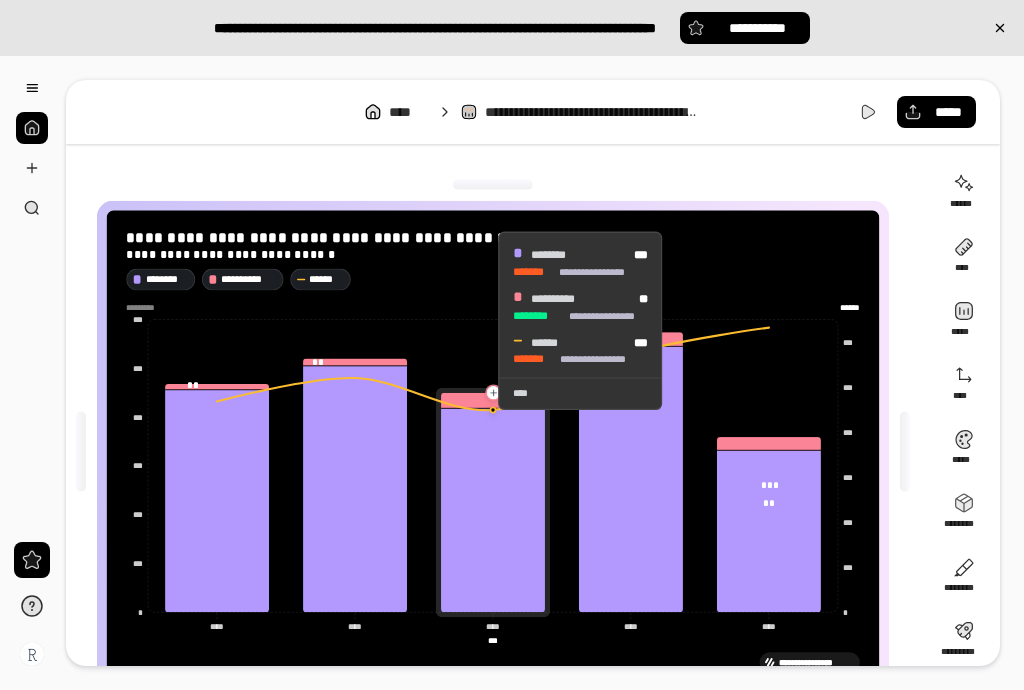 scroll, scrollTop: 0, scrollLeft: 0, axis: both 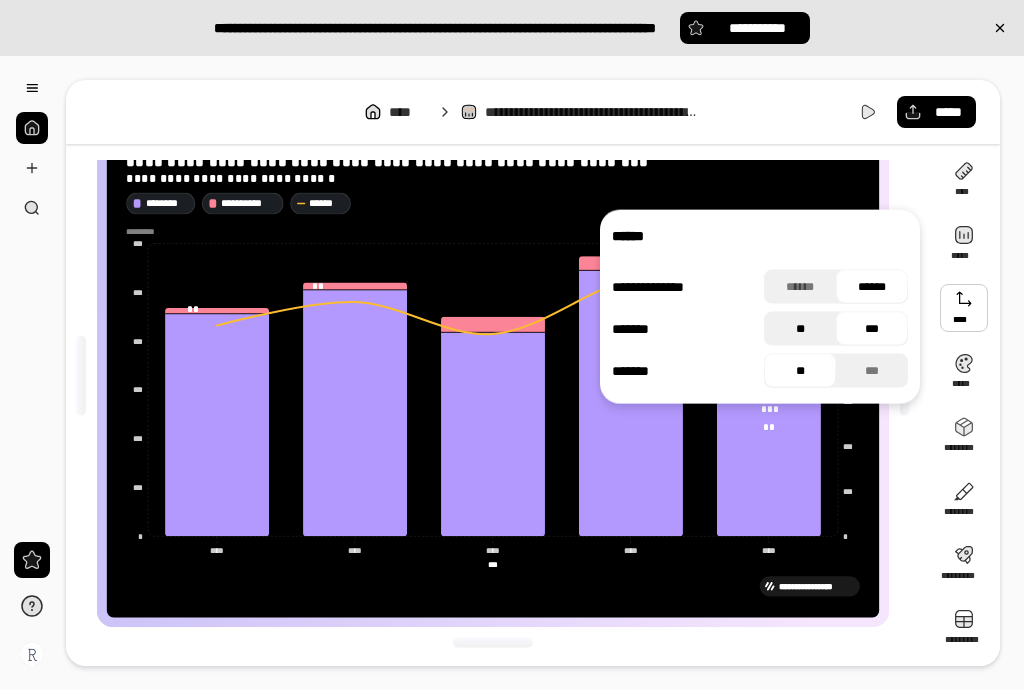 click on "**" at bounding box center [800, 329] 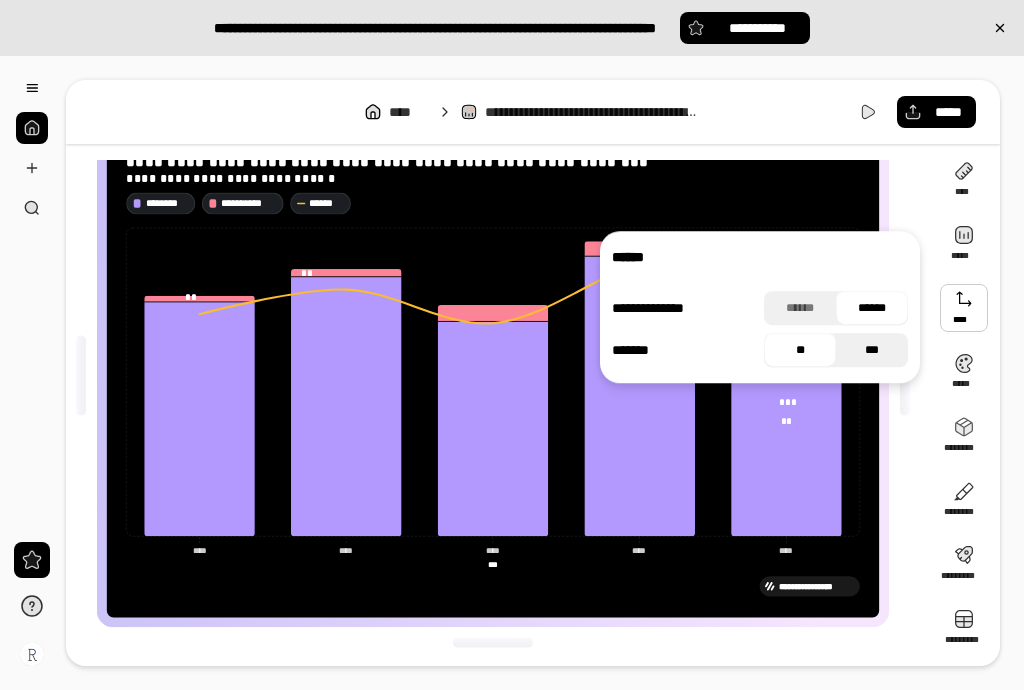 click on "***" at bounding box center (872, 350) 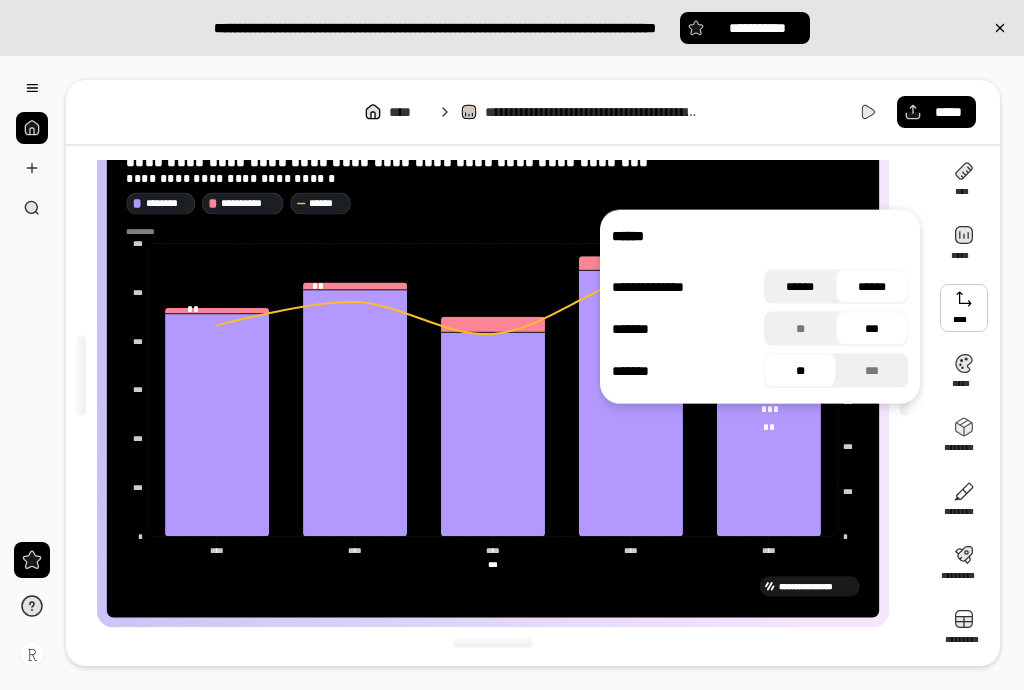 click on "******" at bounding box center [800, 287] 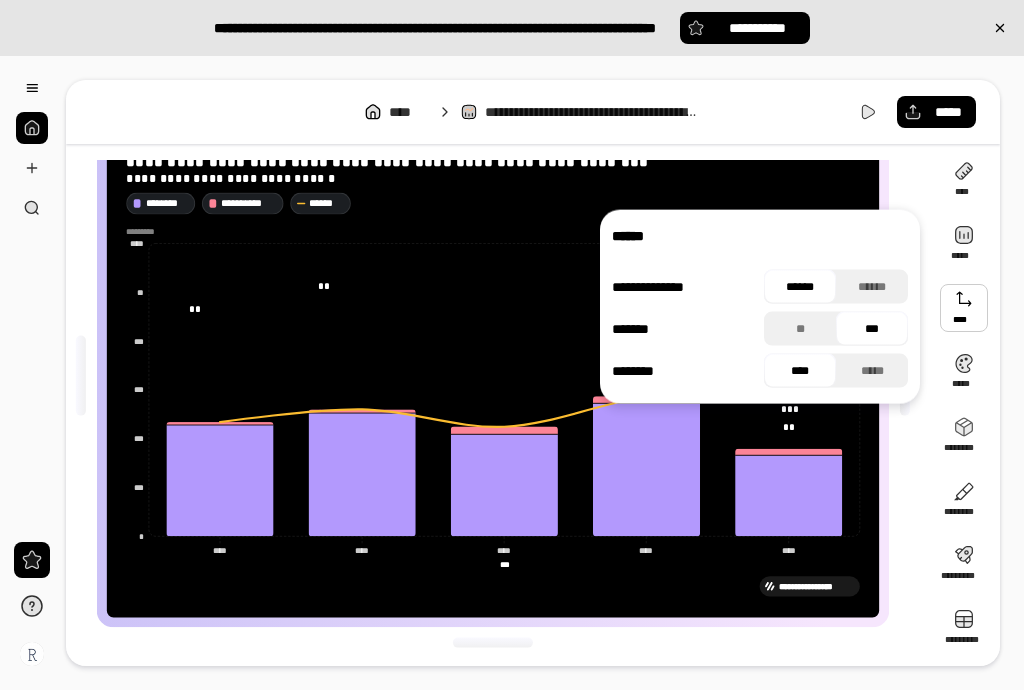 click on "******" at bounding box center (800, 287) 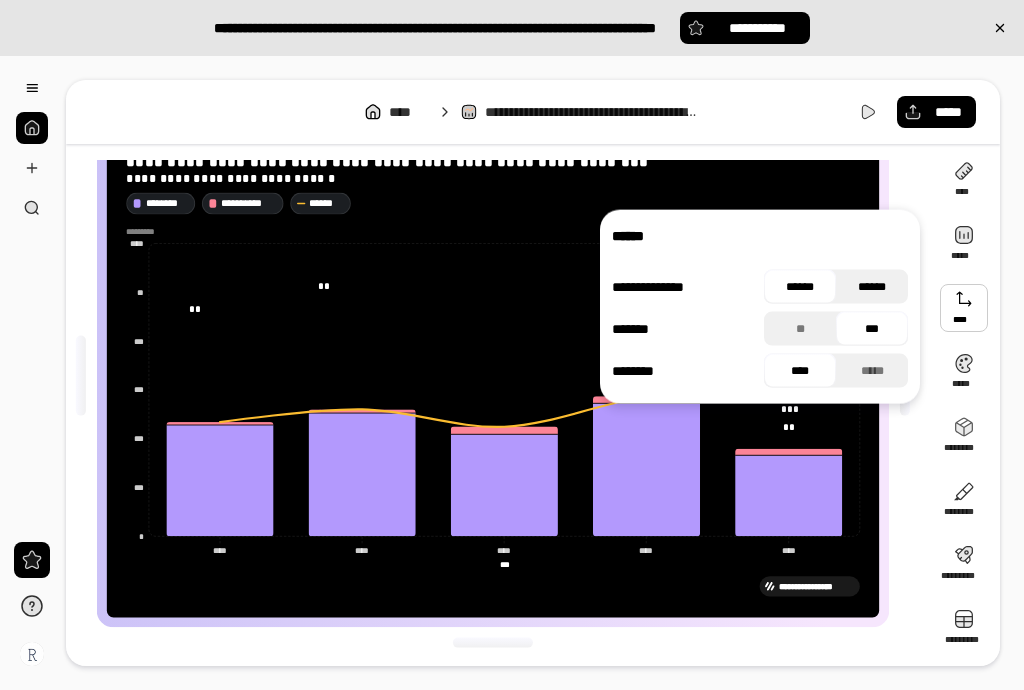 click on "******" at bounding box center [872, 287] 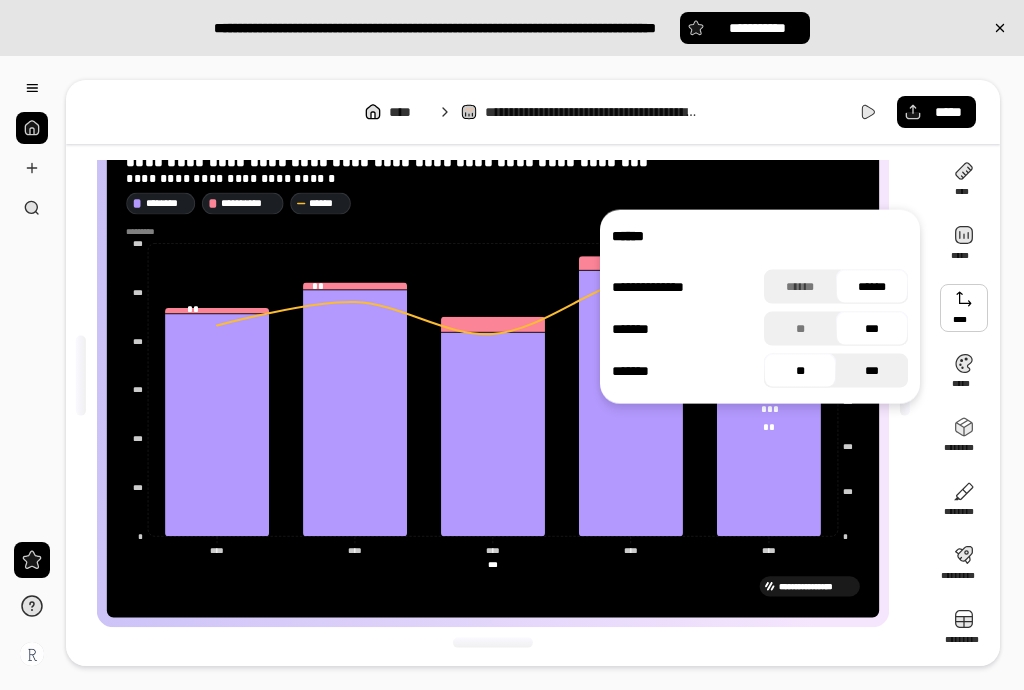 click on "***" at bounding box center (872, 371) 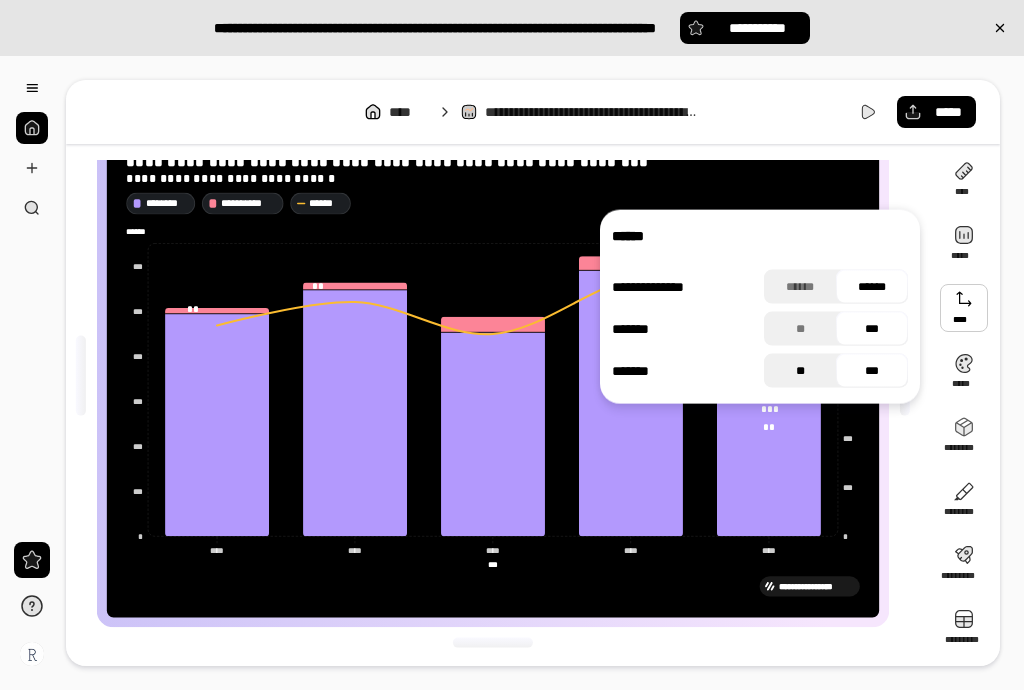 click on "**" at bounding box center [800, 371] 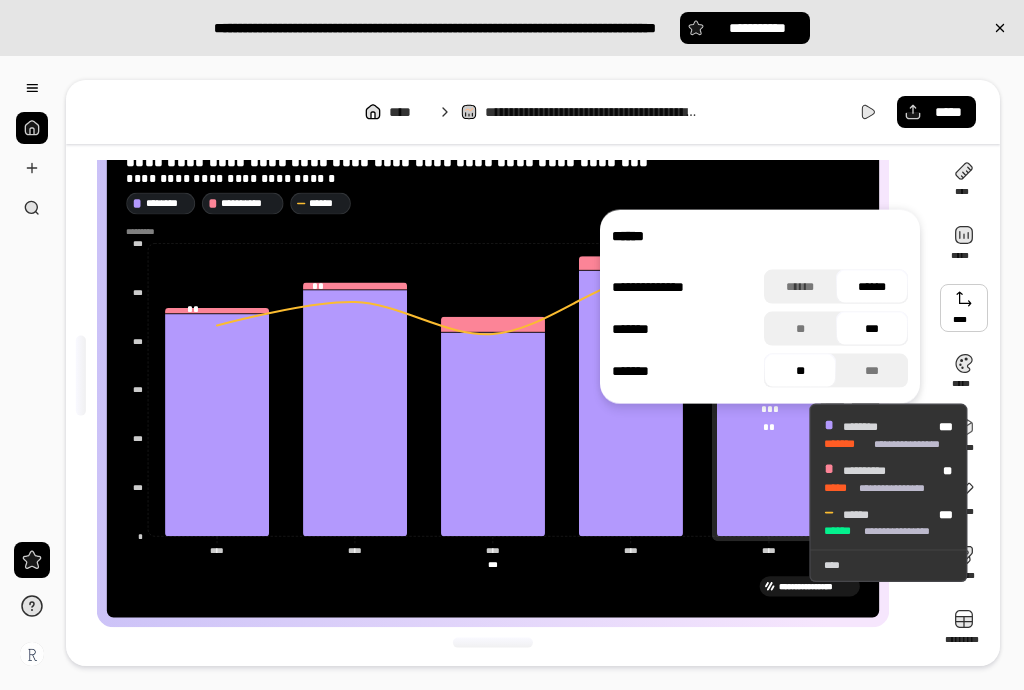 click 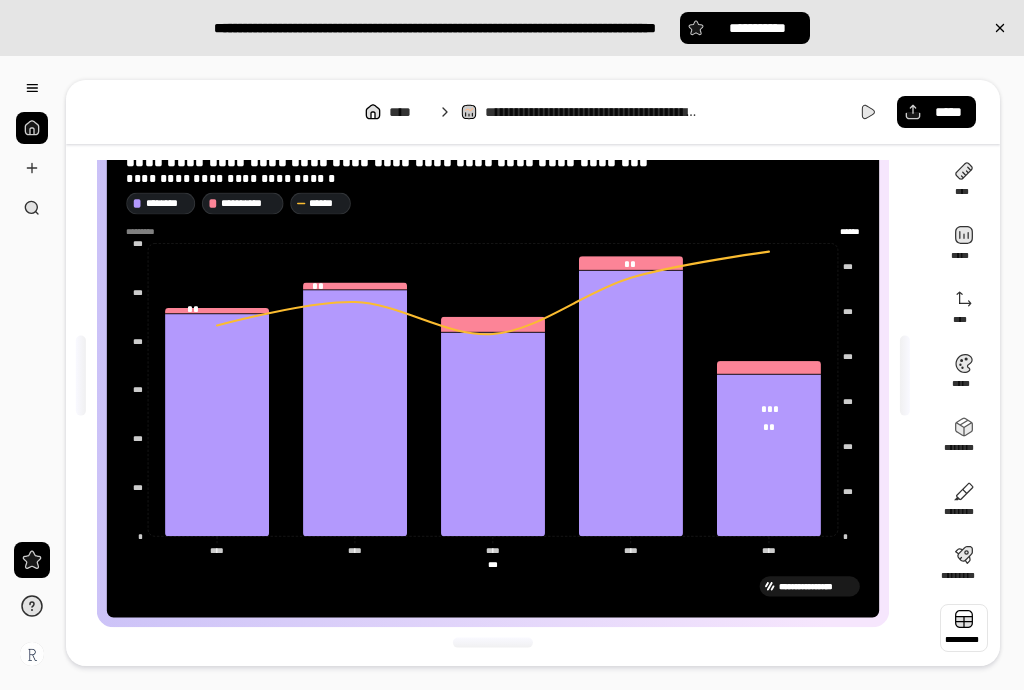 click at bounding box center (964, 628) 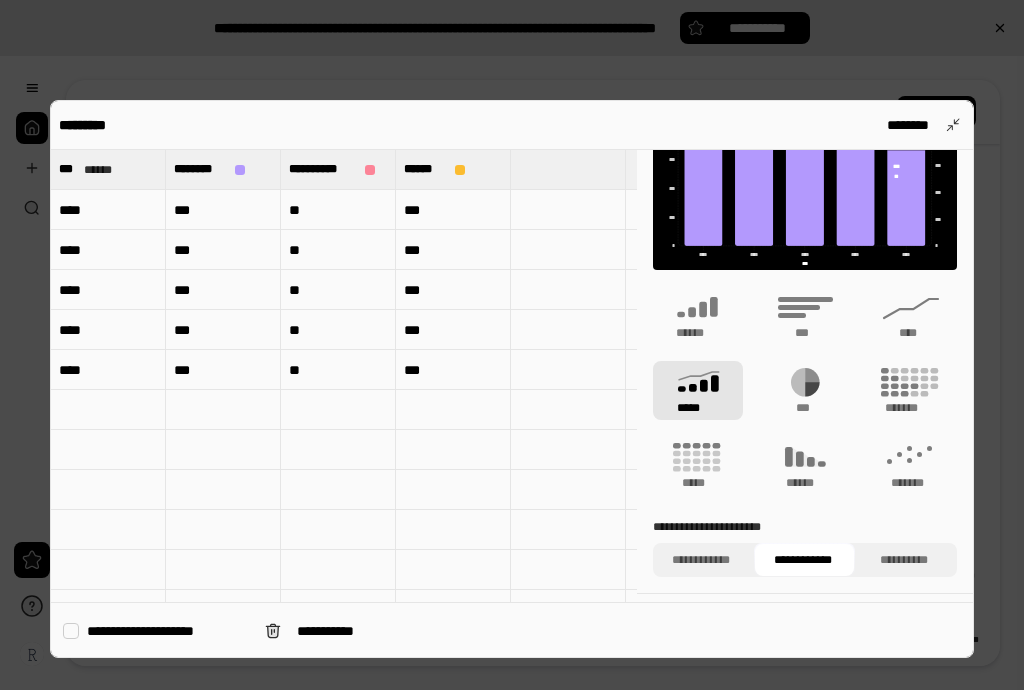 scroll, scrollTop: 188, scrollLeft: 0, axis: vertical 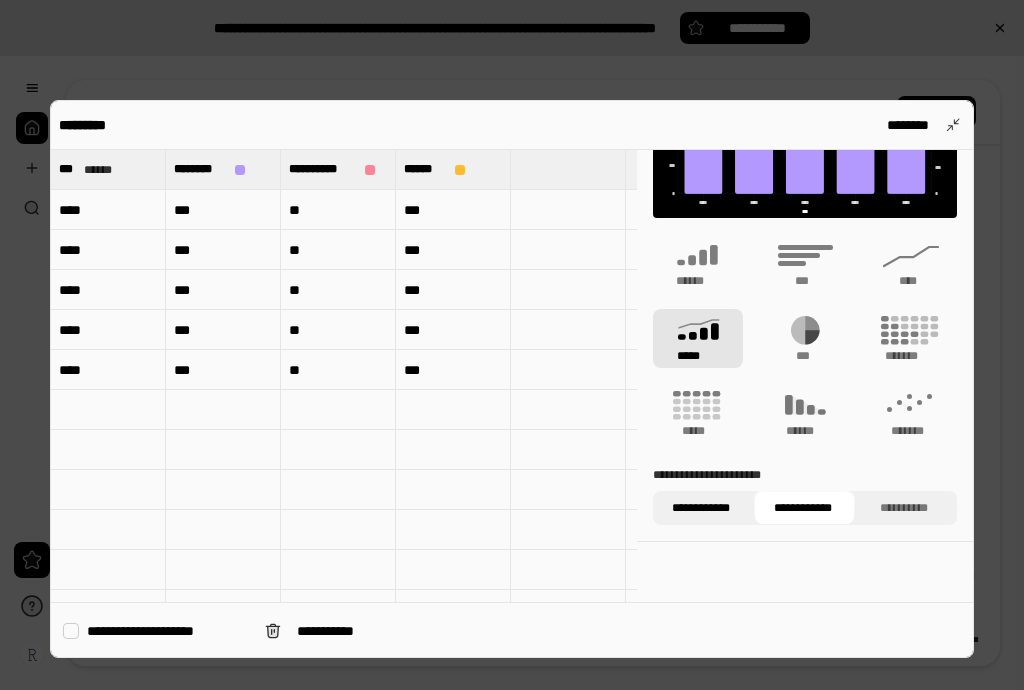 click on "**********" at bounding box center [701, 508] 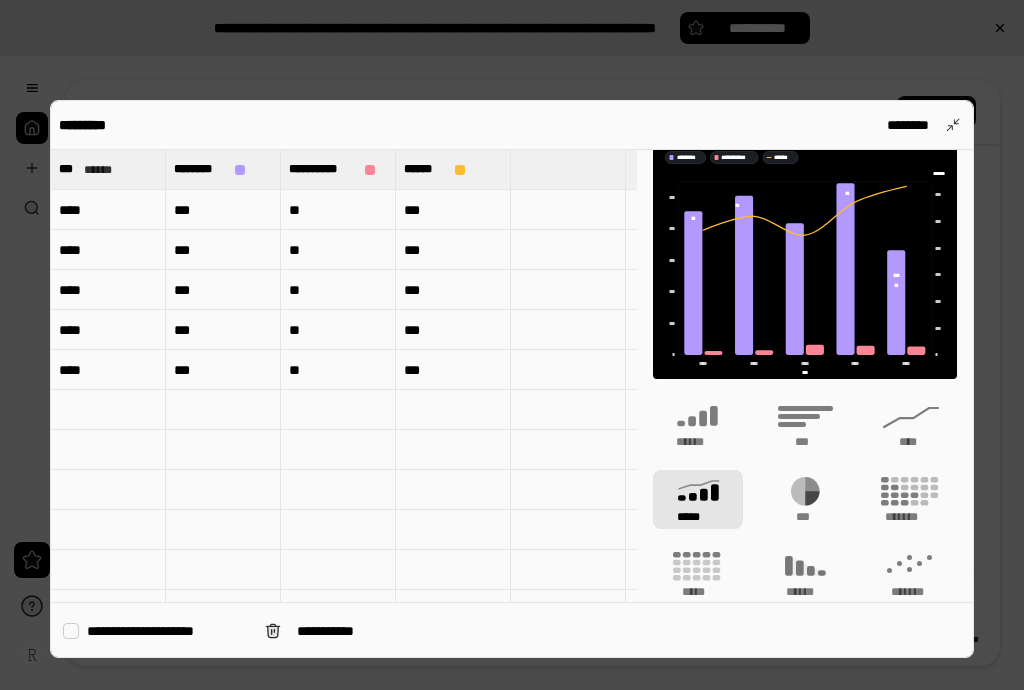 scroll, scrollTop: 0, scrollLeft: 0, axis: both 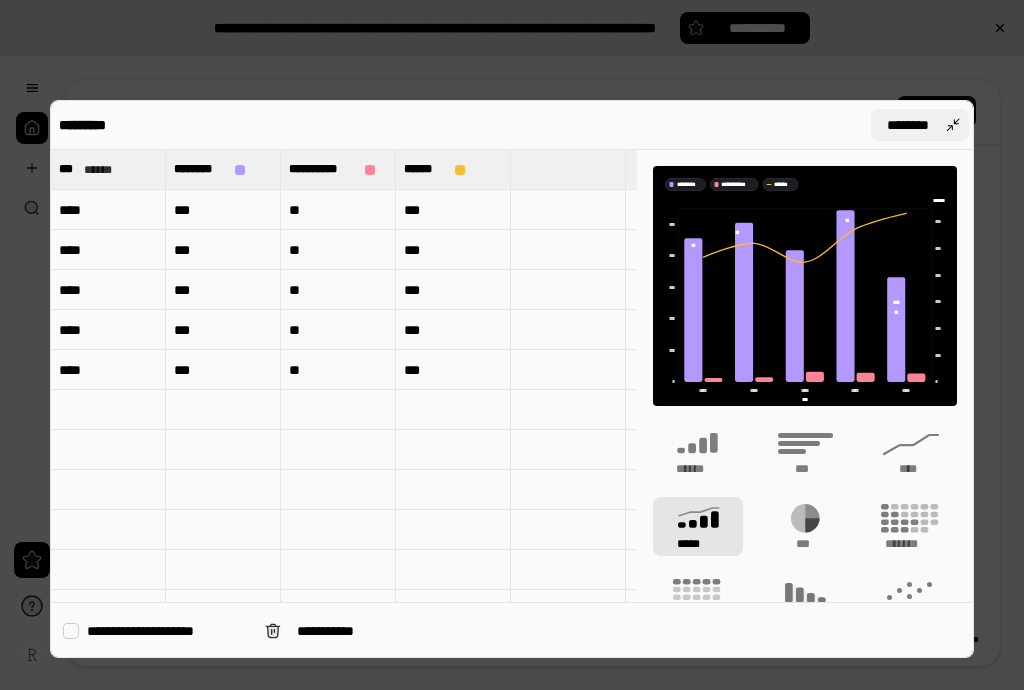 click on "********" at bounding box center [920, 125] 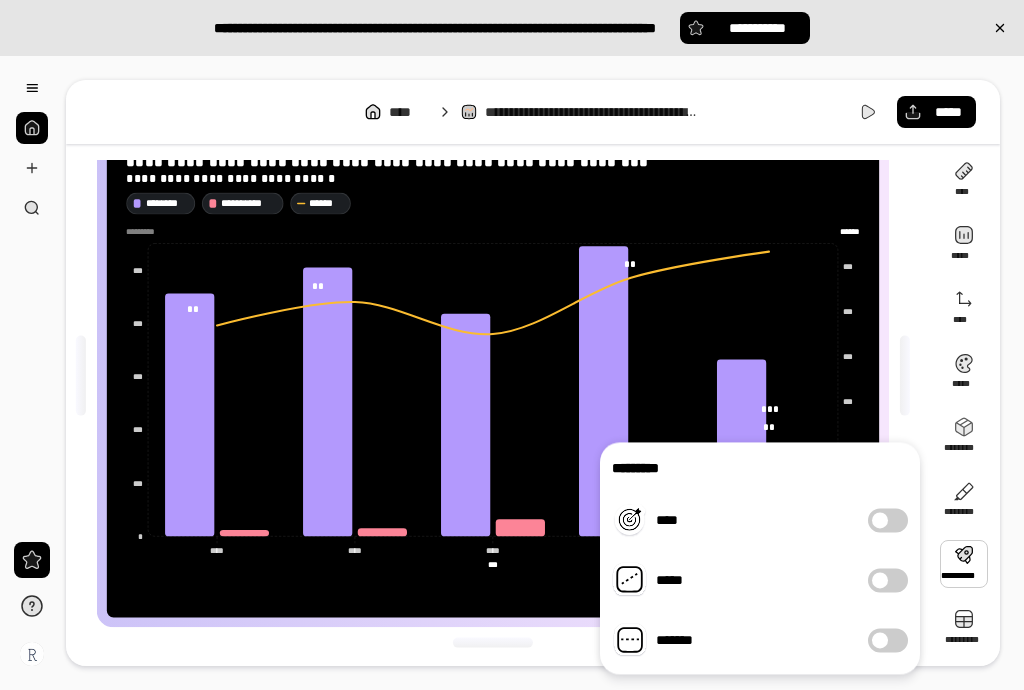 click at bounding box center [880, 520] 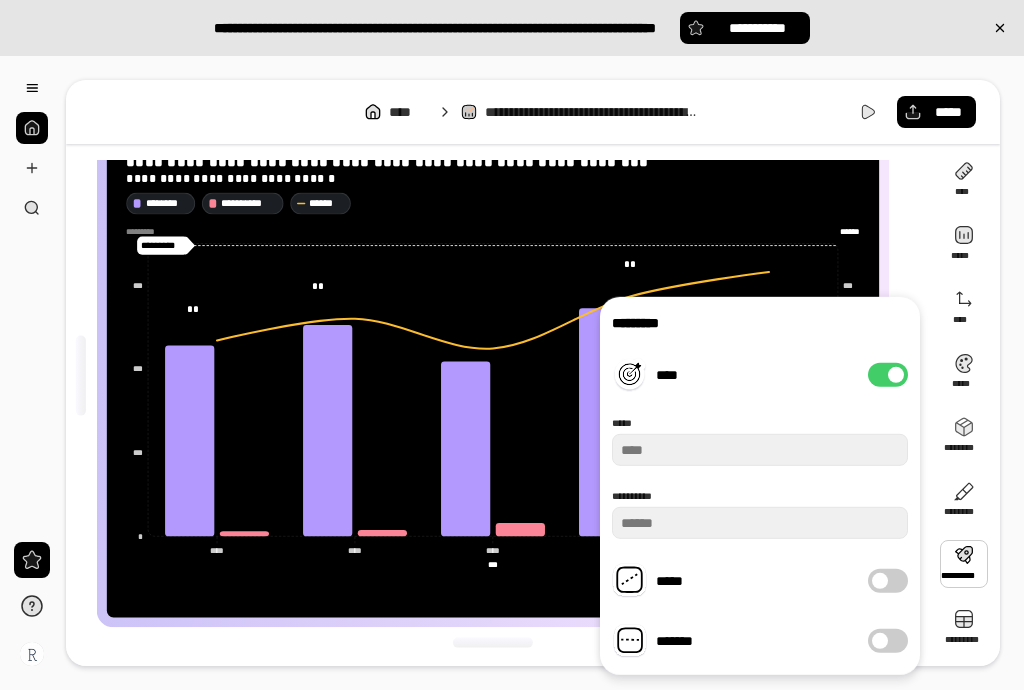 click on "****" at bounding box center [888, 375] 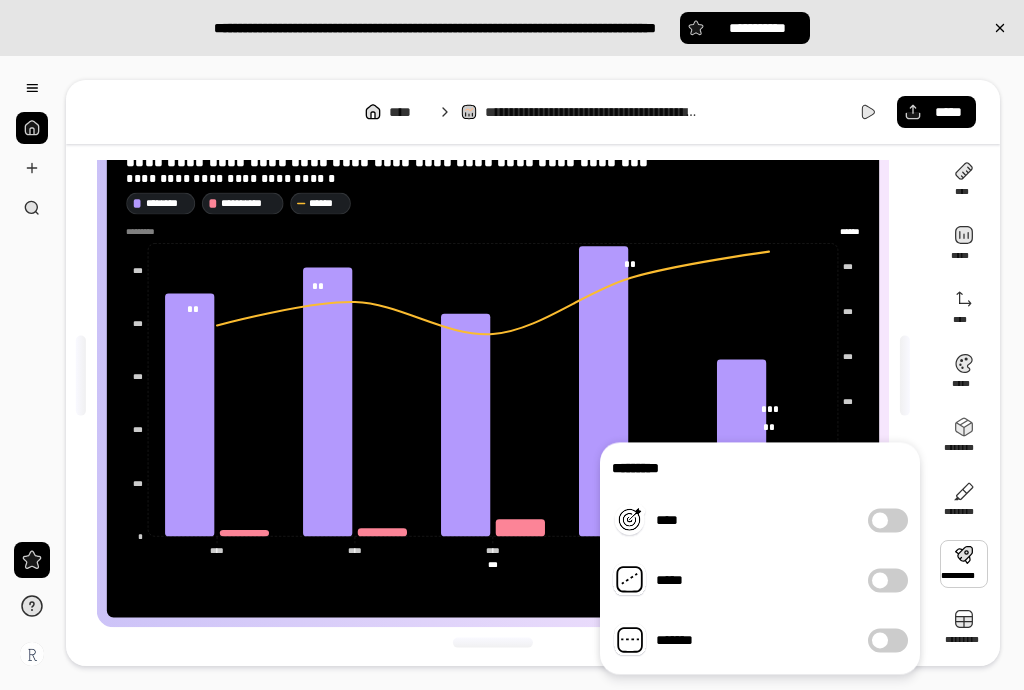 click on "********* **** ***** *******" at bounding box center [760, 558] 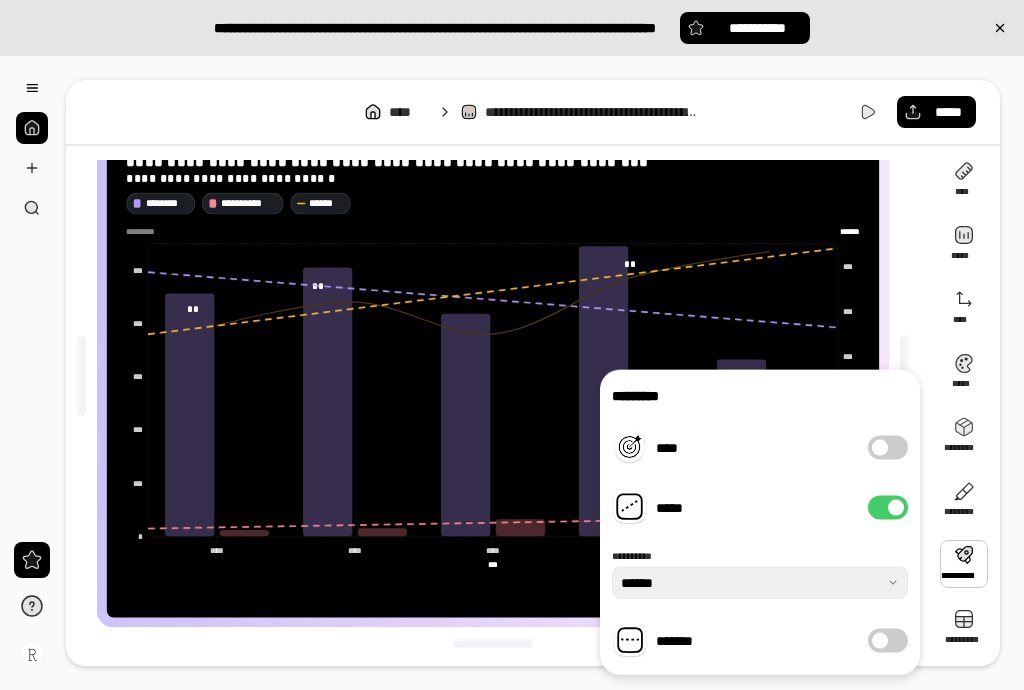 click on "*****" at bounding box center (888, 508) 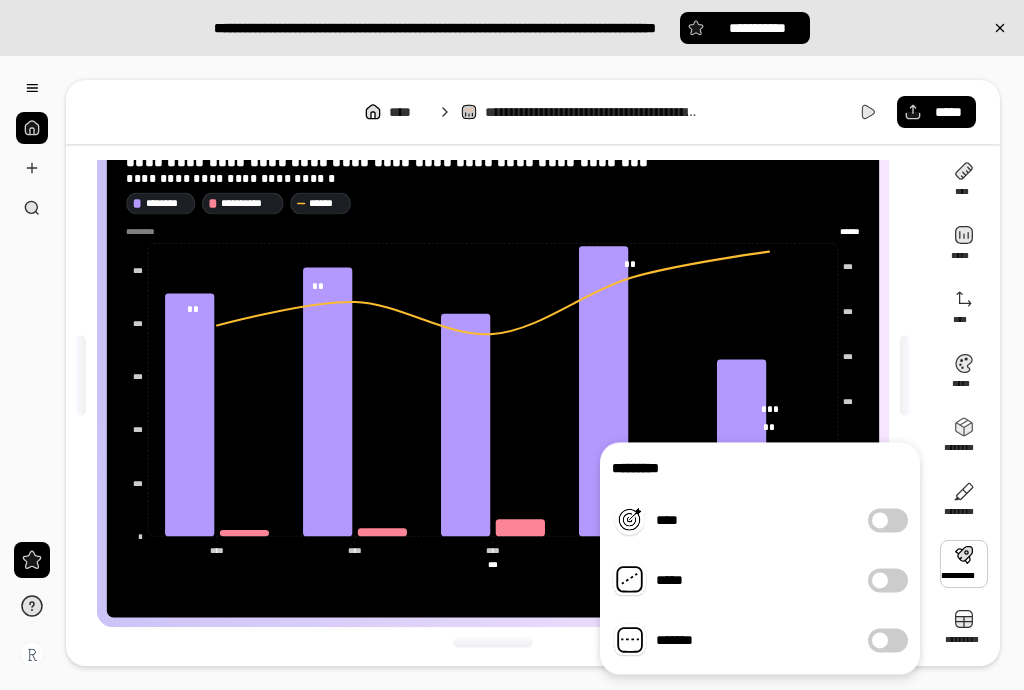 click on "*******" at bounding box center [888, 640] 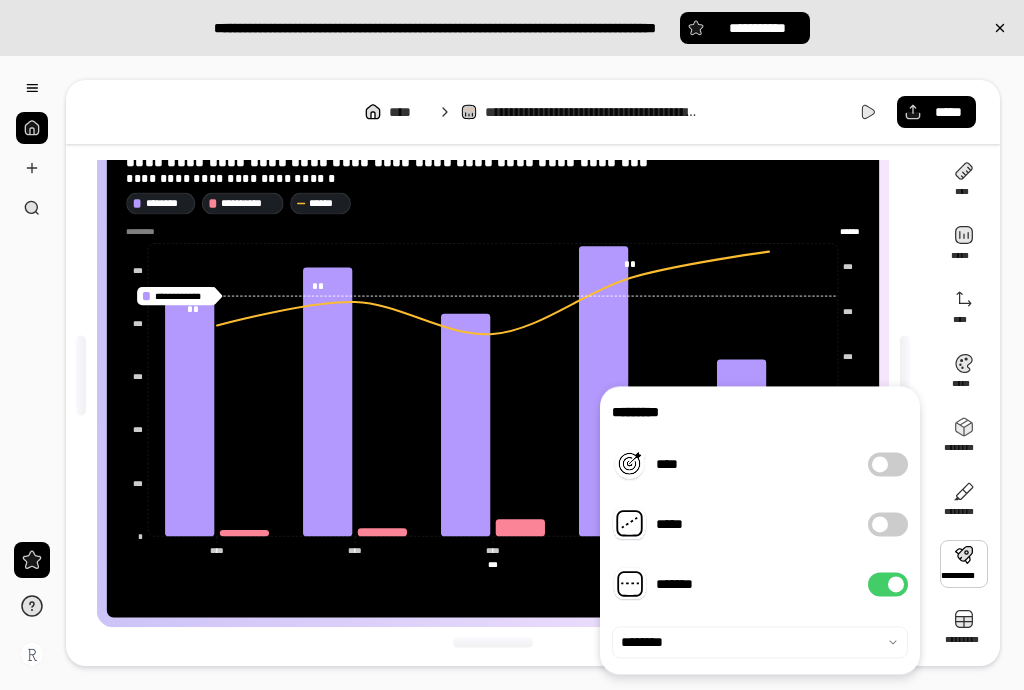 click at bounding box center (896, 584) 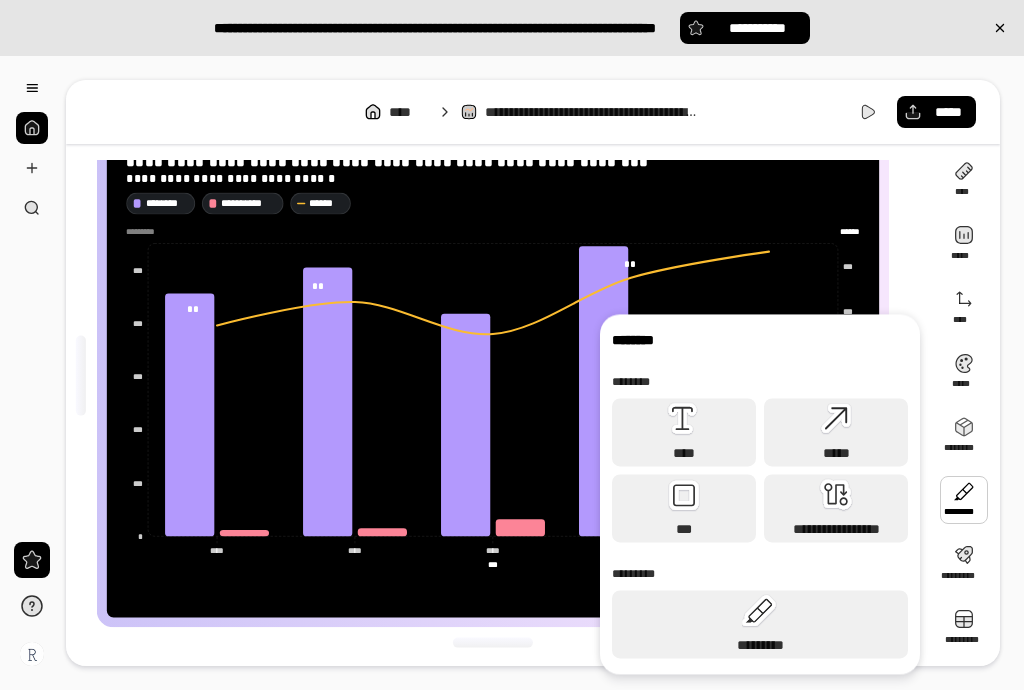 click at bounding box center (964, 500) 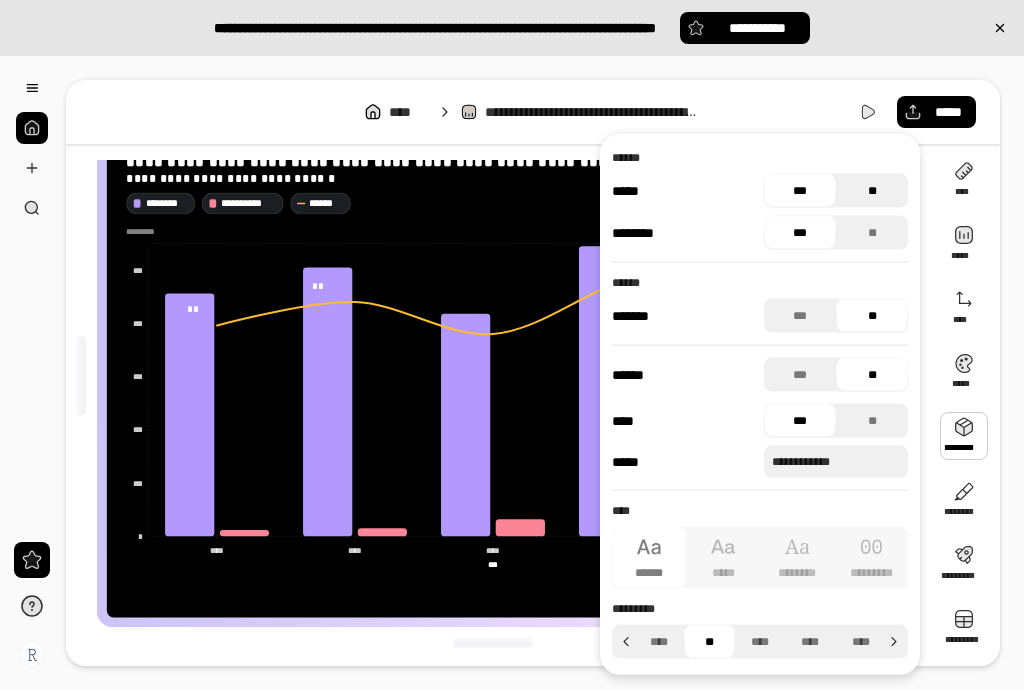 click on "**" at bounding box center (872, 191) 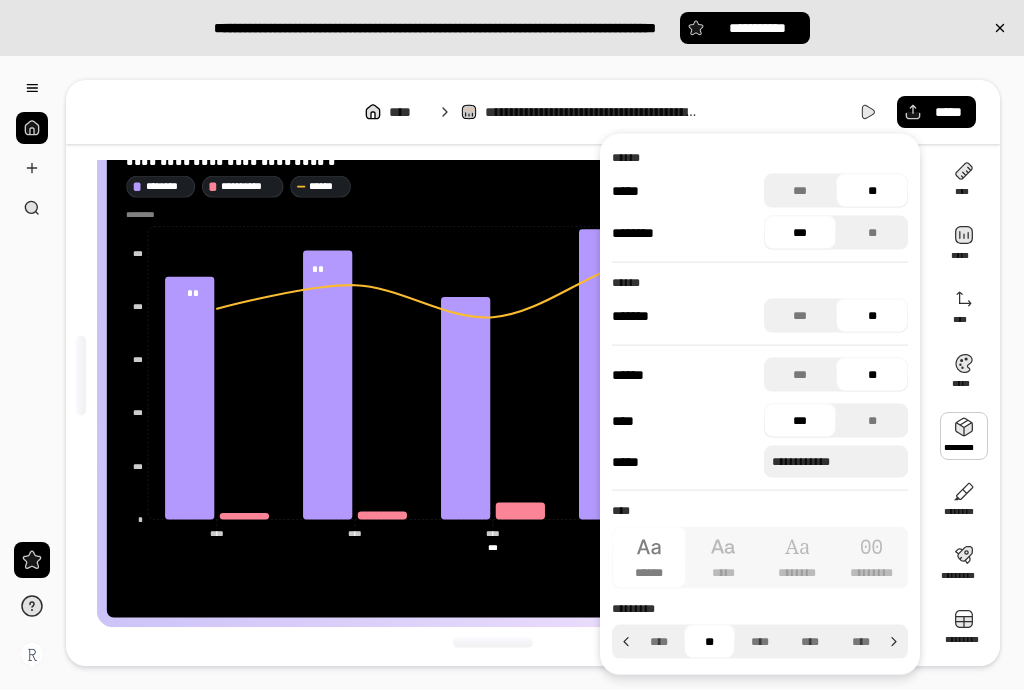 scroll, scrollTop: 60, scrollLeft: 0, axis: vertical 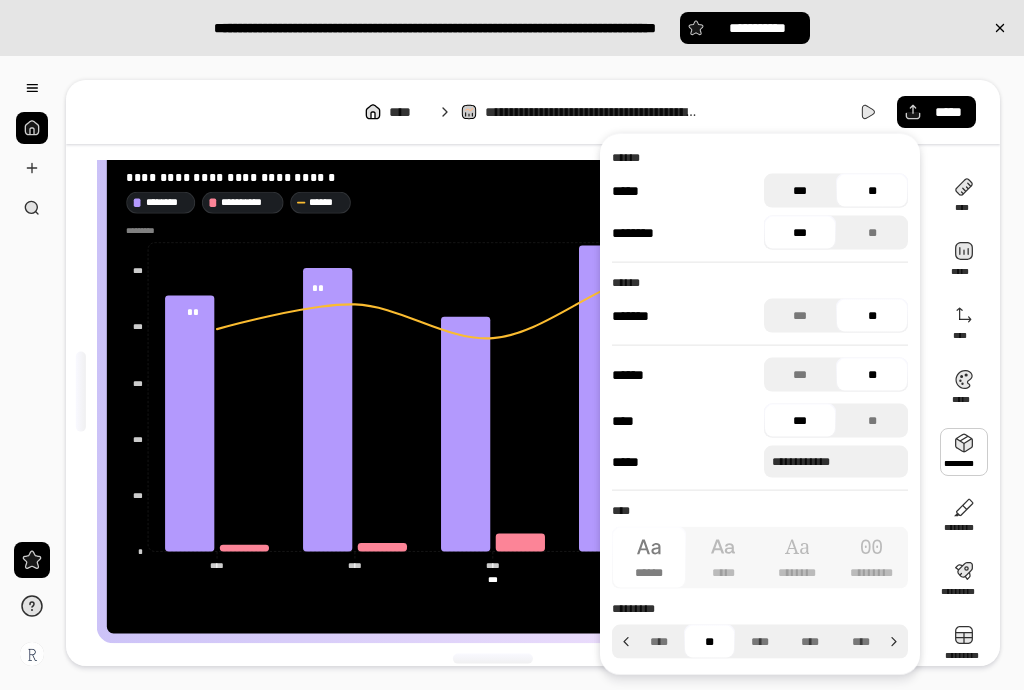 click on "***" at bounding box center (800, 191) 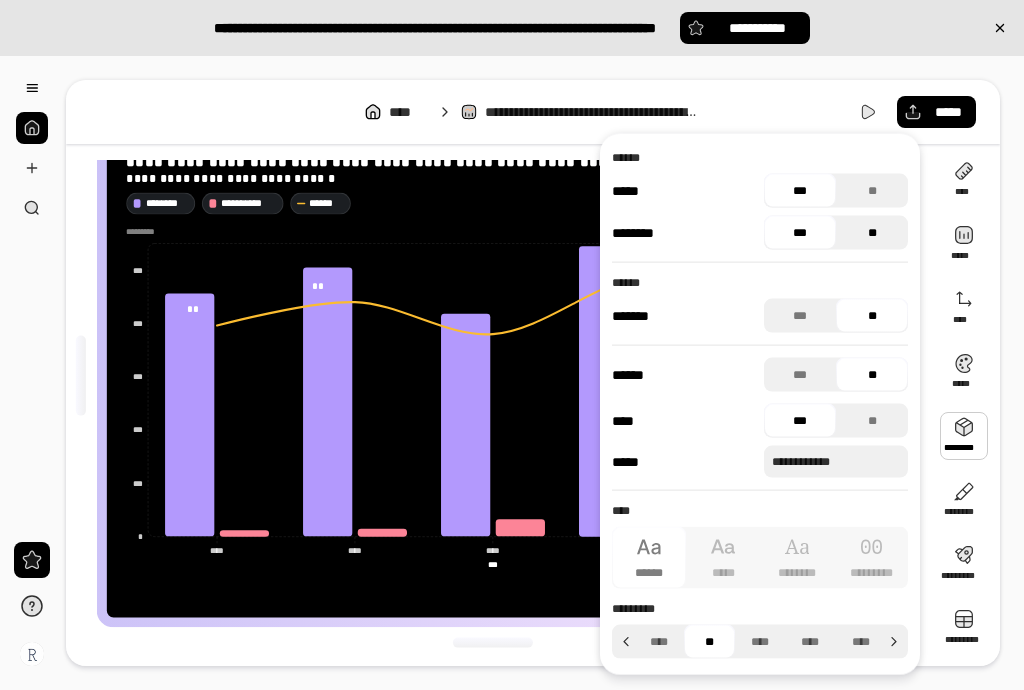 click on "**" at bounding box center [872, 233] 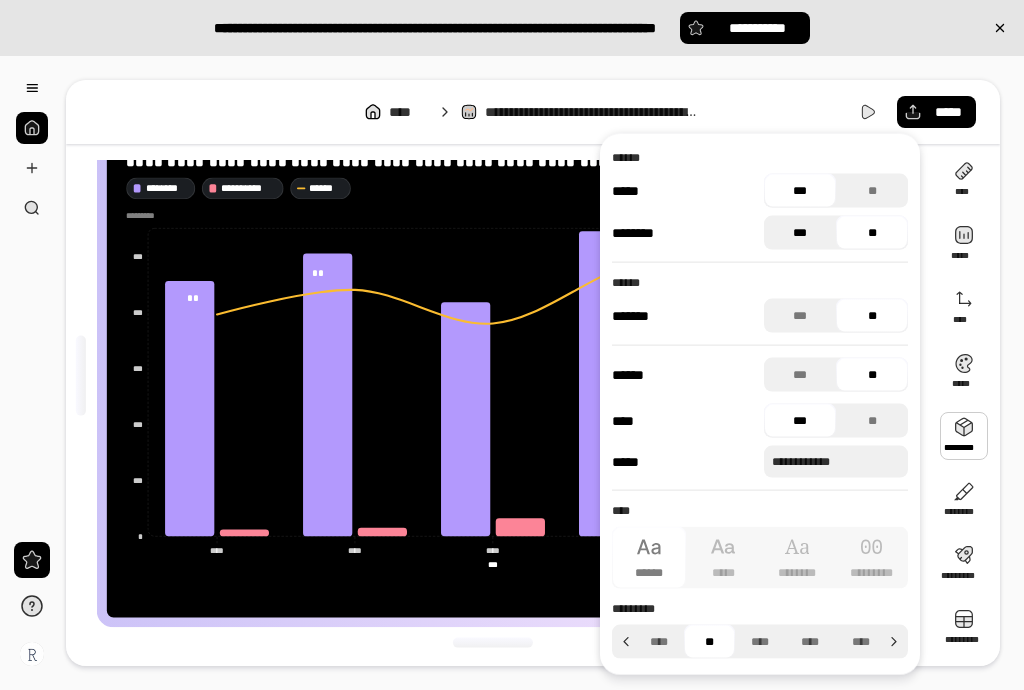 click on "***" at bounding box center [800, 233] 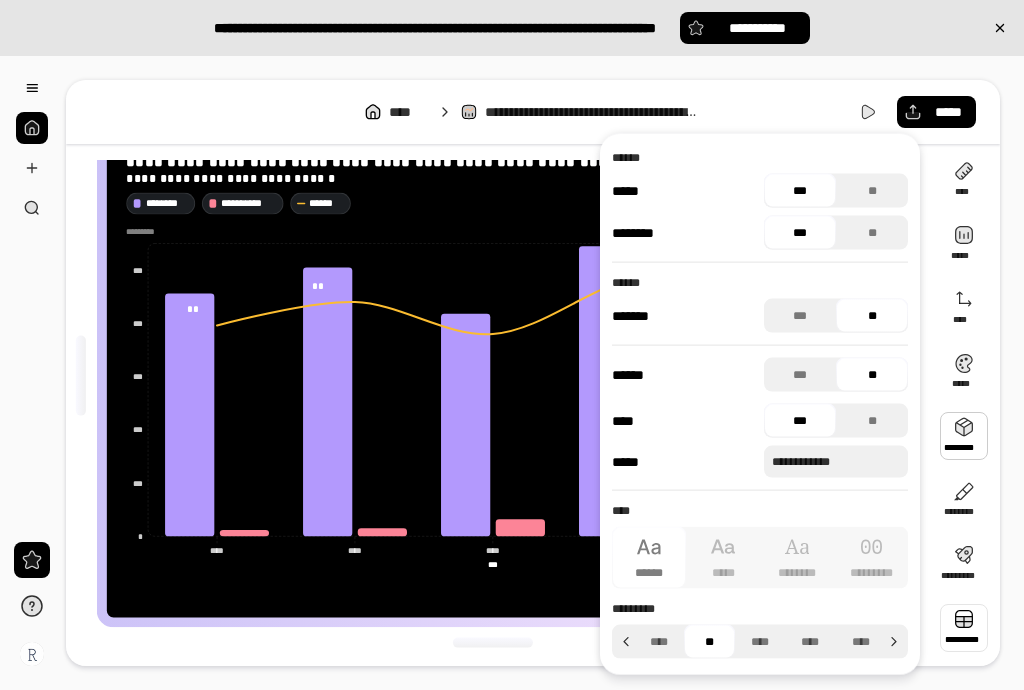 click at bounding box center [964, 628] 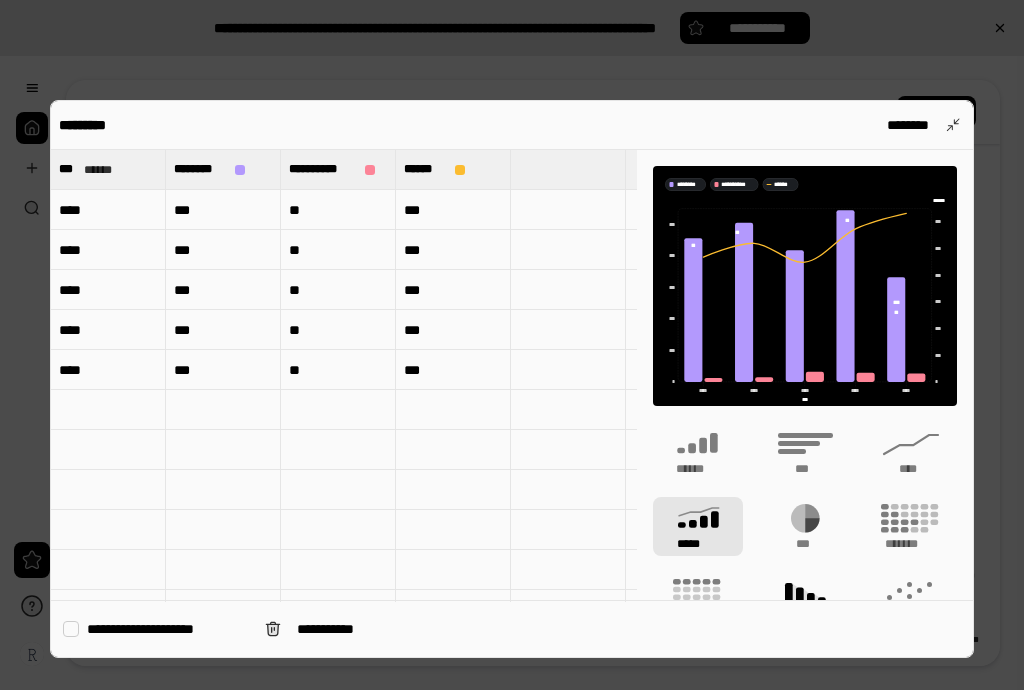 scroll, scrollTop: 188, scrollLeft: 0, axis: vertical 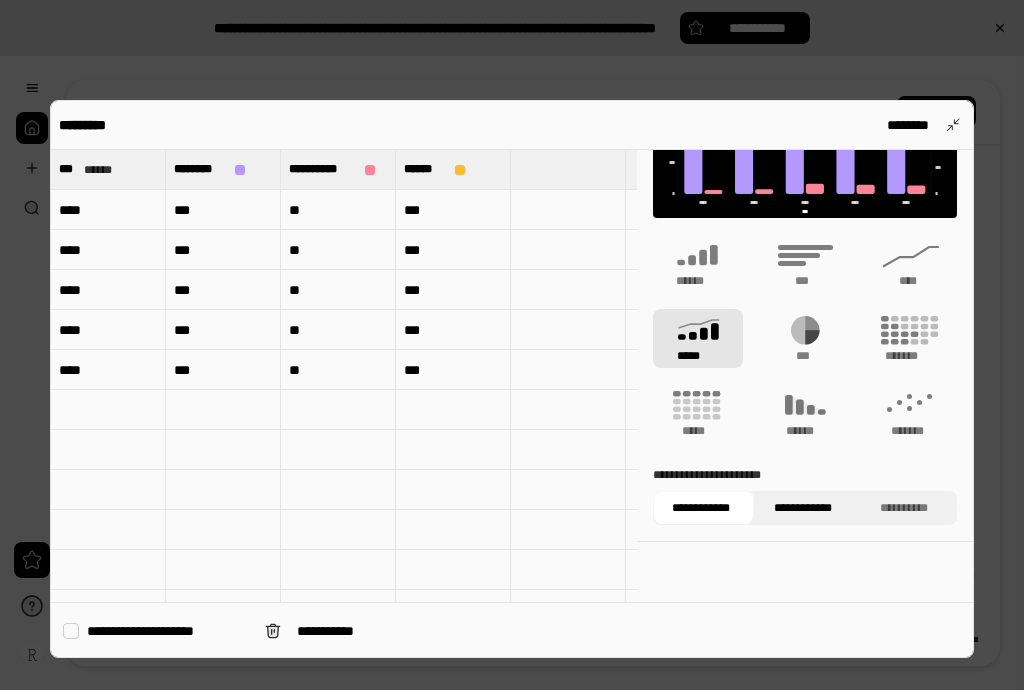 click on "**********" at bounding box center (802, 508) 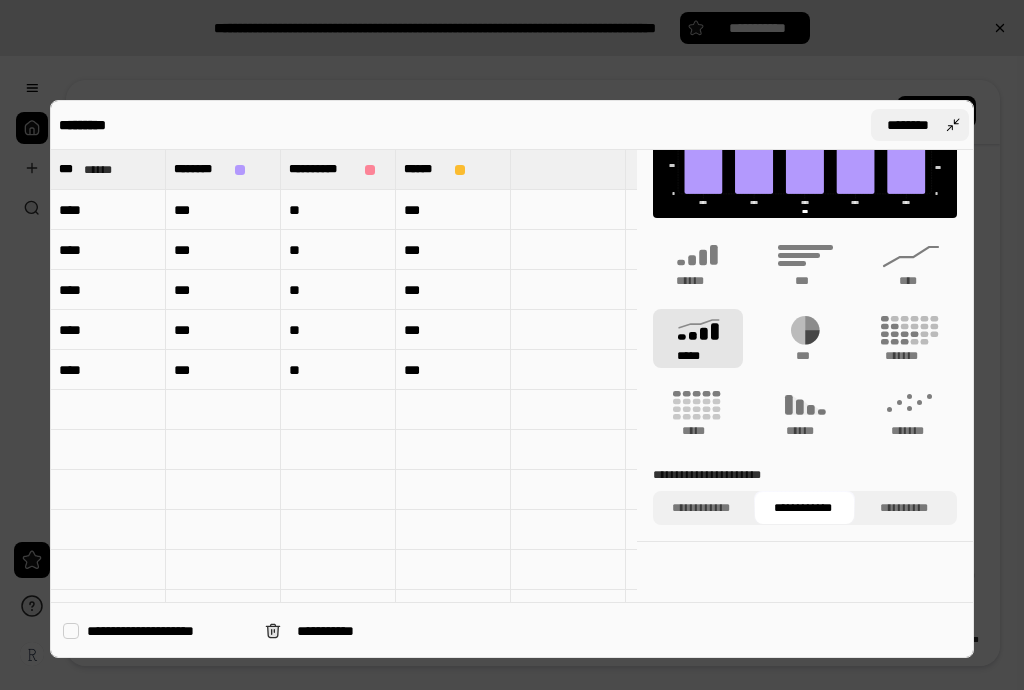 click on "********" at bounding box center [908, 125] 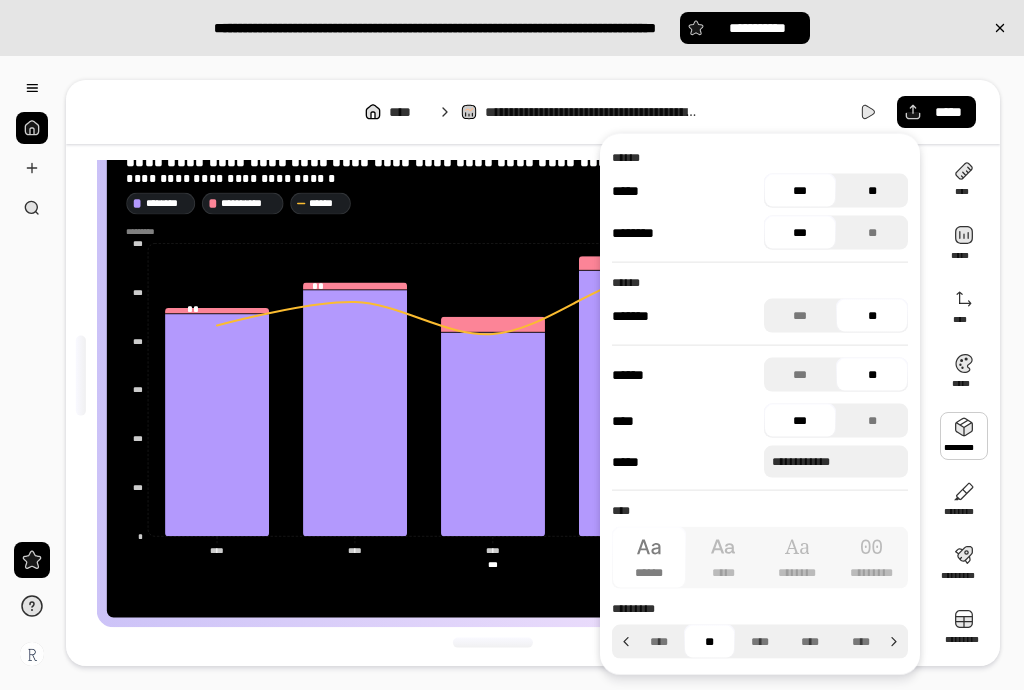 click on "**" at bounding box center [872, 191] 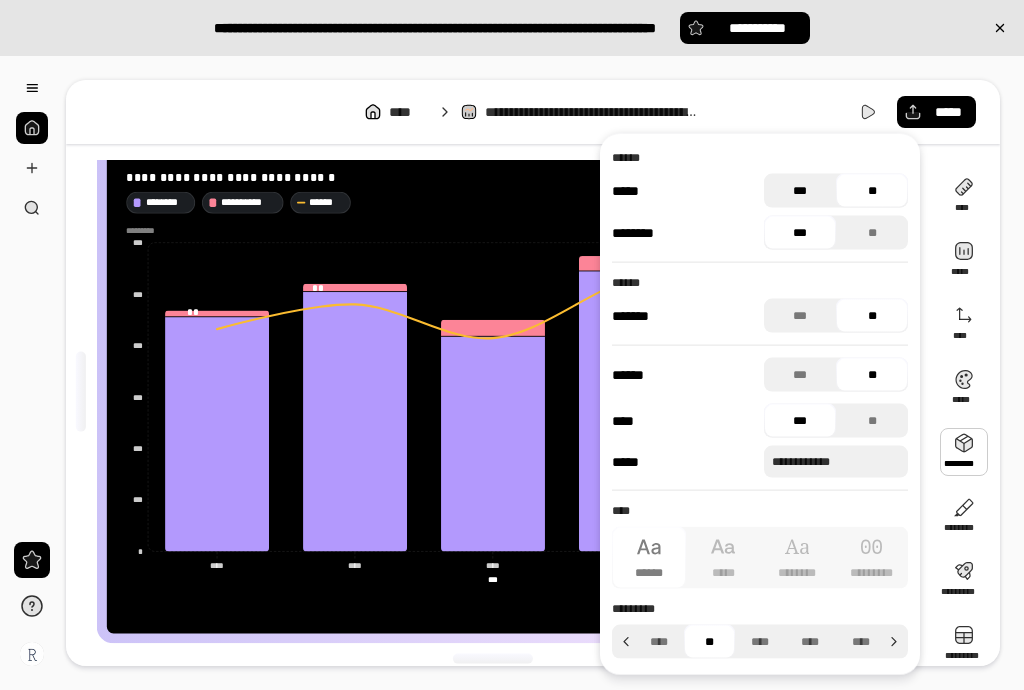 click on "***" at bounding box center (800, 191) 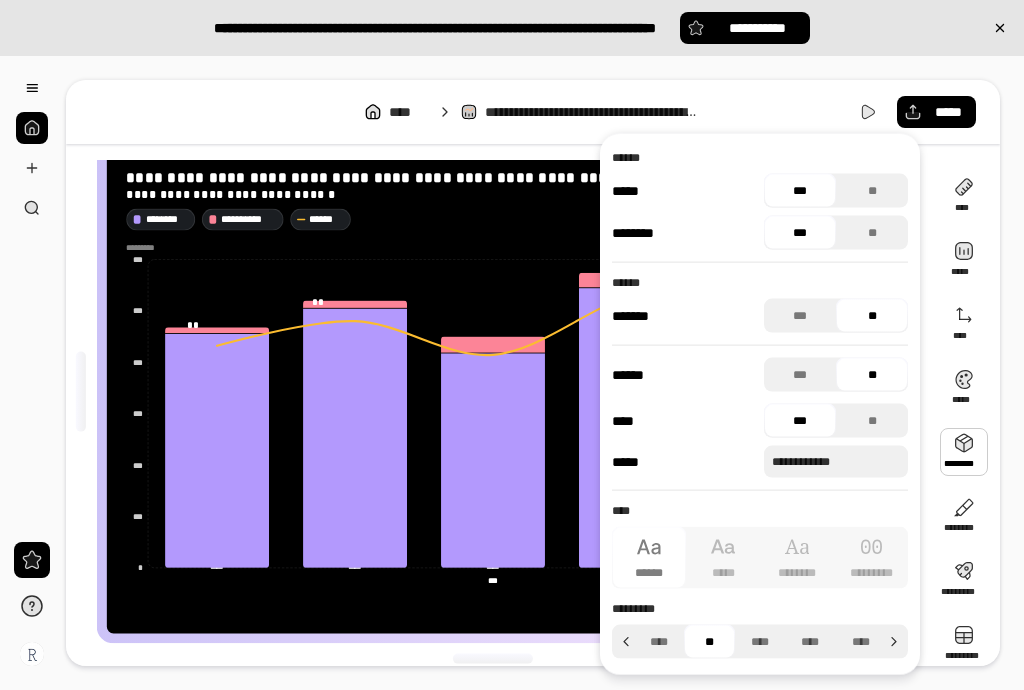 scroll, scrollTop: 76, scrollLeft: 0, axis: vertical 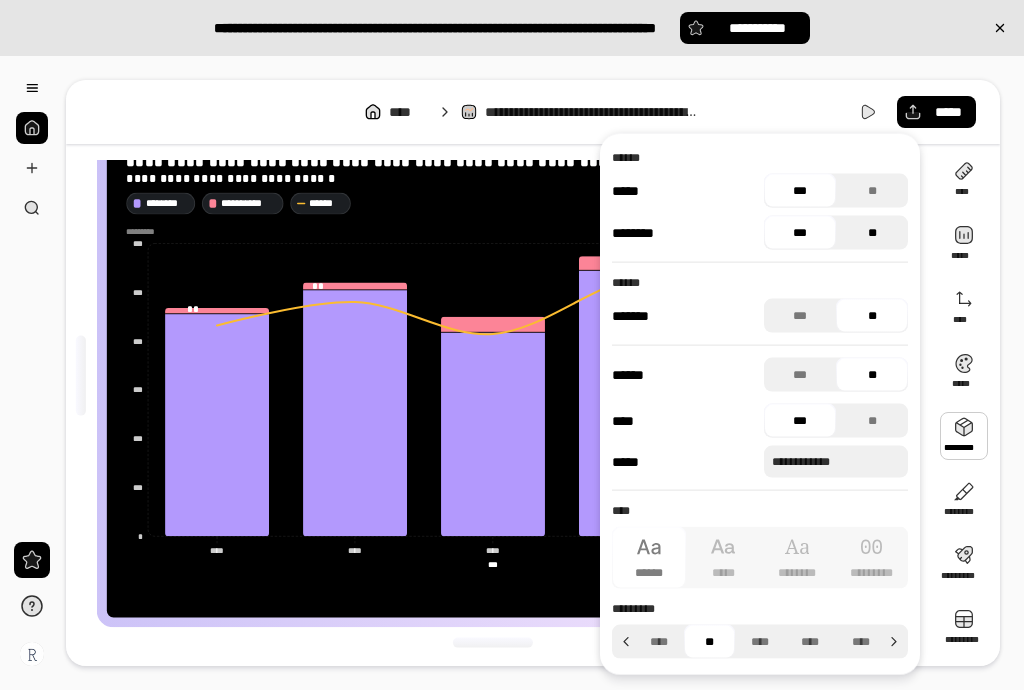 click on "**" at bounding box center (872, 233) 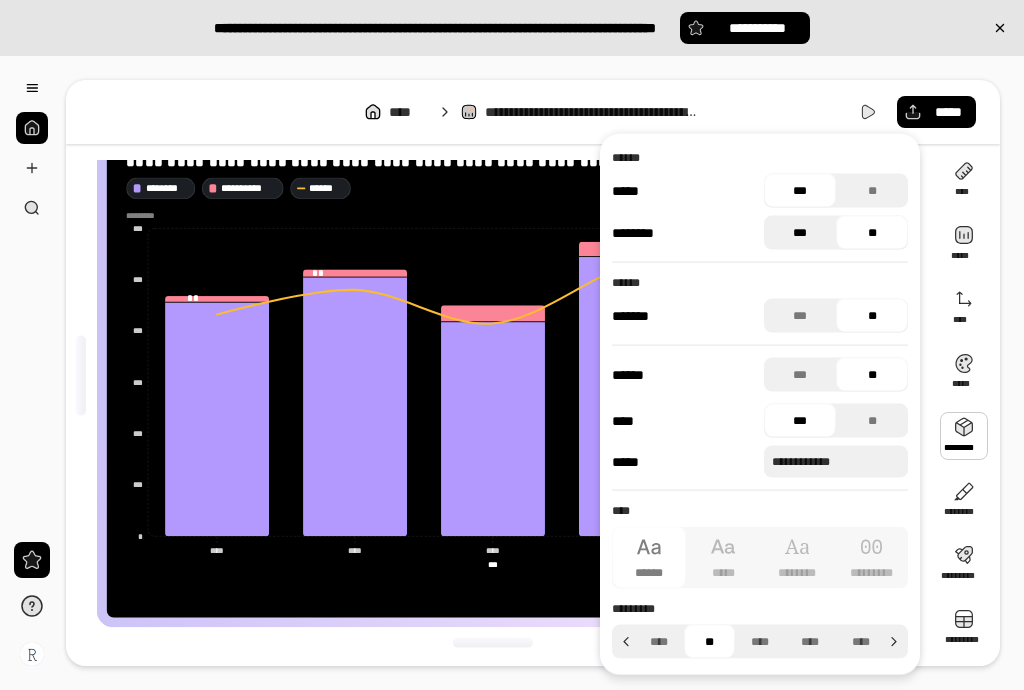 click on "***" at bounding box center [800, 233] 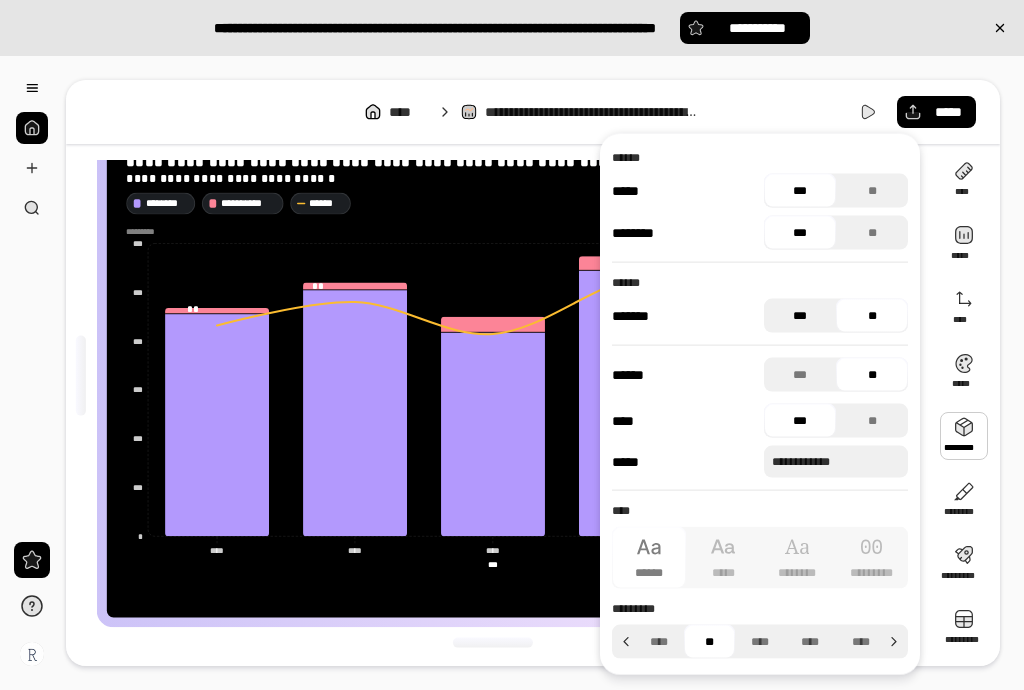 click on "***" at bounding box center (800, 316) 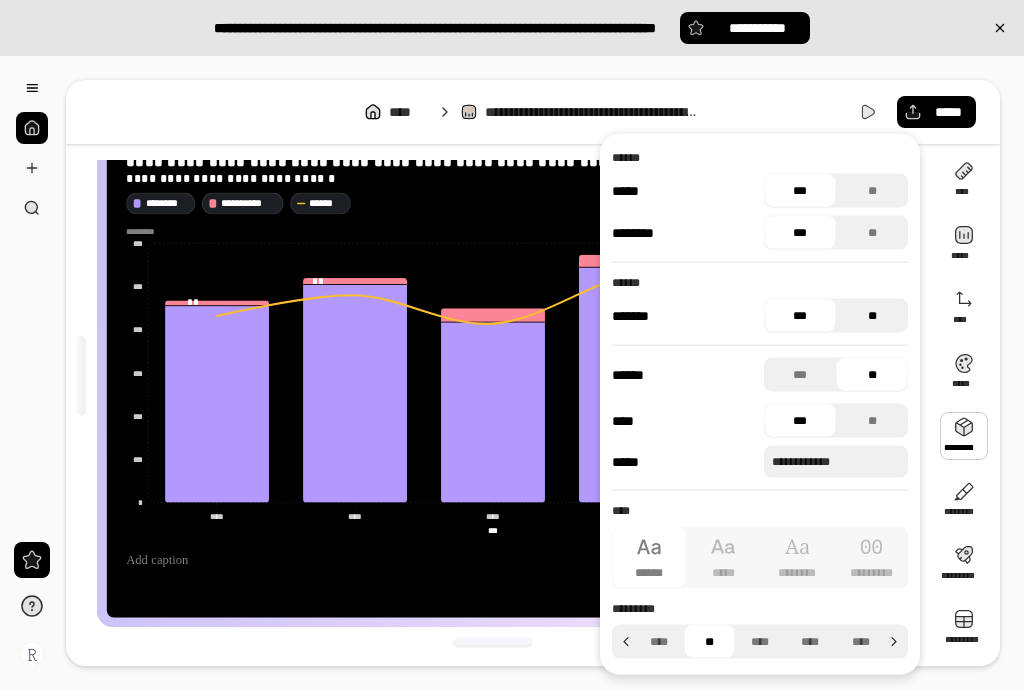 click on "**" at bounding box center [872, 316] 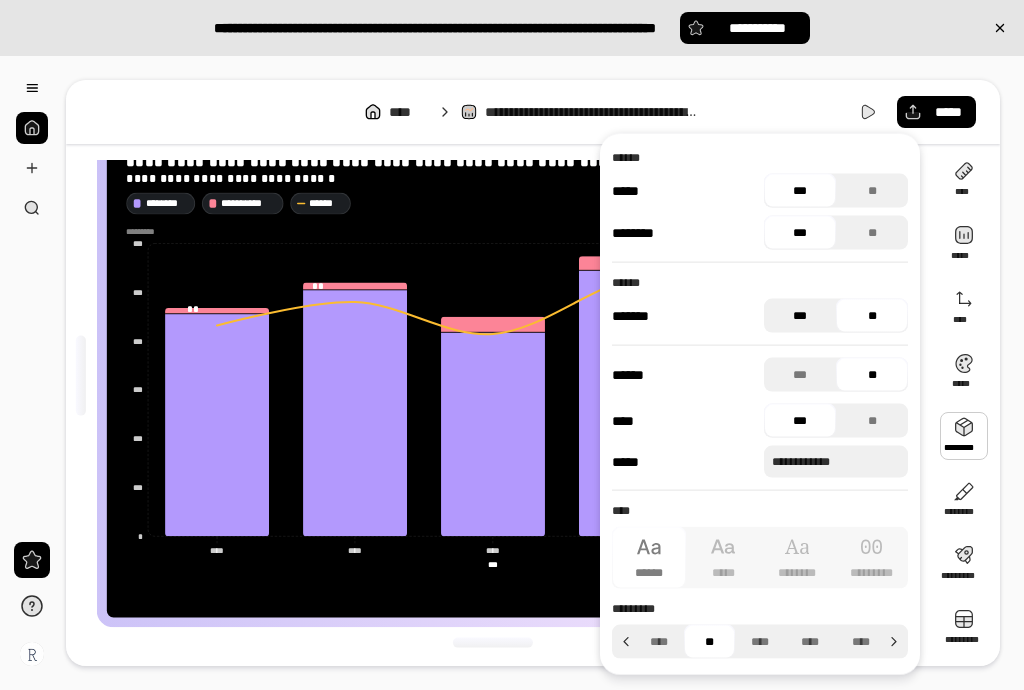 click on "***" at bounding box center [800, 316] 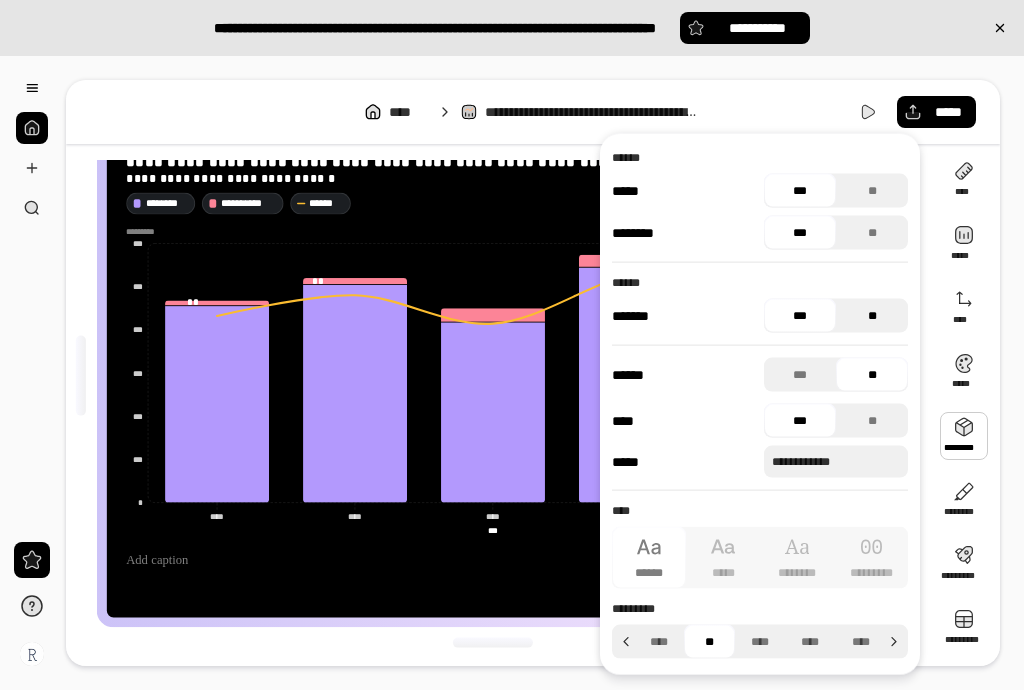 click on "**" at bounding box center [872, 316] 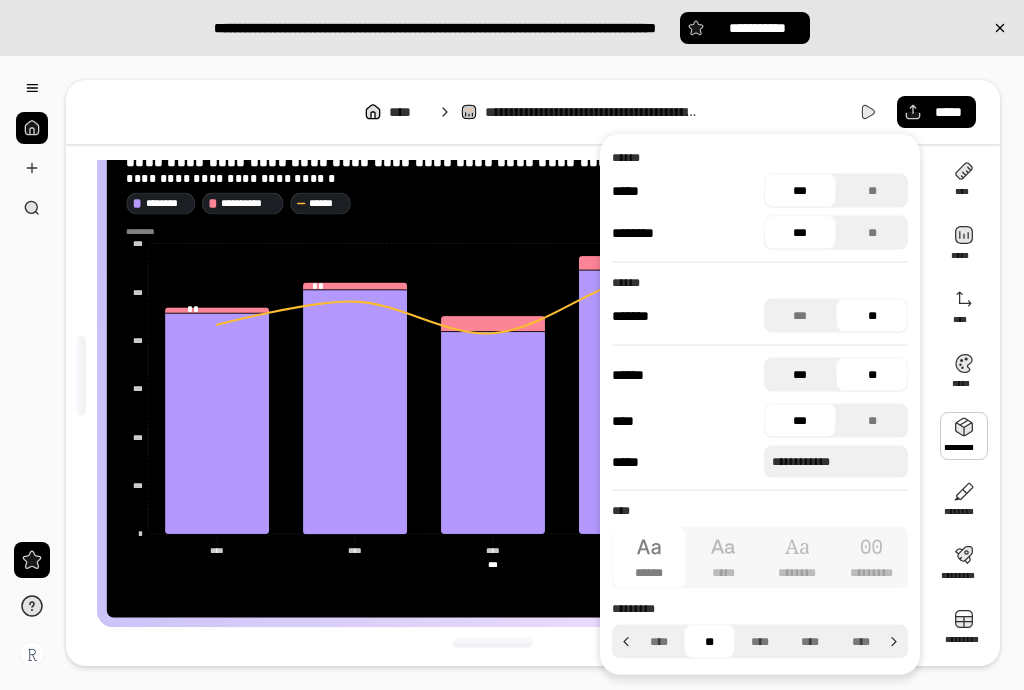 click on "***" at bounding box center (800, 375) 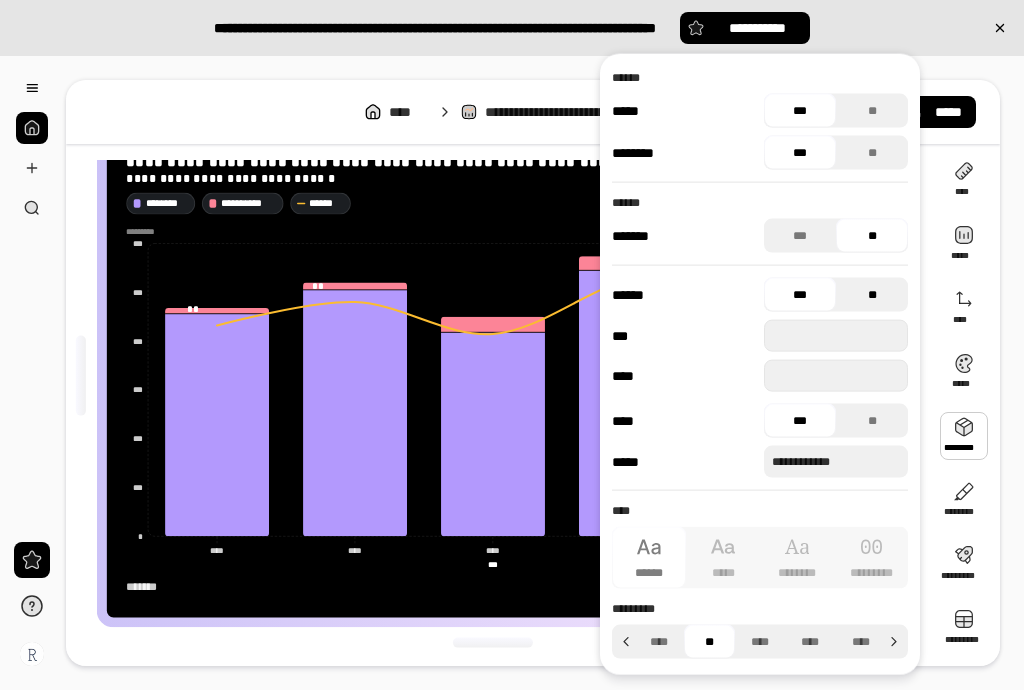 click on "**" at bounding box center (872, 295) 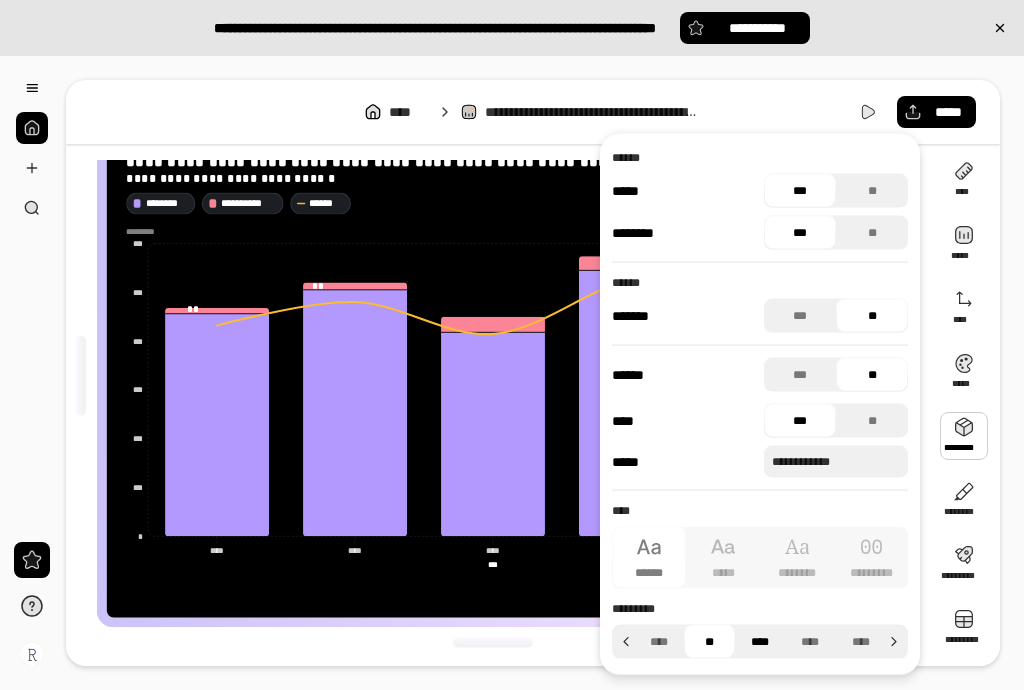 click on "****" at bounding box center [760, 642] 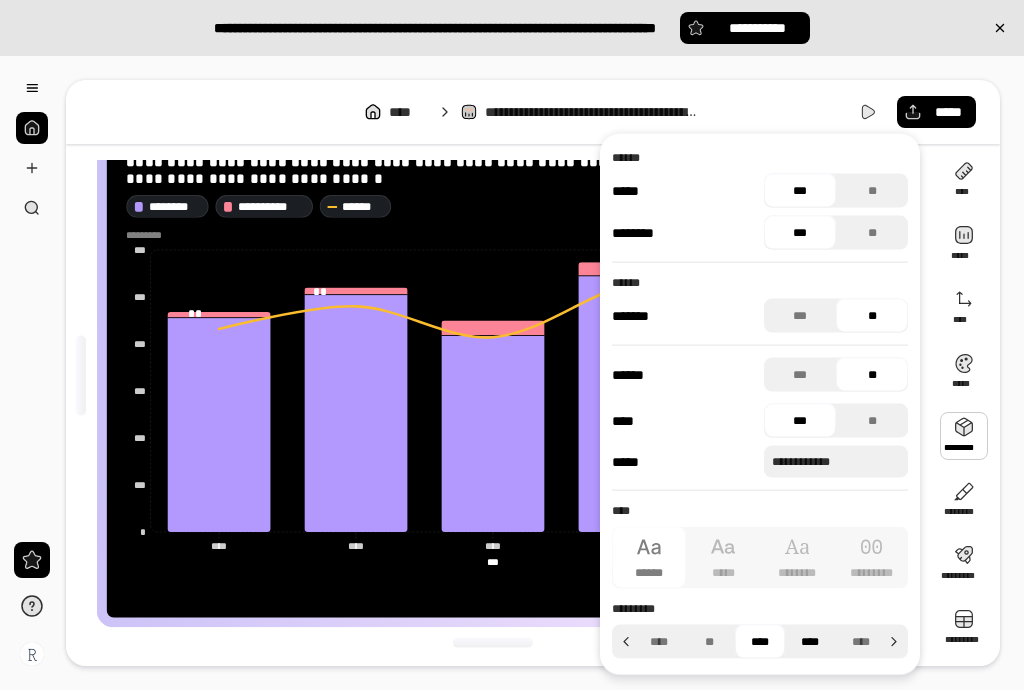 click on "**** ** **** **** ****" at bounding box center (760, 642) 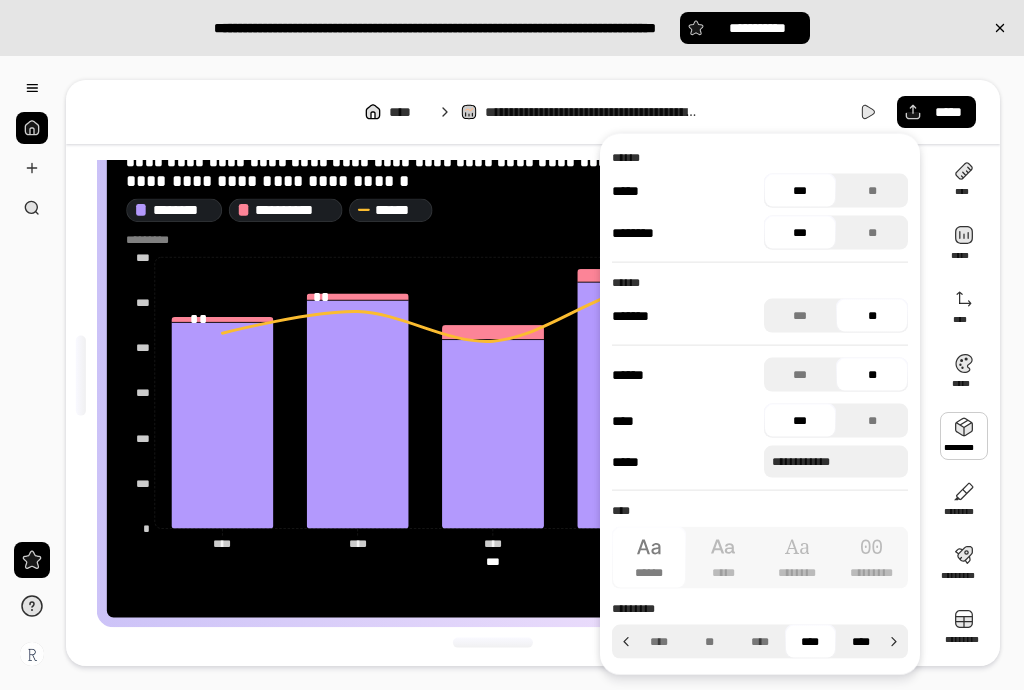 click on "****" at bounding box center [861, 642] 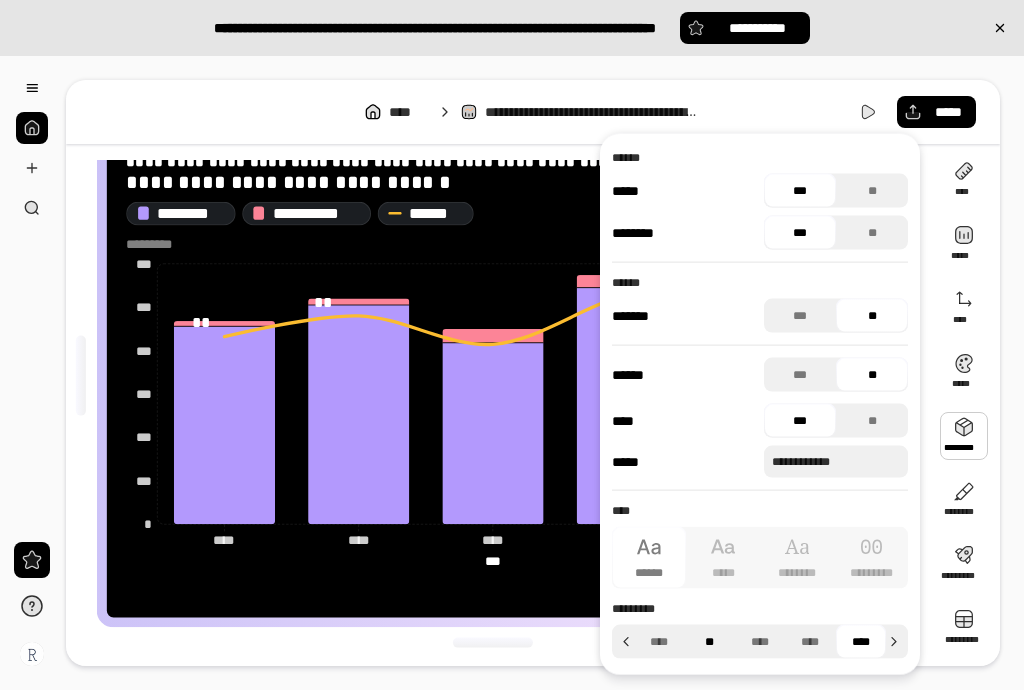 click on "**" at bounding box center (709, 642) 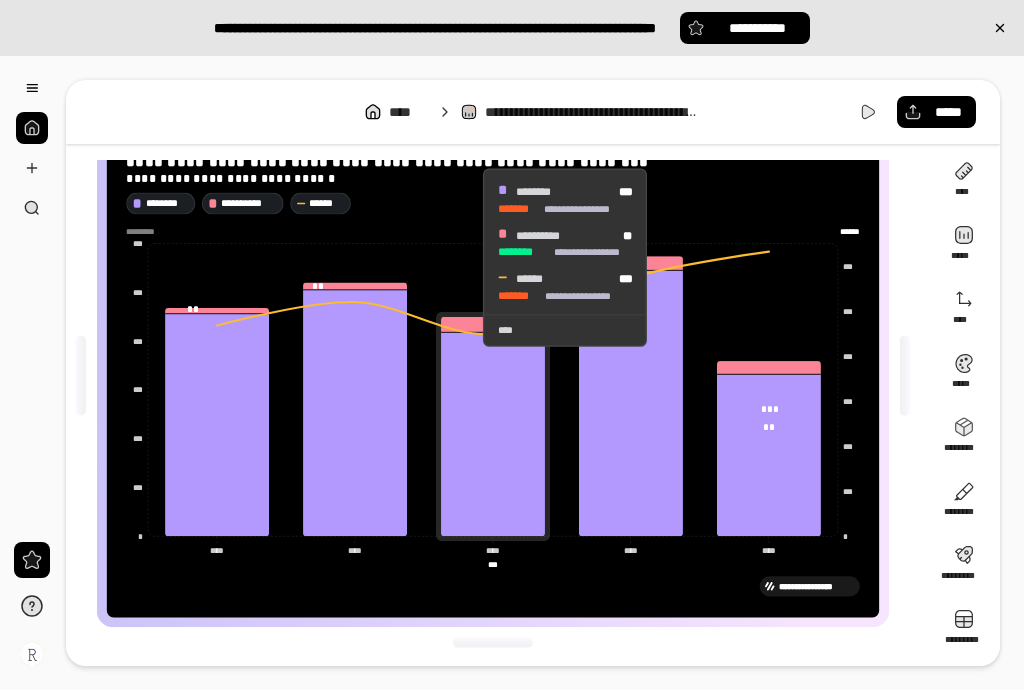 click 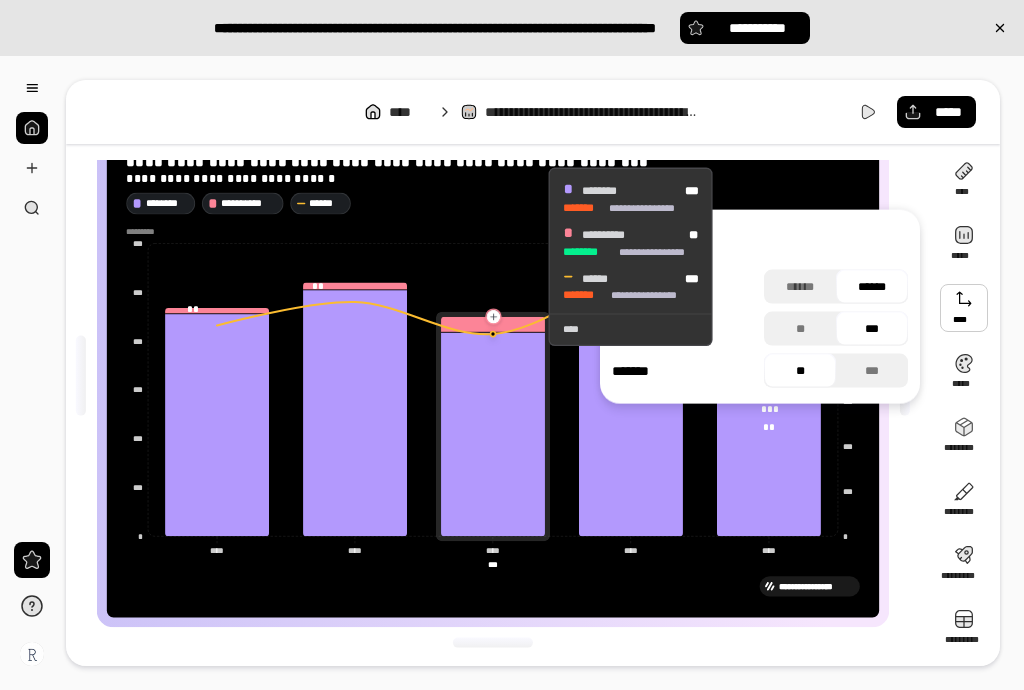 click 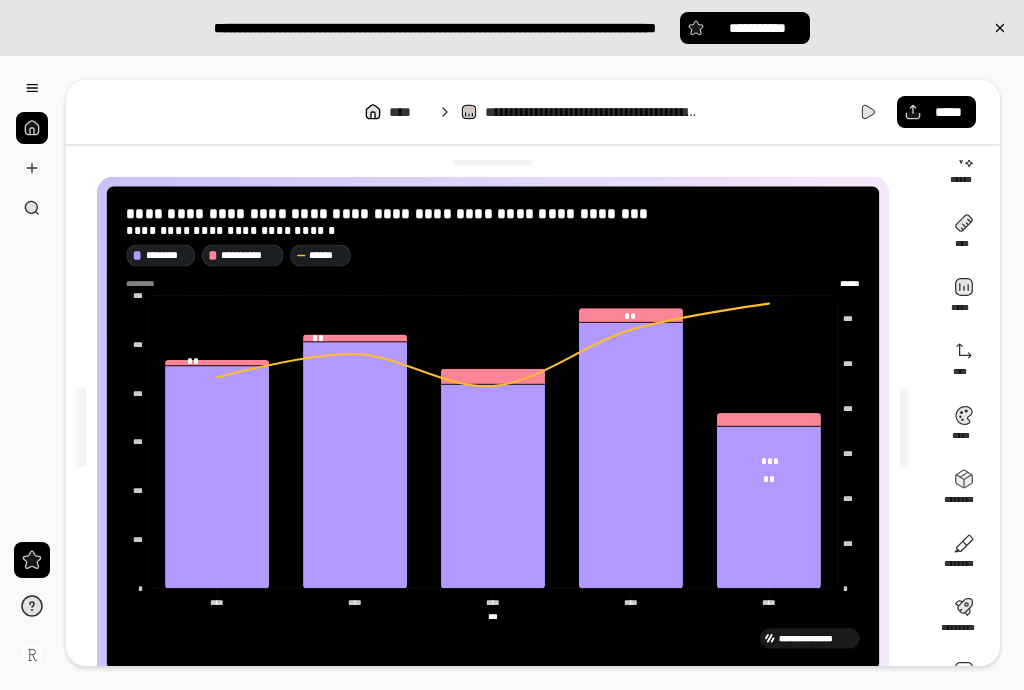 scroll, scrollTop: 0, scrollLeft: 0, axis: both 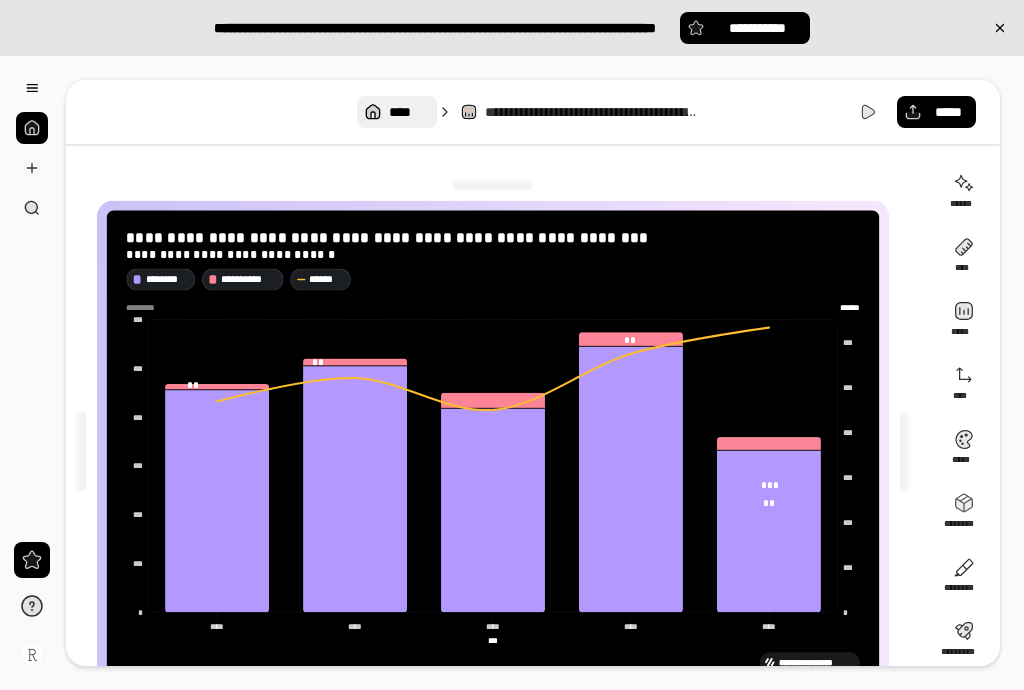 click 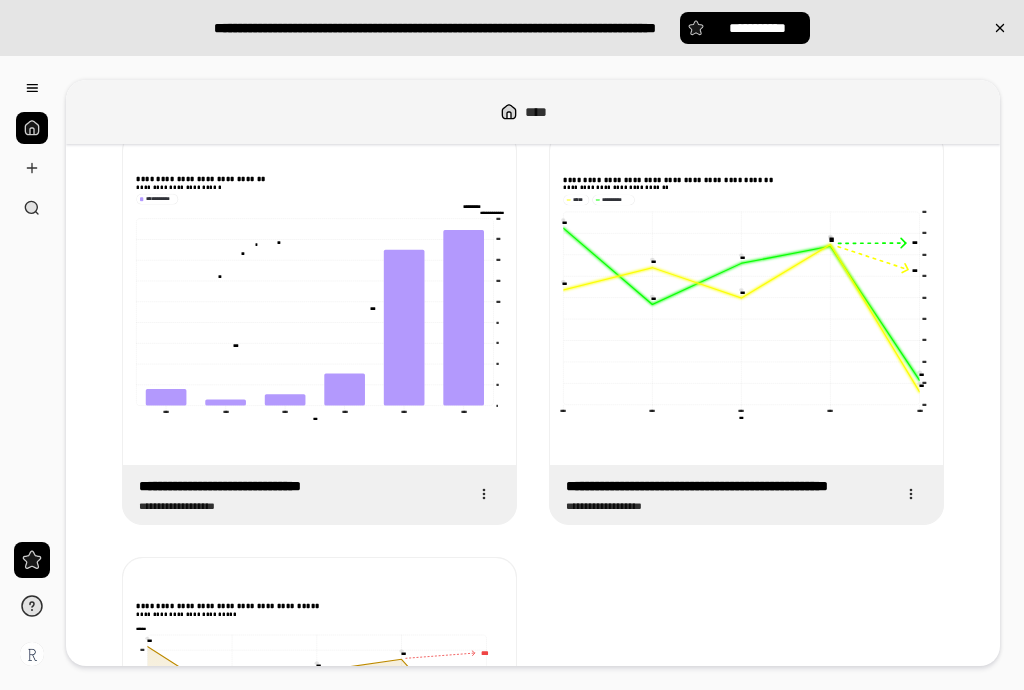 scroll, scrollTop: 0, scrollLeft: 0, axis: both 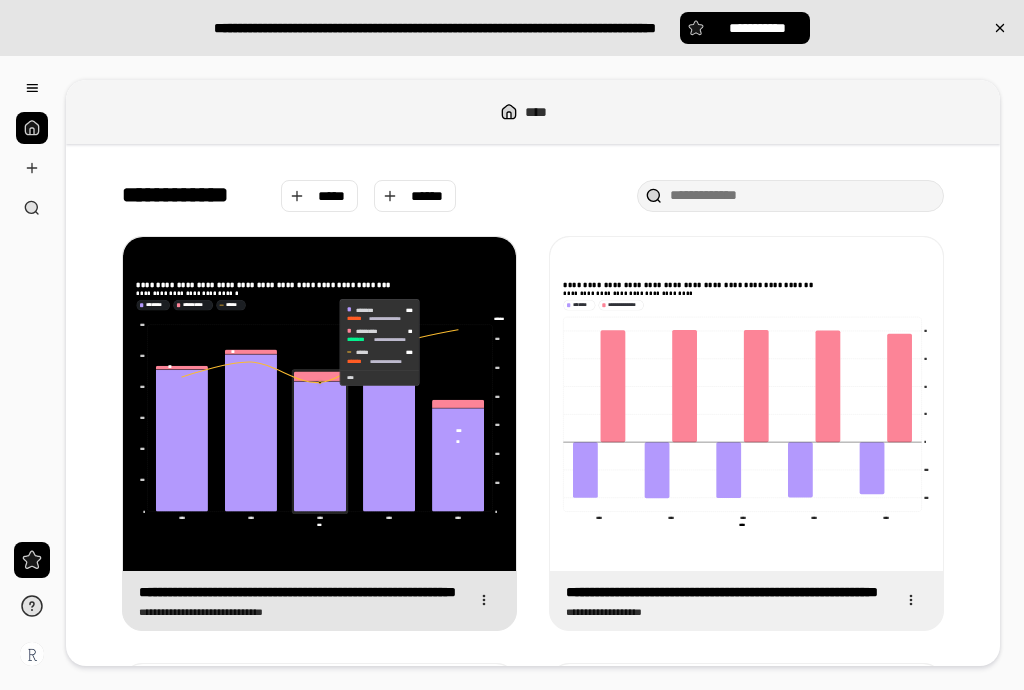 click 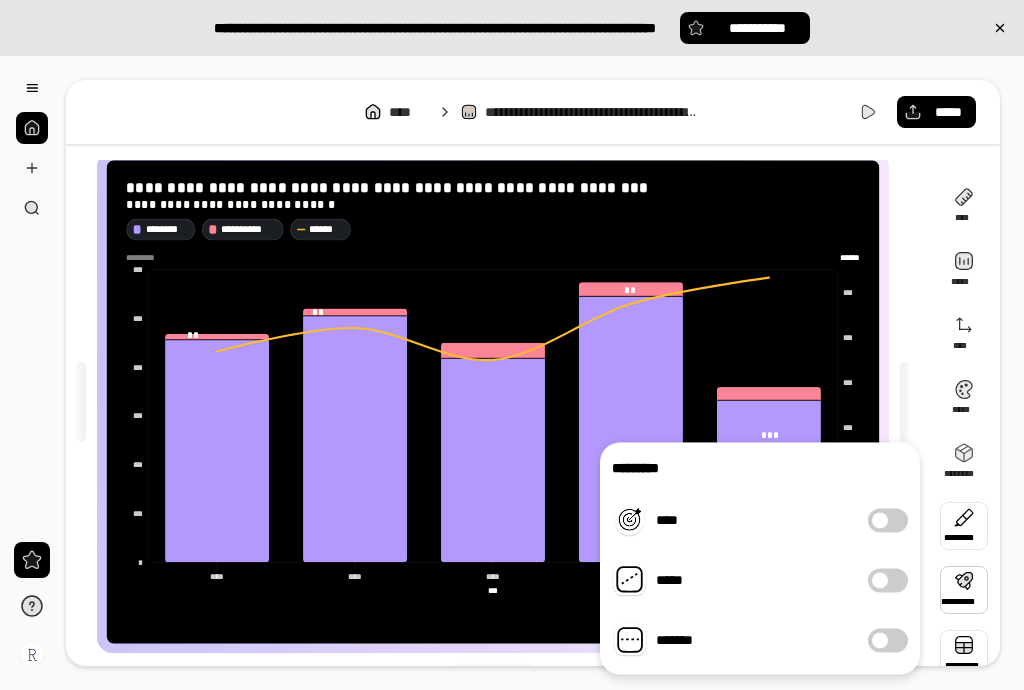 scroll, scrollTop: 76, scrollLeft: 0, axis: vertical 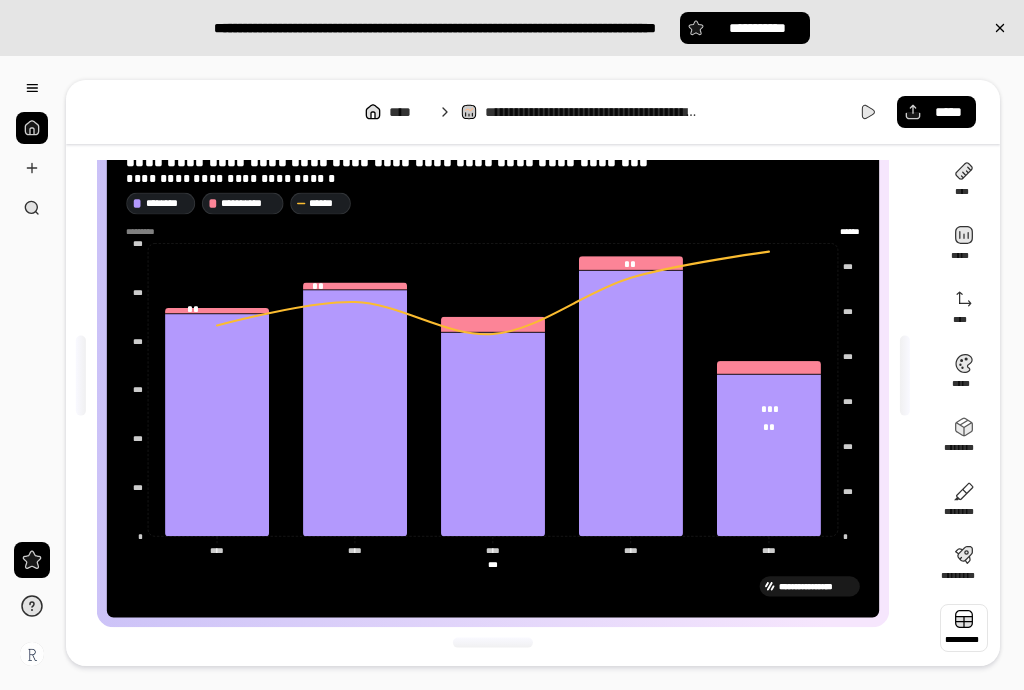 click at bounding box center [964, 628] 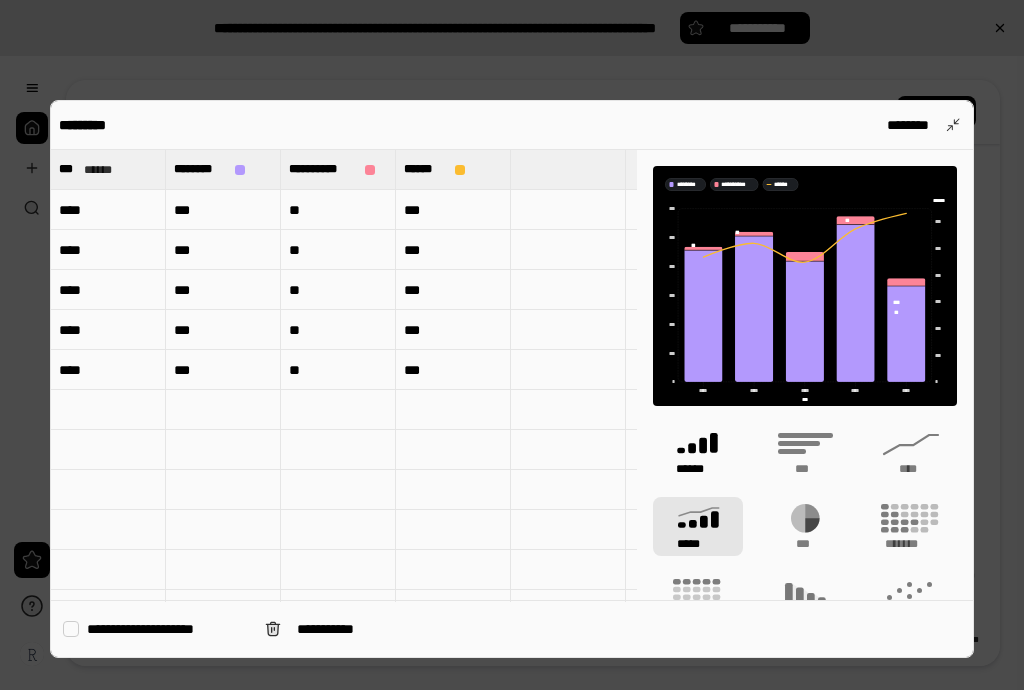 click 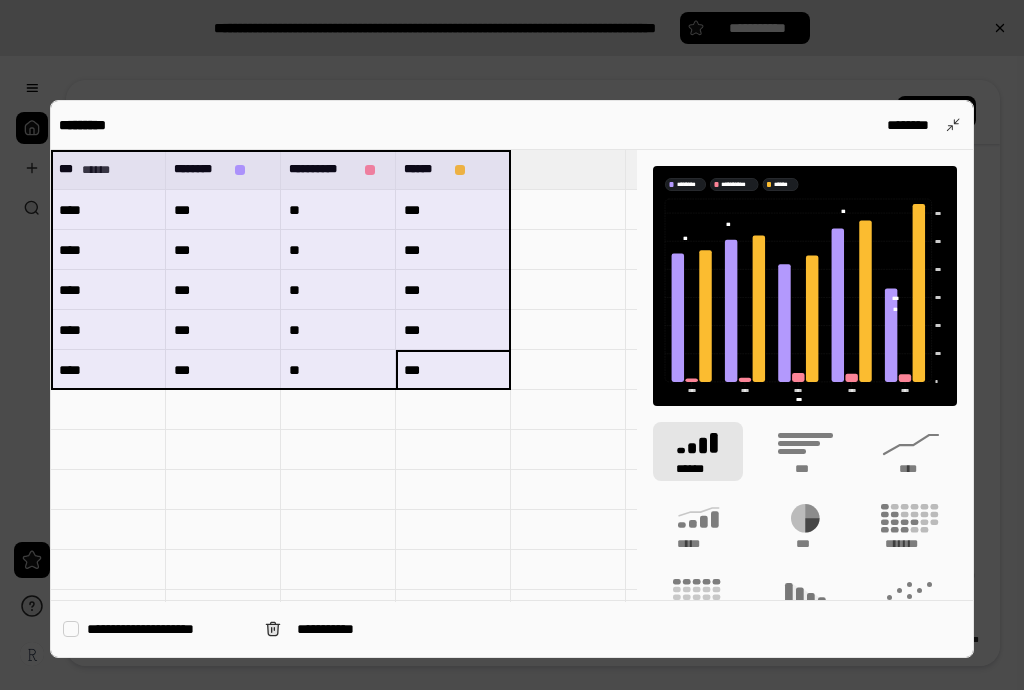drag, startPoint x: 439, startPoint y: 364, endPoint x: 96, endPoint y: 197, distance: 381.49442 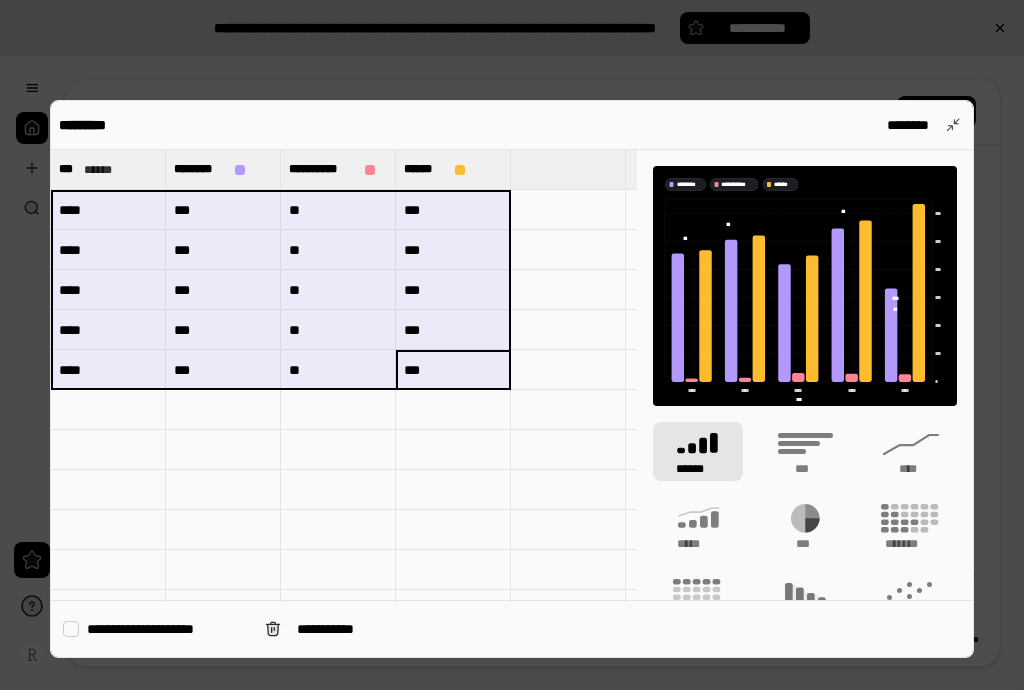 click on "****" at bounding box center (108, 210) 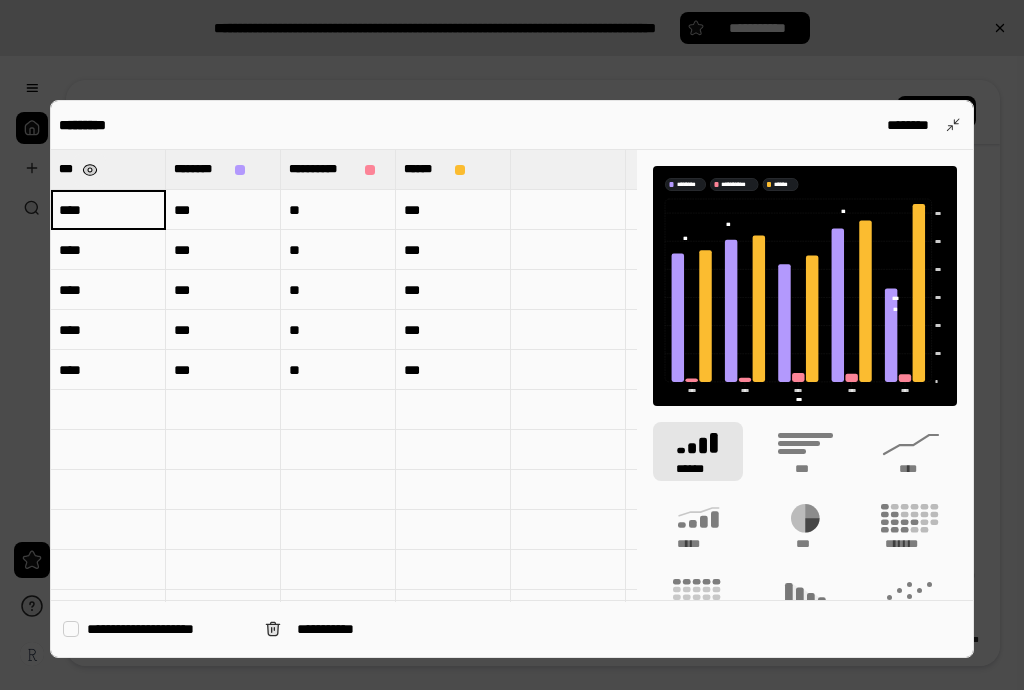 click at bounding box center (90, 170) 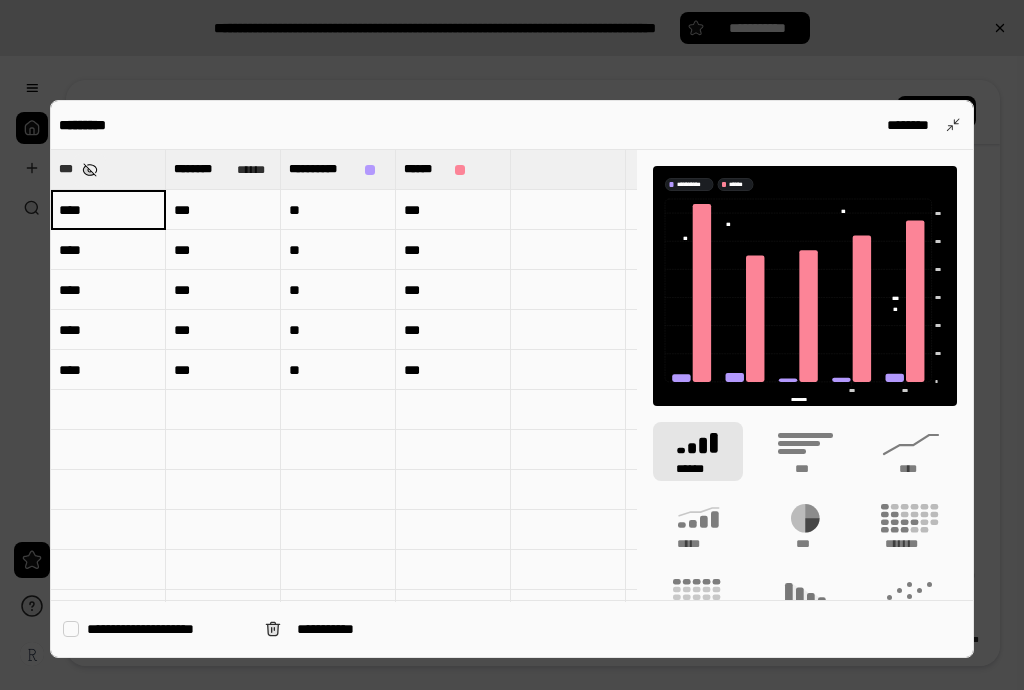 click at bounding box center (90, 170) 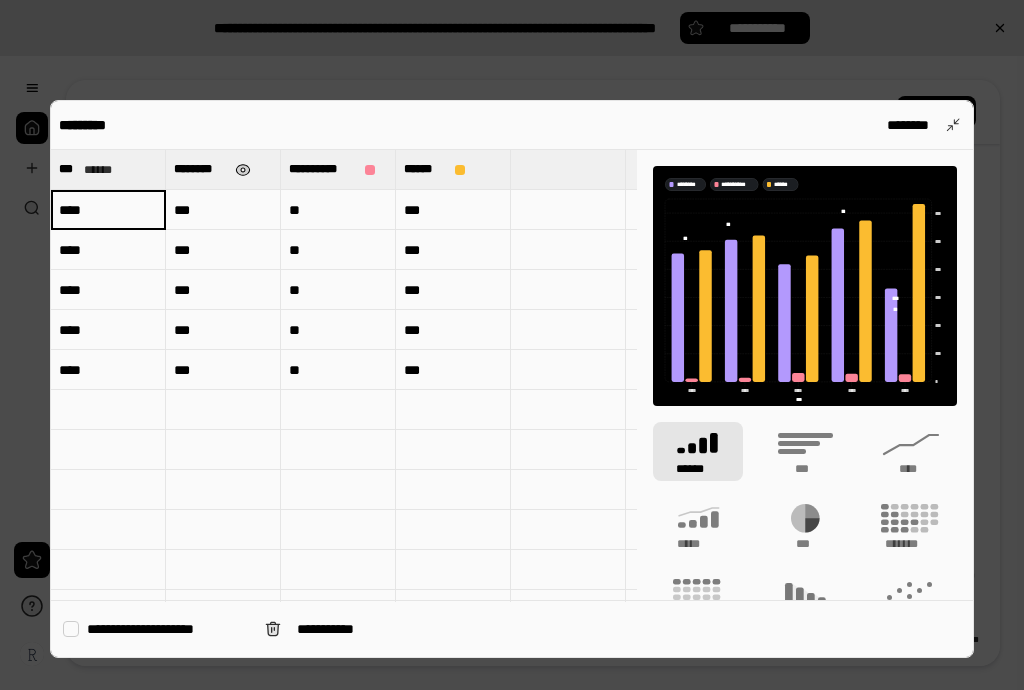 click at bounding box center [243, 170] 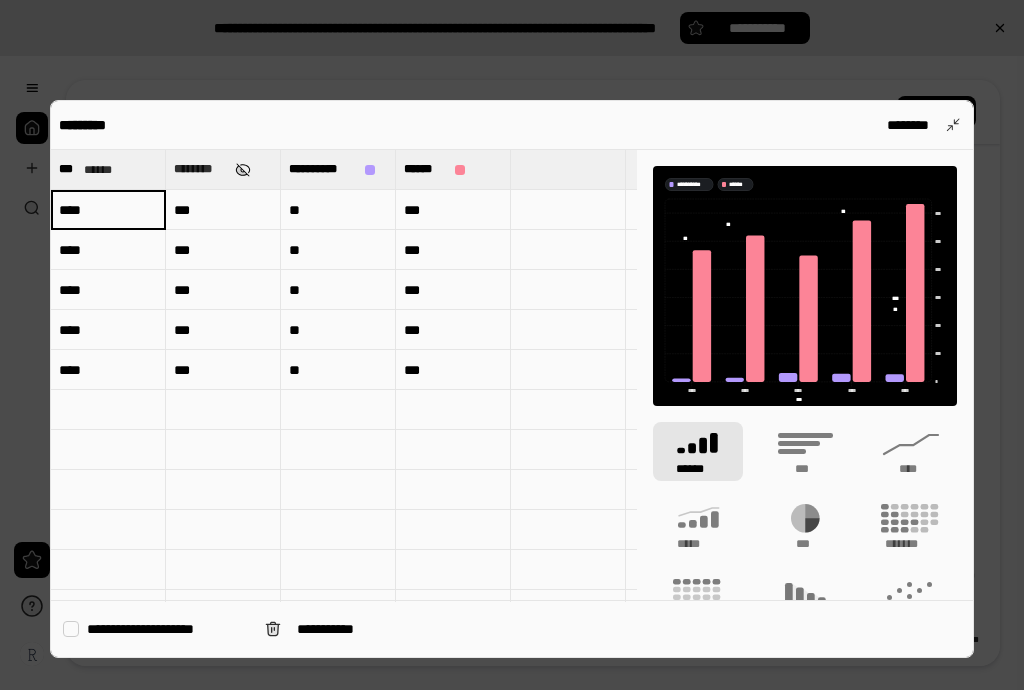 click at bounding box center (243, 170) 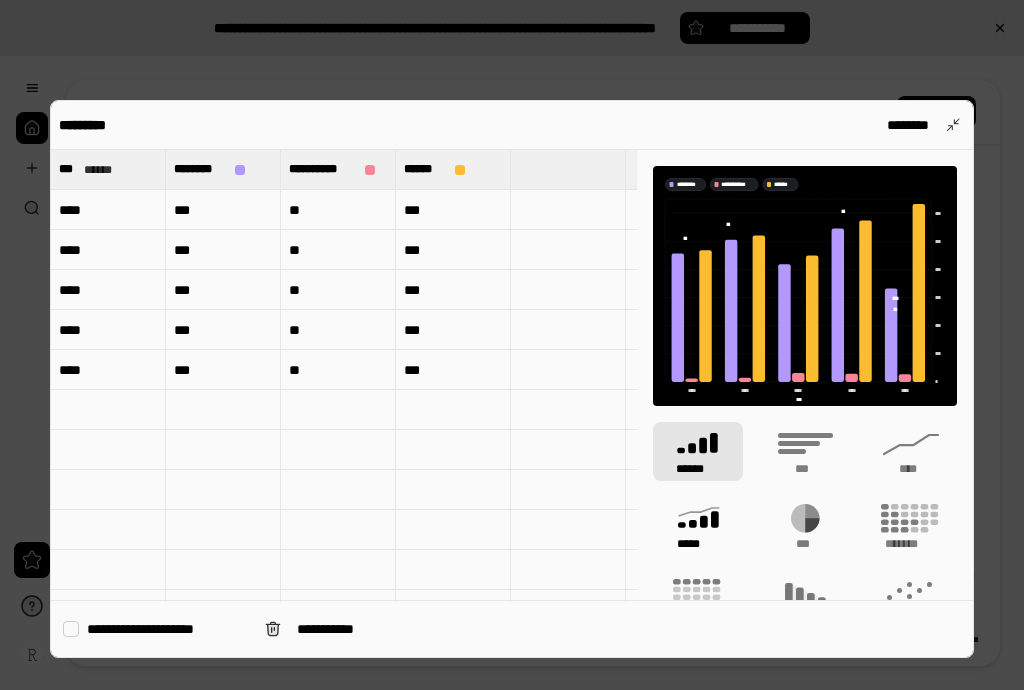 click 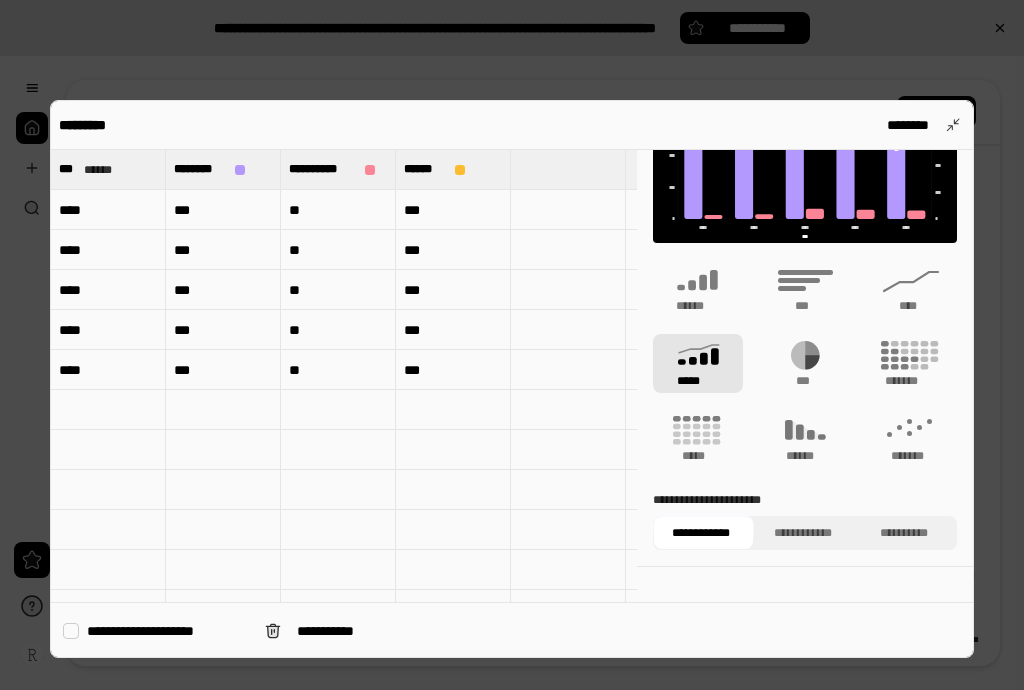 scroll, scrollTop: 188, scrollLeft: 0, axis: vertical 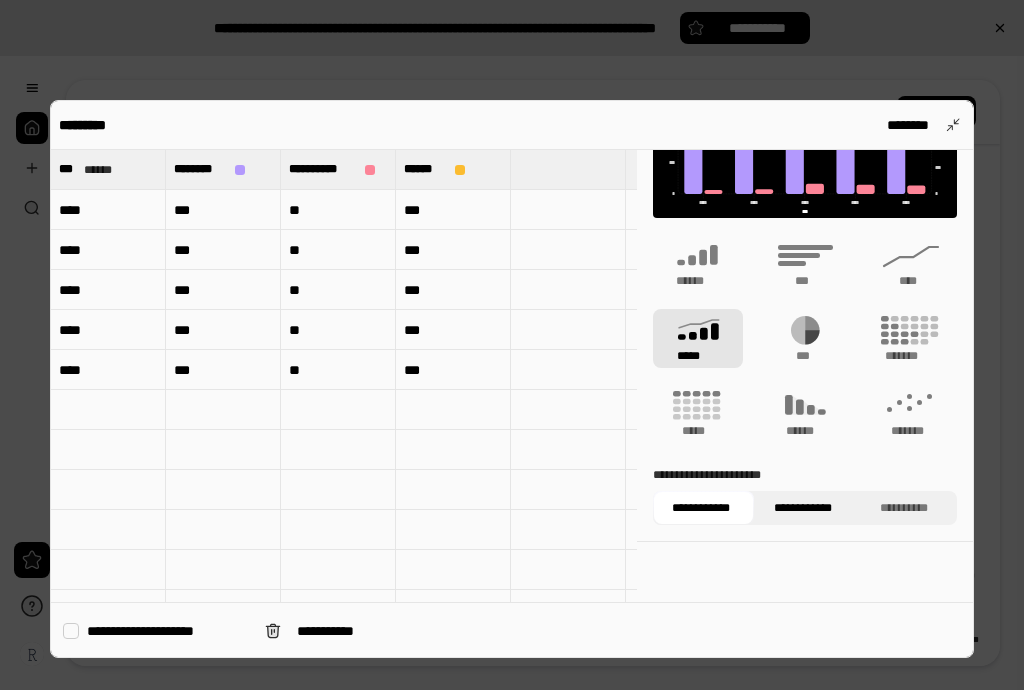 click on "**********" at bounding box center (802, 508) 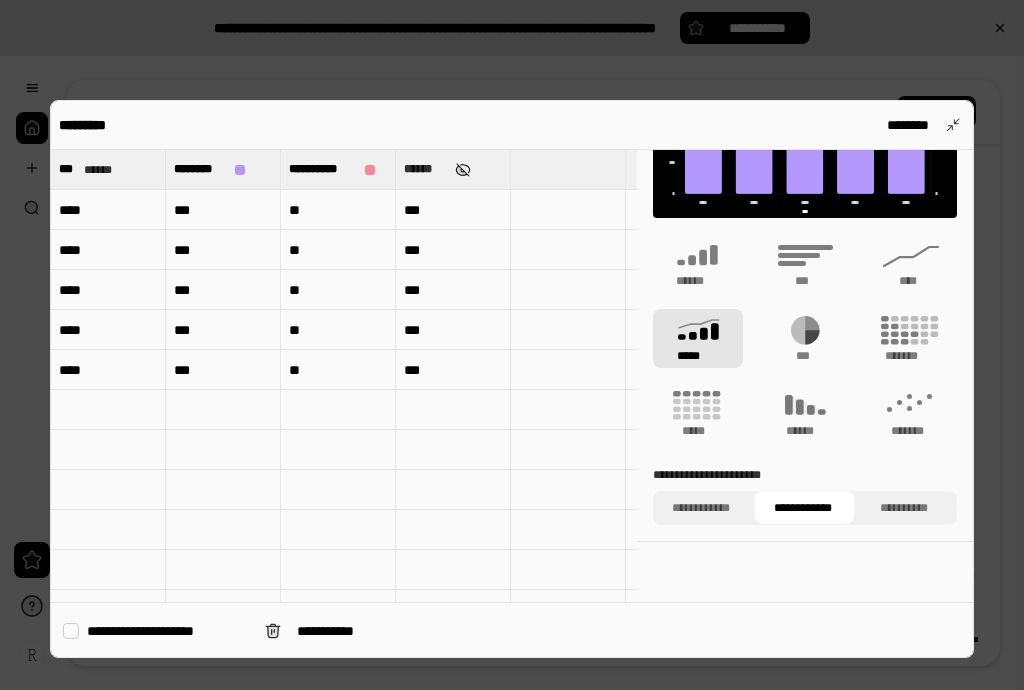 click at bounding box center [463, 170] 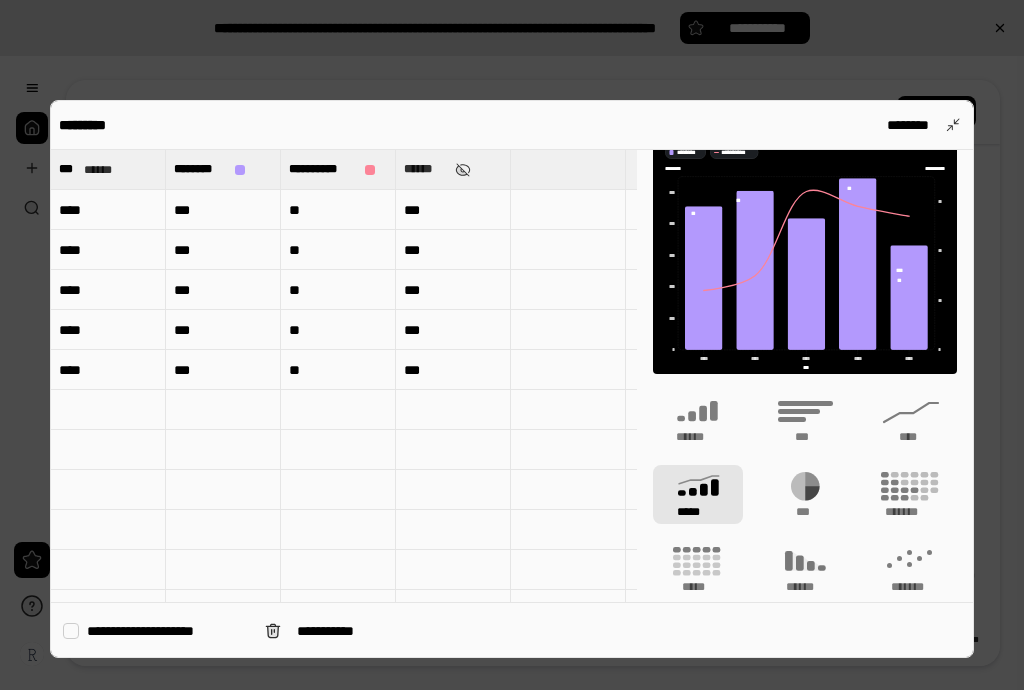 scroll, scrollTop: 0, scrollLeft: 0, axis: both 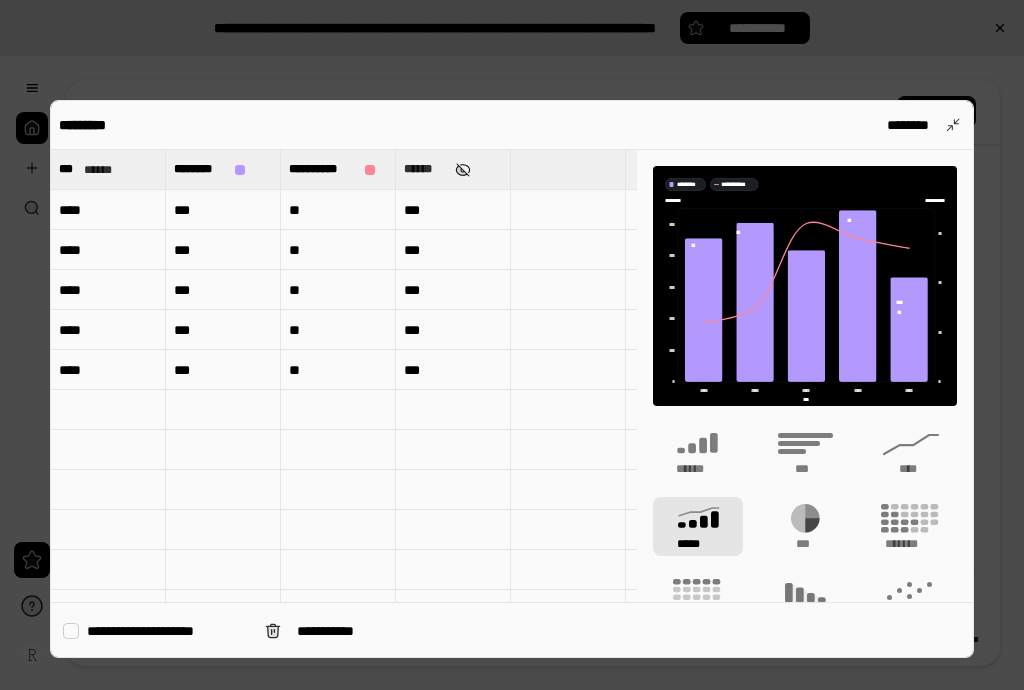 click at bounding box center (463, 170) 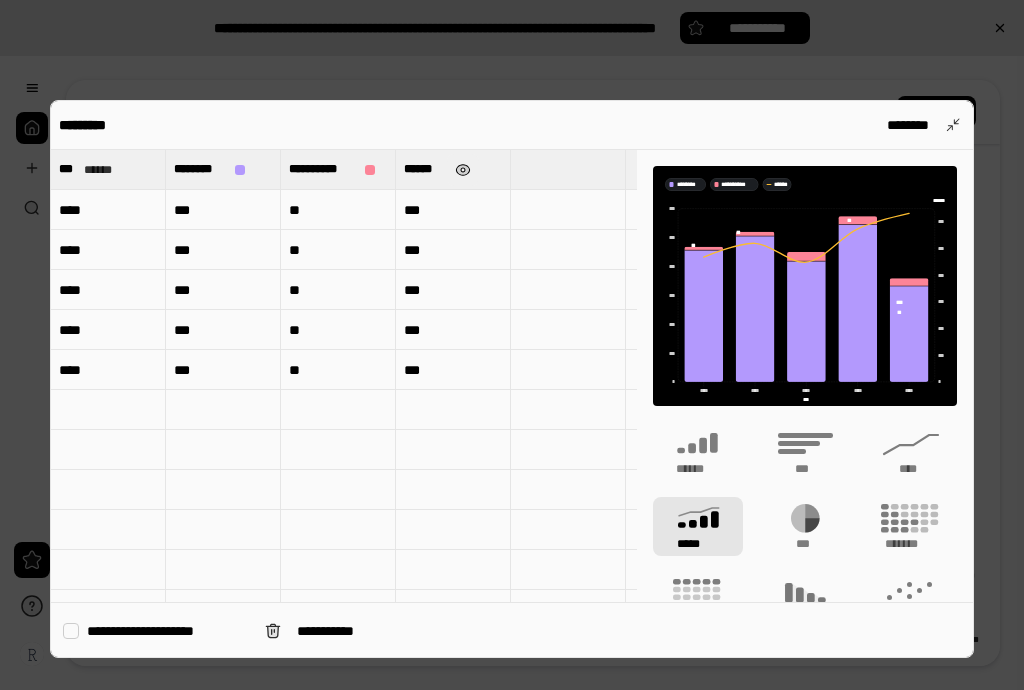 type on "******" 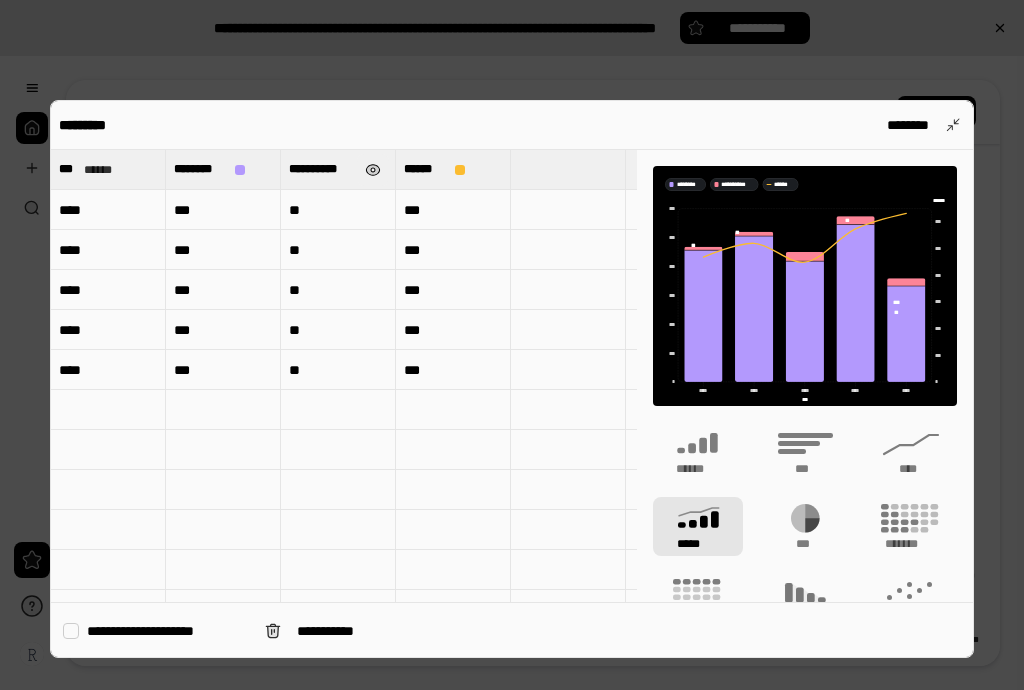 click at bounding box center [373, 170] 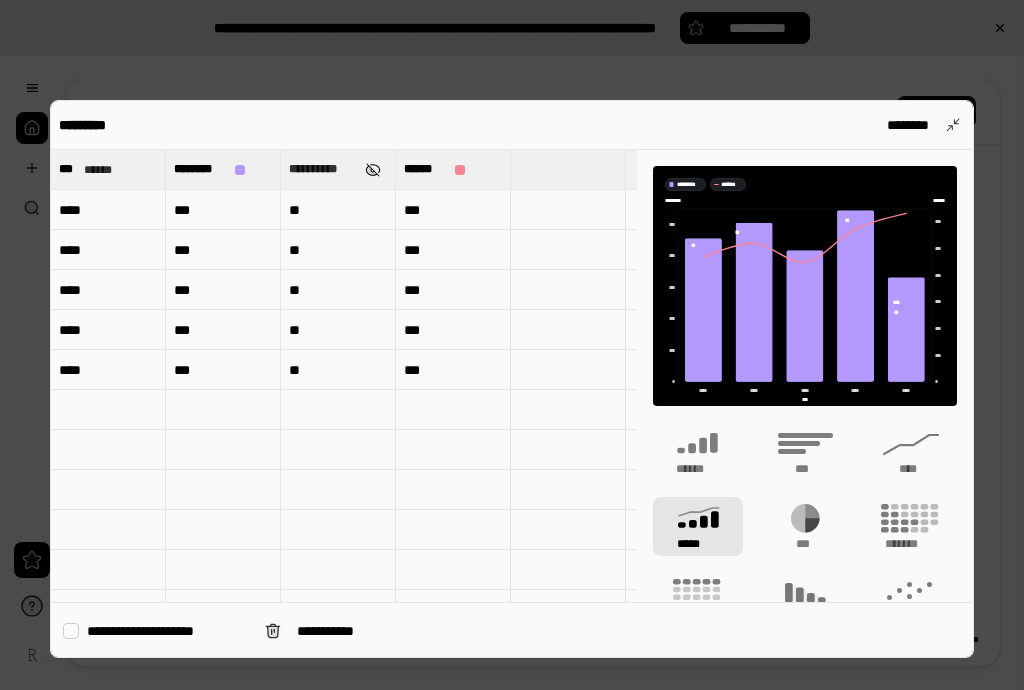 type on "********" 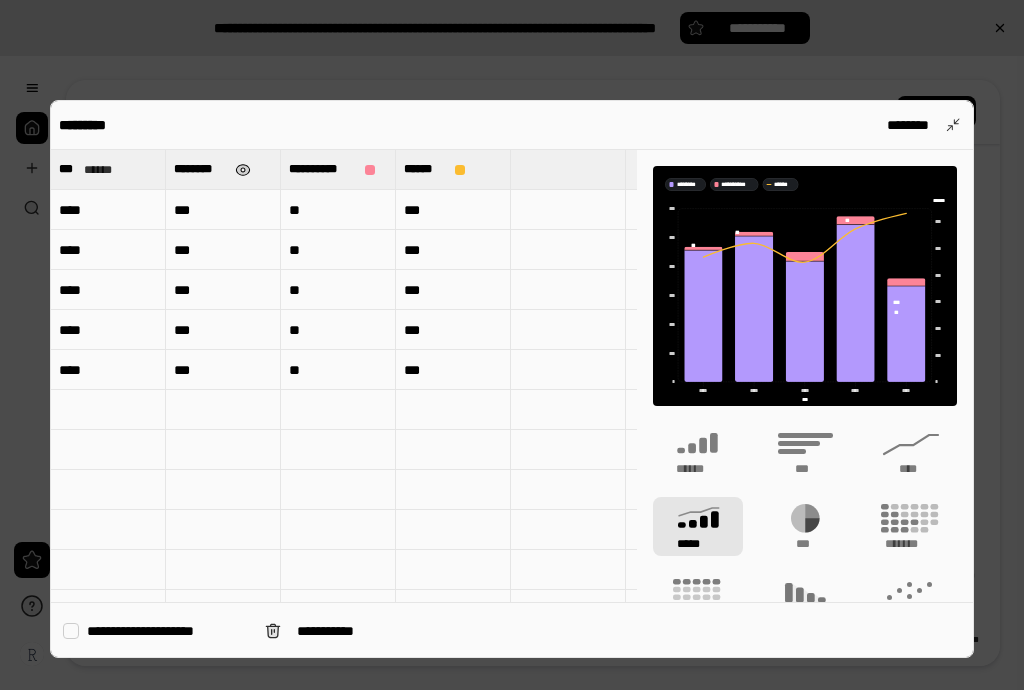 click at bounding box center (243, 170) 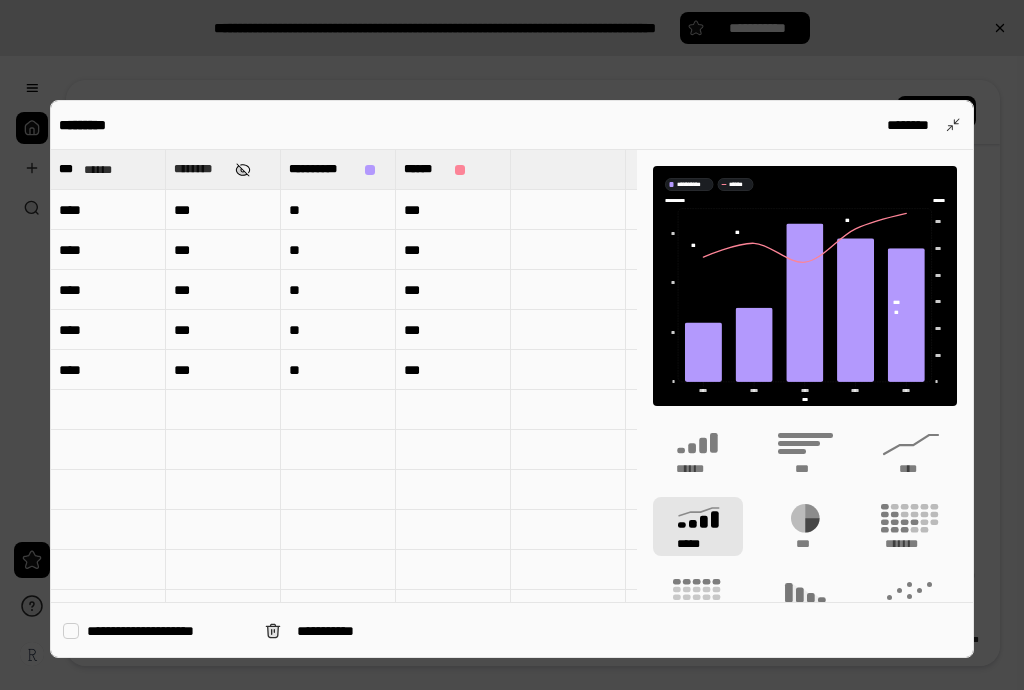 type on "**********" 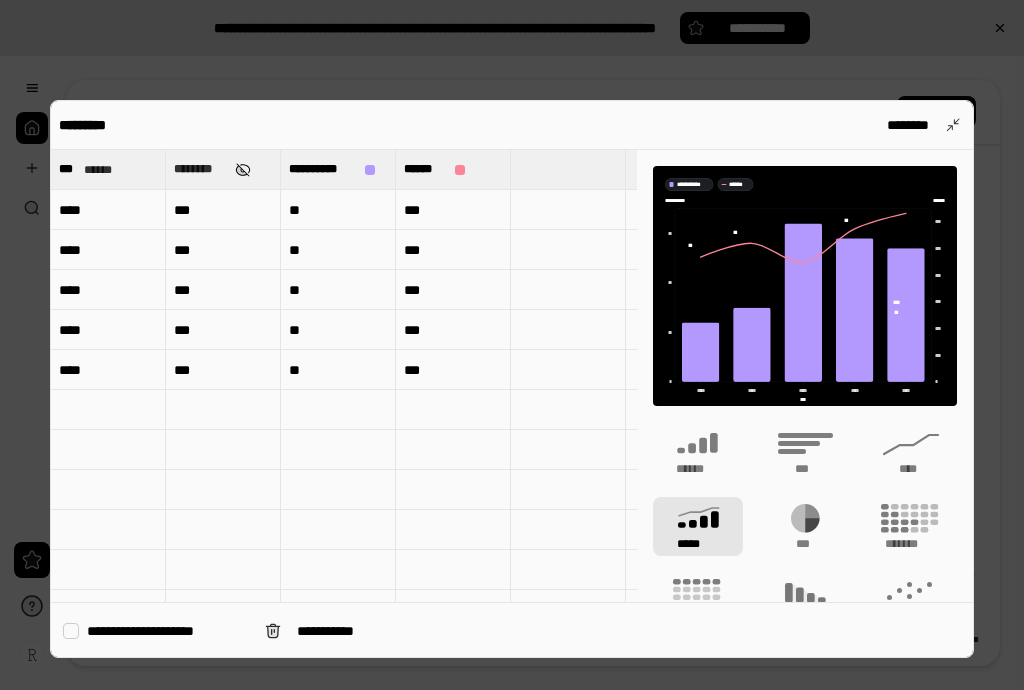 click at bounding box center (243, 170) 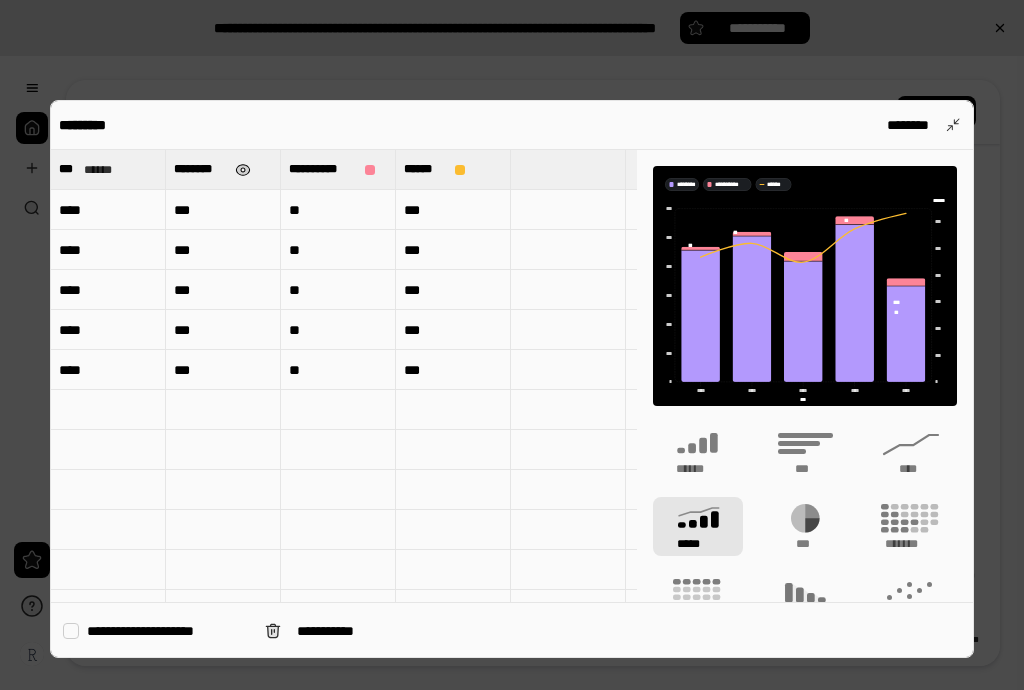 type 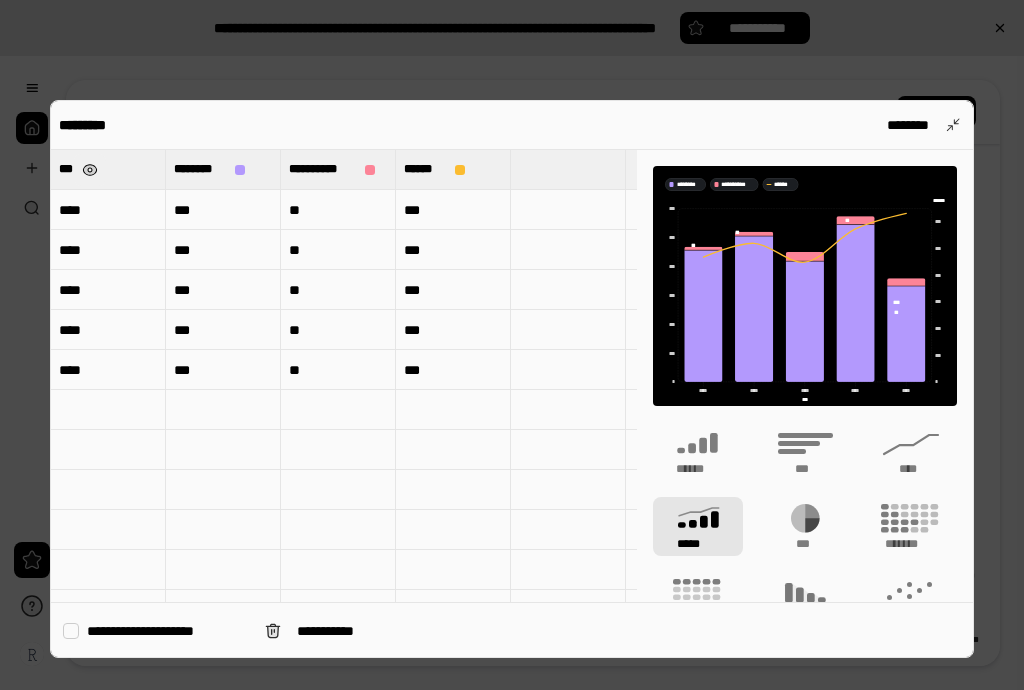 click at bounding box center (90, 170) 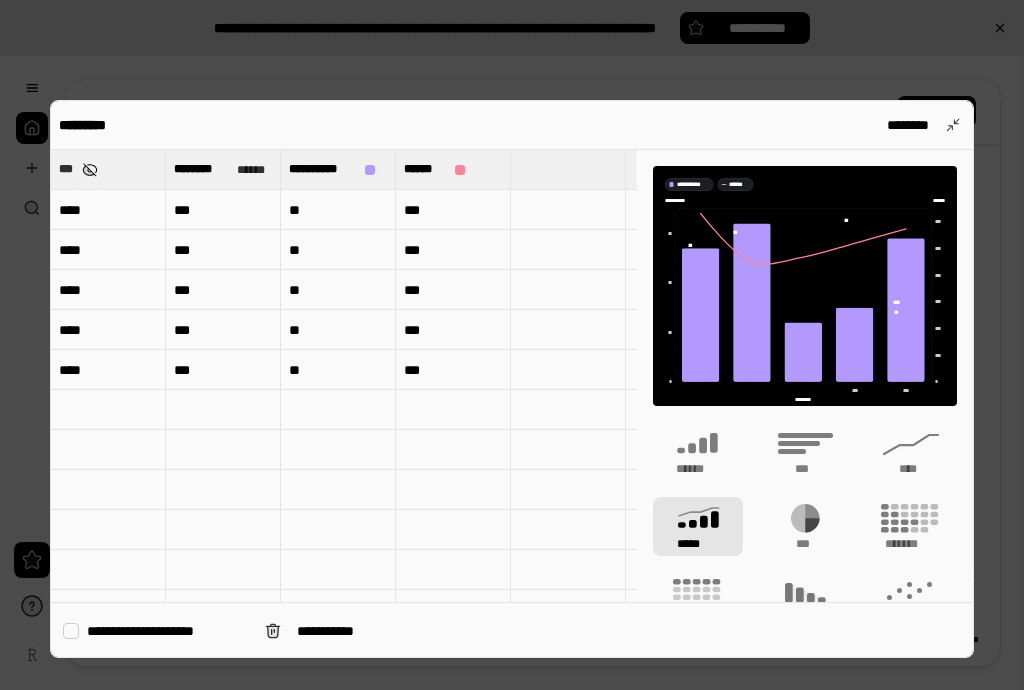click at bounding box center [90, 170] 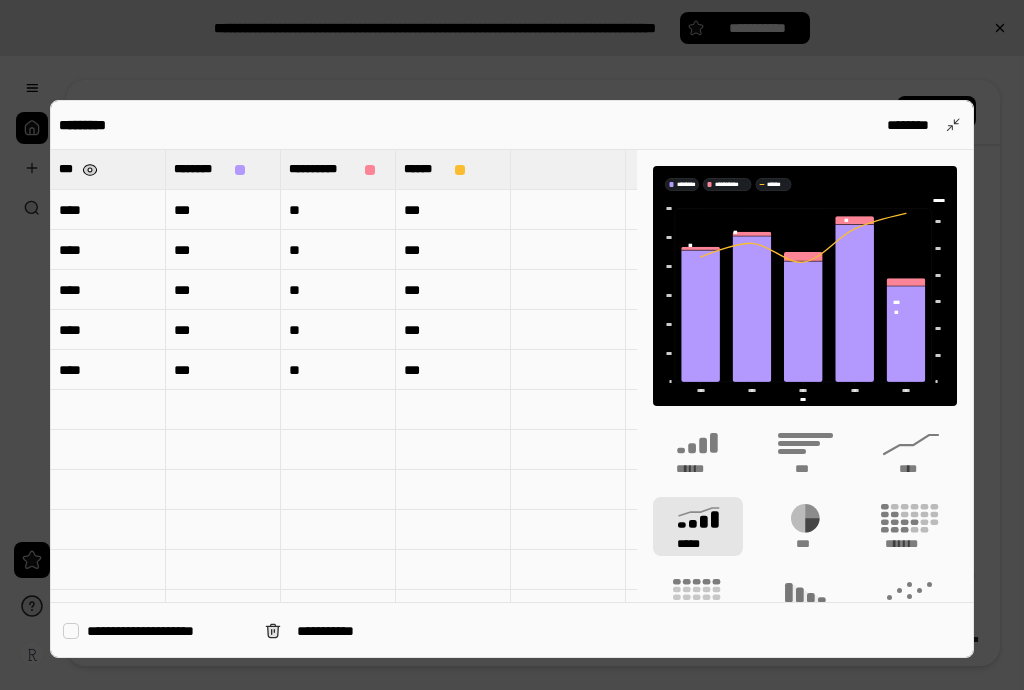 type on "***" 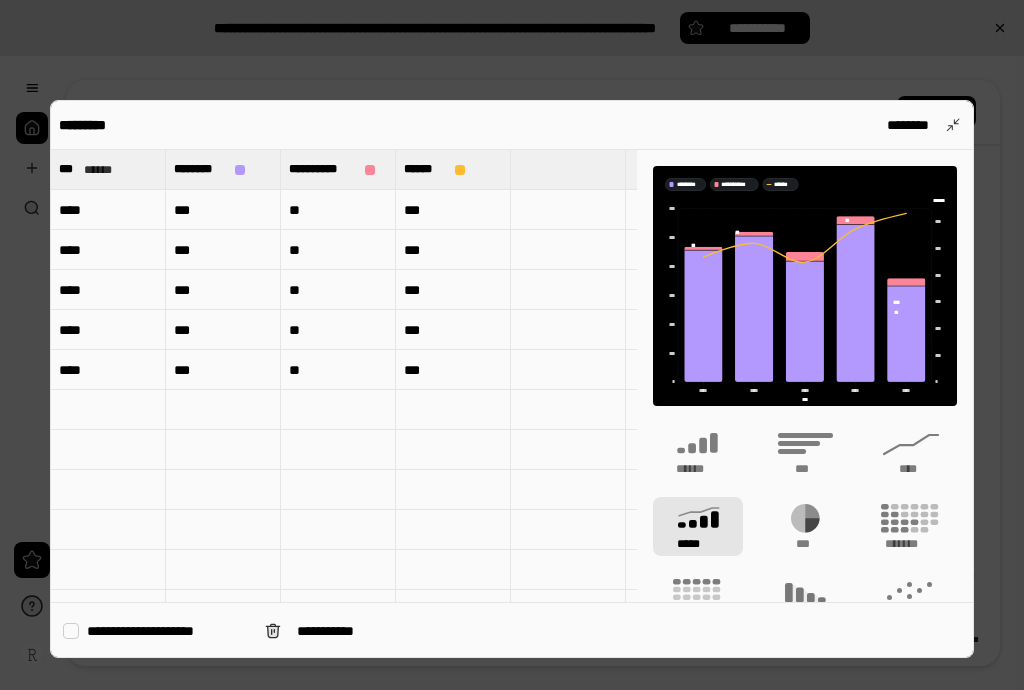 scroll, scrollTop: 188, scrollLeft: 0, axis: vertical 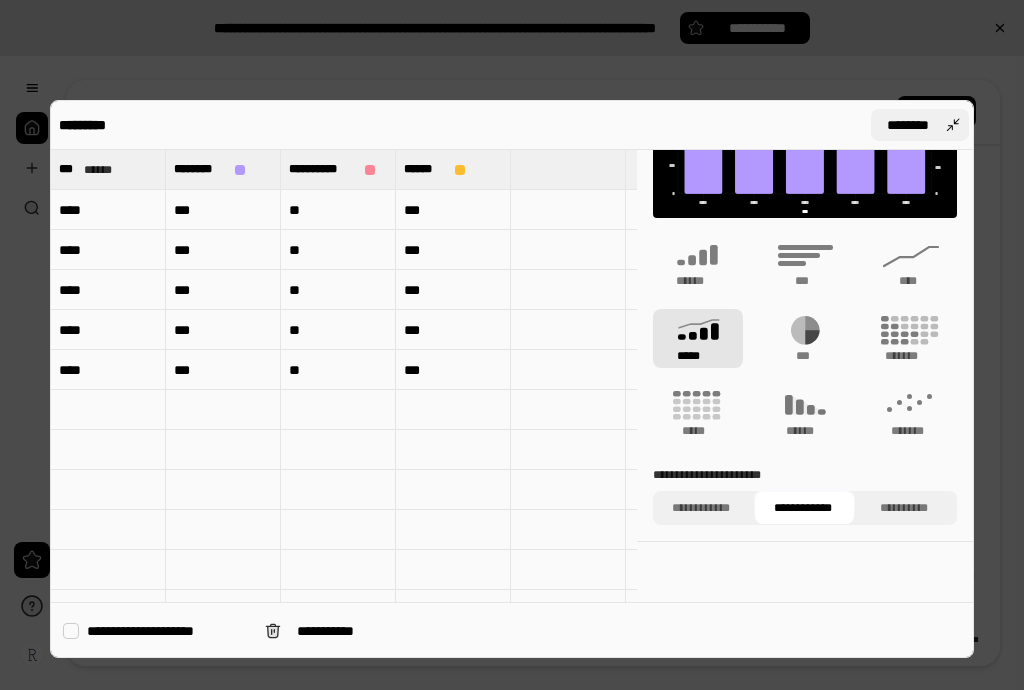 click on "********" at bounding box center [908, 125] 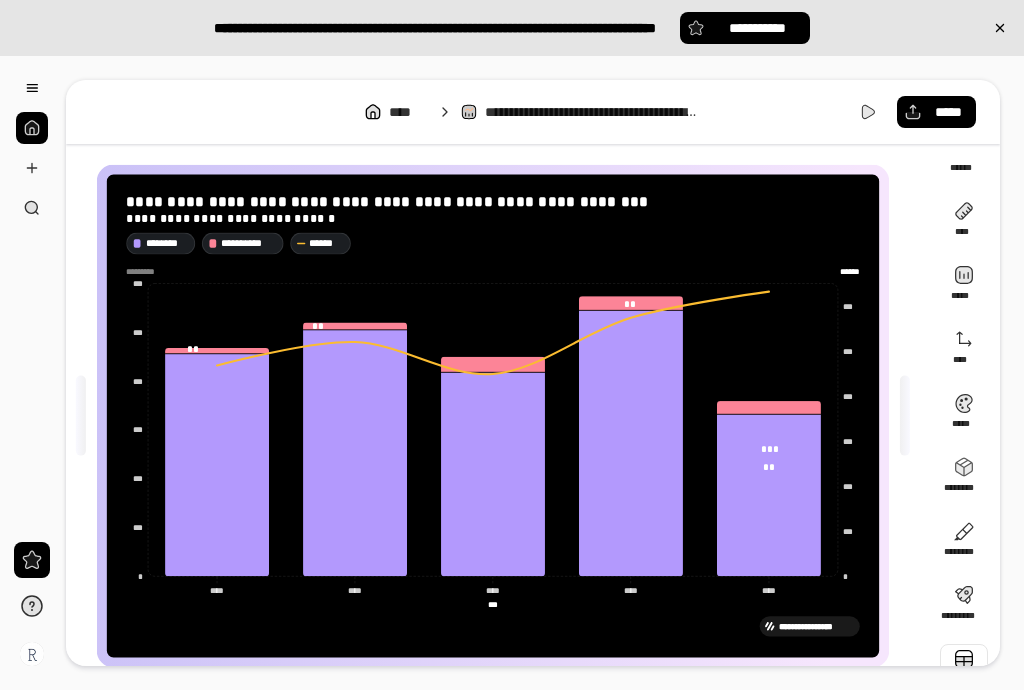 scroll, scrollTop: 0, scrollLeft: 0, axis: both 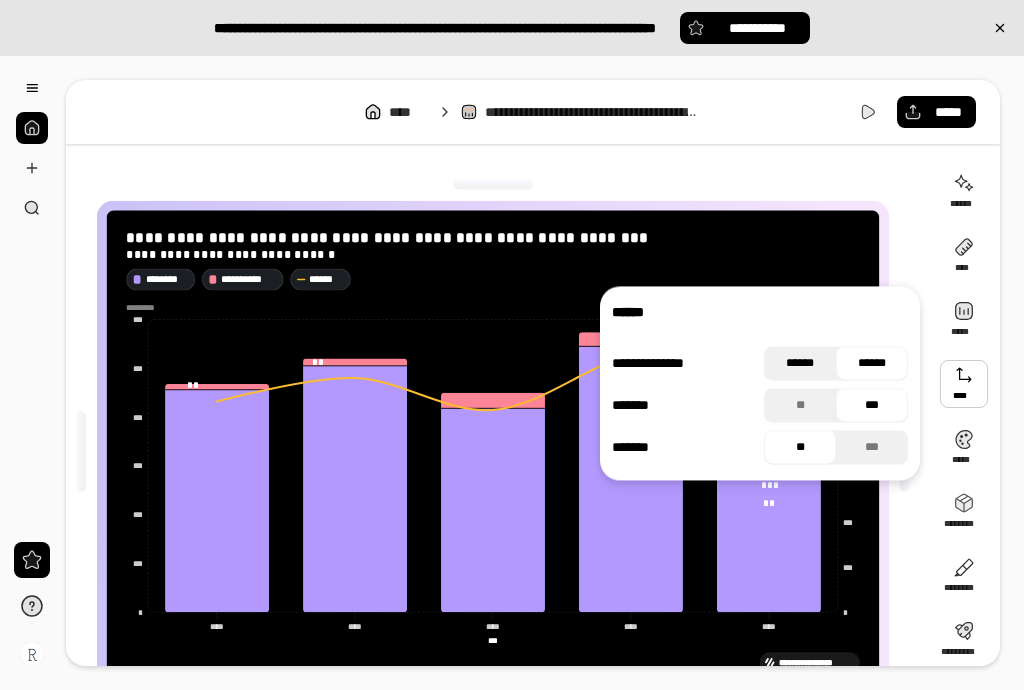 click on "******" at bounding box center [800, 363] 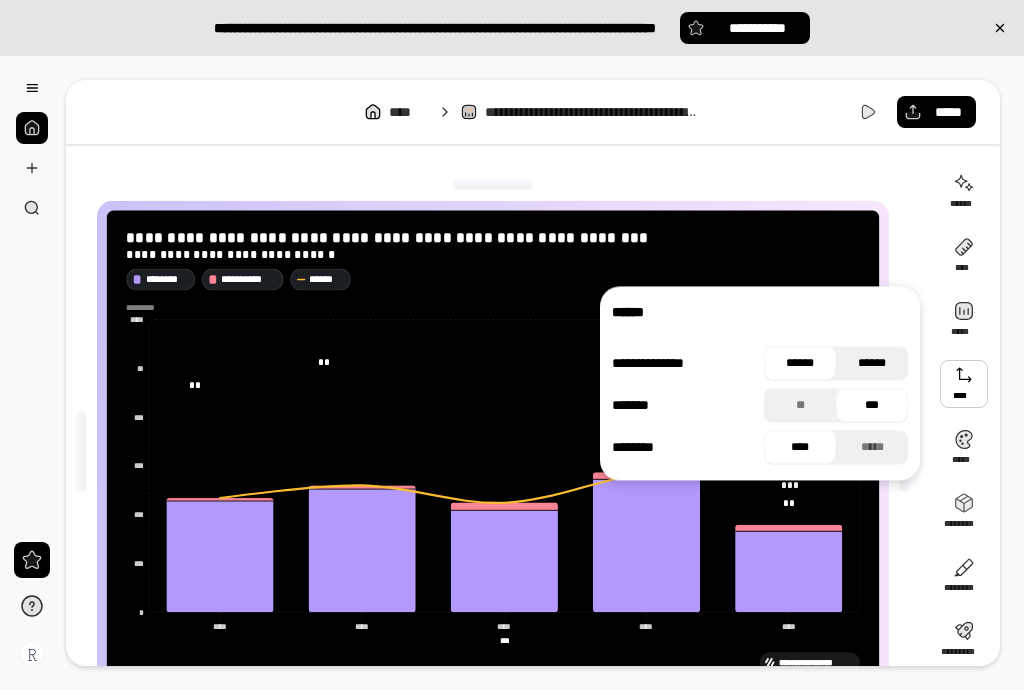 click on "******" at bounding box center [872, 363] 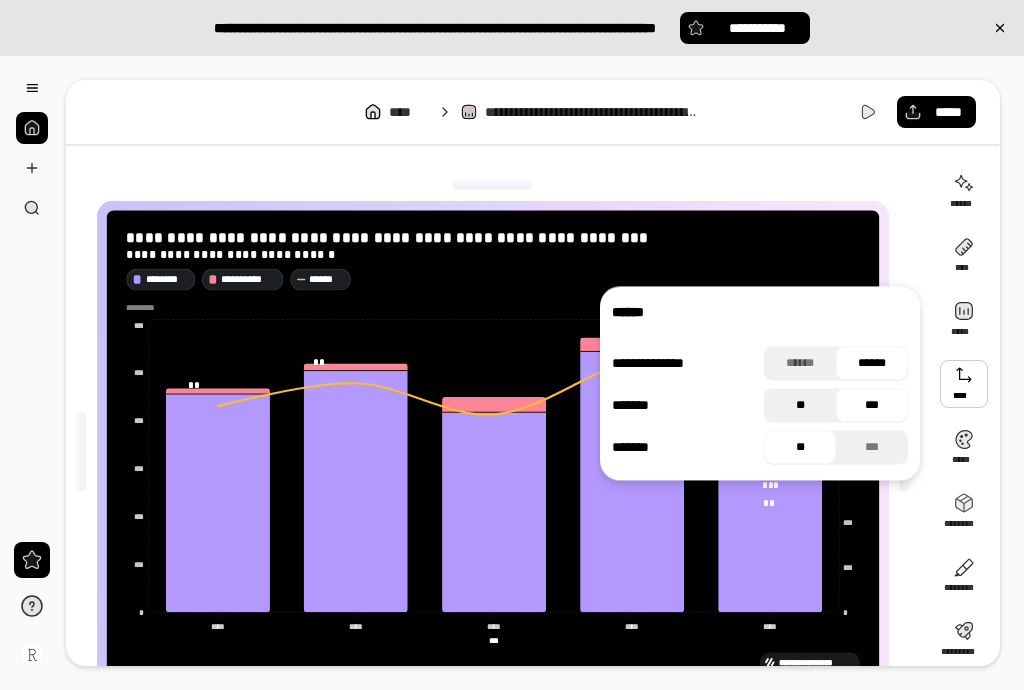 click on "**" at bounding box center (800, 405) 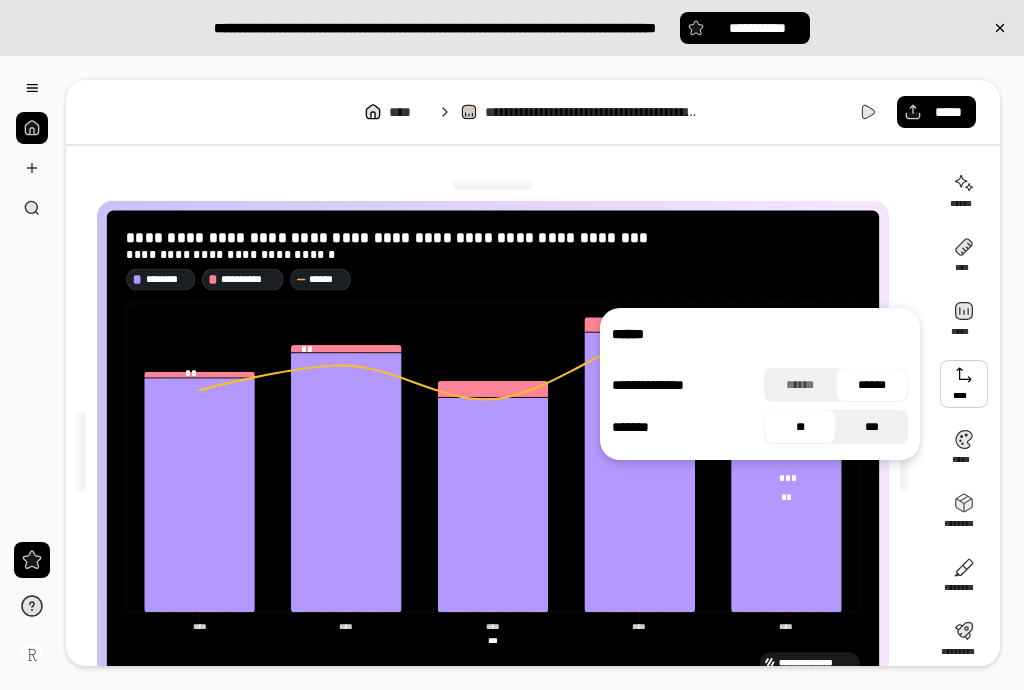 click on "***" at bounding box center (872, 427) 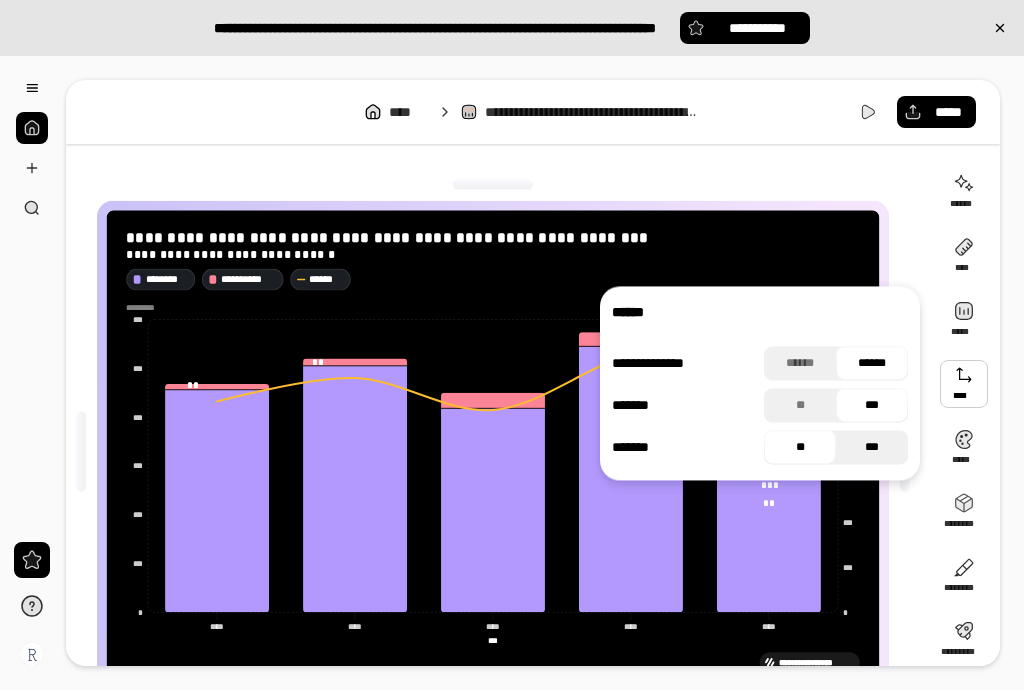 click on "***" at bounding box center [872, 447] 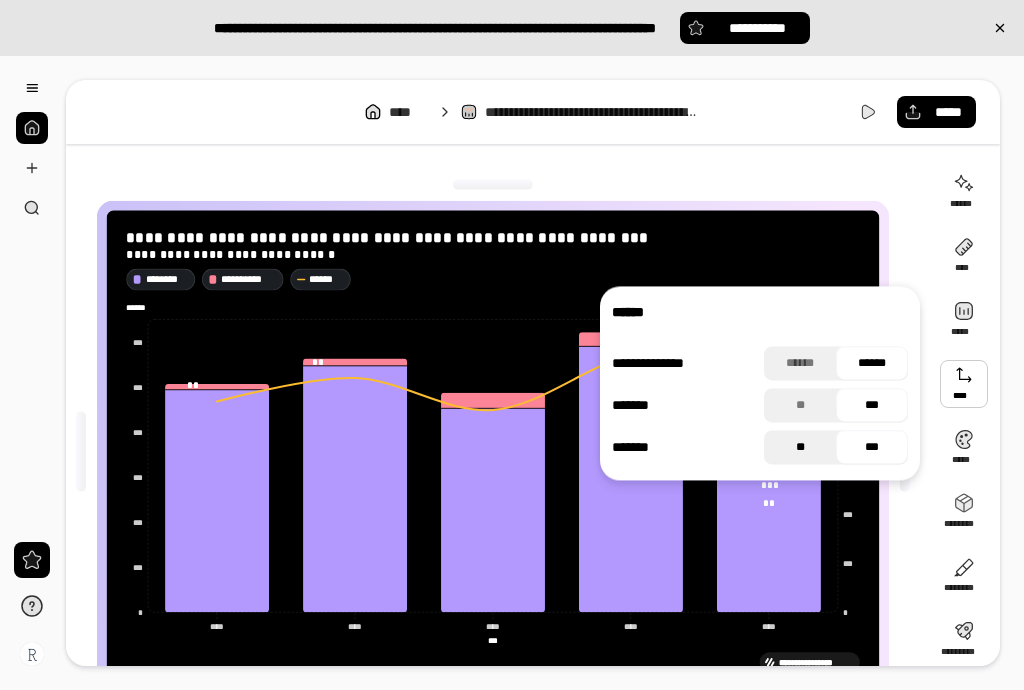 click on "**" at bounding box center (800, 447) 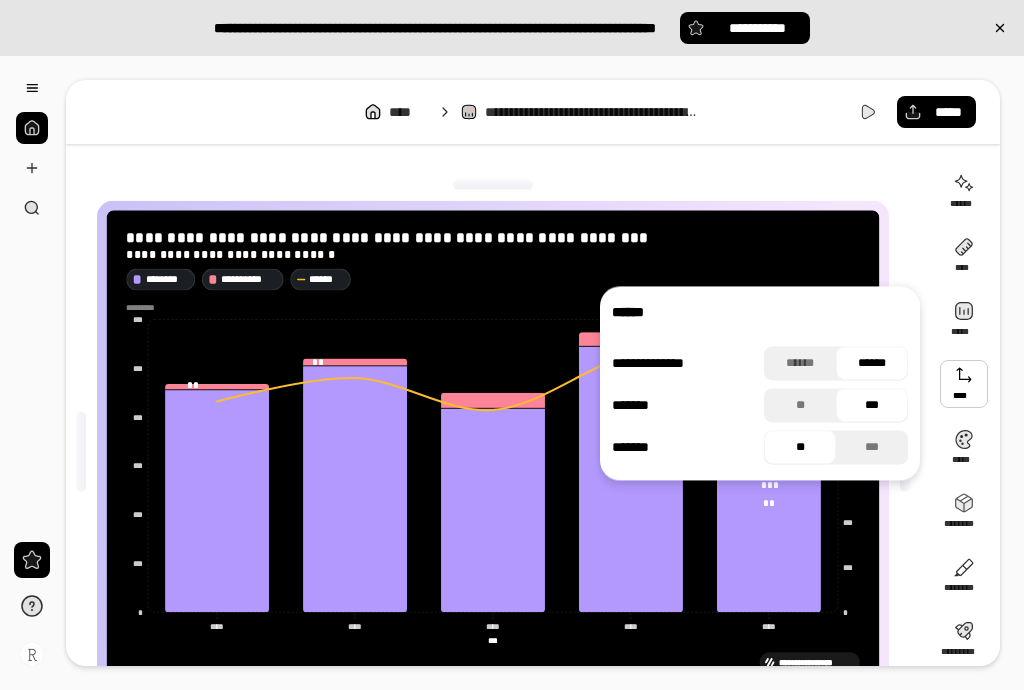 click on "**********" at bounding box center [493, 451] 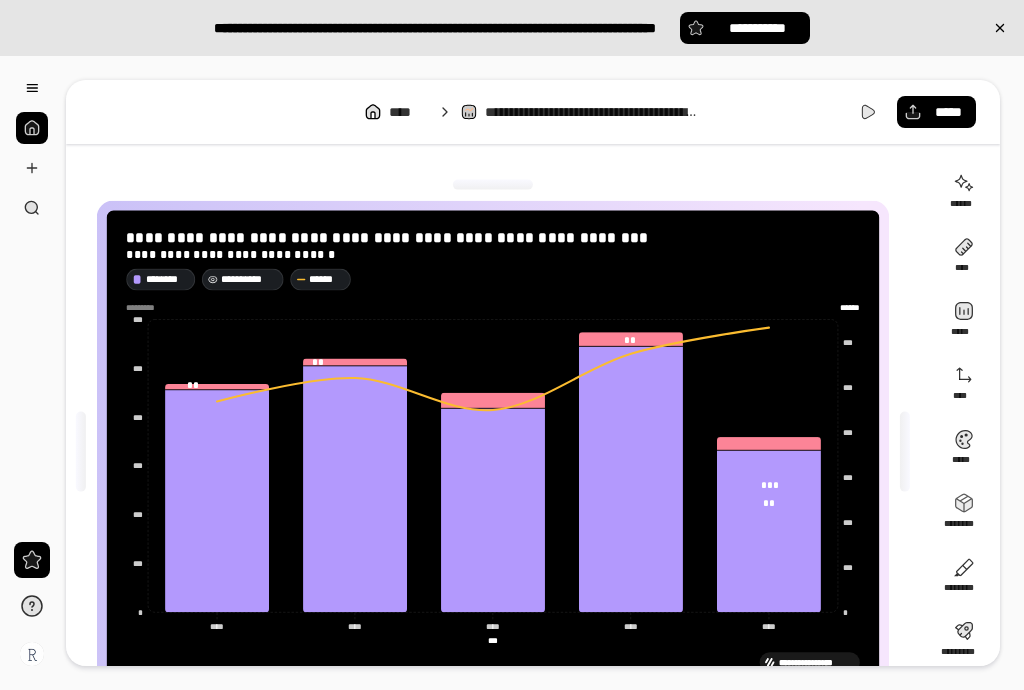 click on "**********" at bounding box center (249, 279) 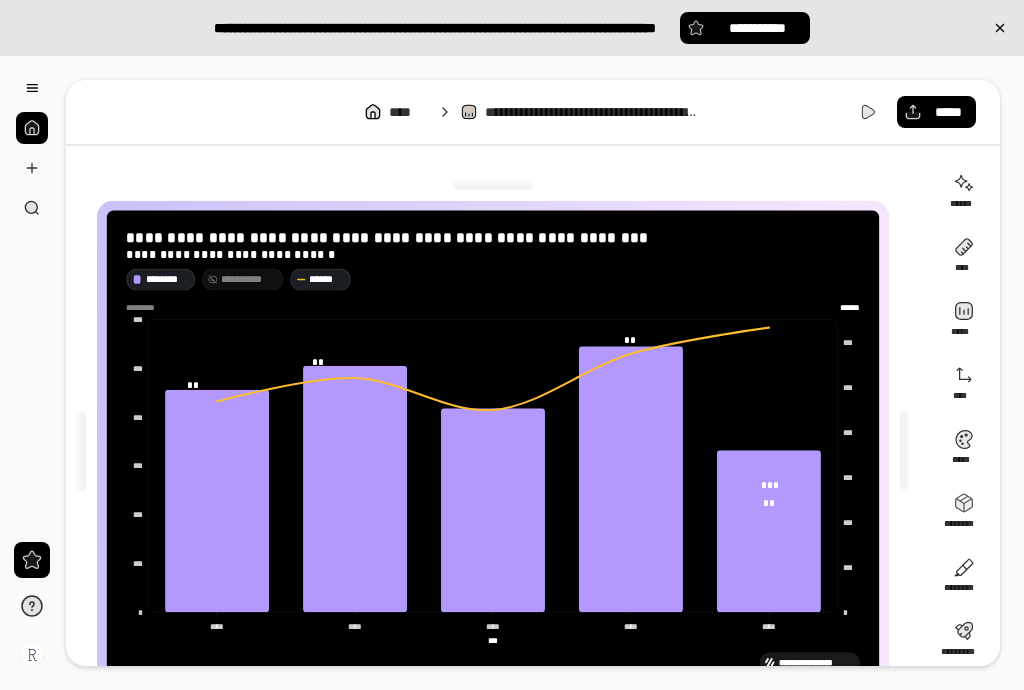 click on "**********" at bounding box center (249, 279) 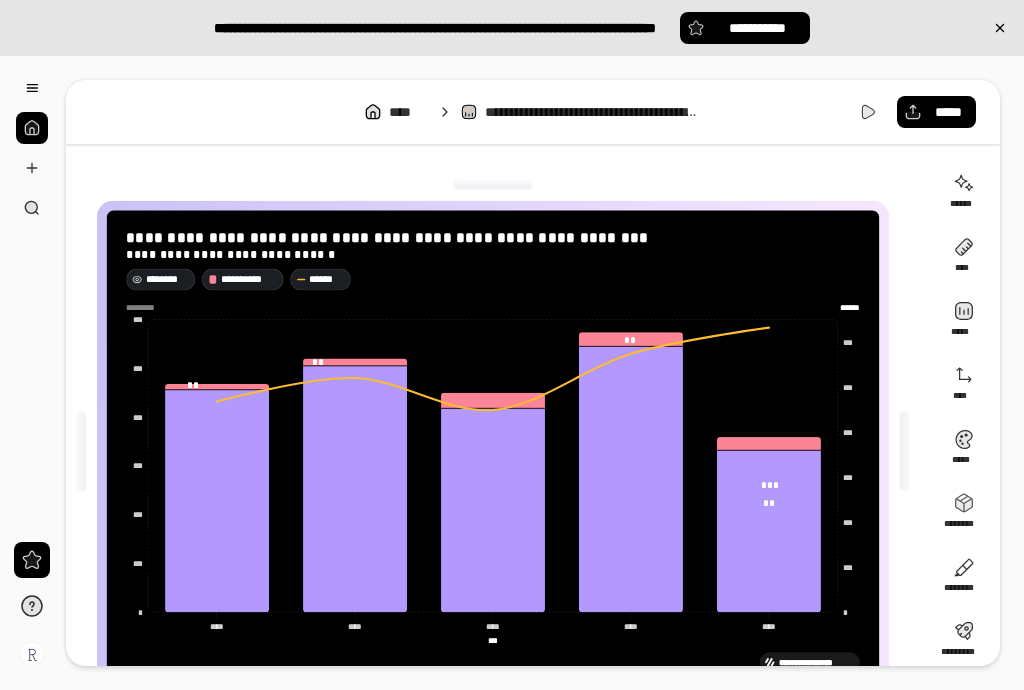 click on "********" at bounding box center (168, 279) 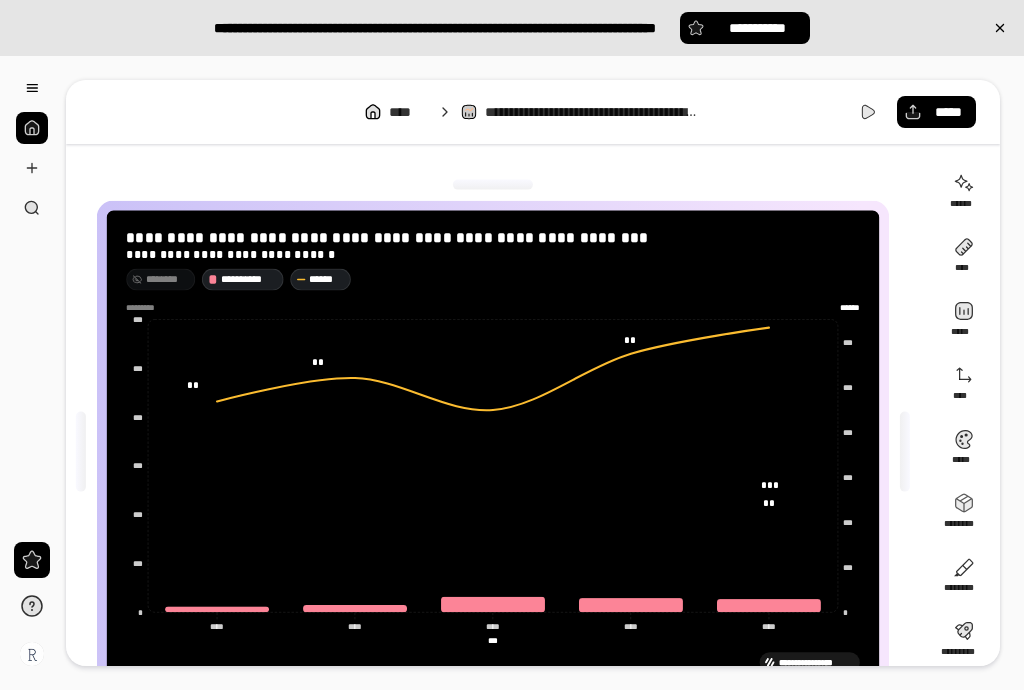 click on "********" at bounding box center (168, 279) 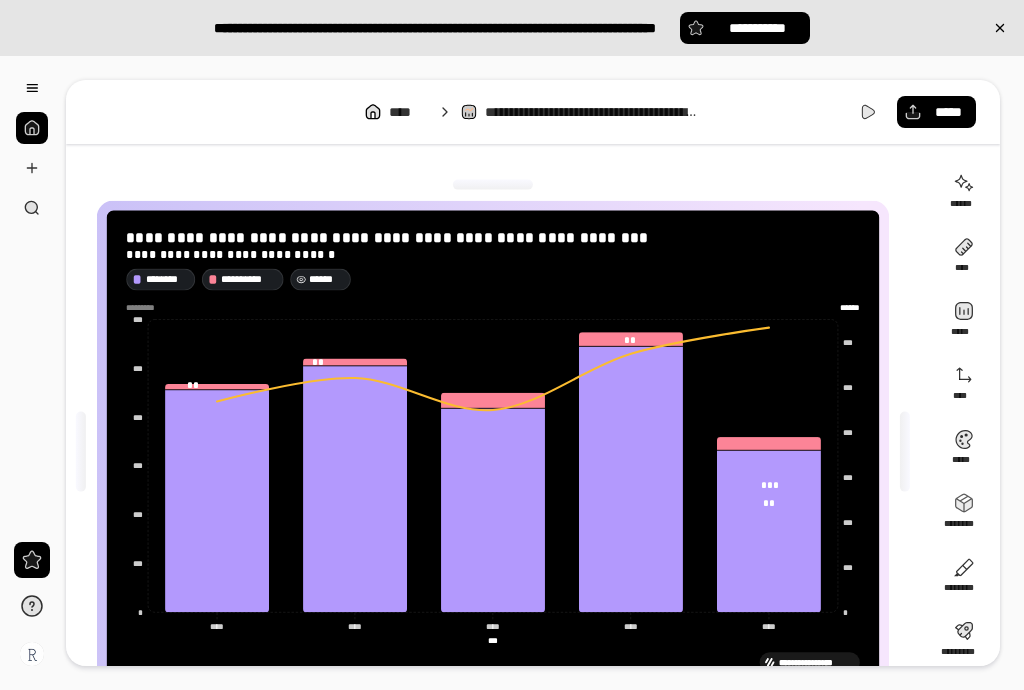 click on "******" at bounding box center (320, 279) 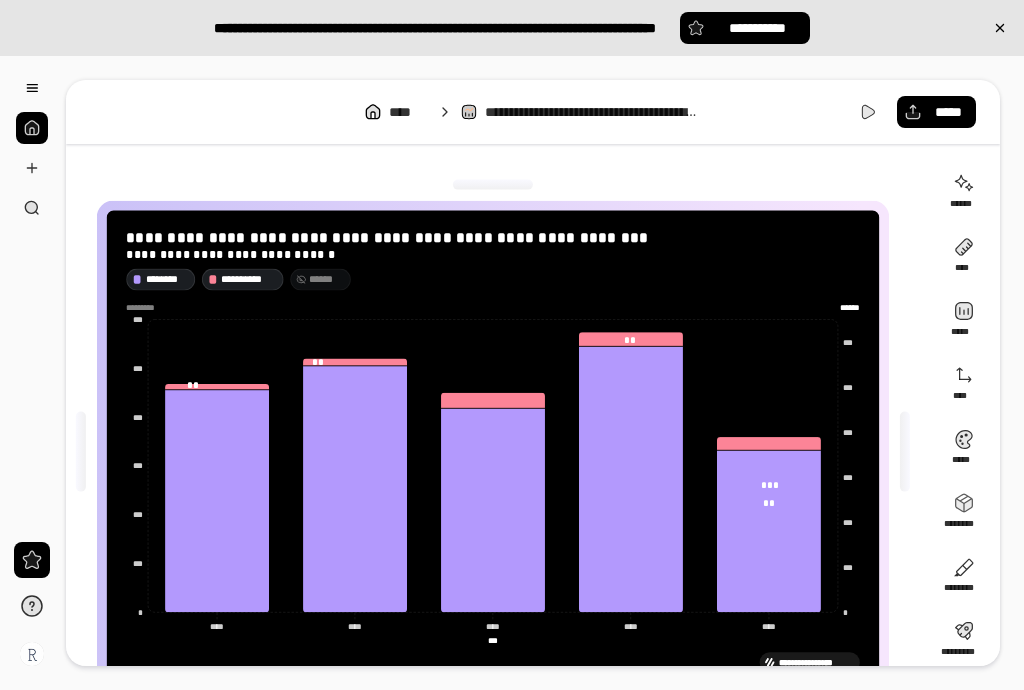 click on "******" at bounding box center [326, 279] 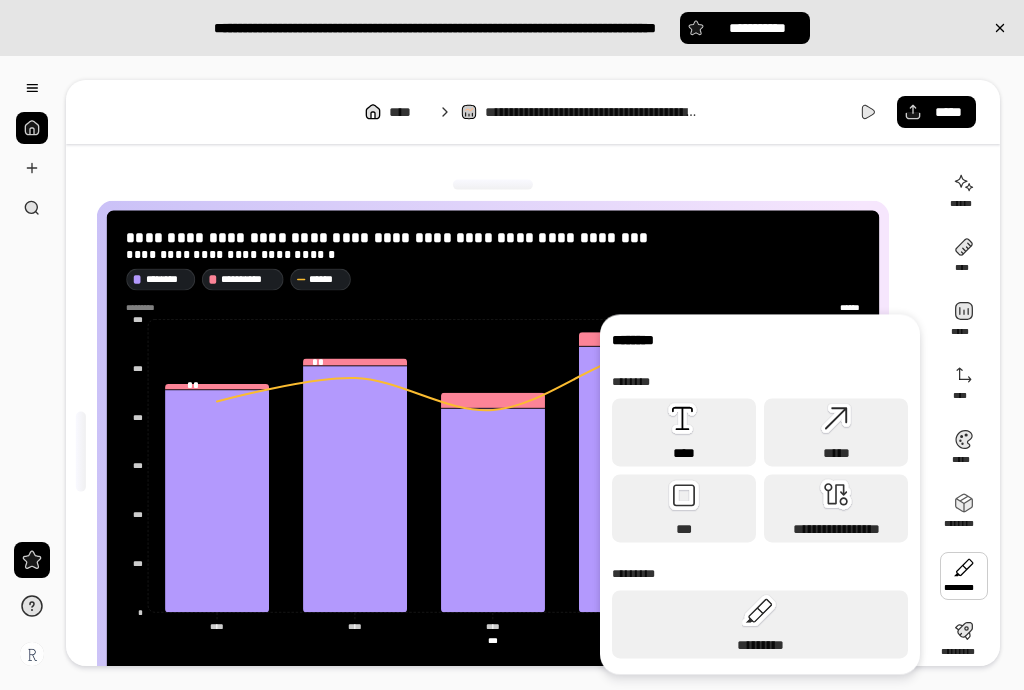 click 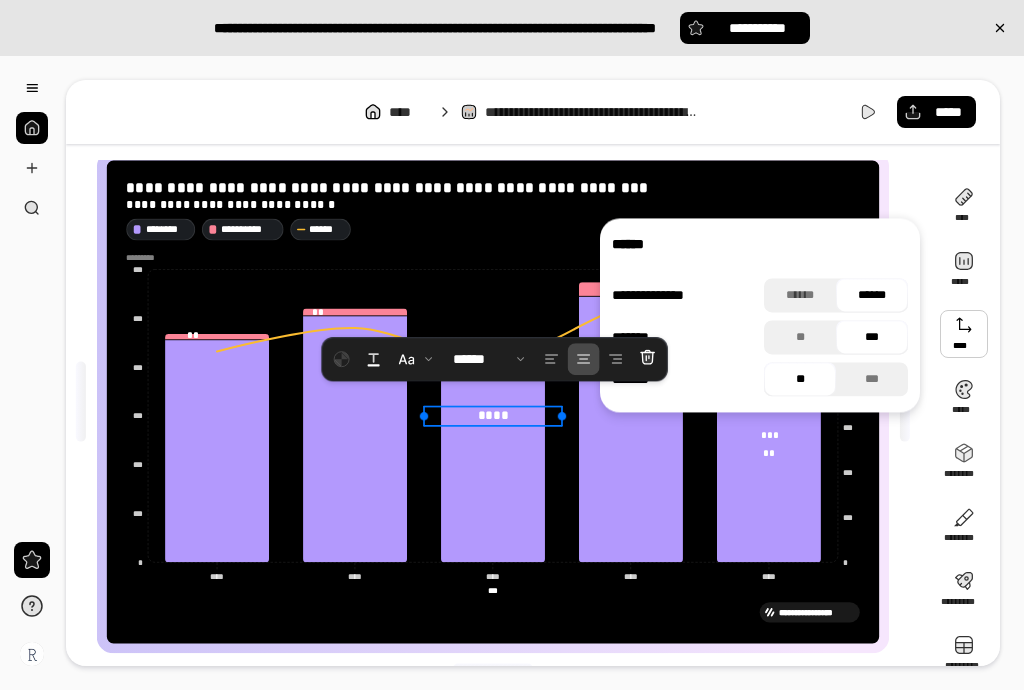 scroll, scrollTop: 76, scrollLeft: 0, axis: vertical 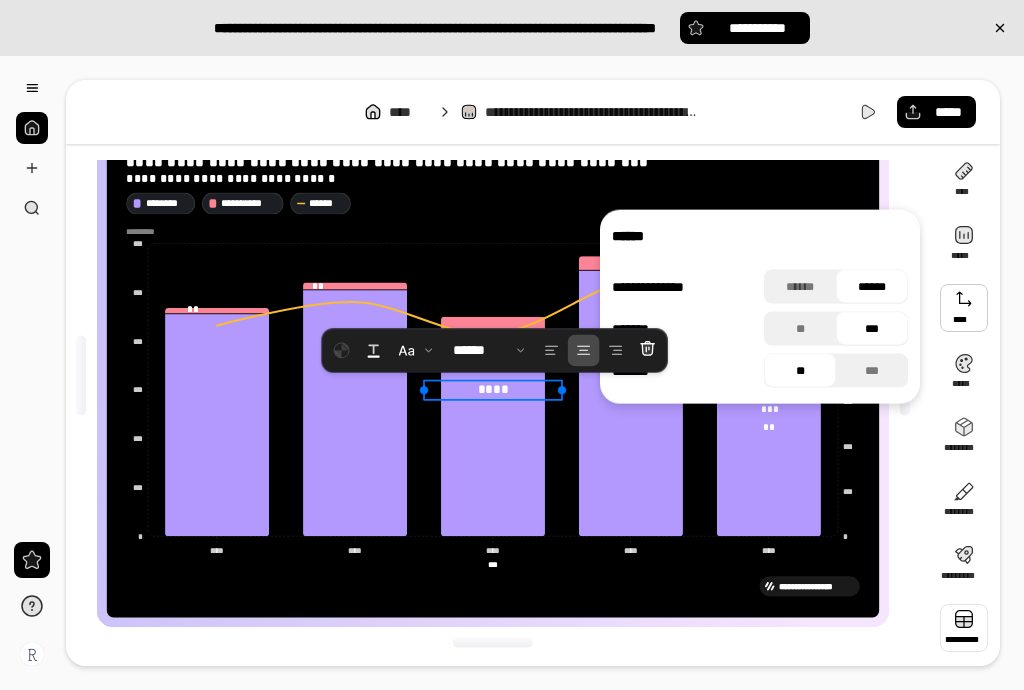click at bounding box center [964, 628] 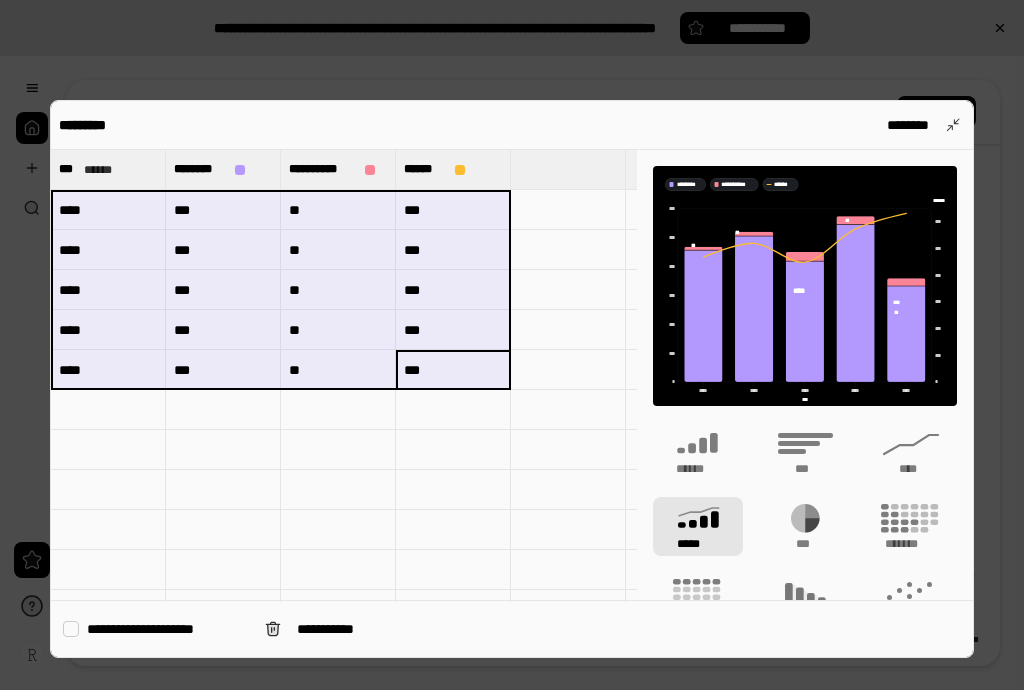 drag, startPoint x: 471, startPoint y: 384, endPoint x: 107, endPoint y: 210, distance: 403.45013 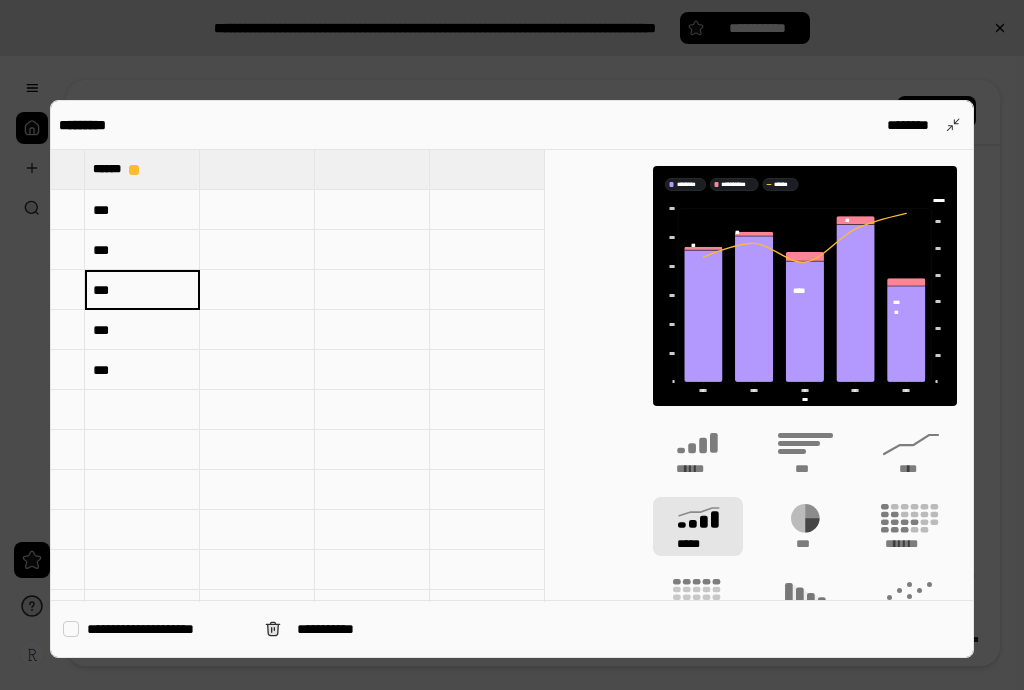 scroll, scrollTop: 0, scrollLeft: 0, axis: both 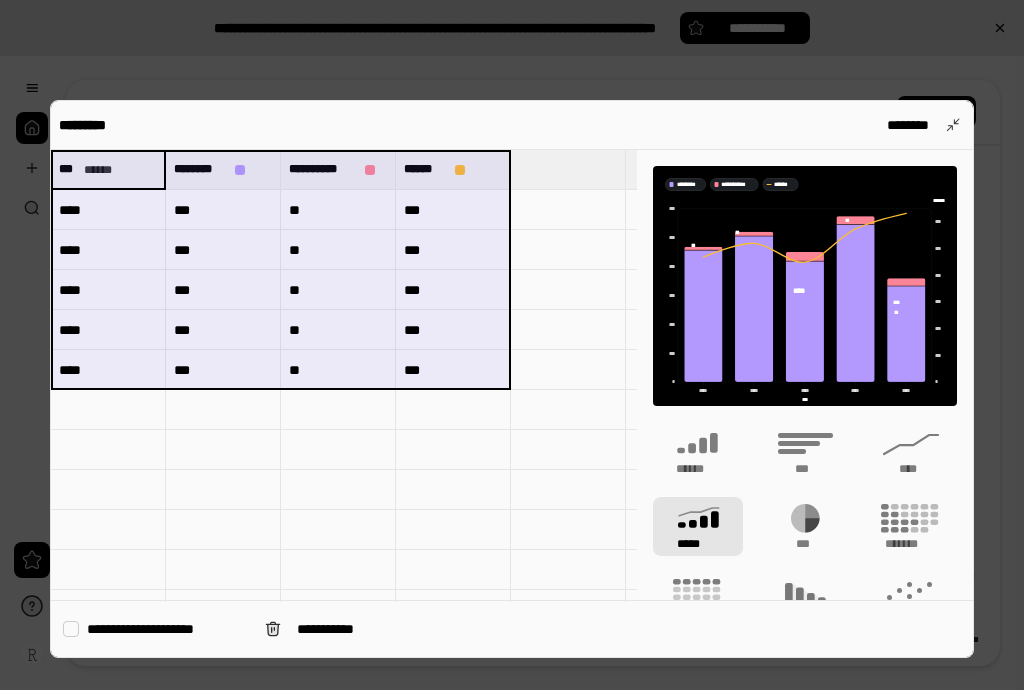 drag, startPoint x: 124, startPoint y: 168, endPoint x: 441, endPoint y: 363, distance: 372.17468 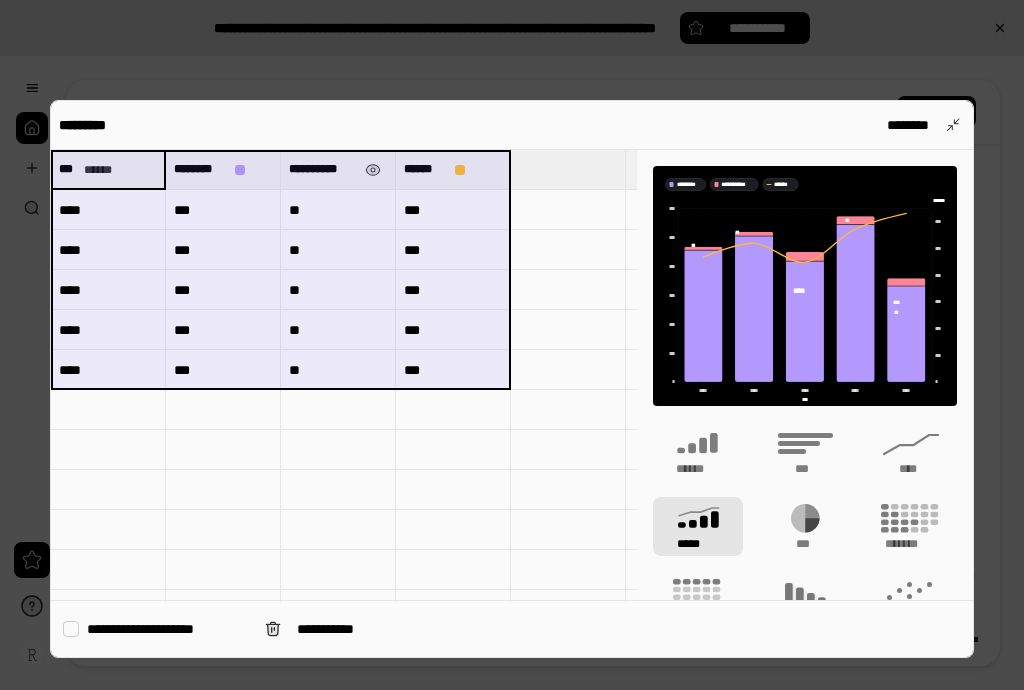 copy on "**********" 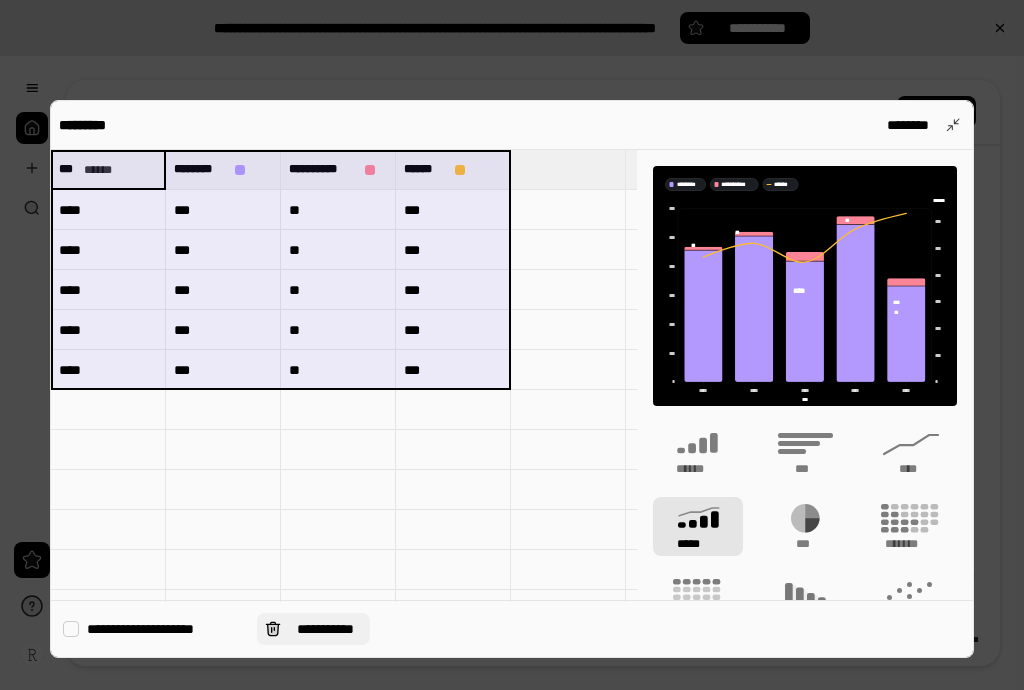 click on "**********" at bounding box center [313, 629] 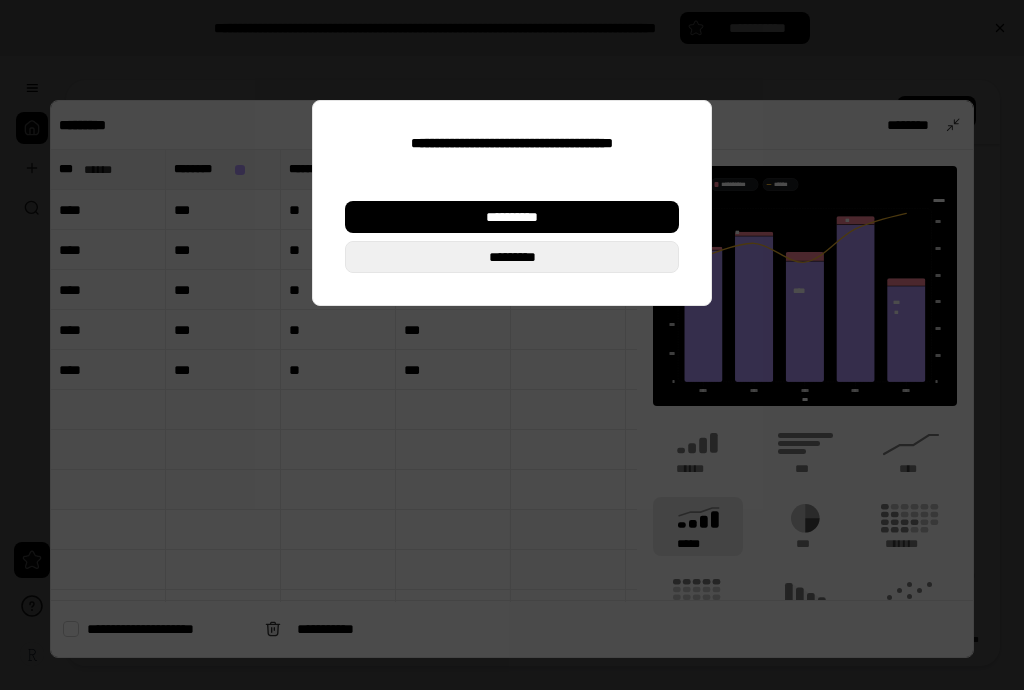 click on "*********" at bounding box center (511, 257) 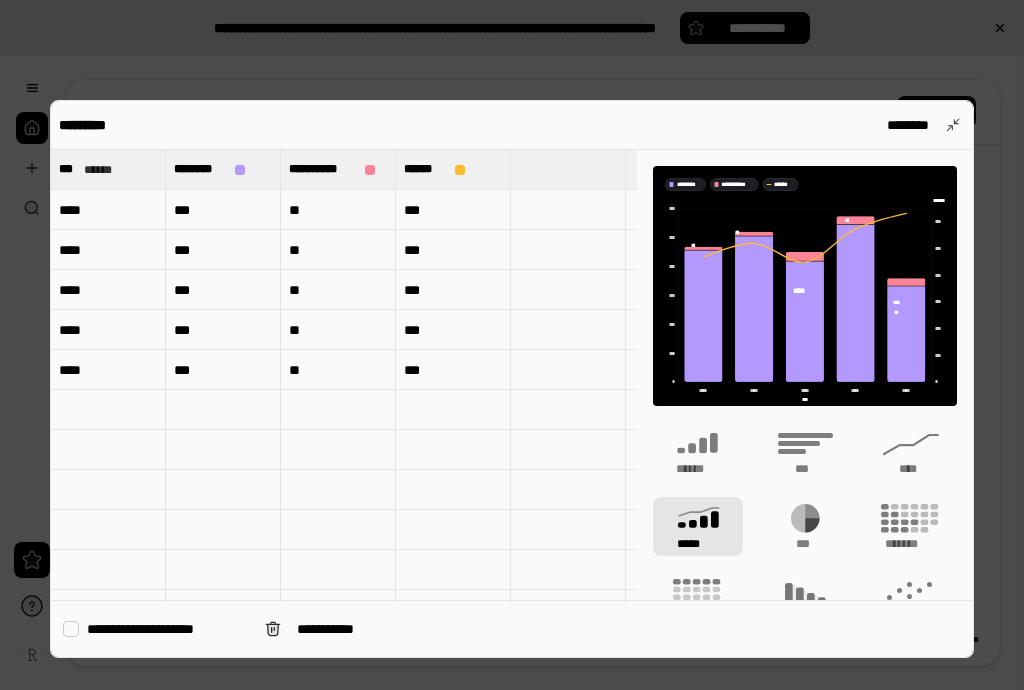 click on "**********" at bounding box center (512, 628) 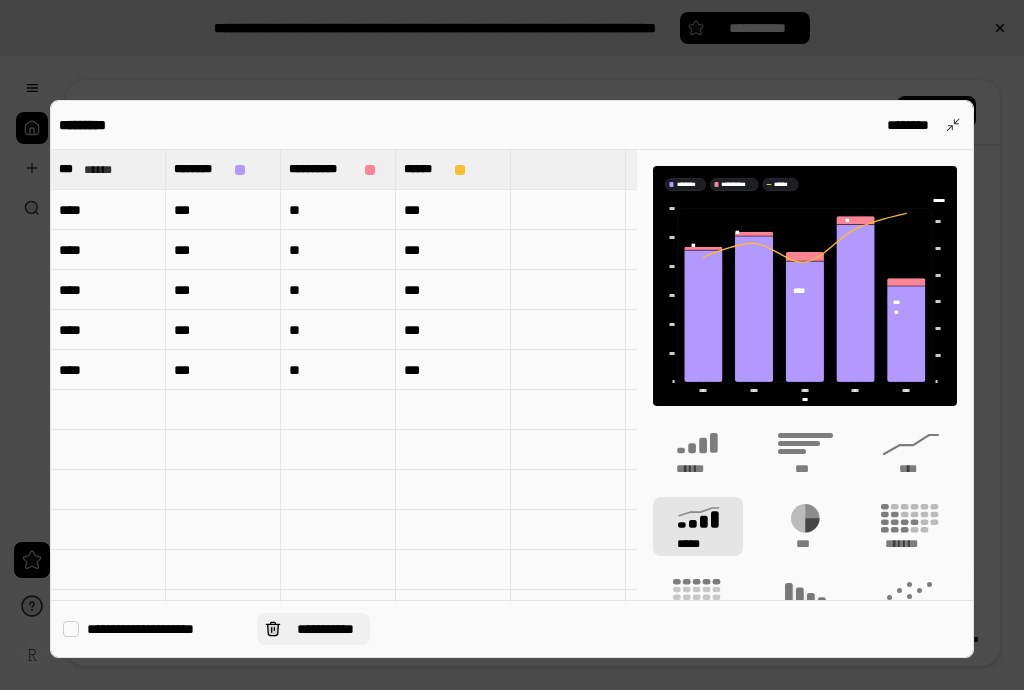 click on "**********" at bounding box center [325, 629] 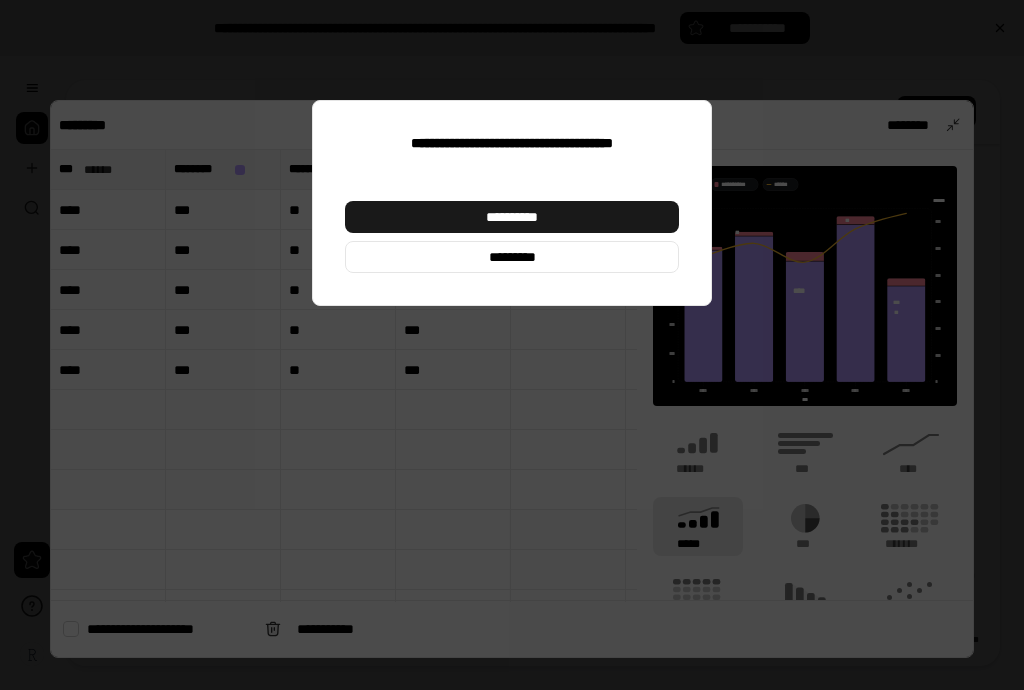 click on "**********" at bounding box center [512, 217] 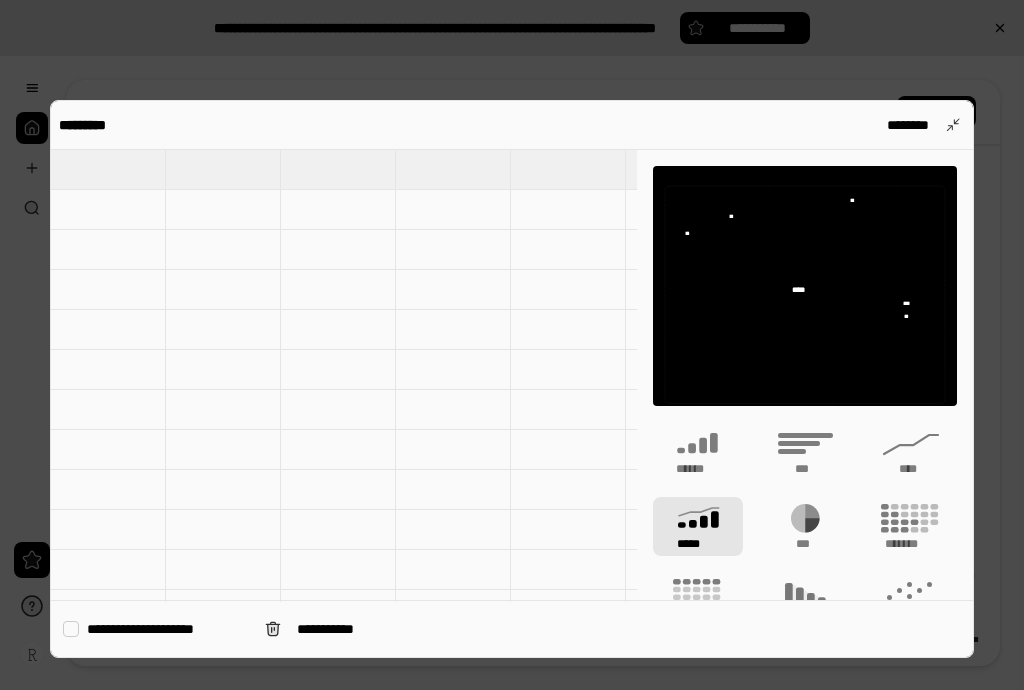 drag, startPoint x: 204, startPoint y: 334, endPoint x: 196, endPoint y: 308, distance: 27.202942 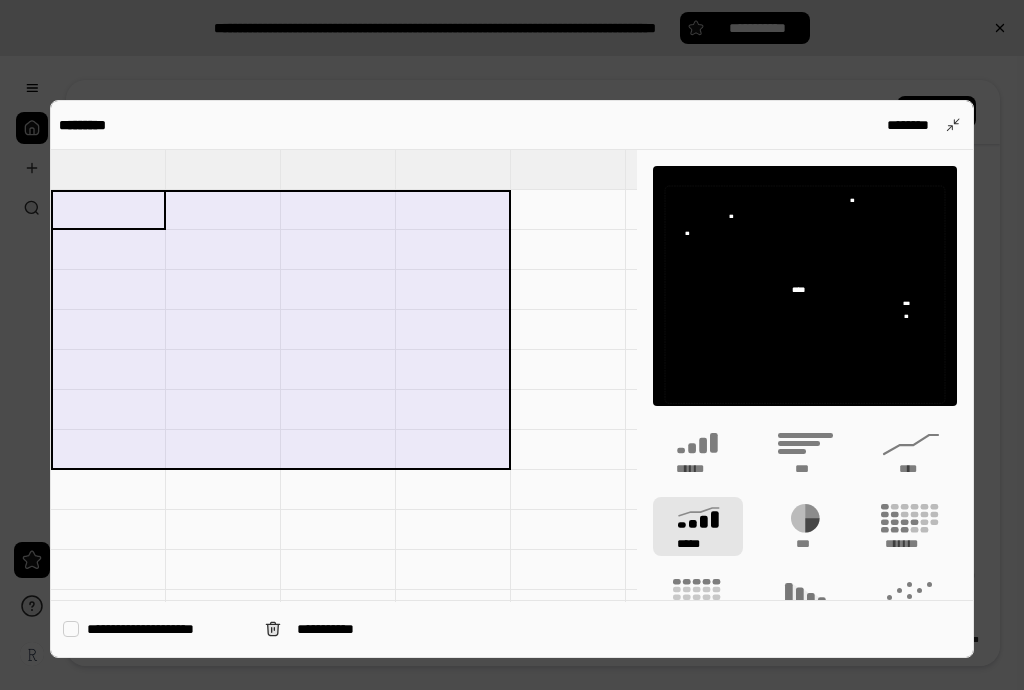 drag, startPoint x: 190, startPoint y: 255, endPoint x: 404, endPoint y: 442, distance: 284.19183 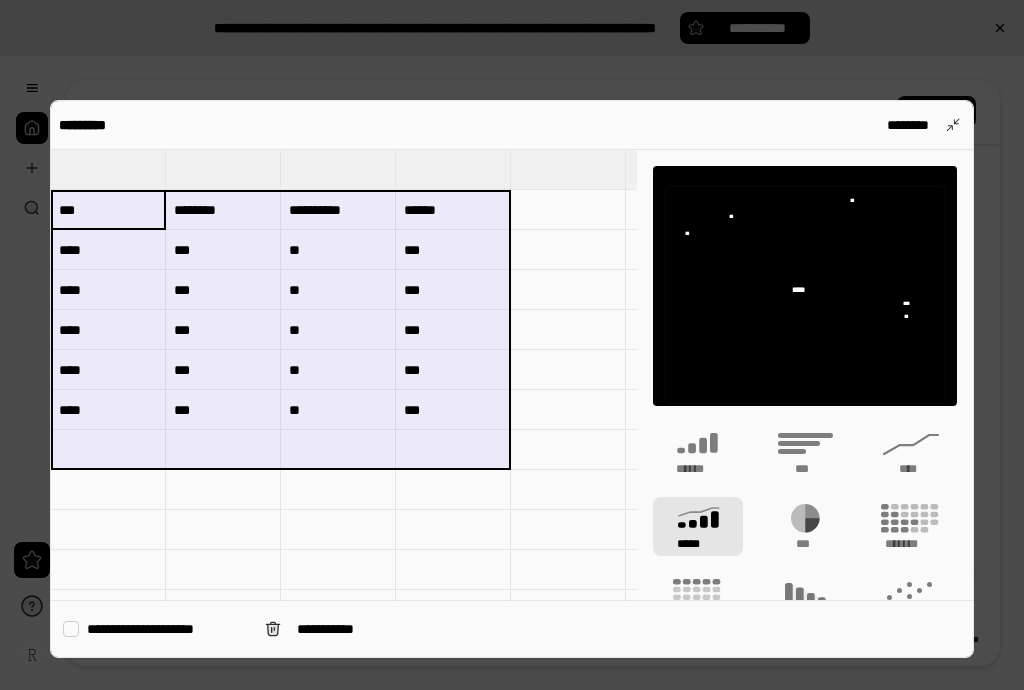 click at bounding box center [568, 410] 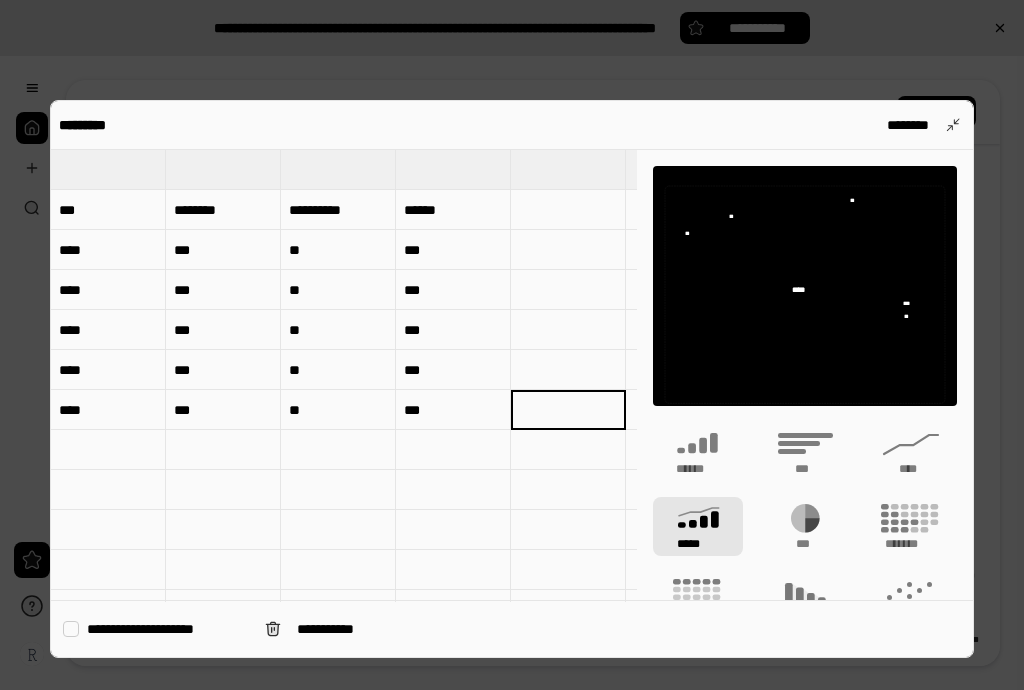 click on "*****" at bounding box center [698, 526] 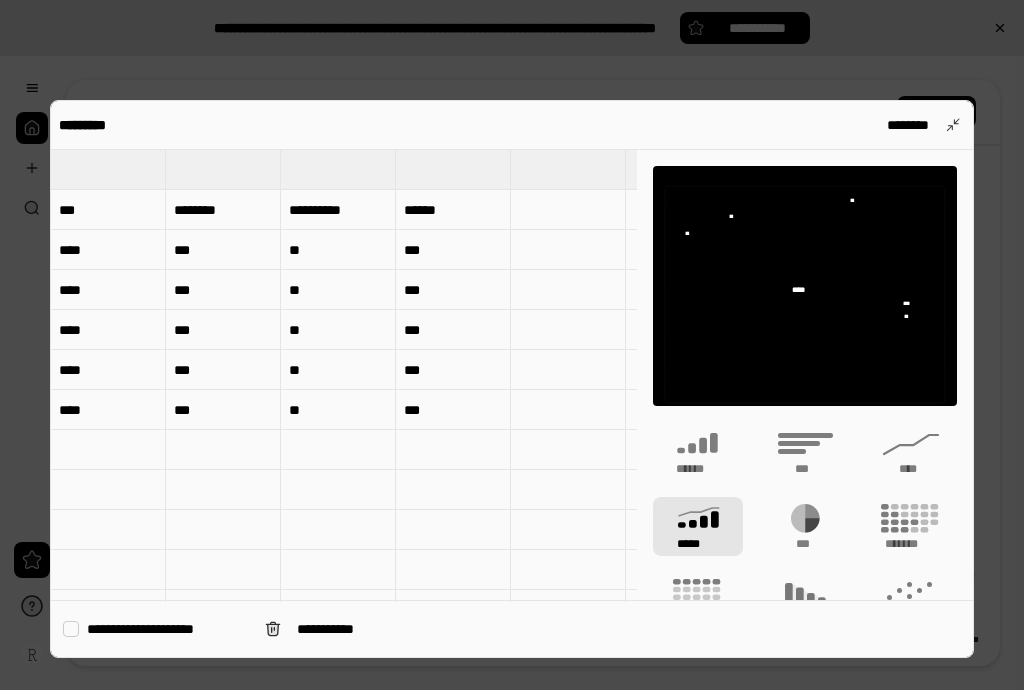 click on "**********" at bounding box center (512, 628) 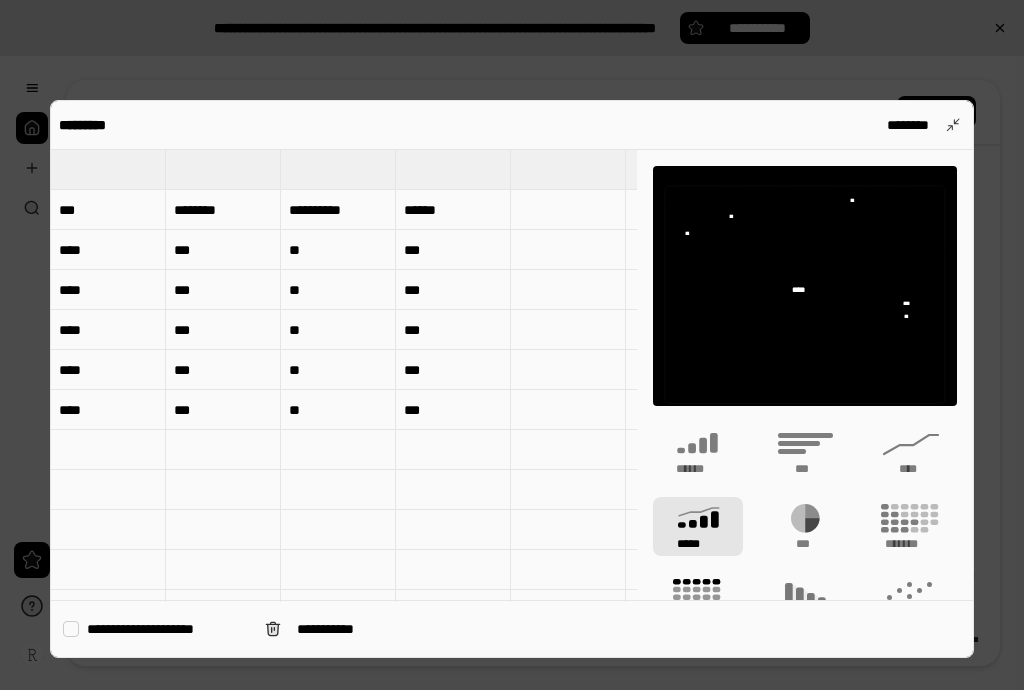 click 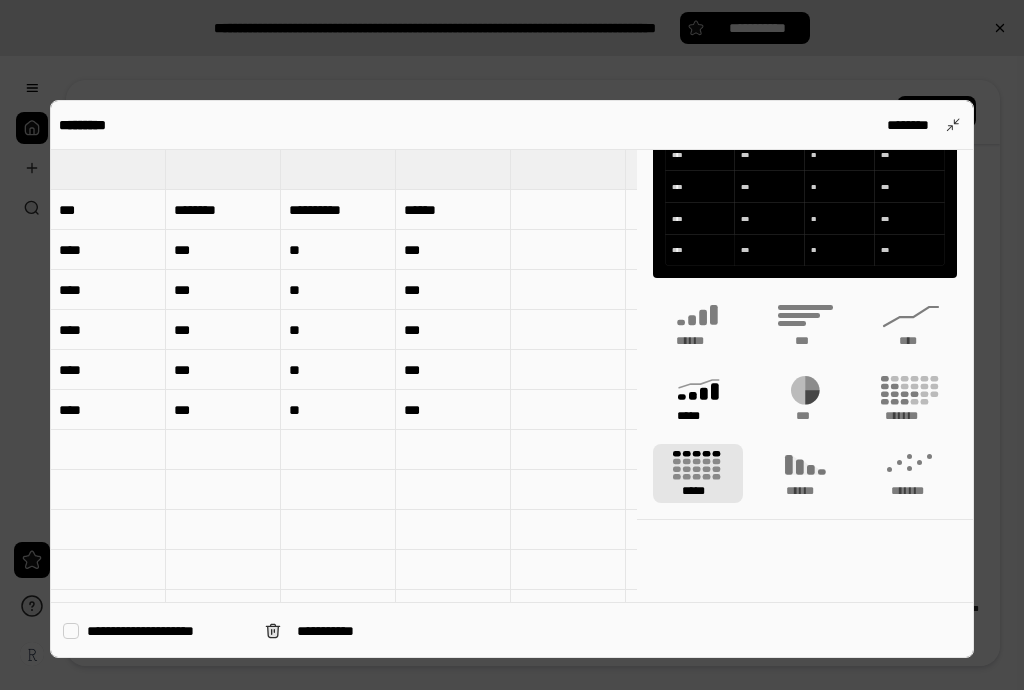scroll, scrollTop: 188, scrollLeft: 0, axis: vertical 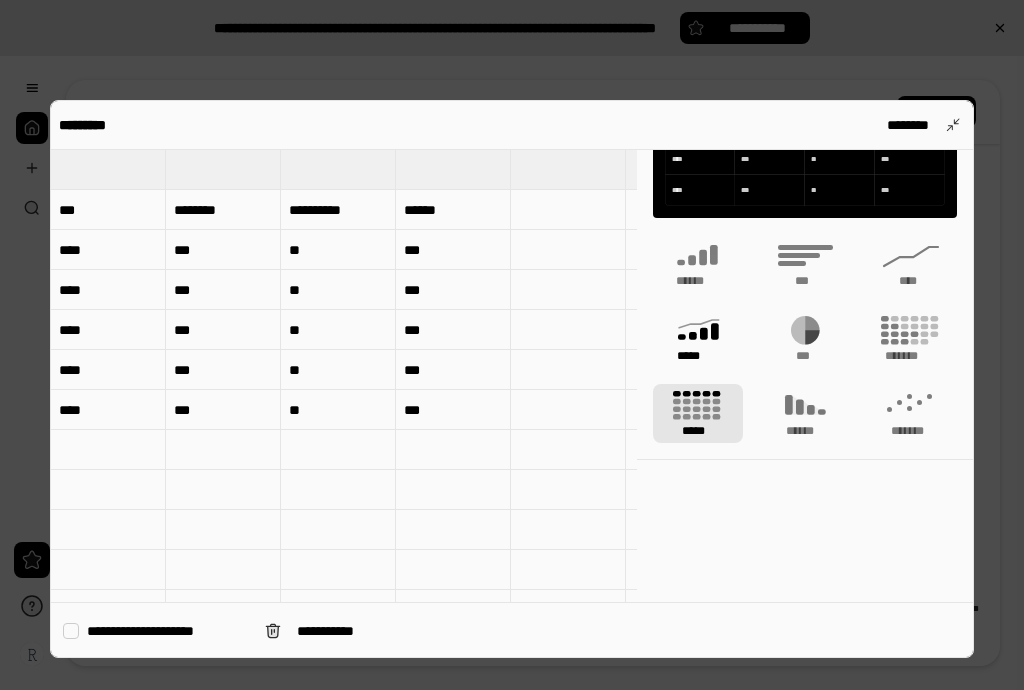 click 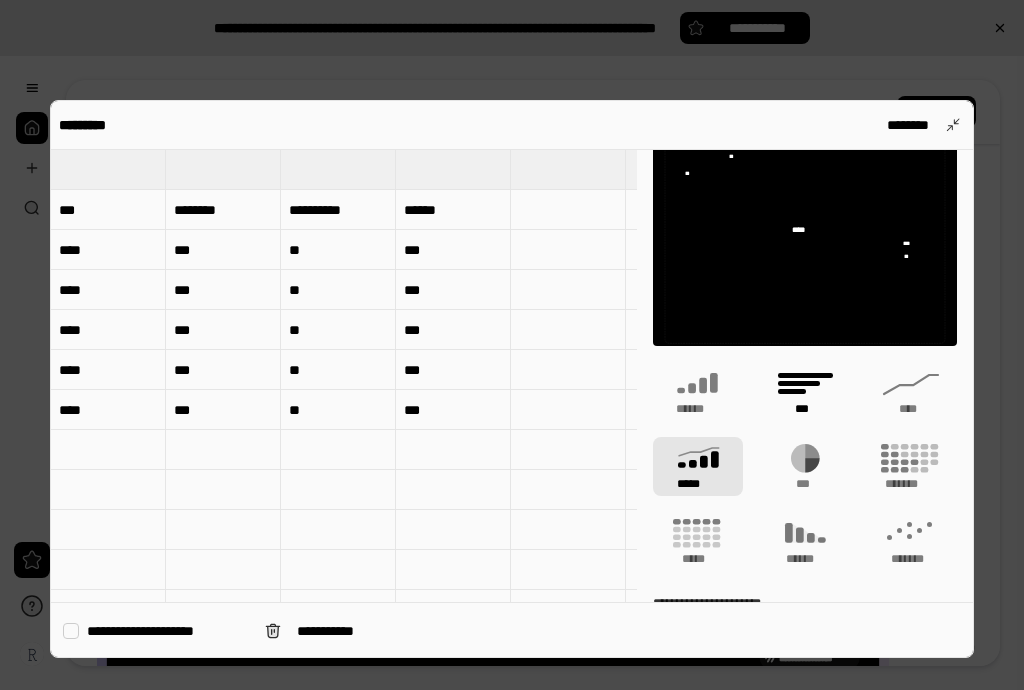 scroll, scrollTop: 0, scrollLeft: 0, axis: both 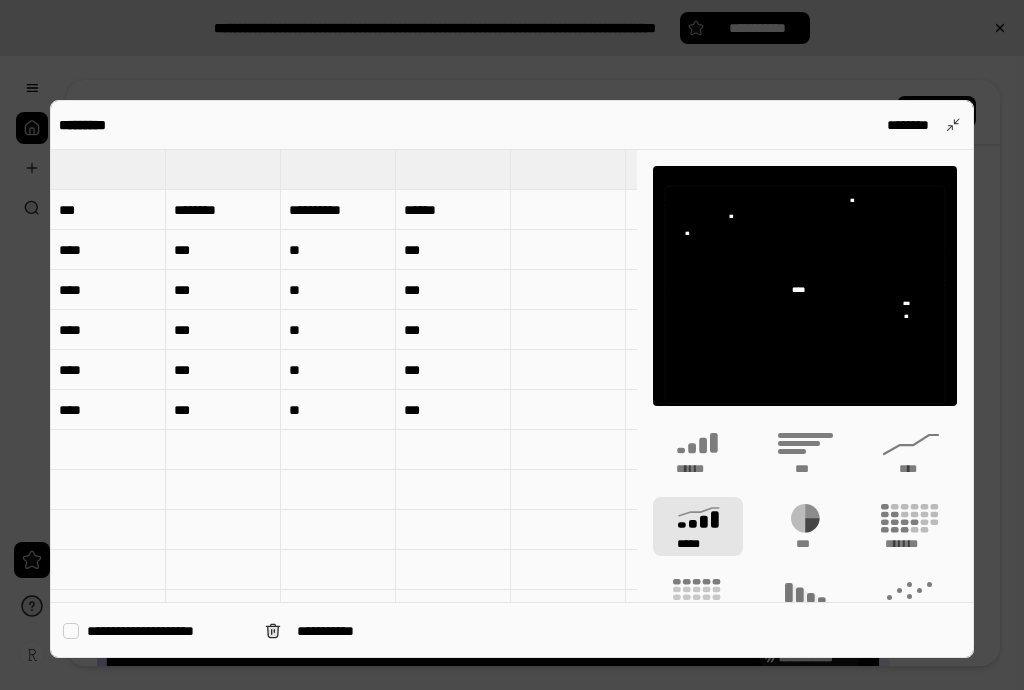 click on "**********" at bounding box center (168, 631) 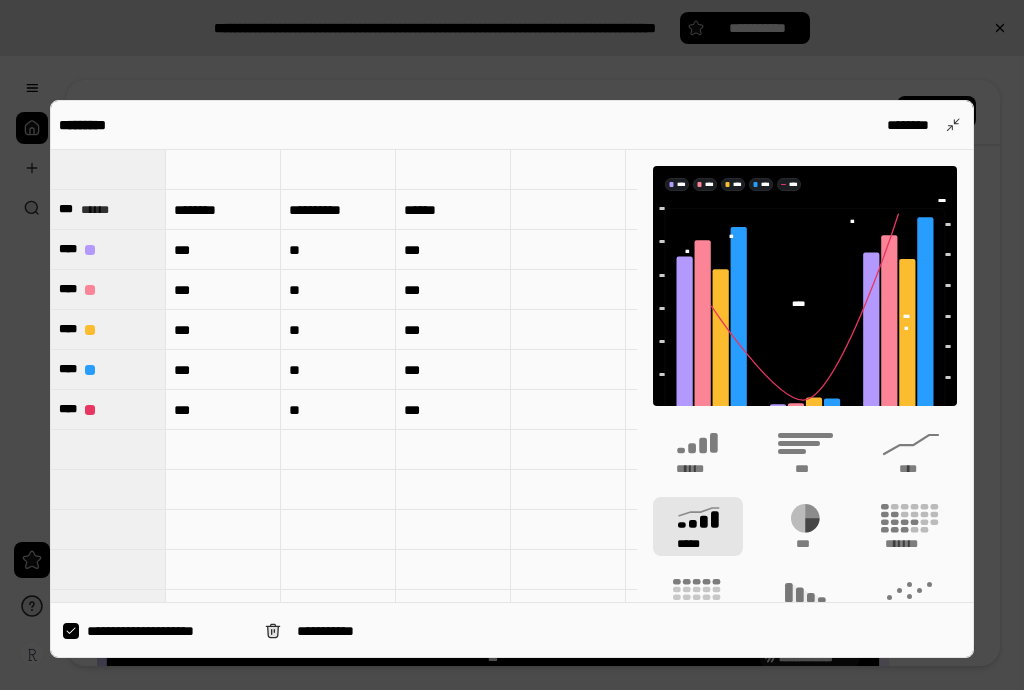 type on "***" 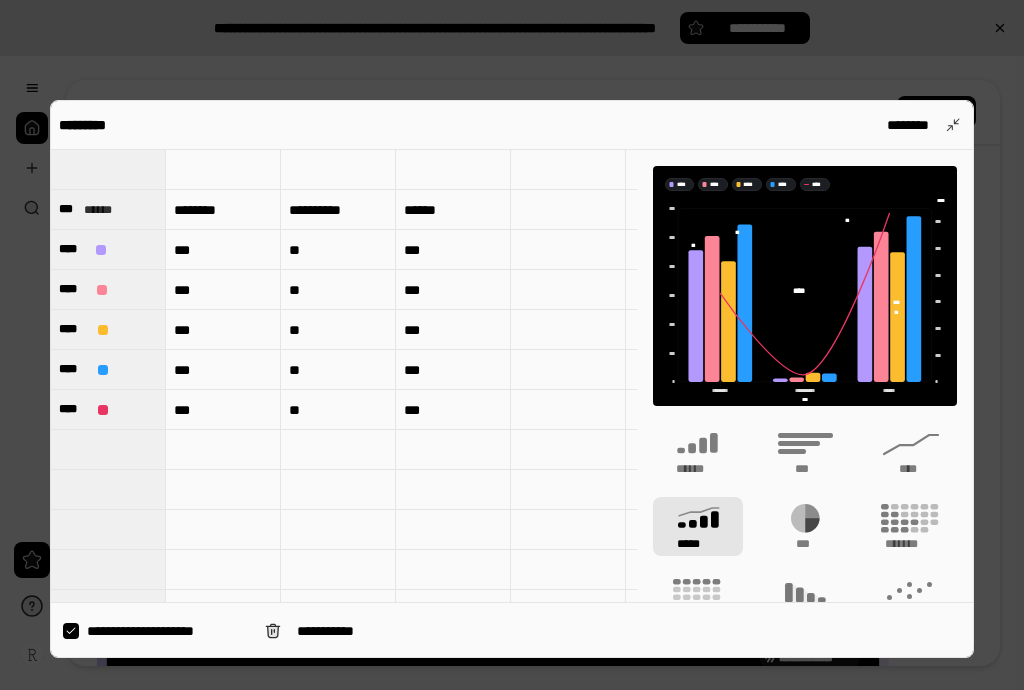 click on "**********" at bounding box center (168, 631) 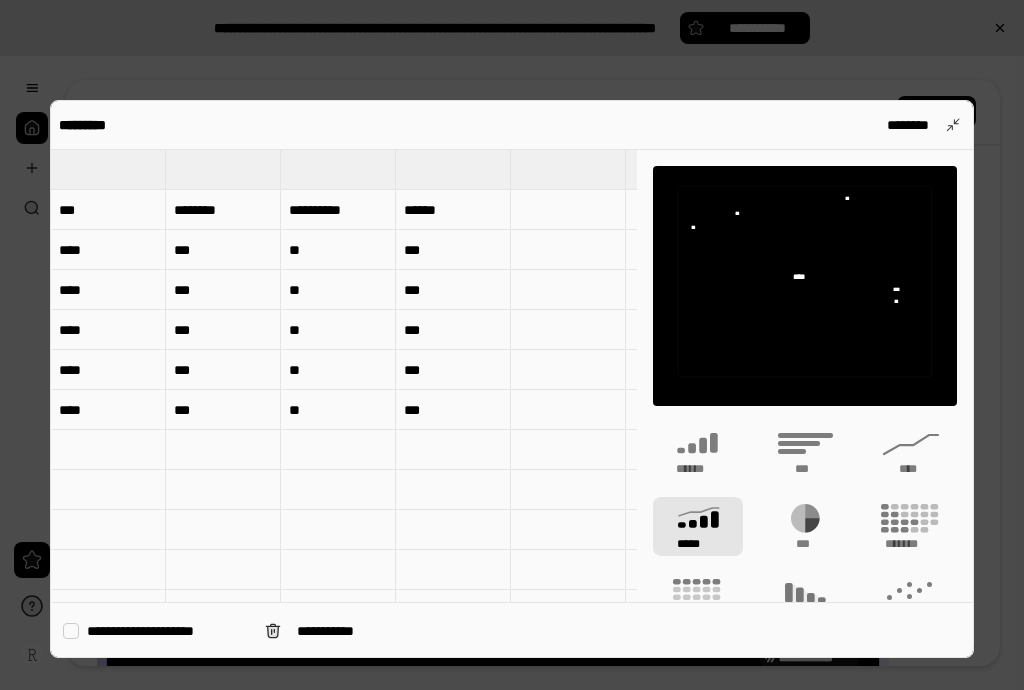 type 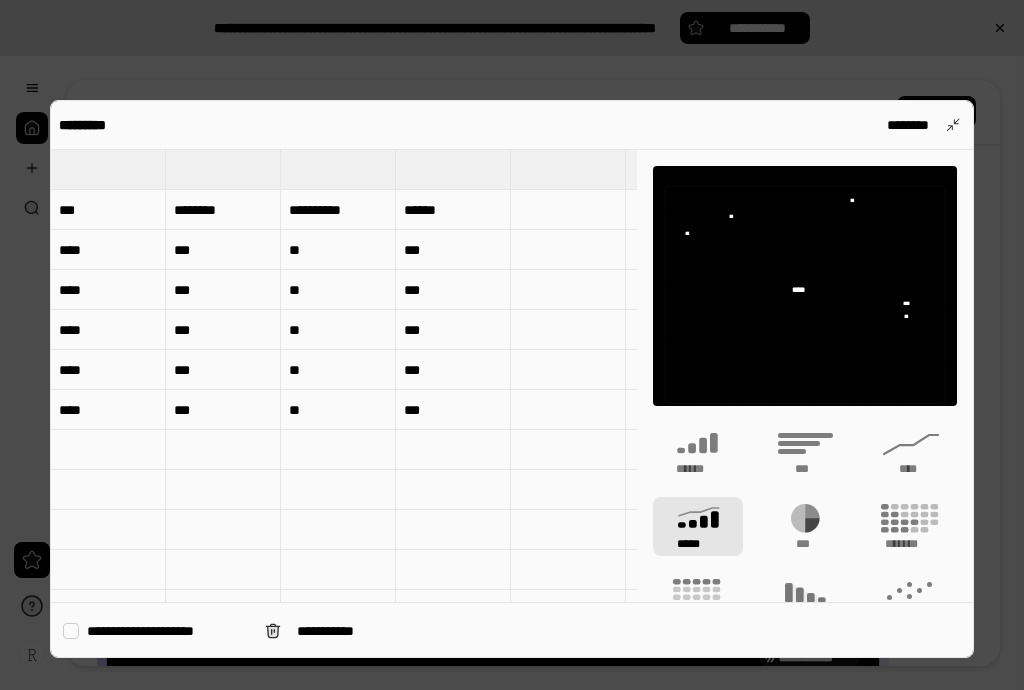 click on "**" at bounding box center [338, 250] 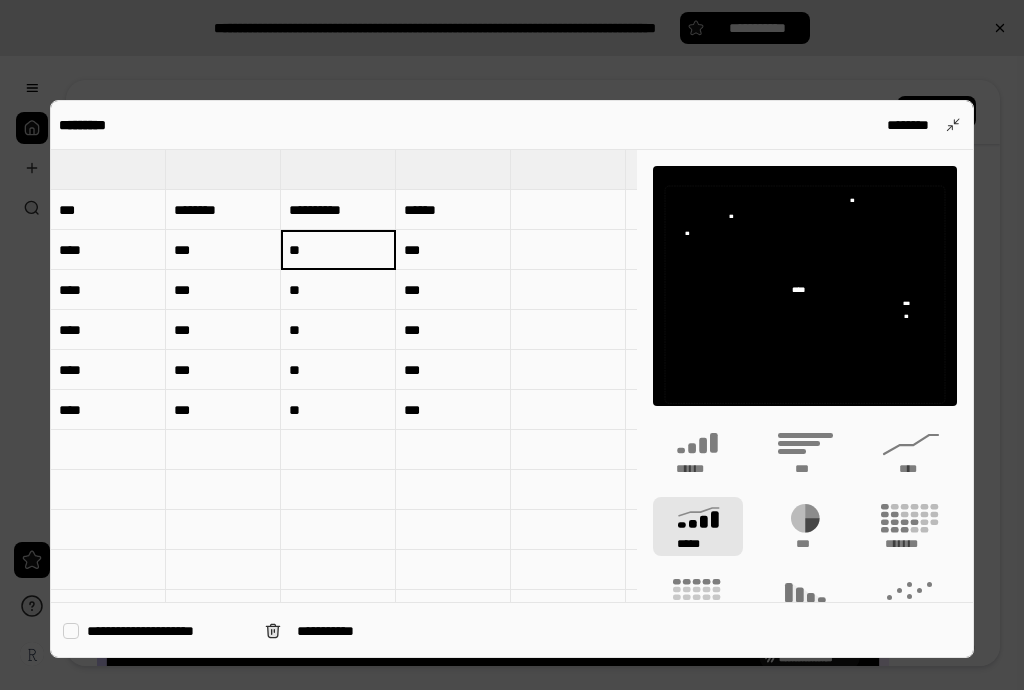 click on "***" at bounding box center [108, 210] 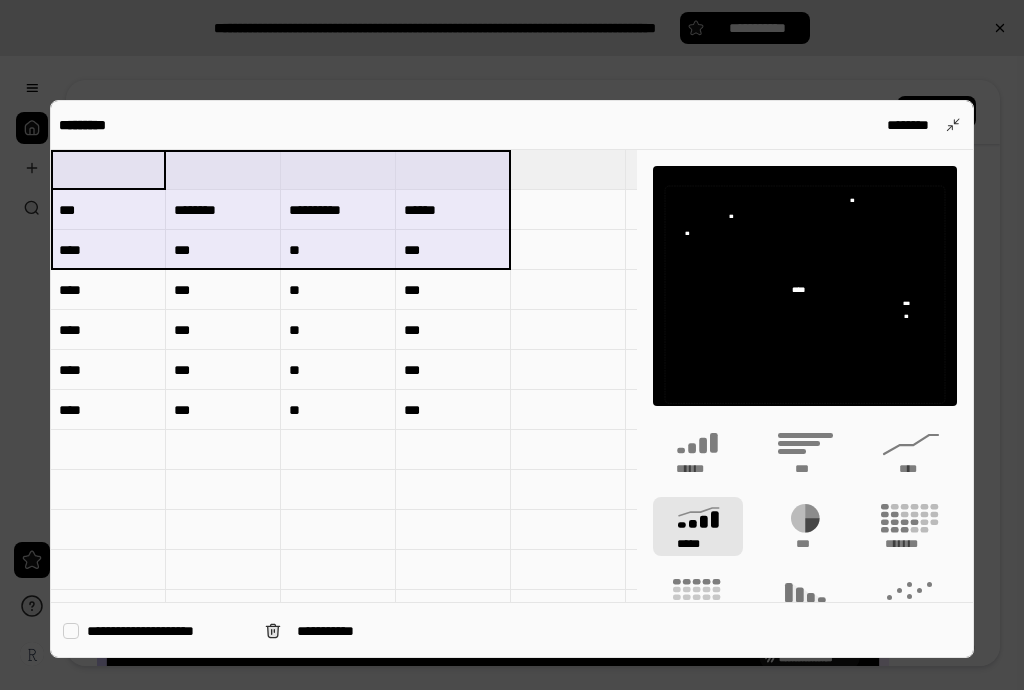drag, startPoint x: 112, startPoint y: 165, endPoint x: 403, endPoint y: 255, distance: 304.59973 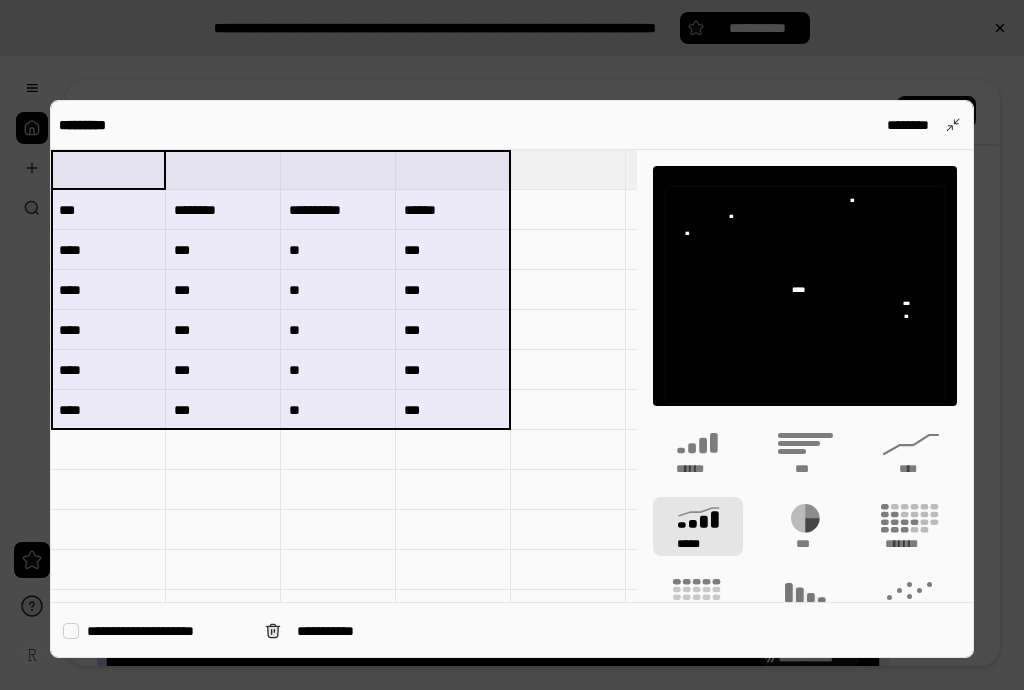 drag, startPoint x: 98, startPoint y: 163, endPoint x: 412, endPoint y: 421, distance: 406.3988 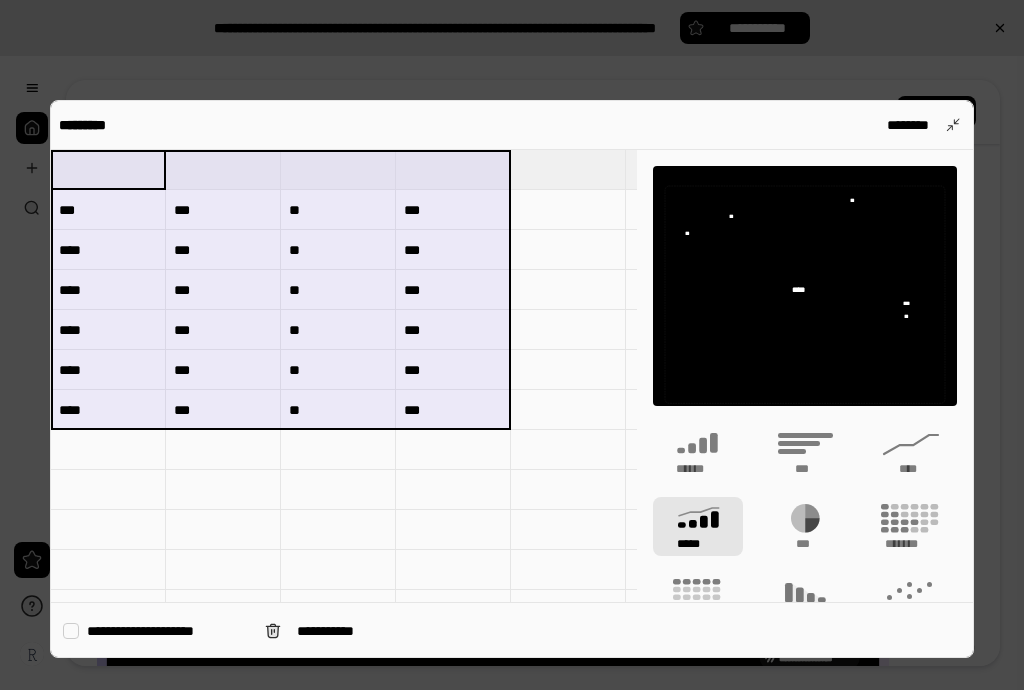 type on "***" 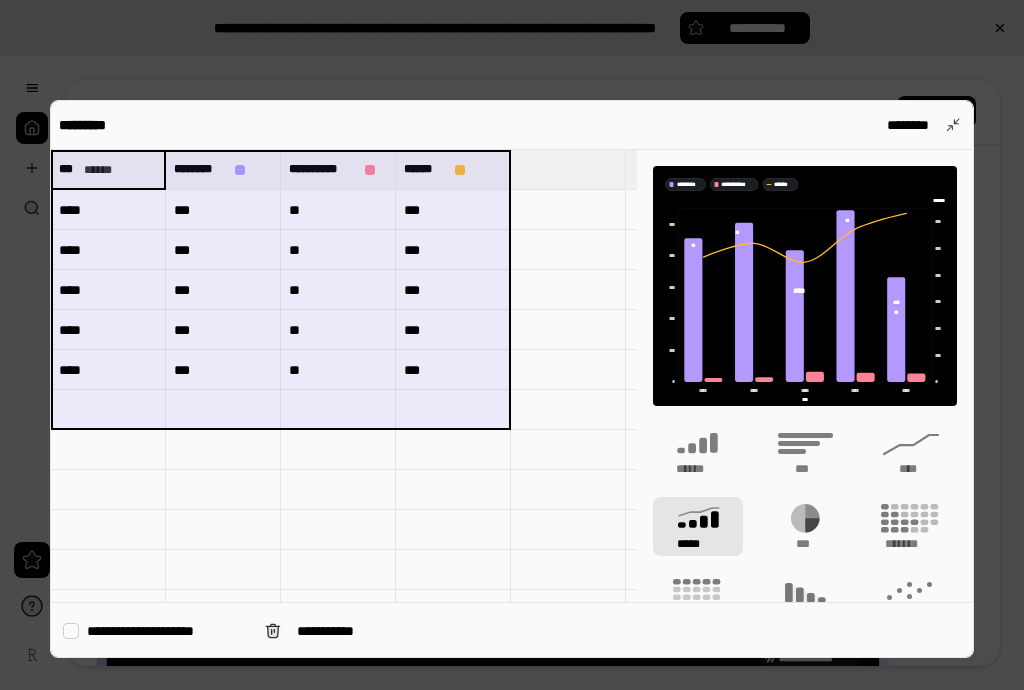 click at bounding box center [453, 410] 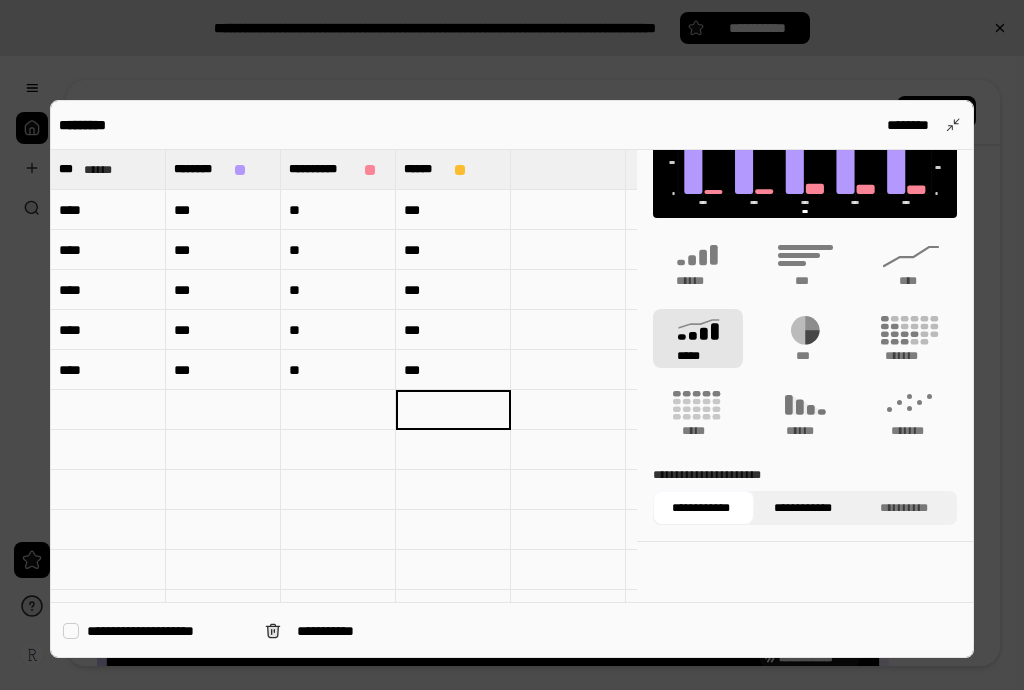 click on "**********" at bounding box center (802, 508) 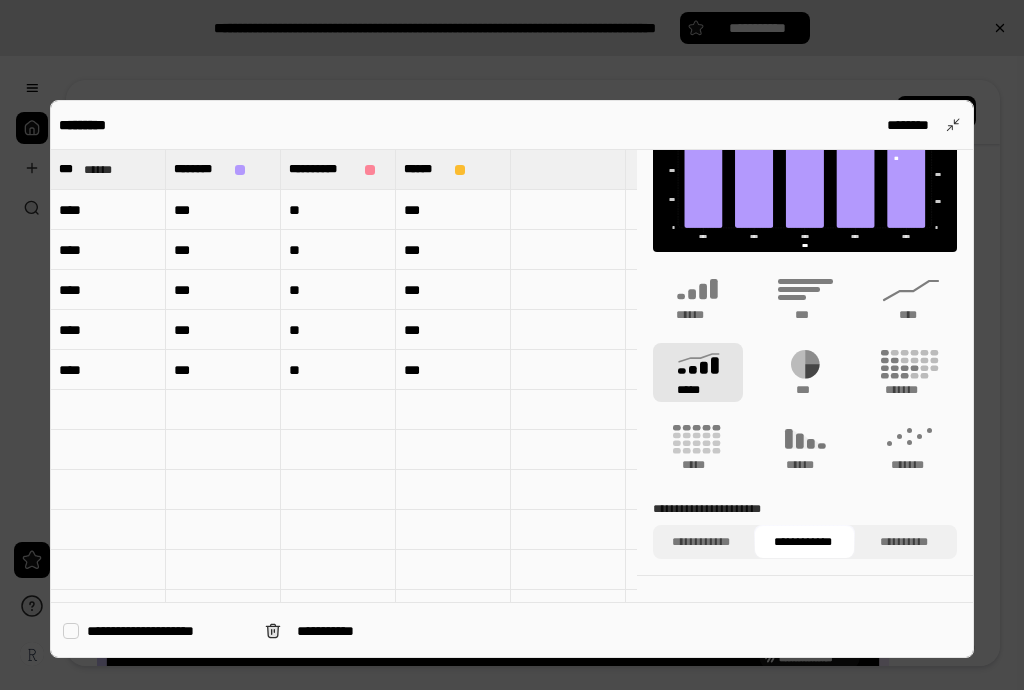scroll, scrollTop: 188, scrollLeft: 0, axis: vertical 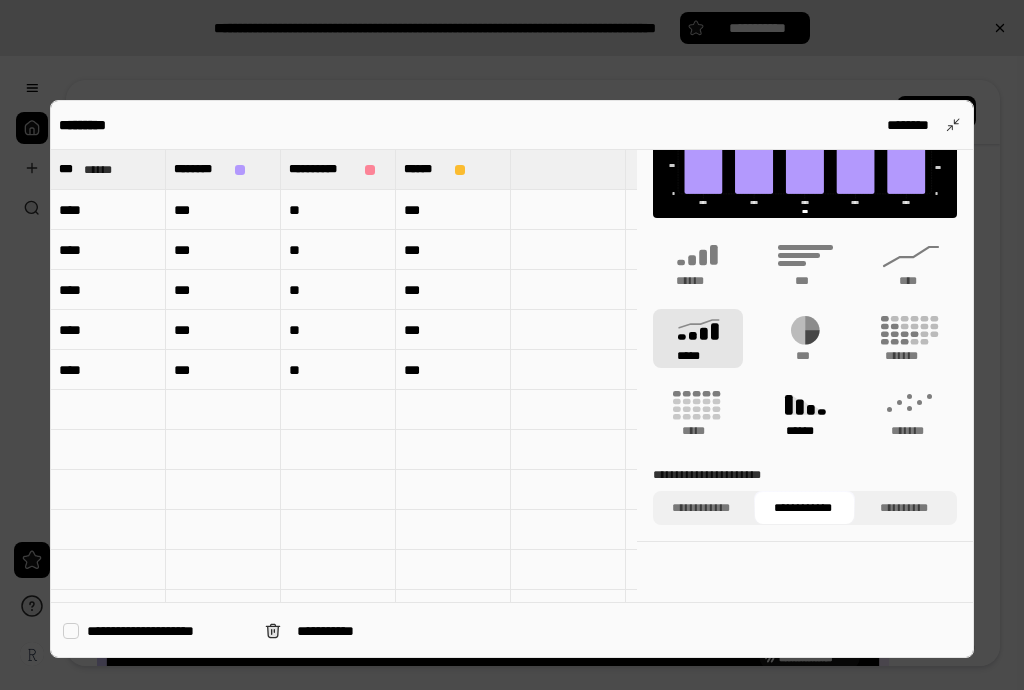 click 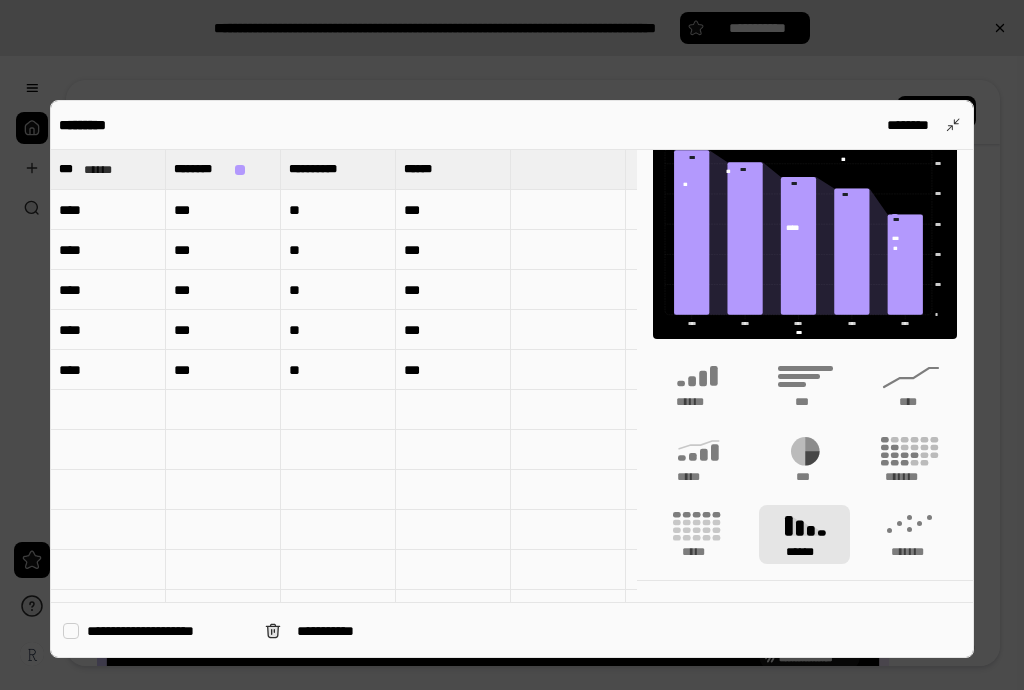 scroll, scrollTop: 0, scrollLeft: 0, axis: both 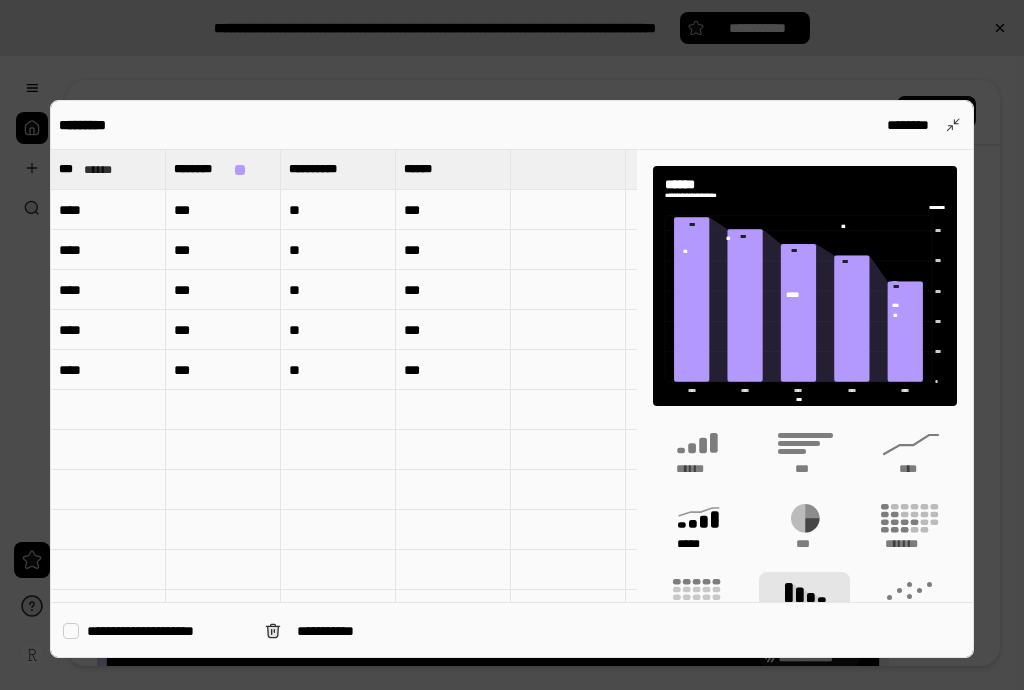 click on "*****" at bounding box center (698, 526) 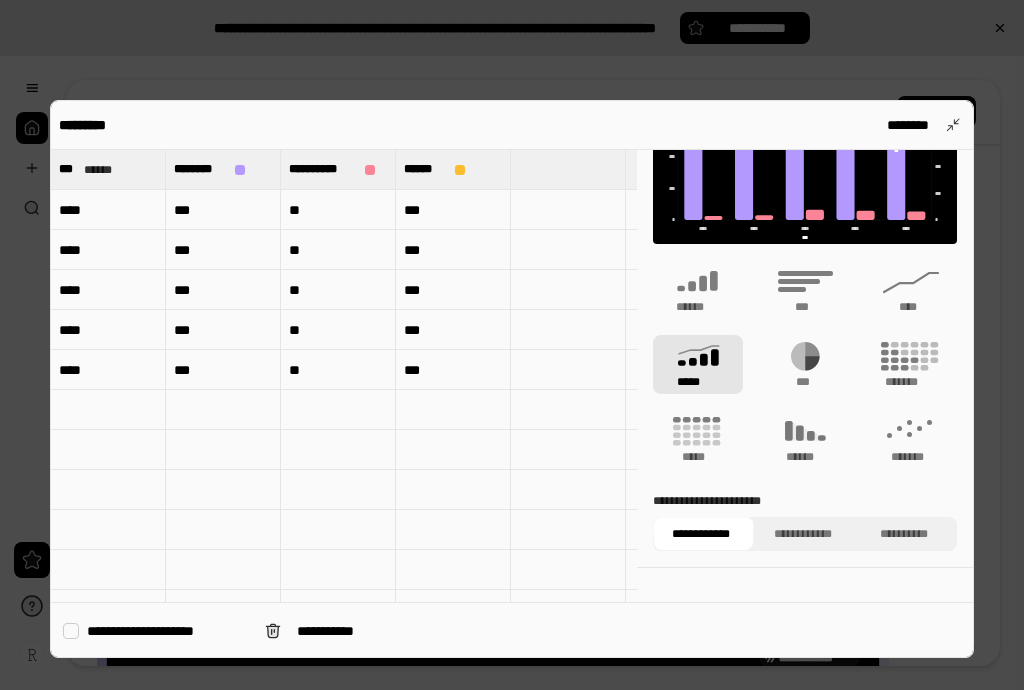scroll, scrollTop: 188, scrollLeft: 0, axis: vertical 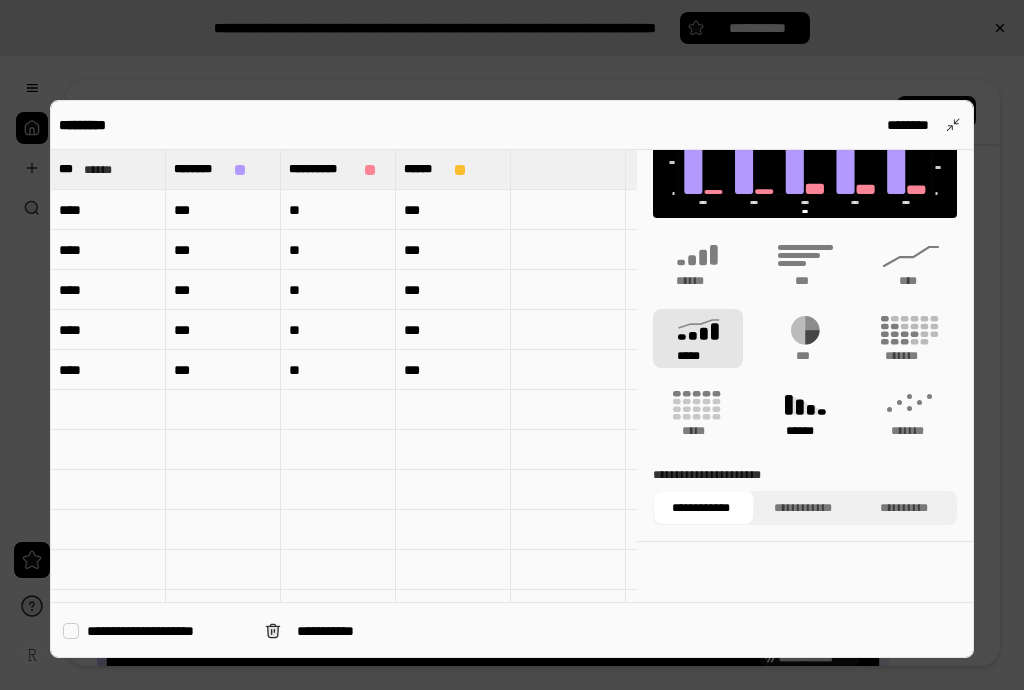 click 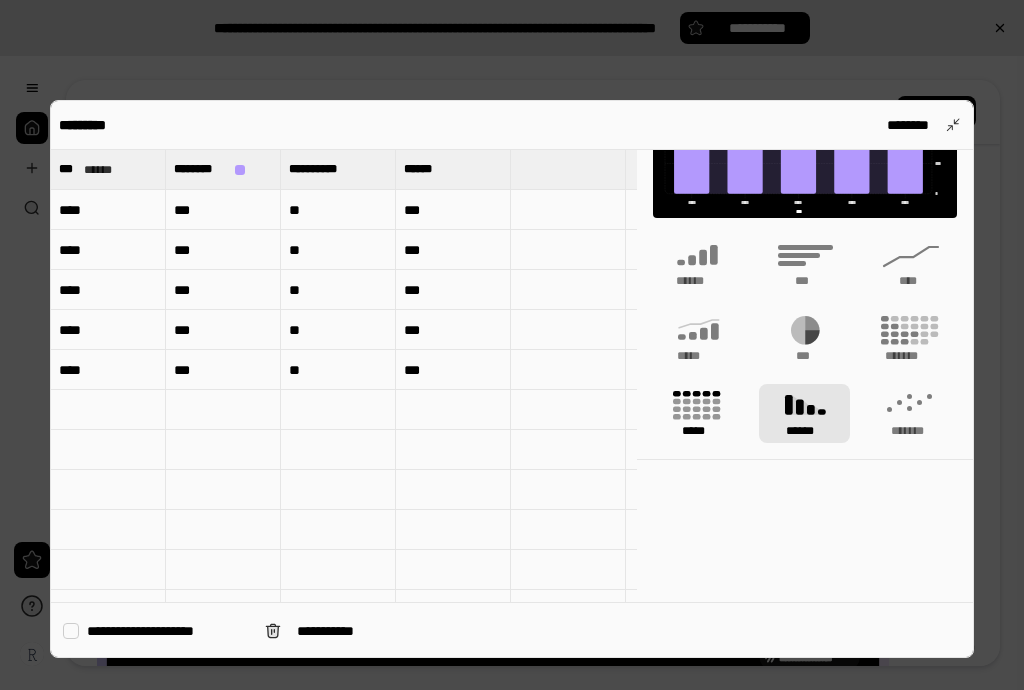 click on "*****" at bounding box center (697, 356) 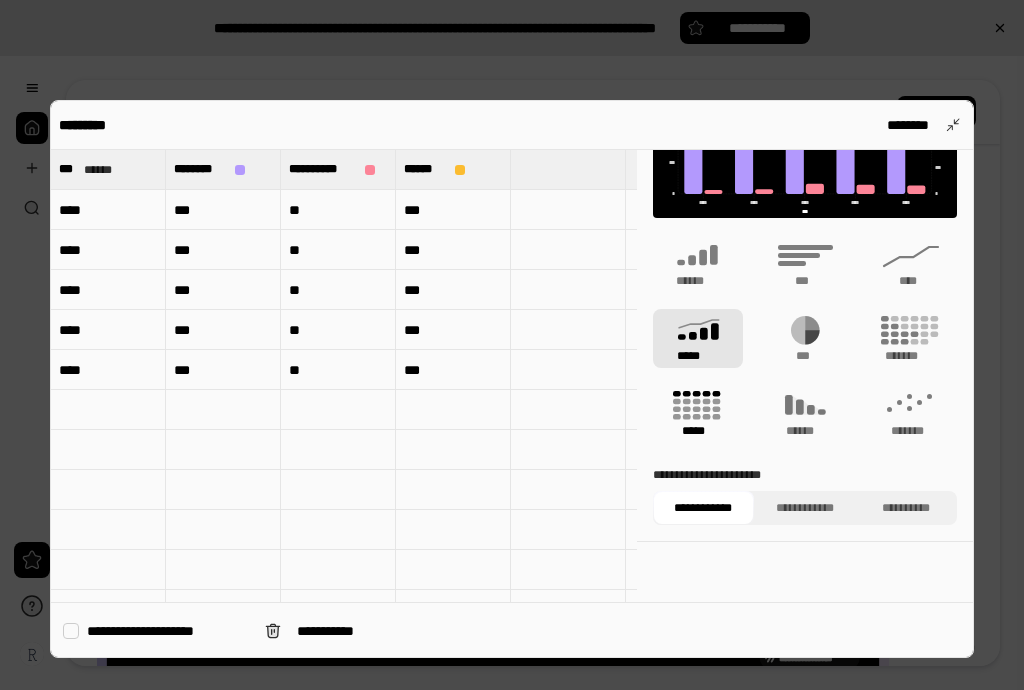 scroll, scrollTop: 180, scrollLeft: 0, axis: vertical 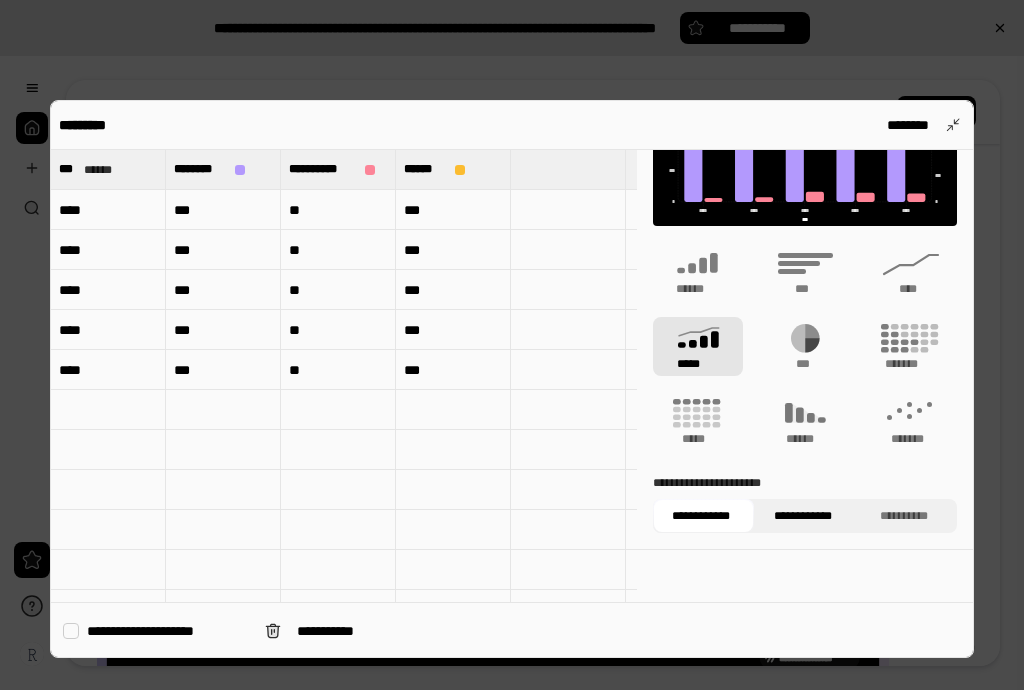 click on "**********" at bounding box center [802, 516] 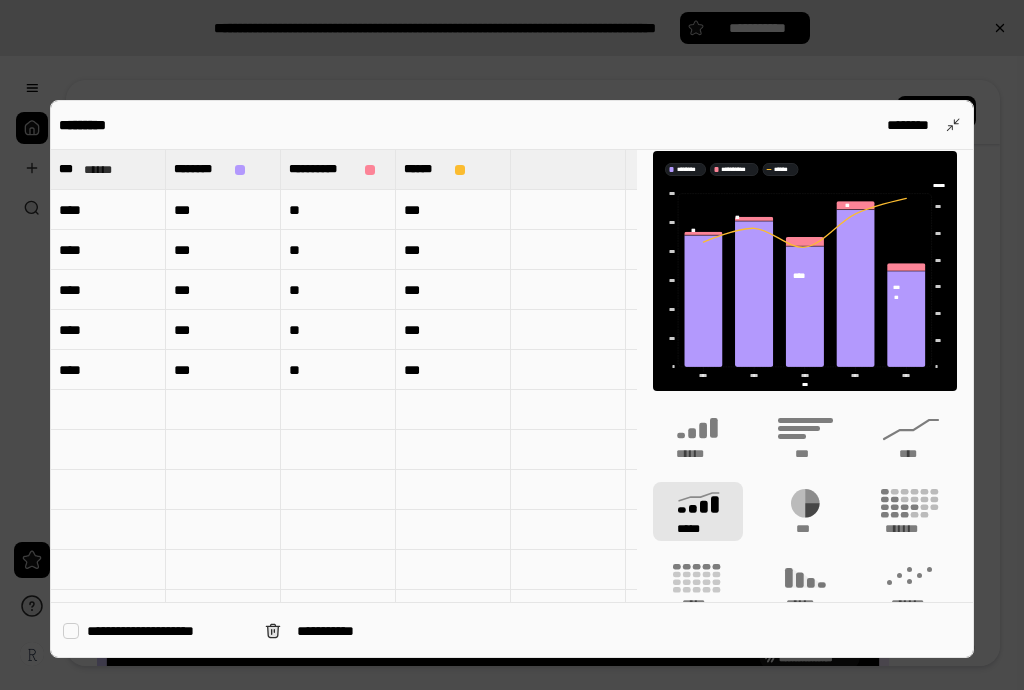 scroll, scrollTop: 0, scrollLeft: 0, axis: both 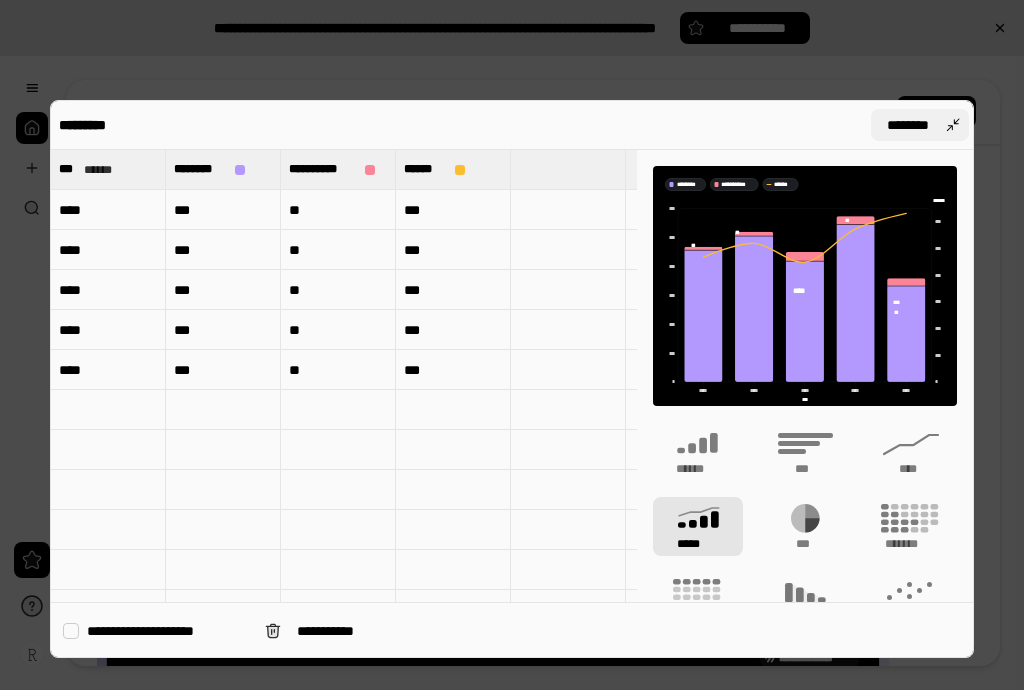 click on "********" at bounding box center [920, 125] 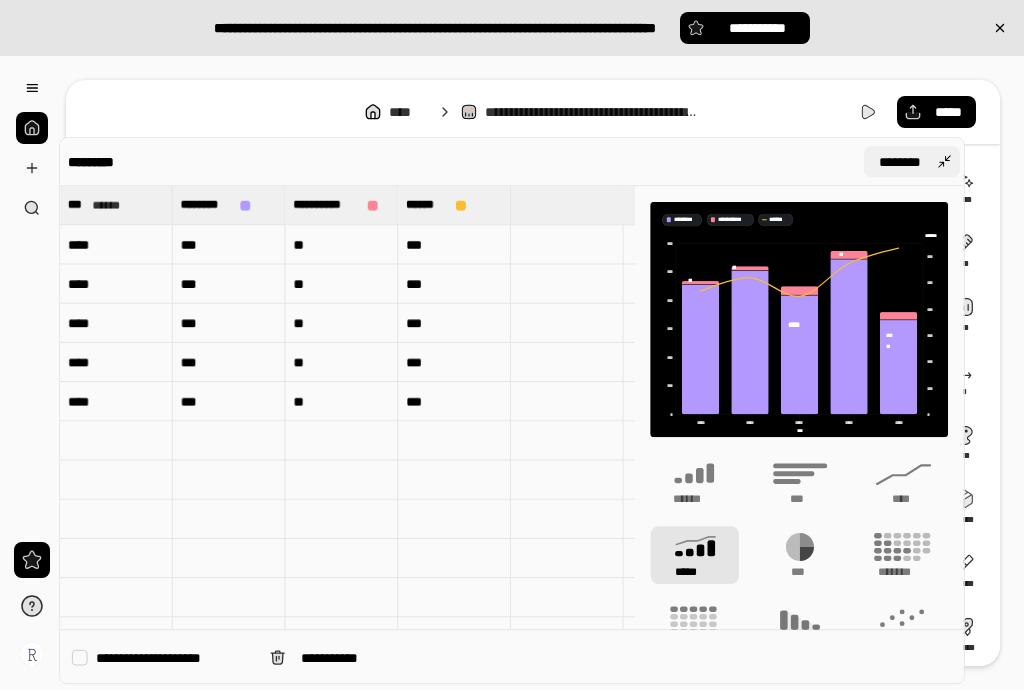 scroll, scrollTop: 76, scrollLeft: 0, axis: vertical 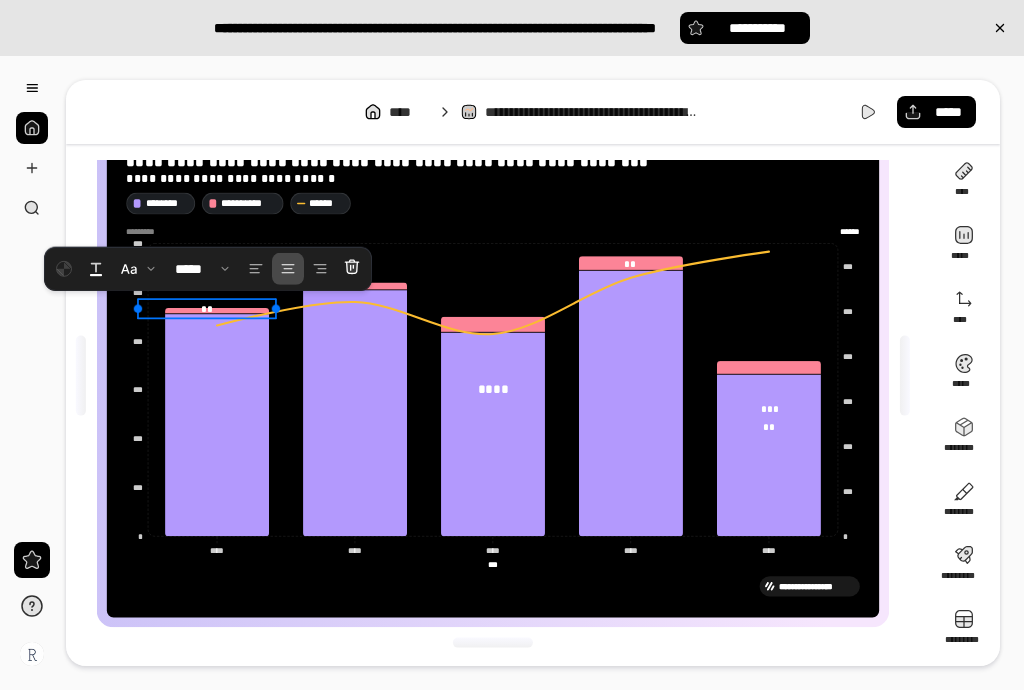 drag, startPoint x: 212, startPoint y: 301, endPoint x: 229, endPoint y: 300, distance: 17.029387 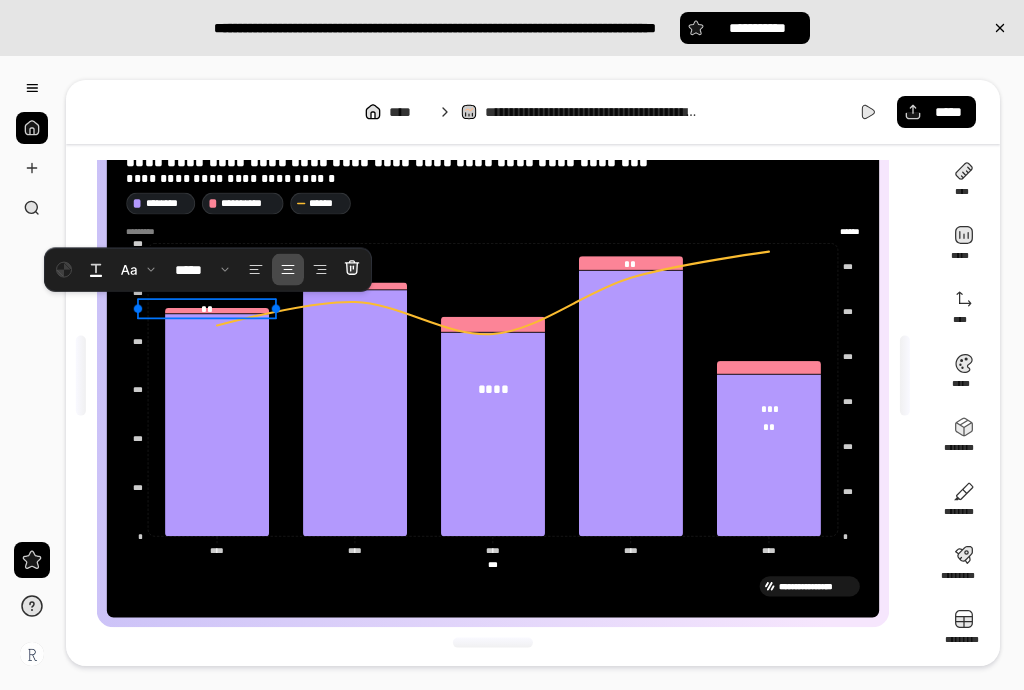 scroll, scrollTop: 0, scrollLeft: 0, axis: both 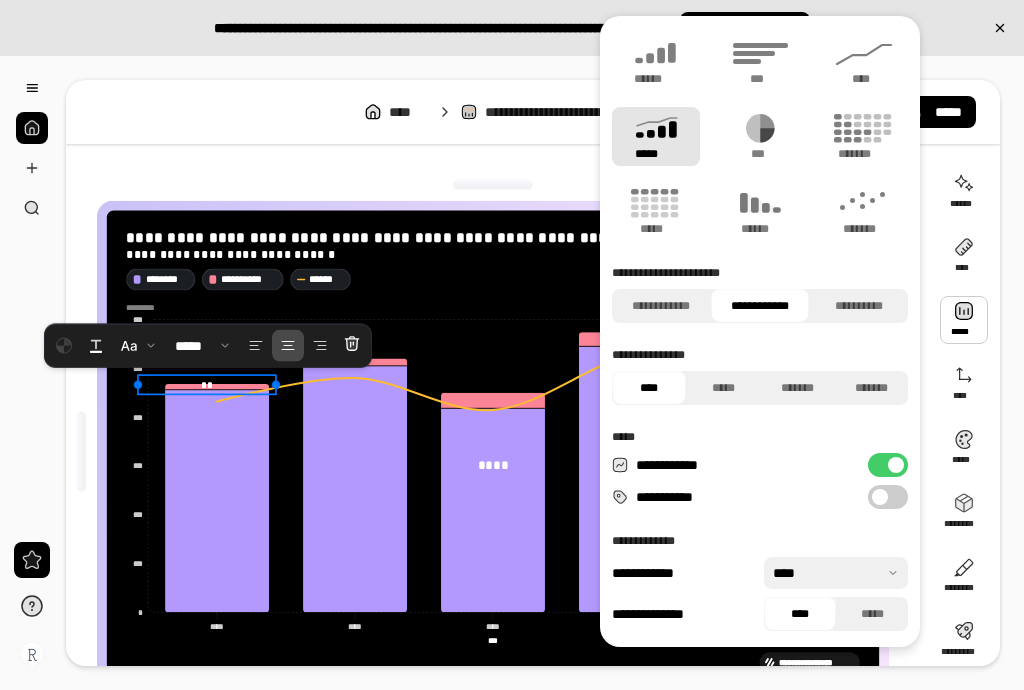 click on "**********" at bounding box center [888, 465] 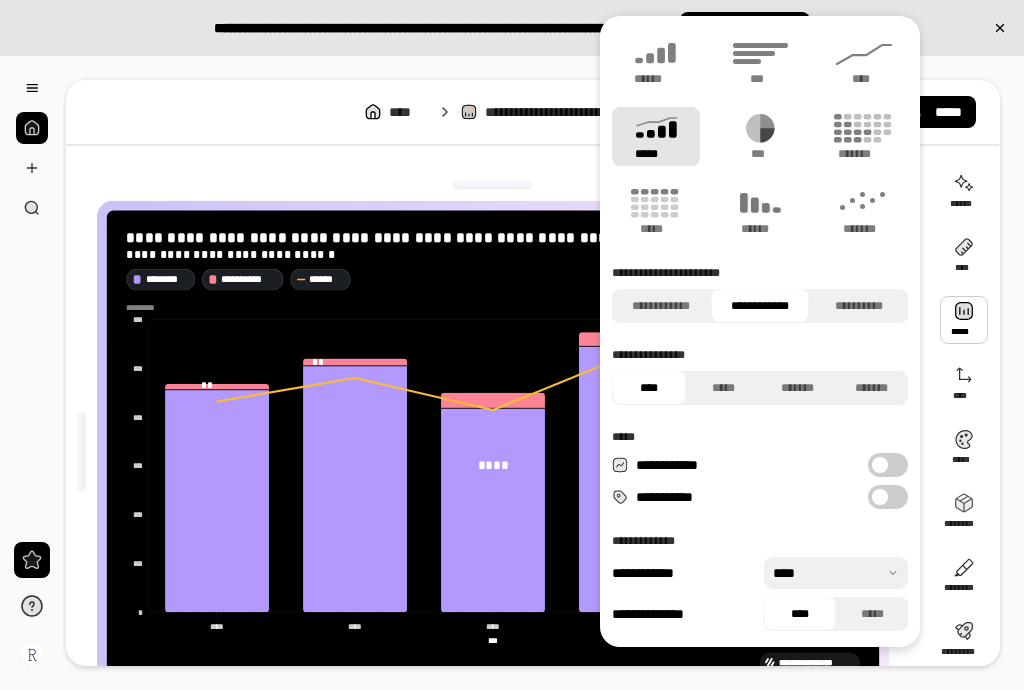 click on "**********" at bounding box center (888, 465) 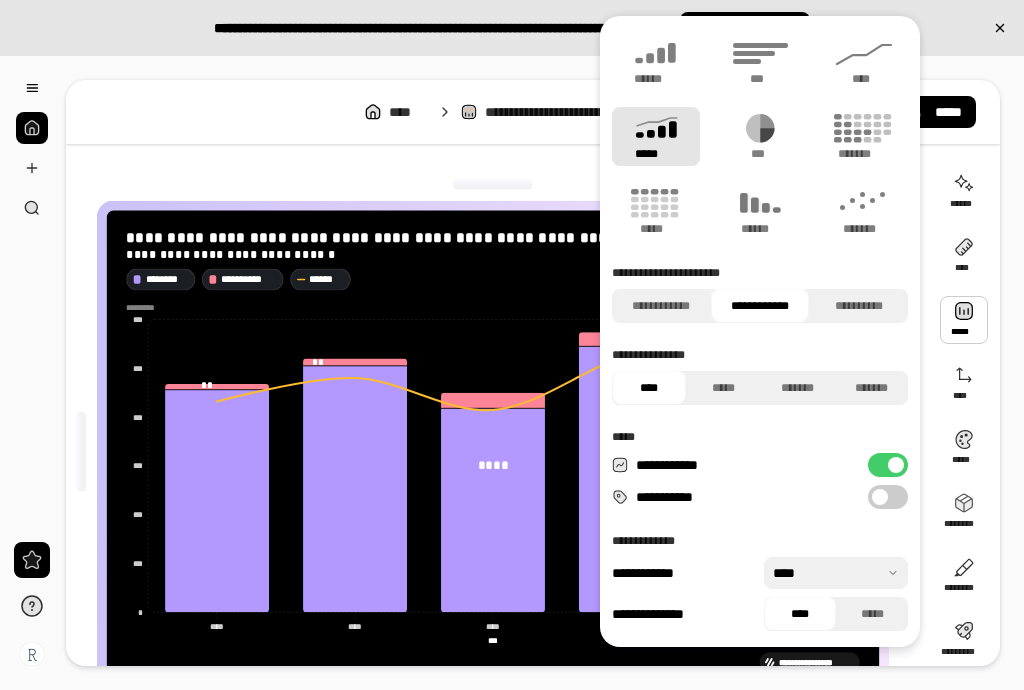 click on "**********" at bounding box center [888, 497] 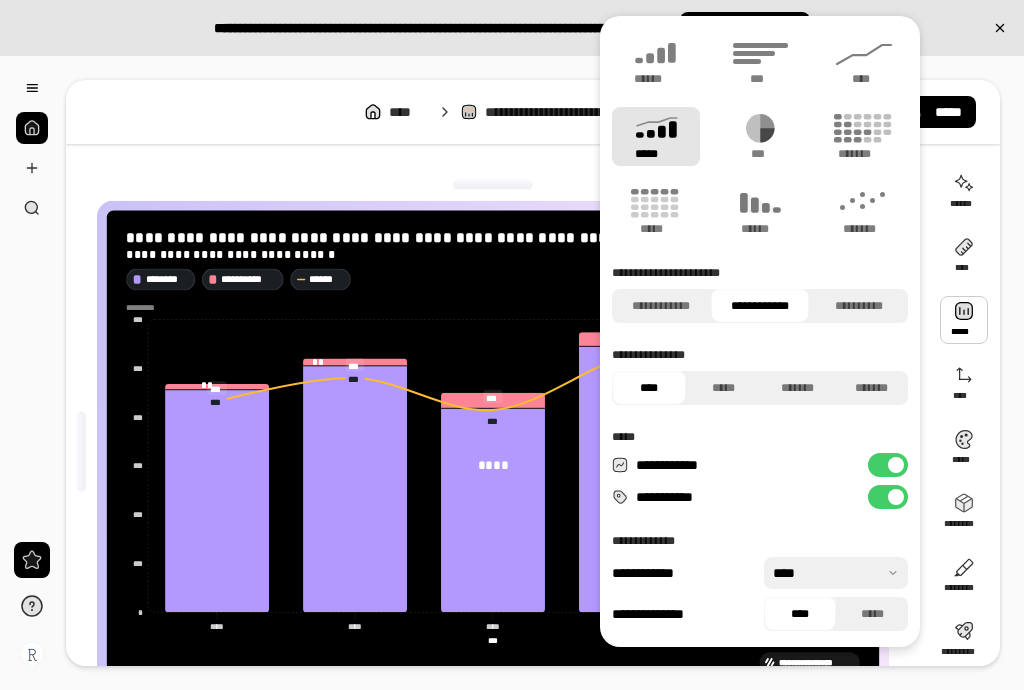 click on "**********" at bounding box center [493, 279] 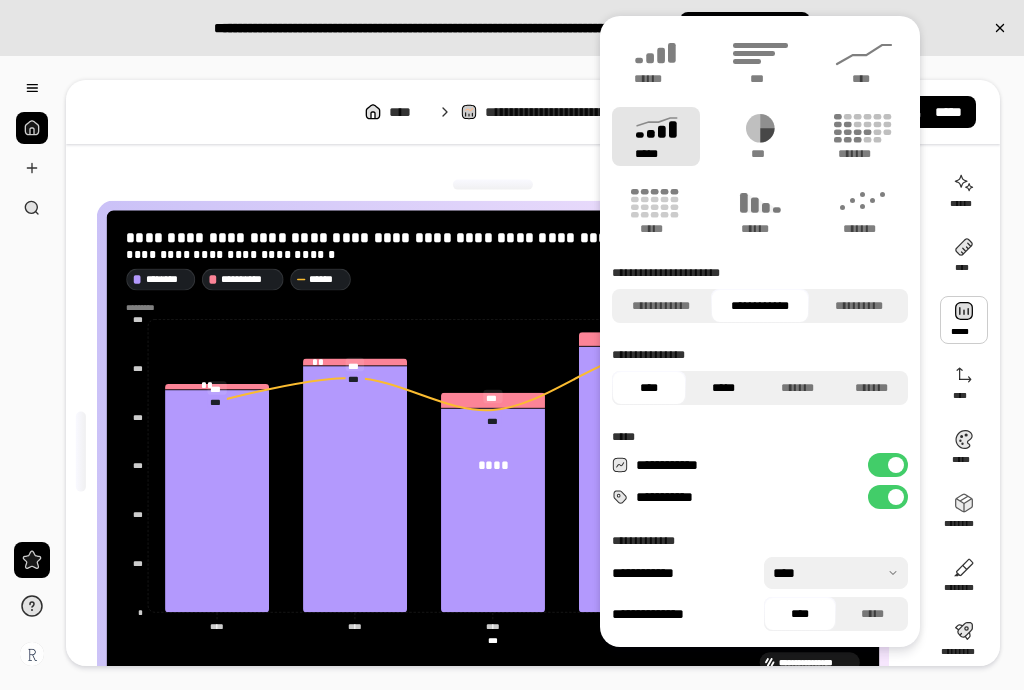 click on "*****" at bounding box center (723, 388) 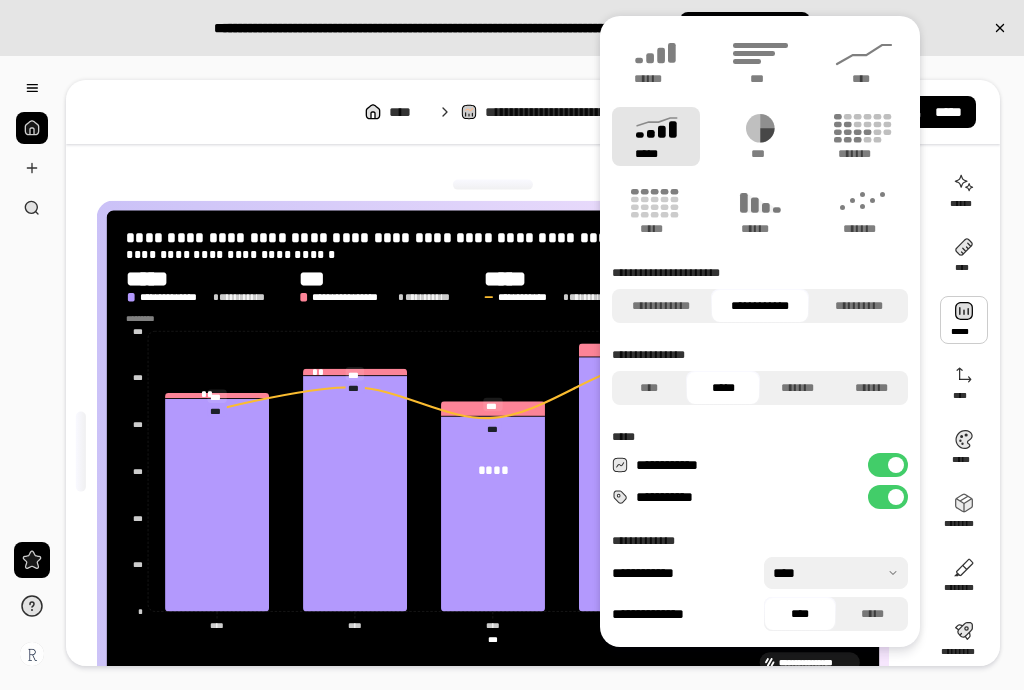 click on "*****" at bounding box center (723, 388) 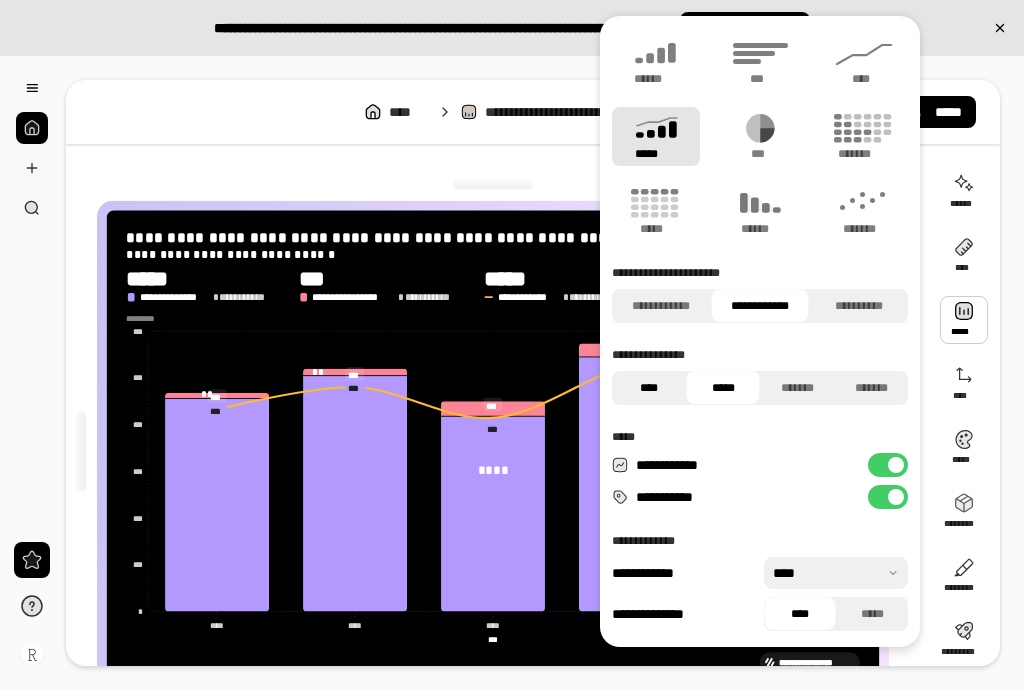 click on "****" at bounding box center (649, 388) 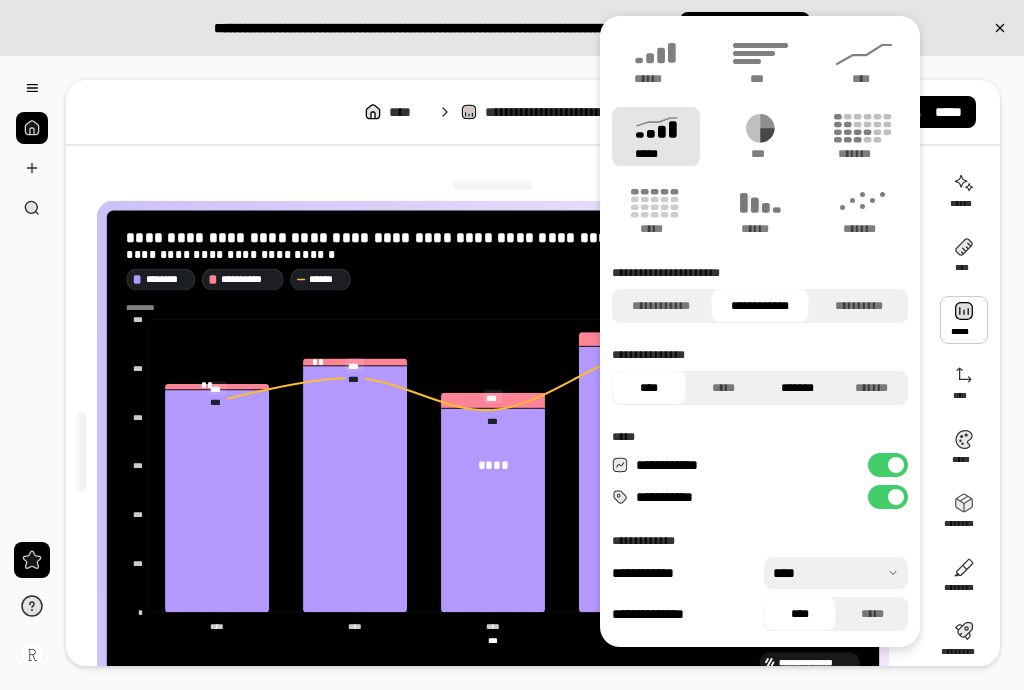 click on "*******" at bounding box center [797, 388] 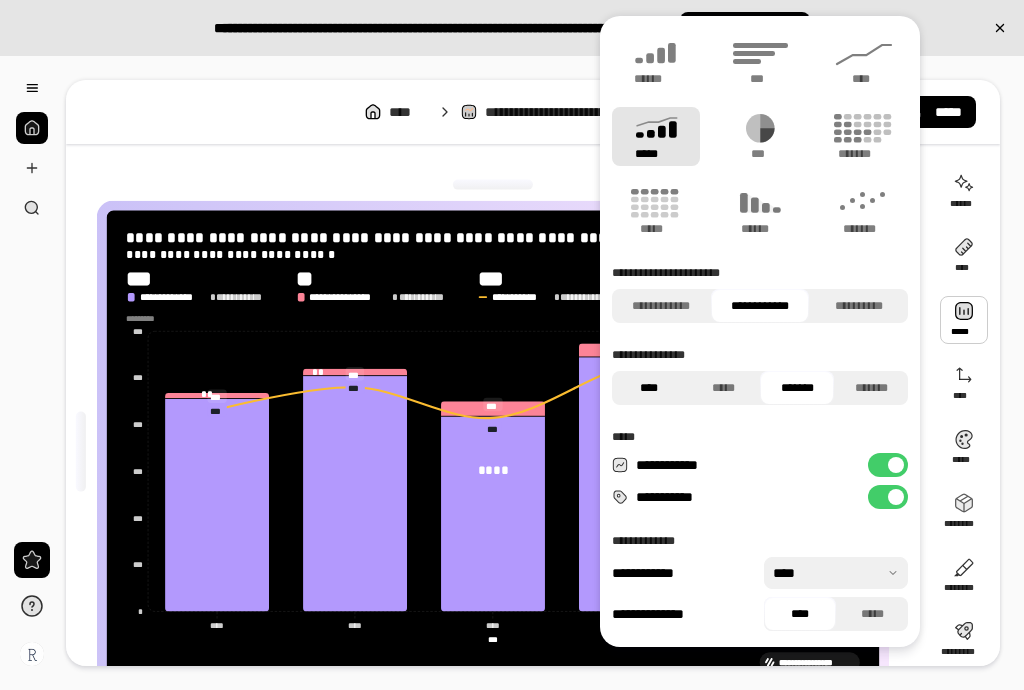 click on "****" at bounding box center (649, 388) 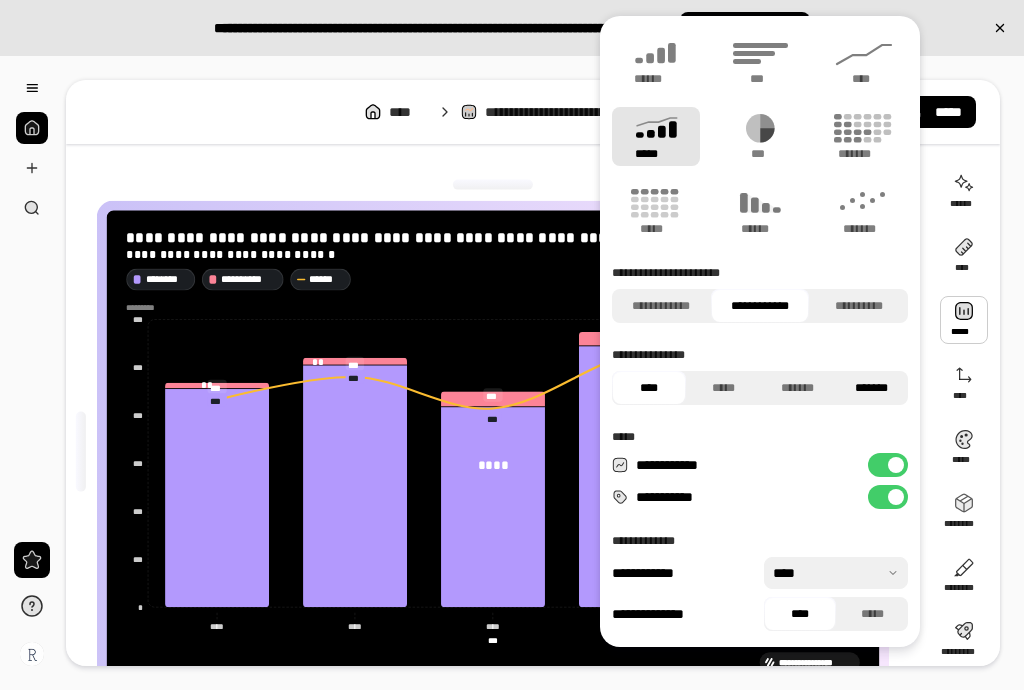 click on "*******" at bounding box center (871, 388) 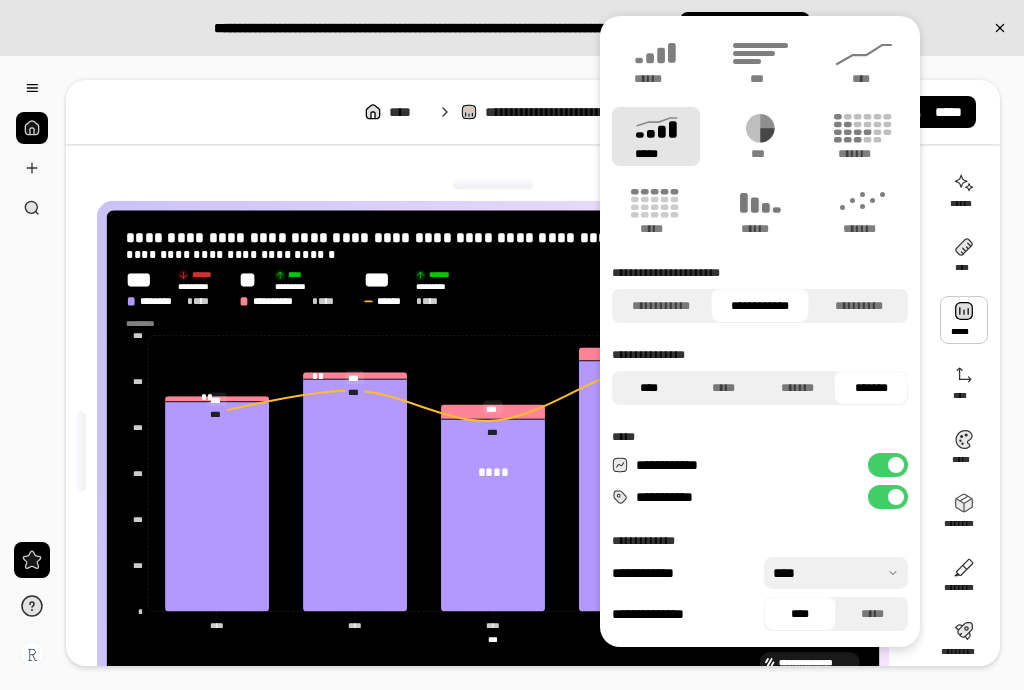 click on "****" at bounding box center (649, 388) 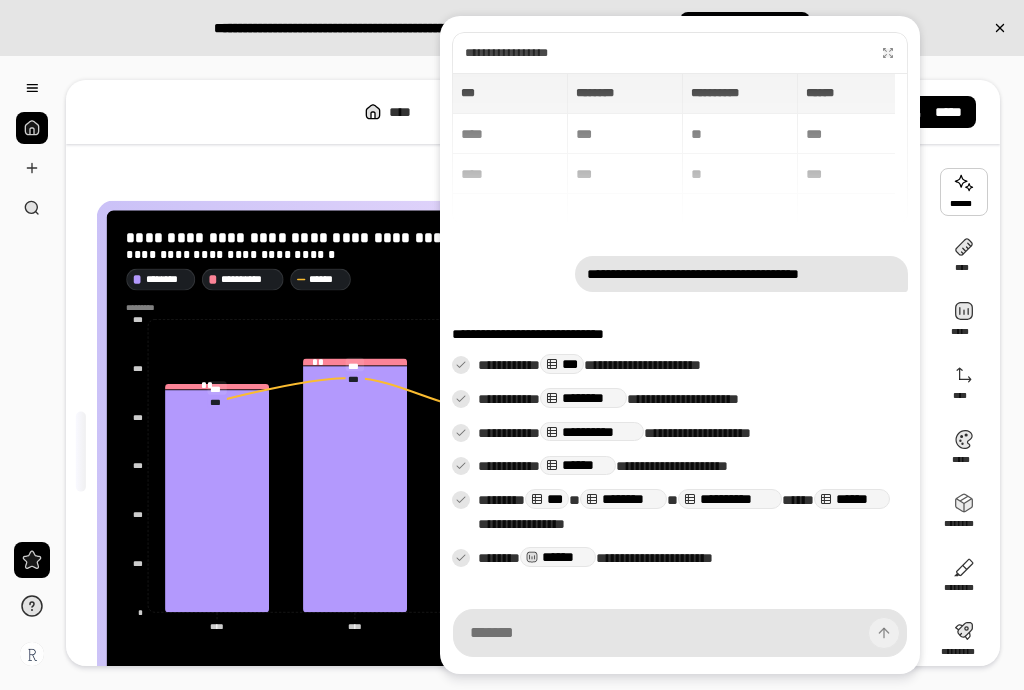 scroll, scrollTop: 93, scrollLeft: 0, axis: vertical 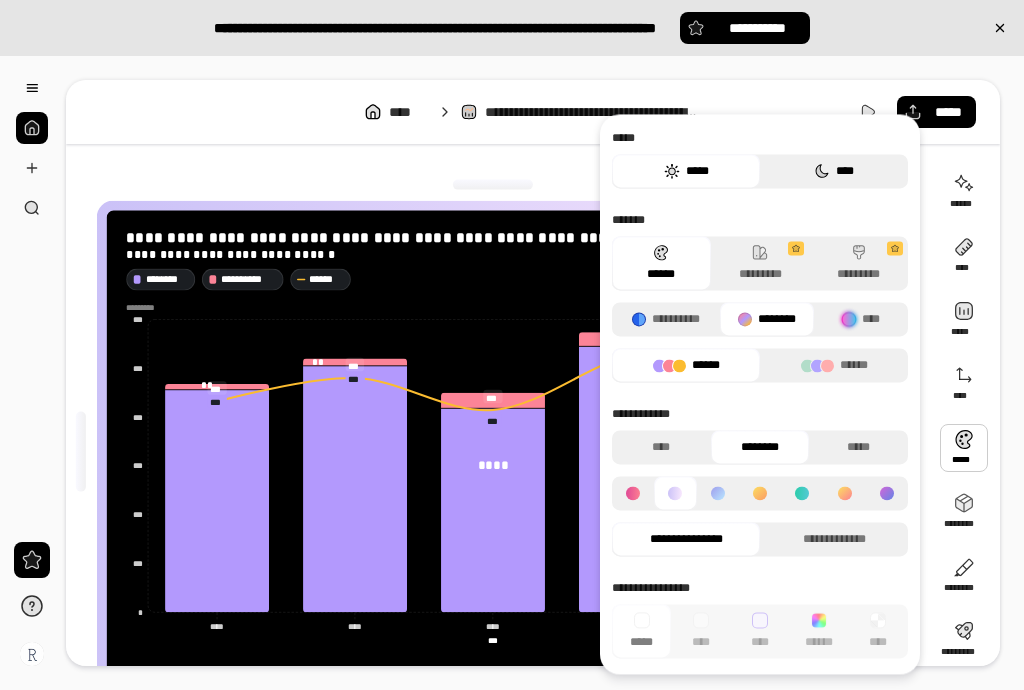 click on "****" at bounding box center [834, 171] 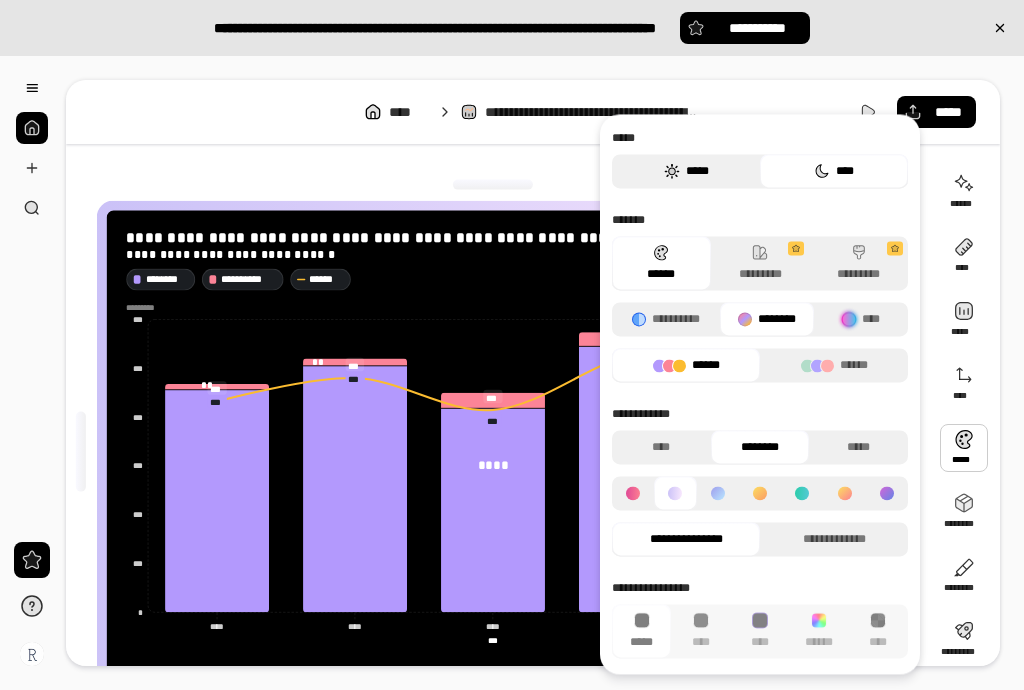 click on "*****" at bounding box center (686, 171) 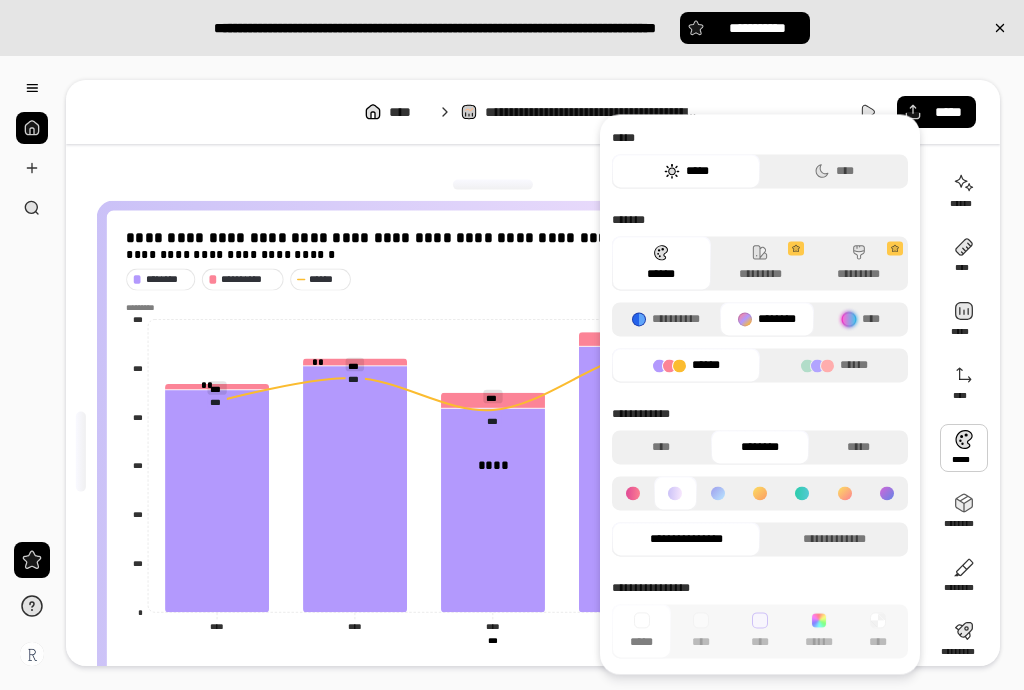 click on "**********" at bounding box center [533, 373] 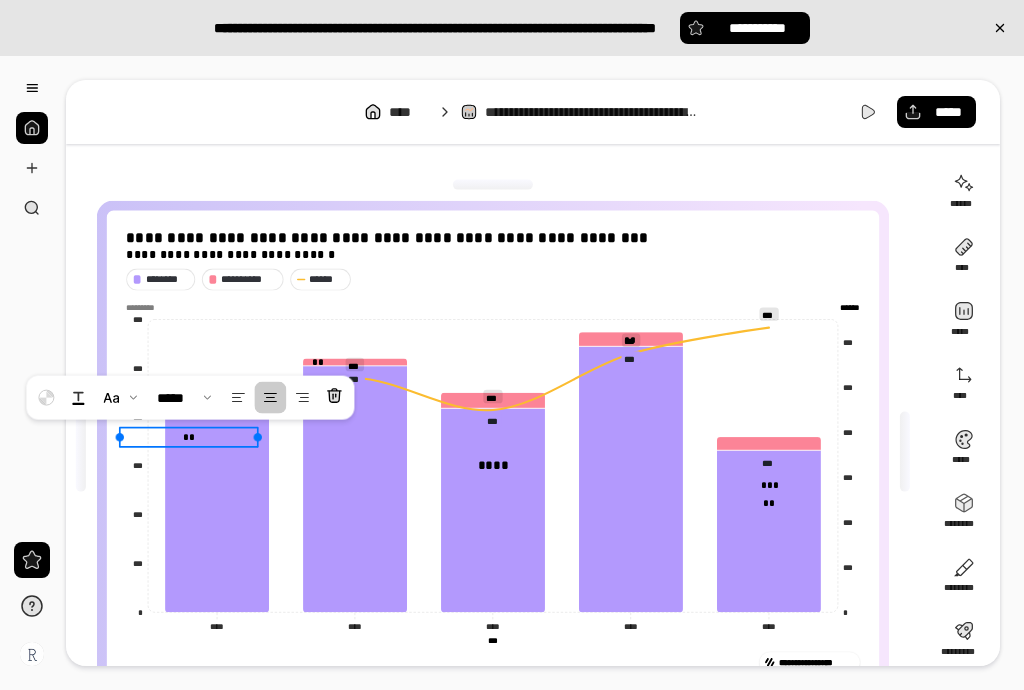 drag, startPoint x: 234, startPoint y: 376, endPoint x: 215, endPoint y: 443, distance: 69.641945 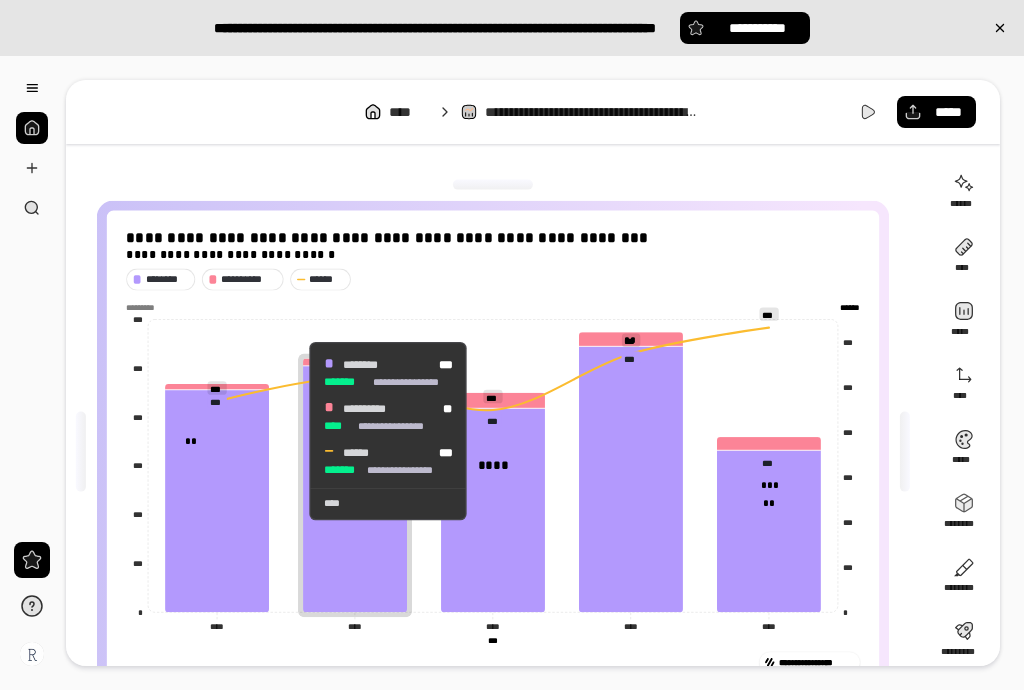 click 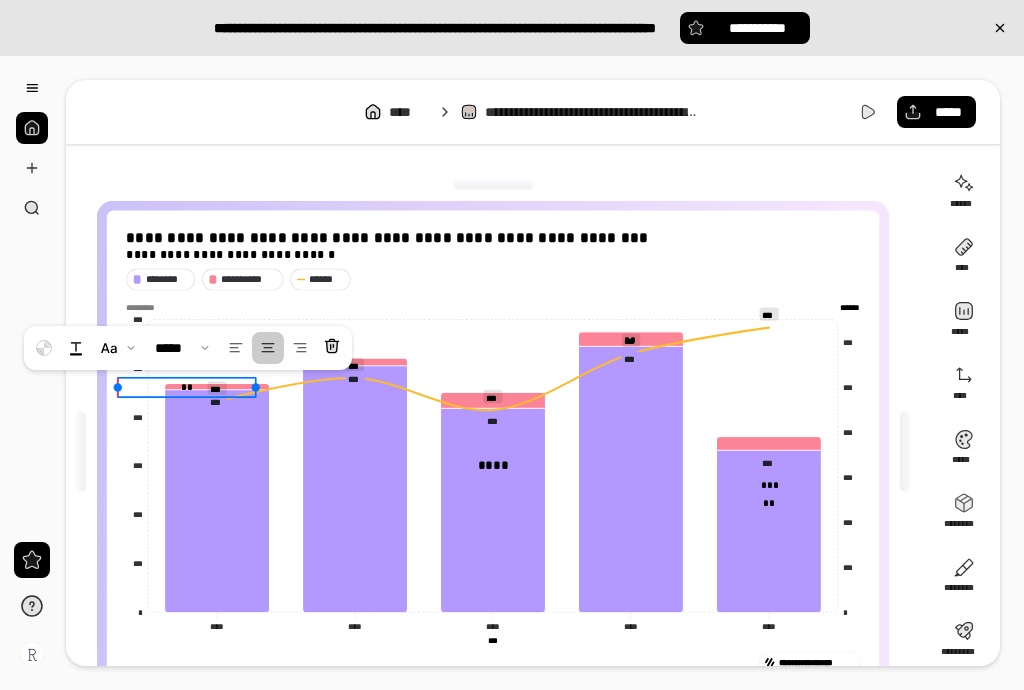 drag, startPoint x: 181, startPoint y: 440, endPoint x: 176, endPoint y: 376, distance: 64.195015 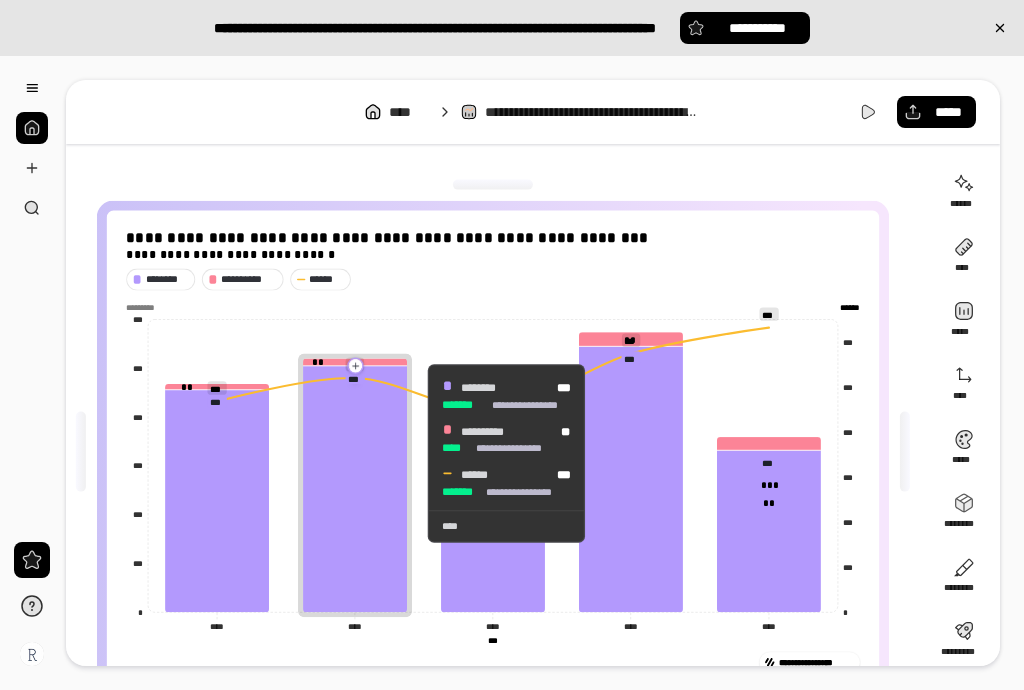 click 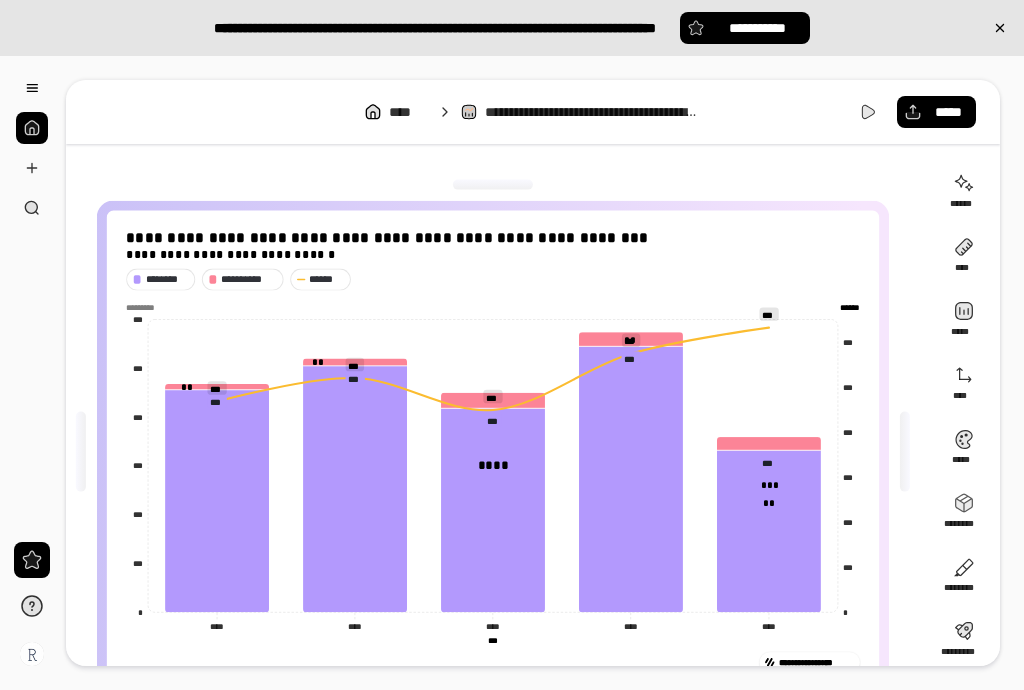 drag, startPoint x: 474, startPoint y: 294, endPoint x: 440, endPoint y: 296, distance: 34.058773 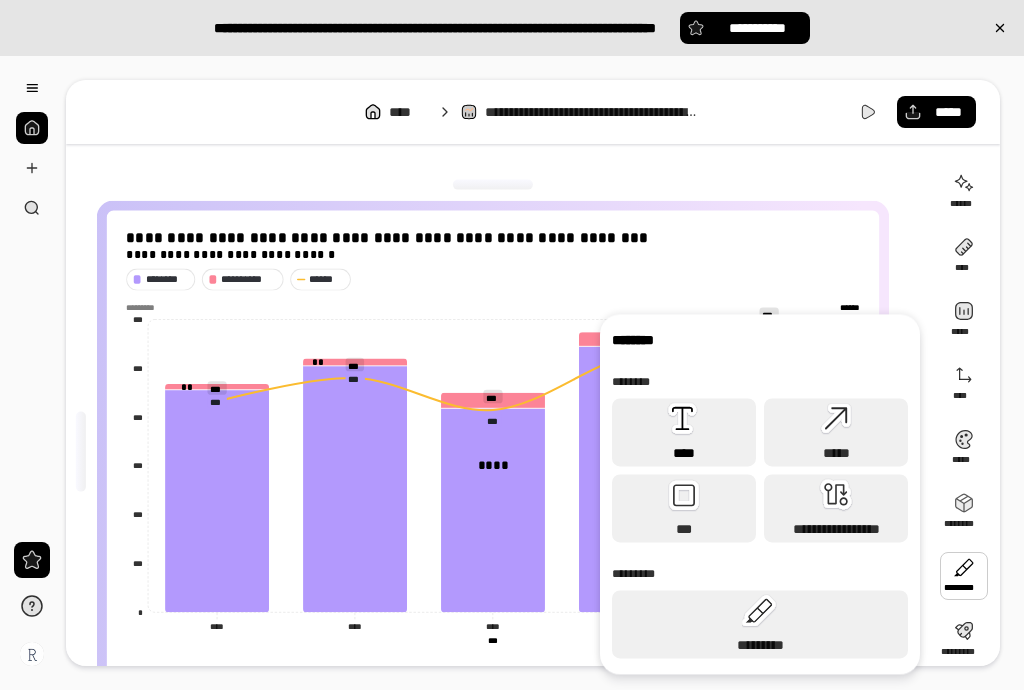 click on "****" at bounding box center (684, 453) 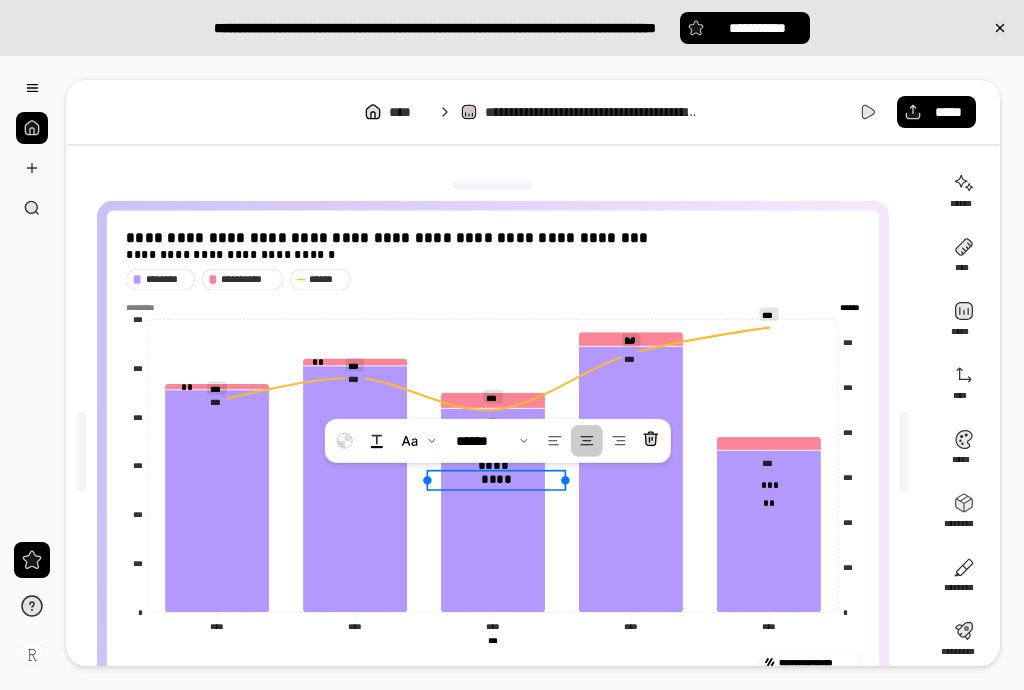type 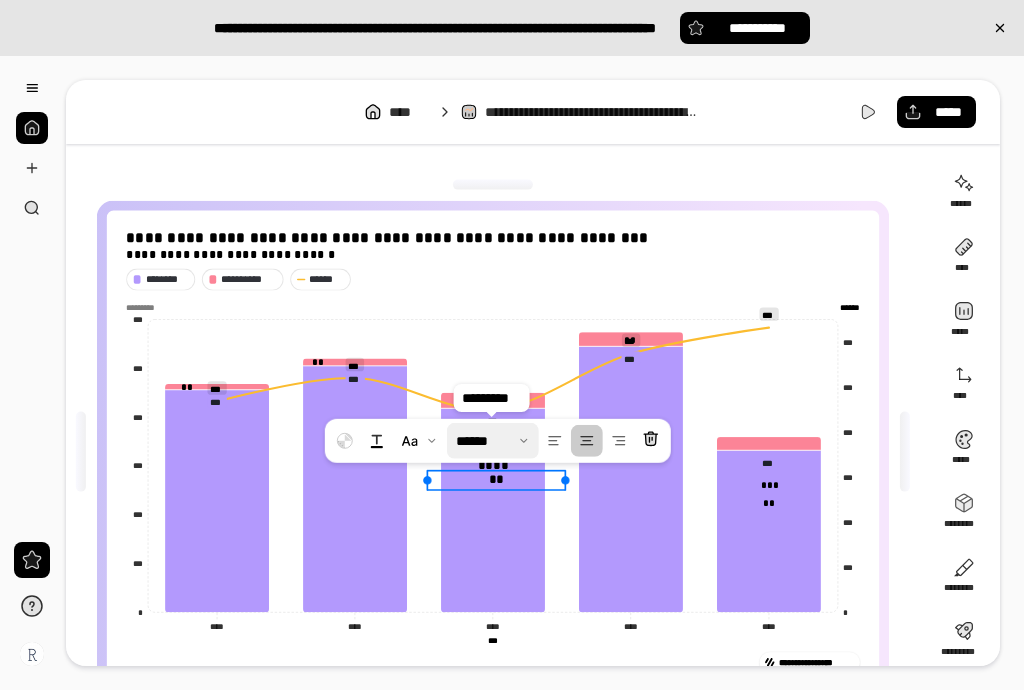 click at bounding box center (493, 441) 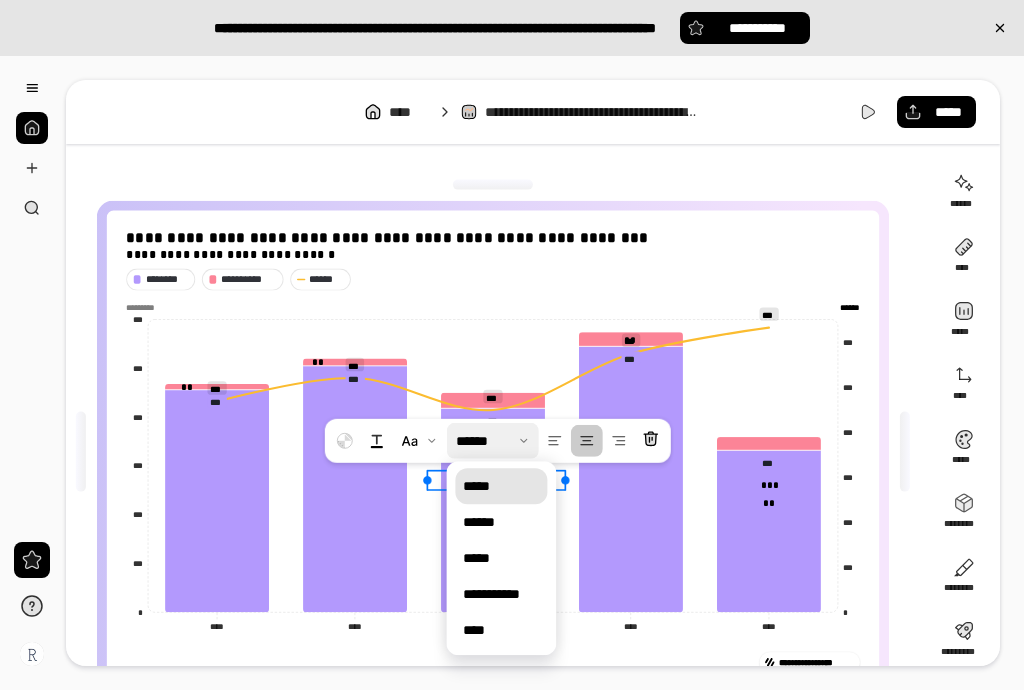 click on "*****" at bounding box center (501, 486) 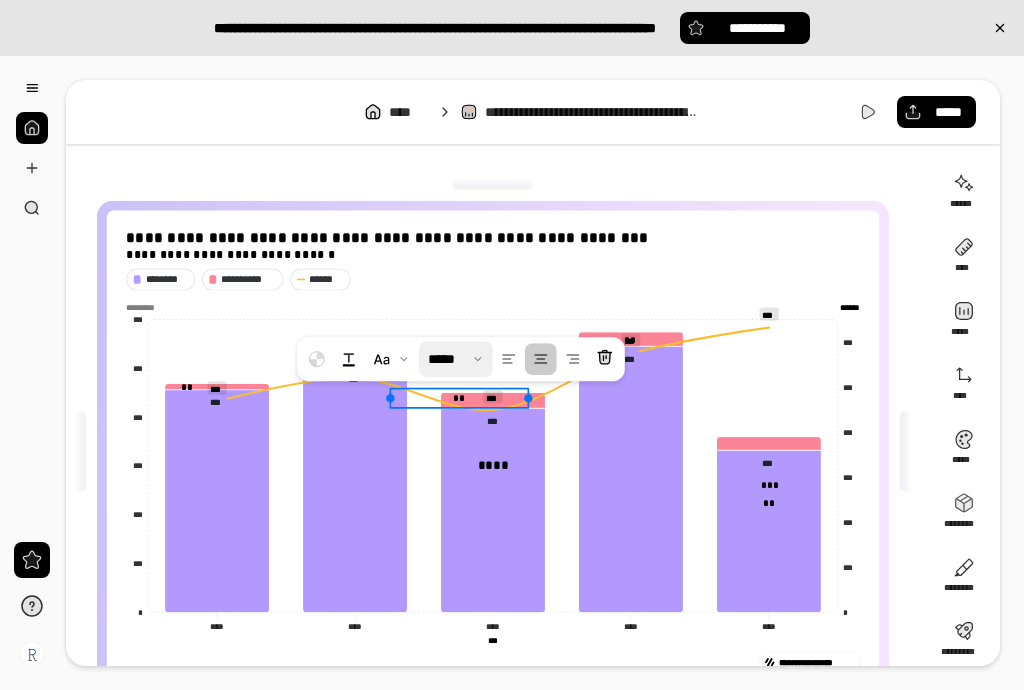 drag, startPoint x: 525, startPoint y: 486, endPoint x: 481, endPoint y: 388, distance: 107.42439 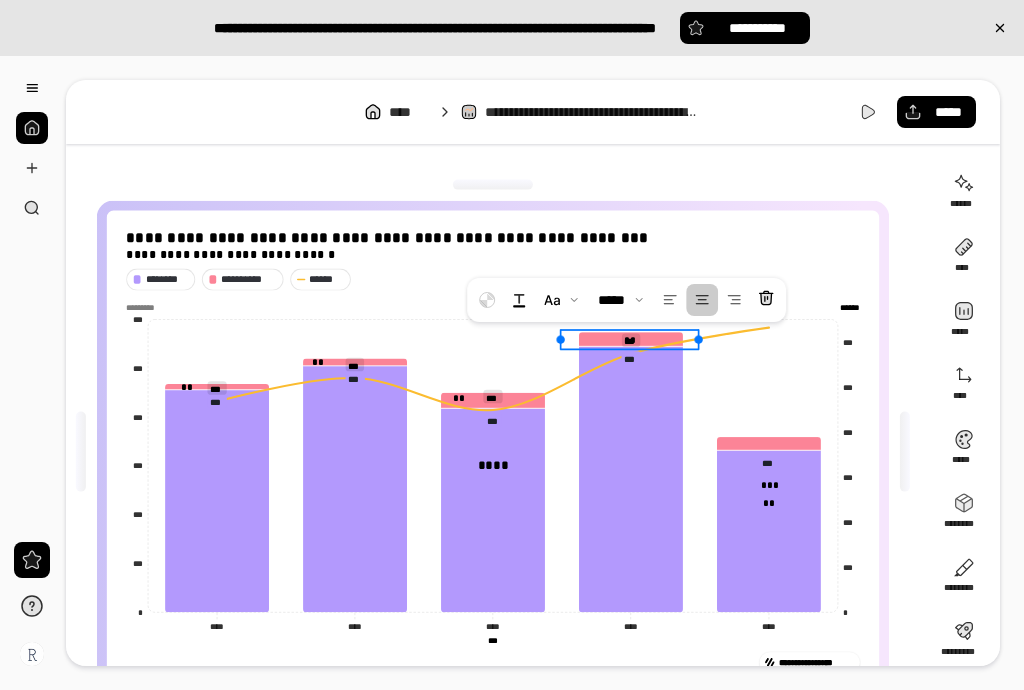 click on "**" at bounding box center [630, 338] 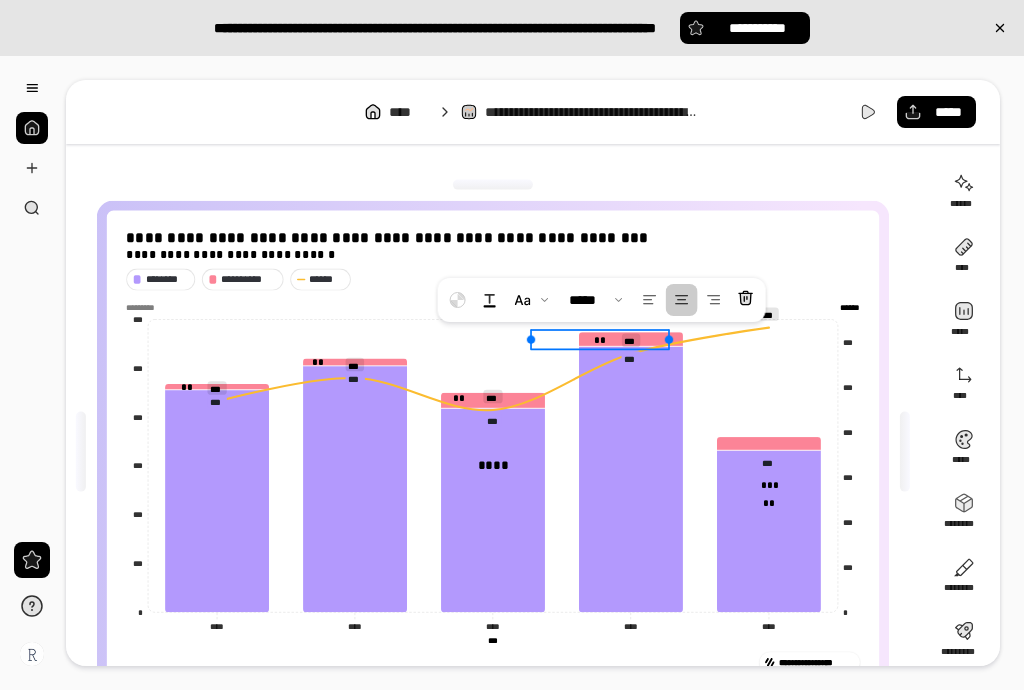 click 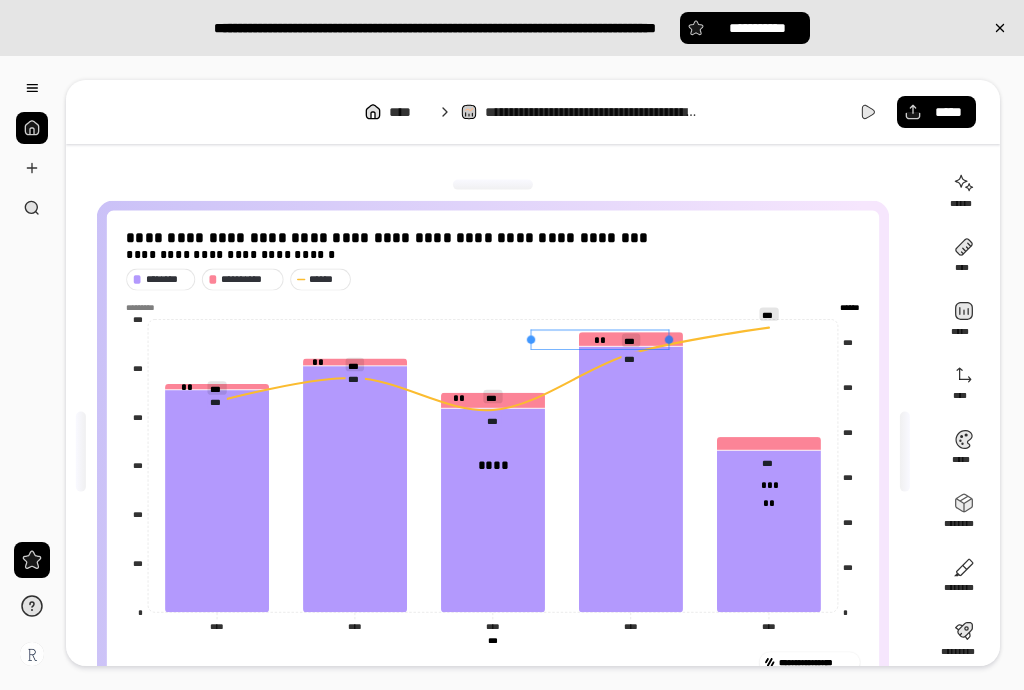click on "**" at bounding box center (600, 338) 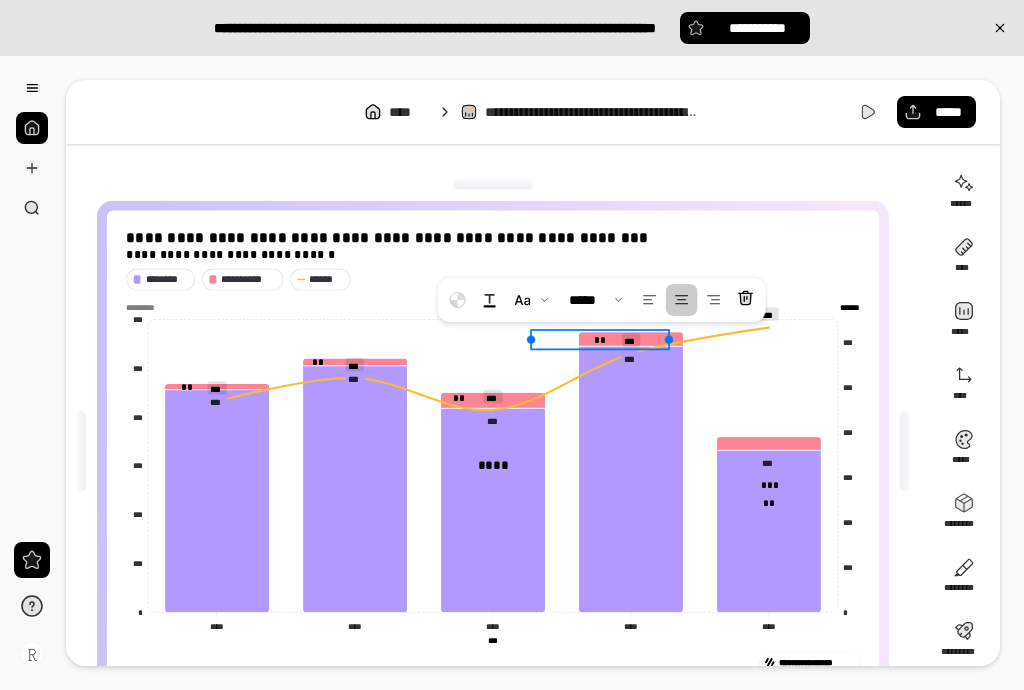 click on "**" at bounding box center [600, 339] 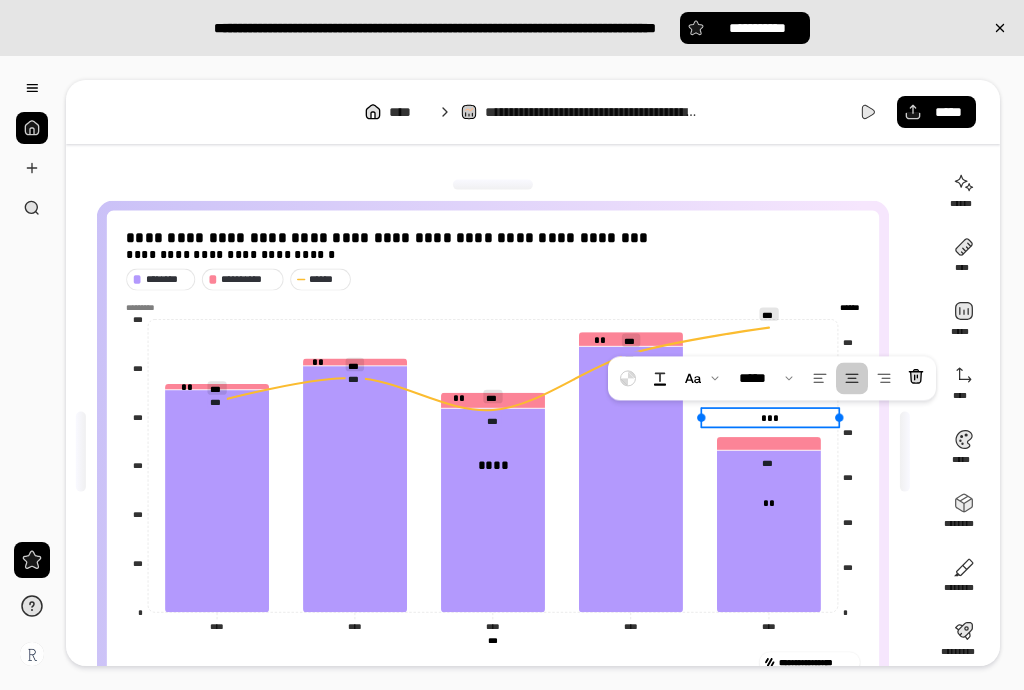 drag, startPoint x: 793, startPoint y: 476, endPoint x: 793, endPoint y: 398, distance: 78 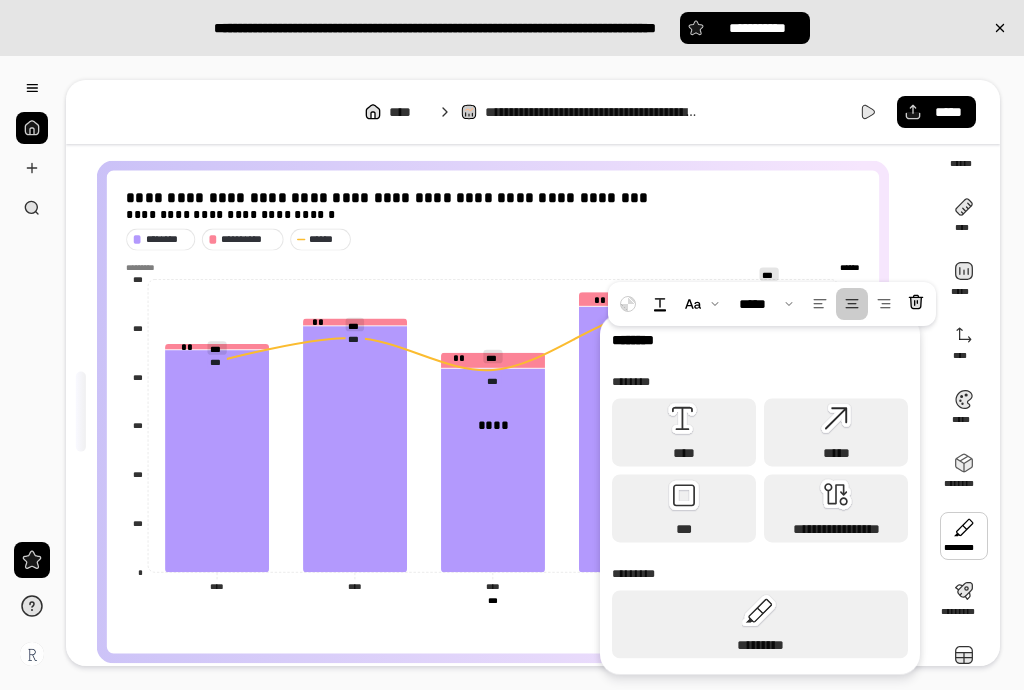 scroll, scrollTop: 76, scrollLeft: 0, axis: vertical 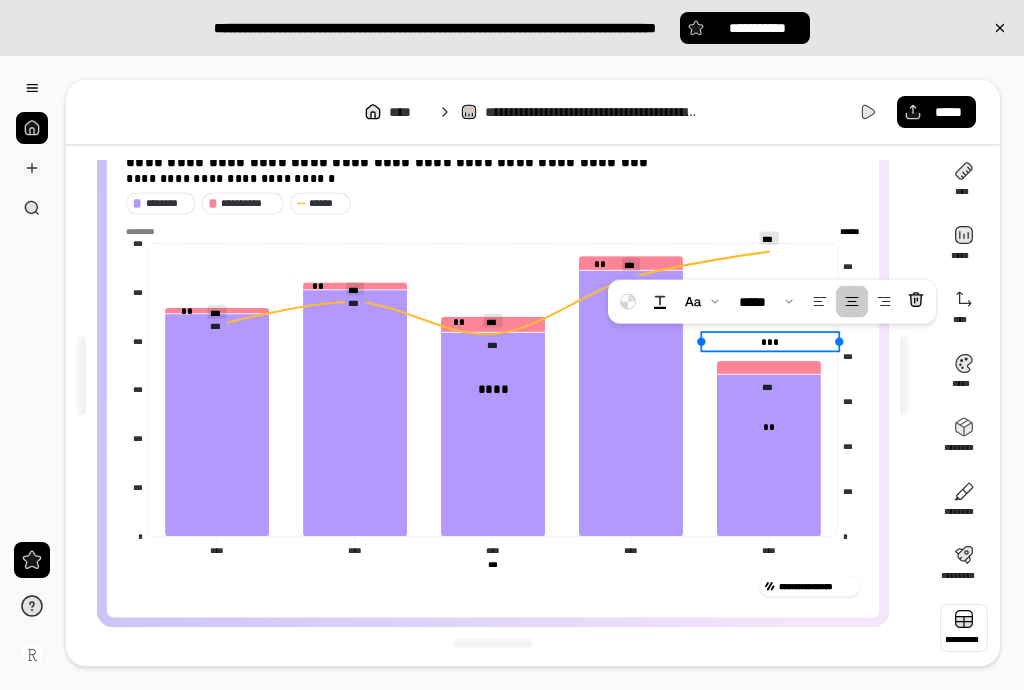 click at bounding box center (964, 628) 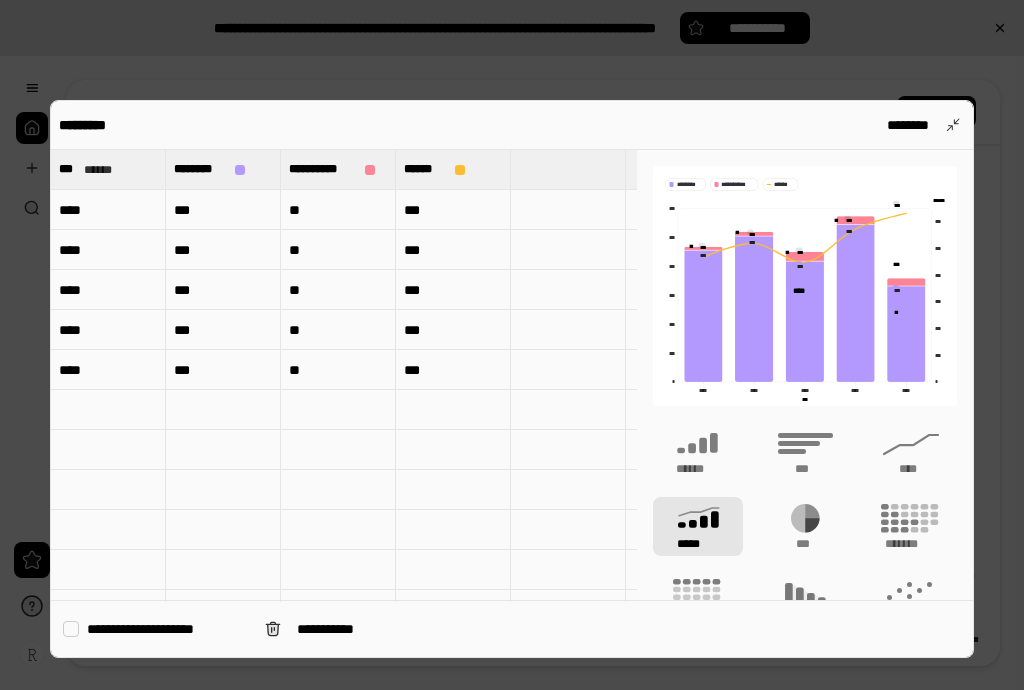 click at bounding box center (512, 345) 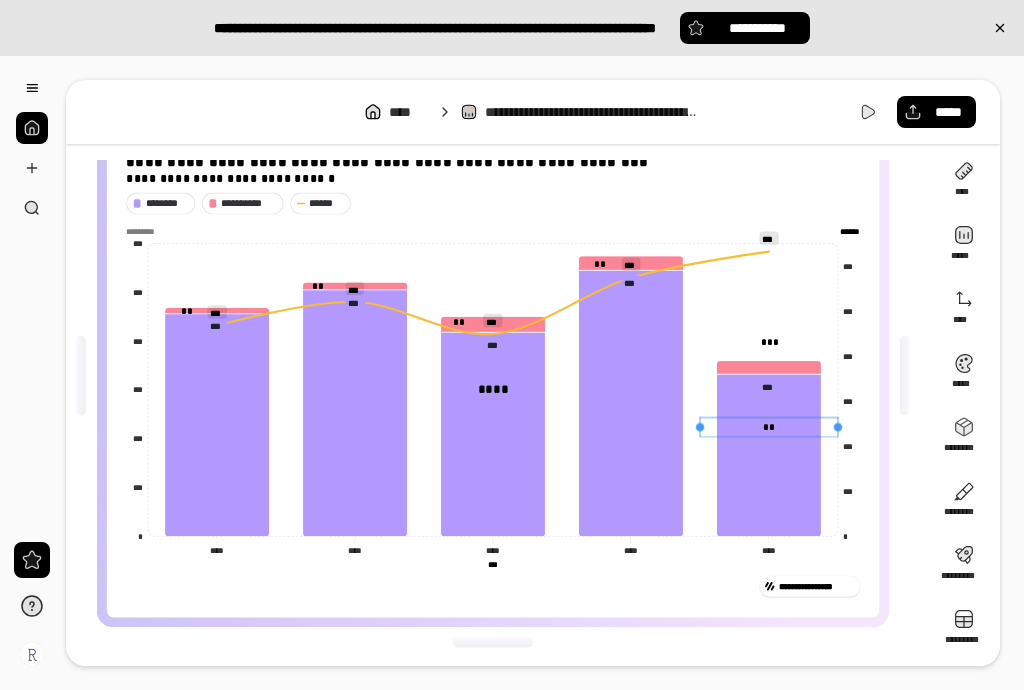 click on "**" at bounding box center (769, 426) 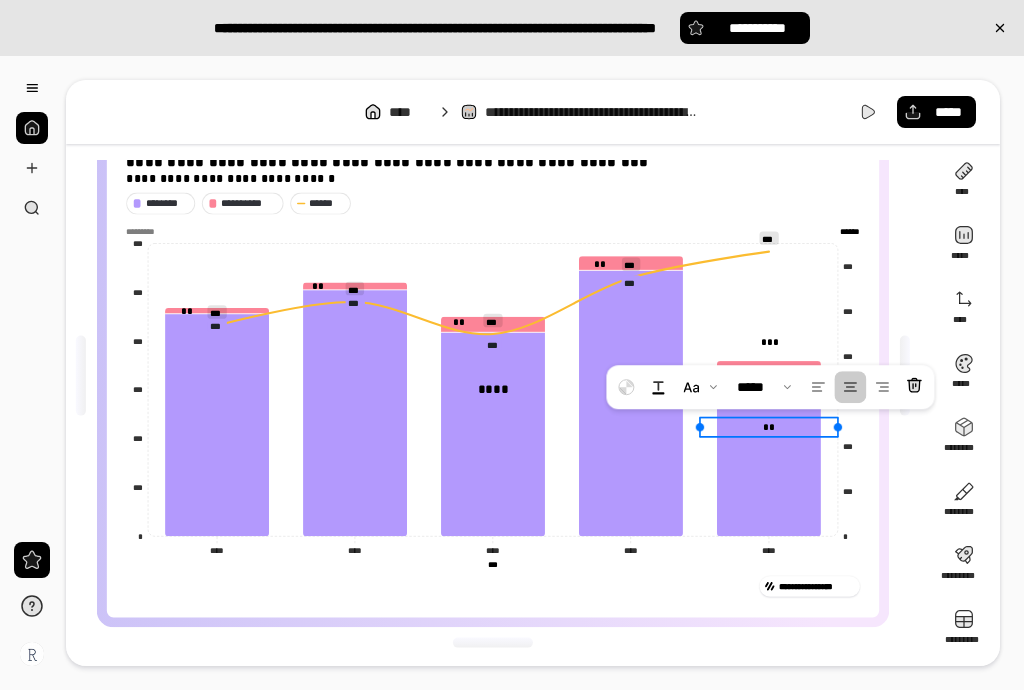 click on "**" at bounding box center [769, 427] 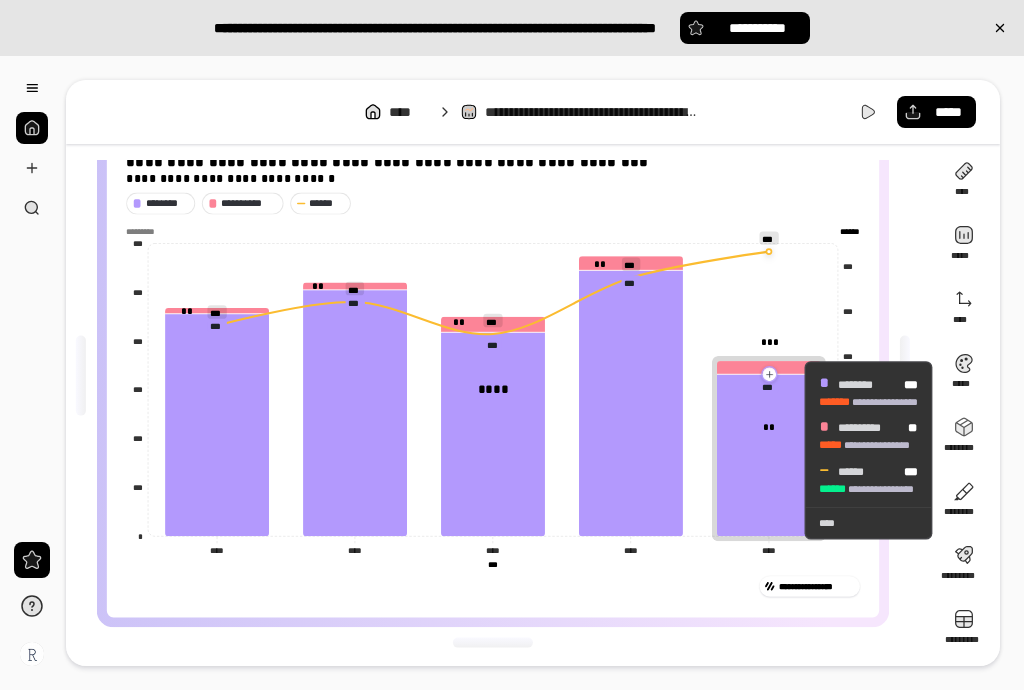click 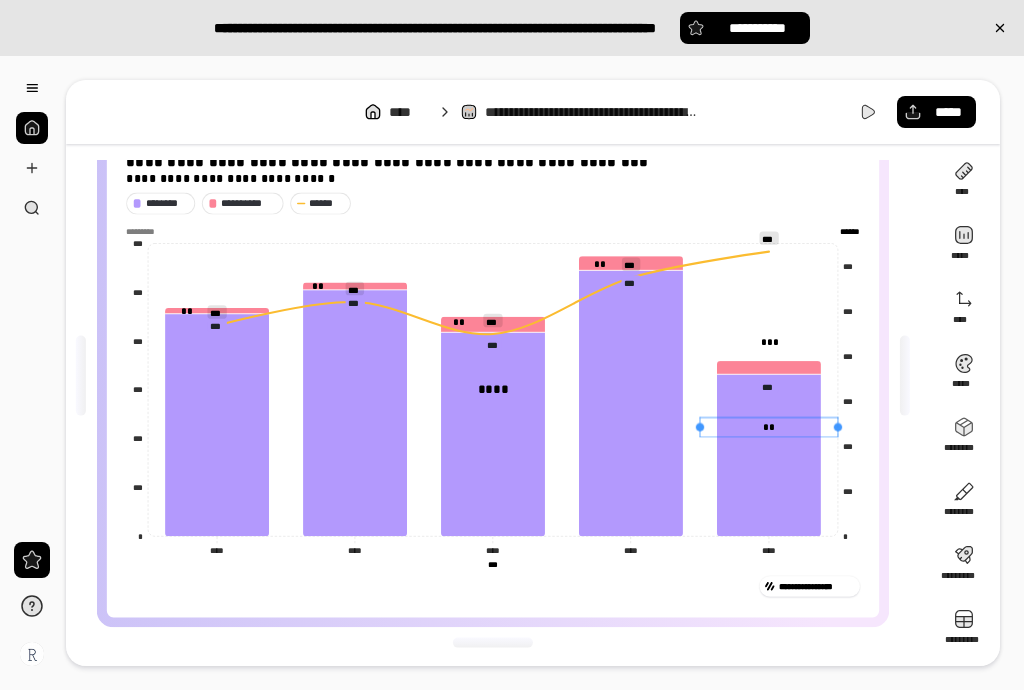click on "**" at bounding box center (769, 426) 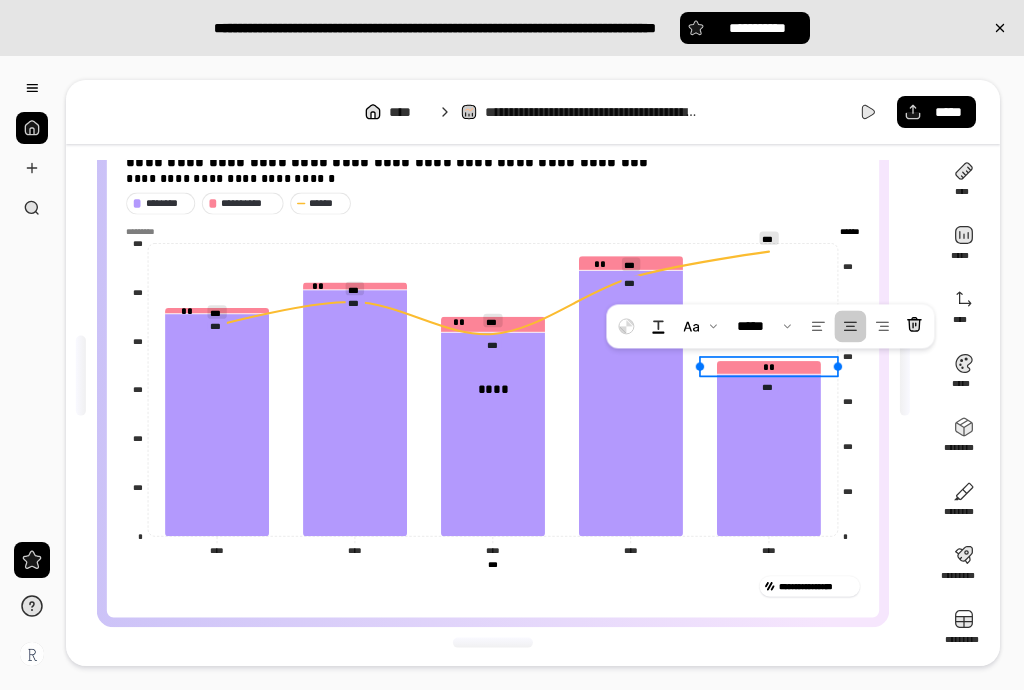 click 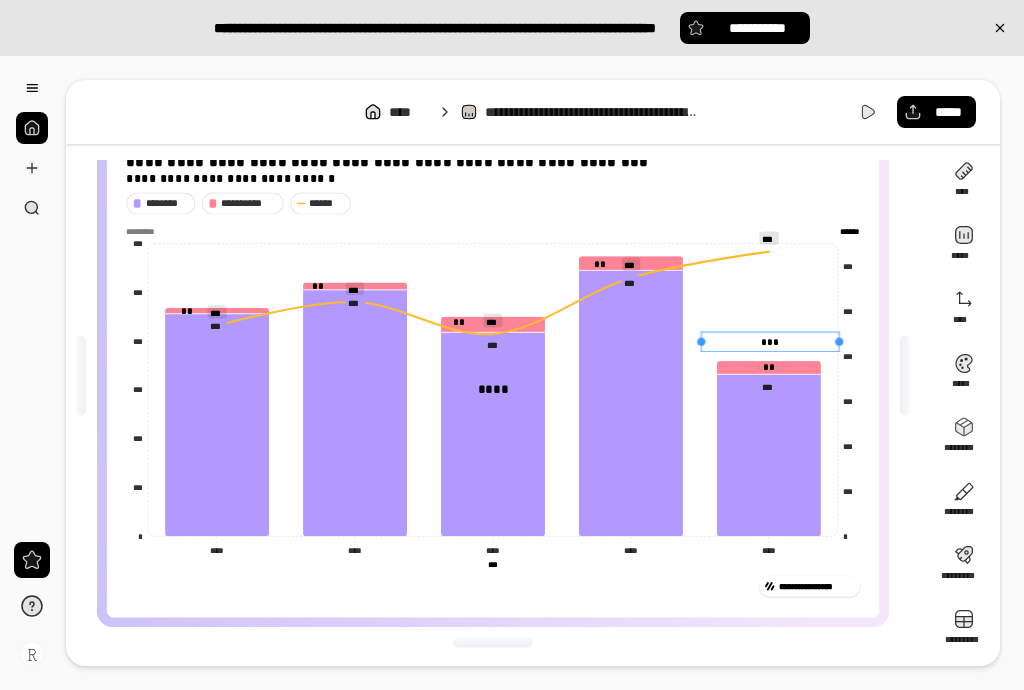 click on "***" at bounding box center [770, 341] 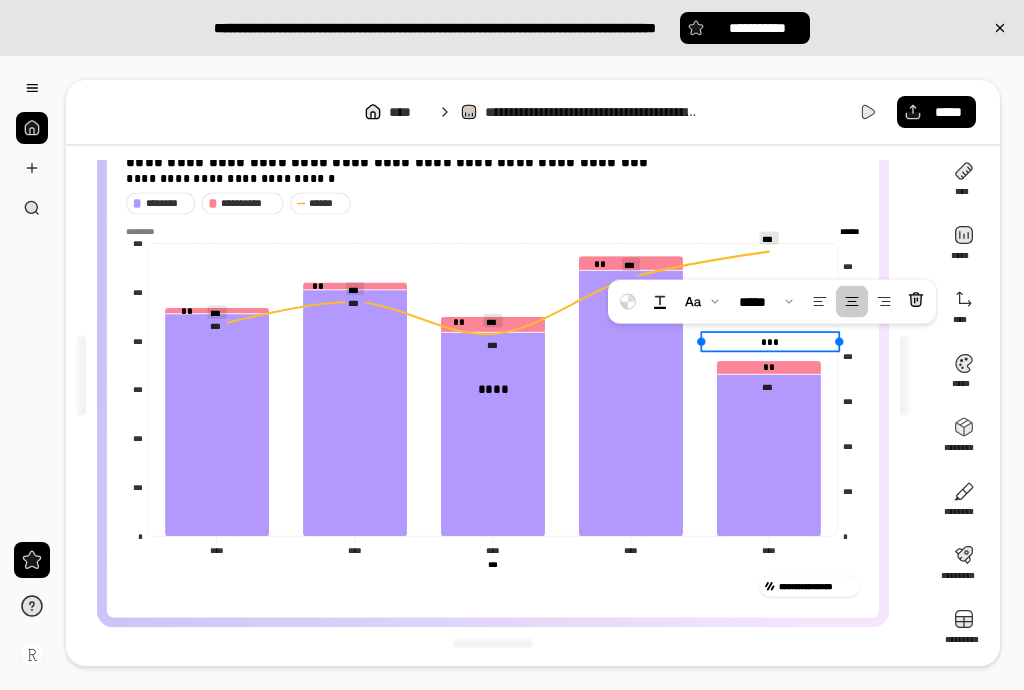 click on "***" at bounding box center (770, 341) 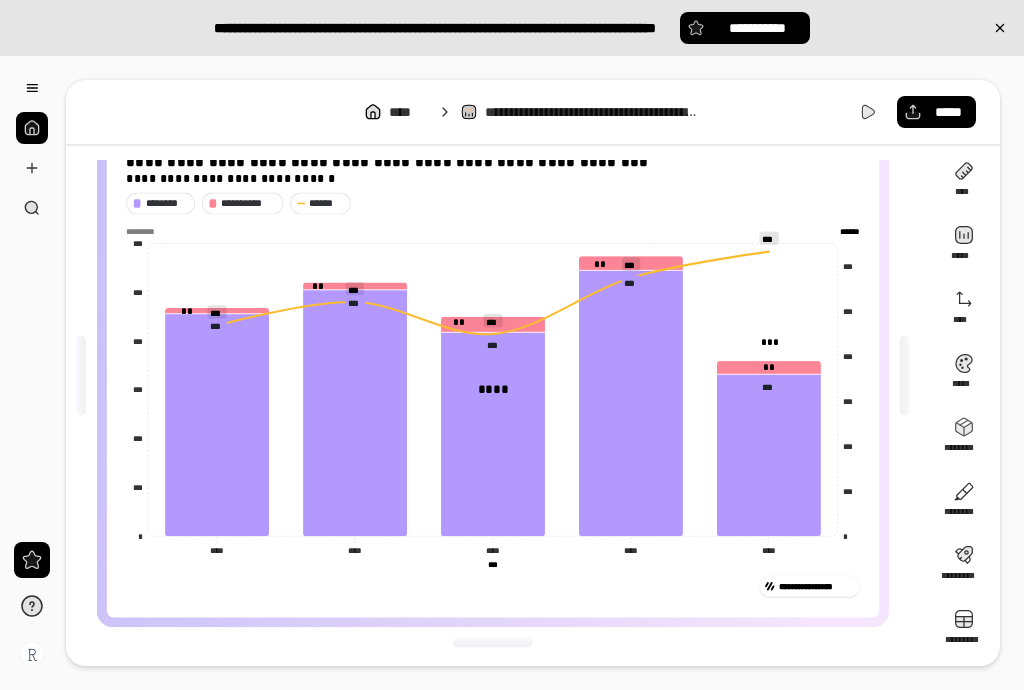click on "* *** *** *** *** *** *** ****** ****** **** **** **** **** **** **** **** **** **** **** *** *** * *** *** *** *** *** *** *********" 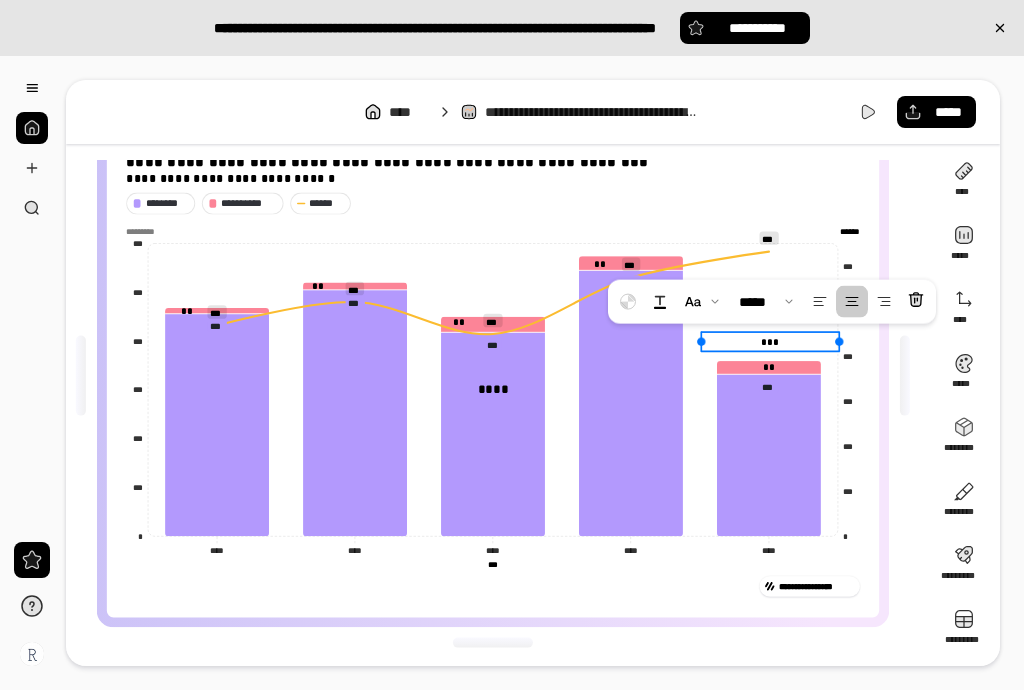 click on "***" at bounding box center (770, 341) 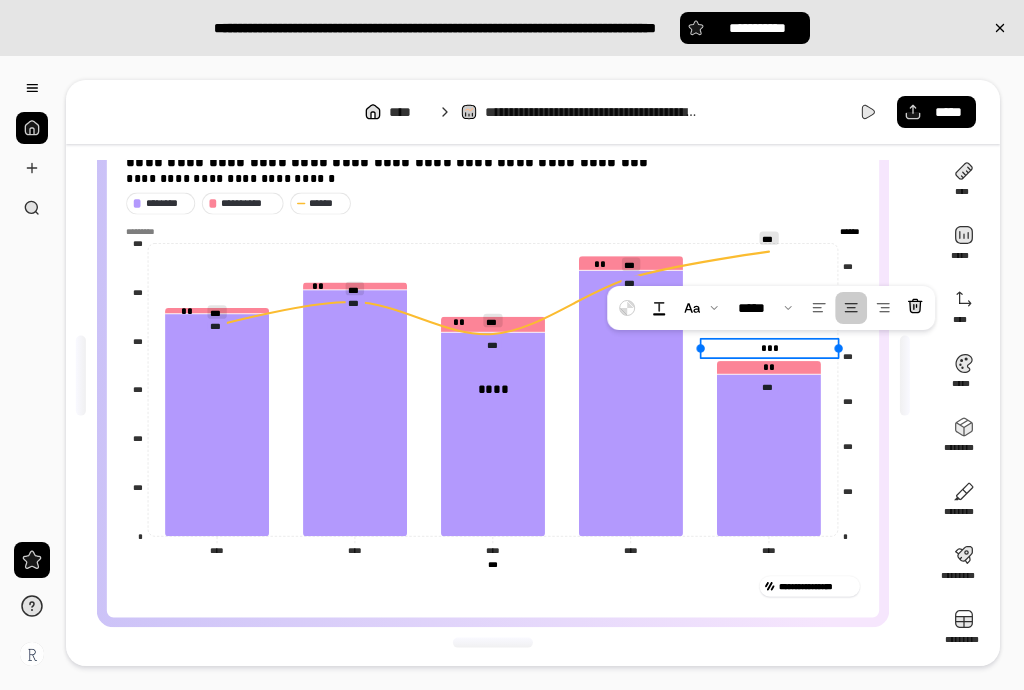 click on "***" at bounding box center [769, 347] 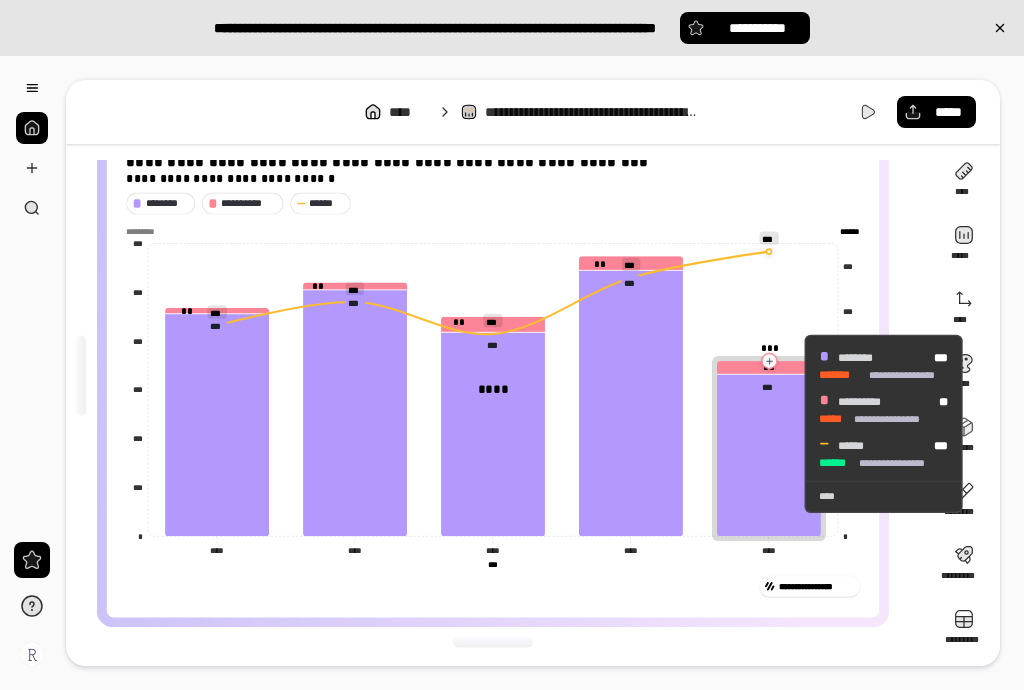 click 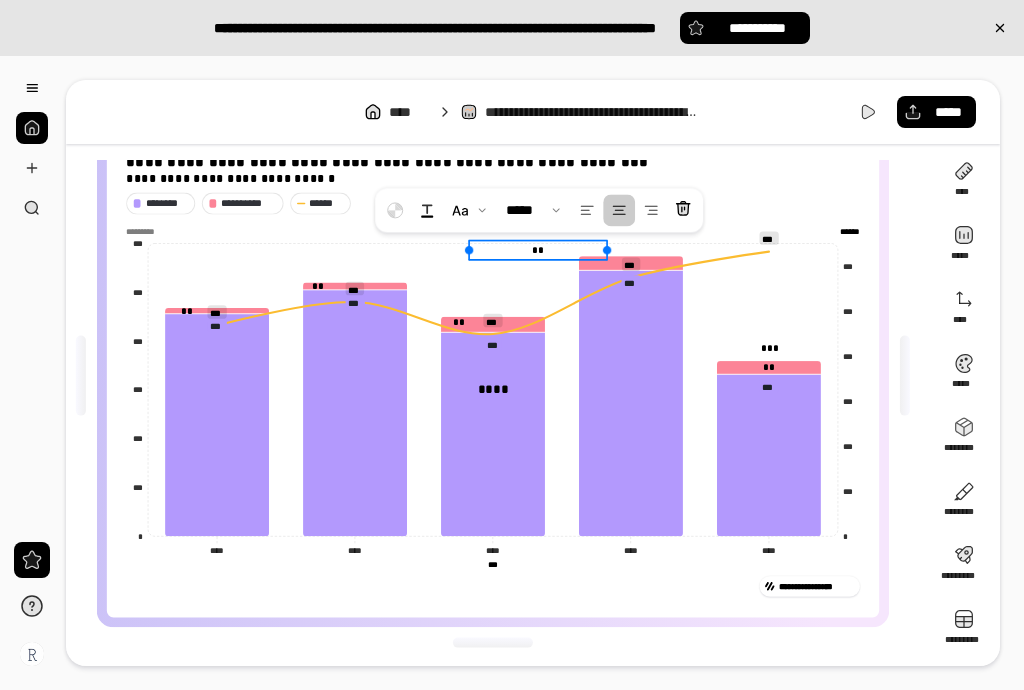 drag, startPoint x: 642, startPoint y: 261, endPoint x: 624, endPoint y: 269, distance: 19.697716 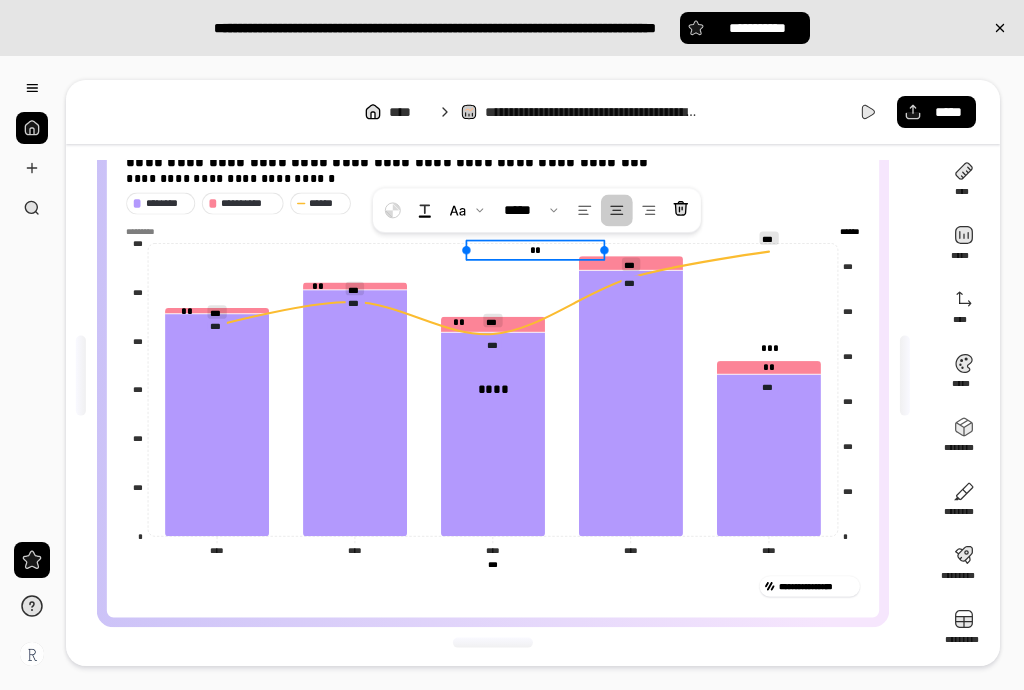 click 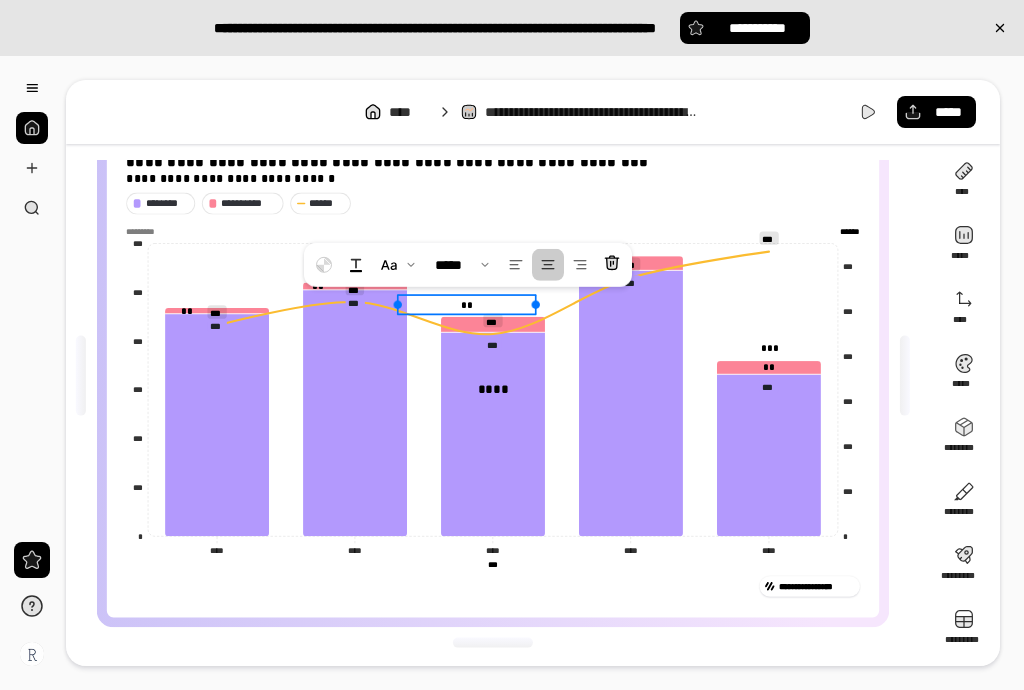 drag, startPoint x: 500, startPoint y: 321, endPoint x: 496, endPoint y: 309, distance: 12.649111 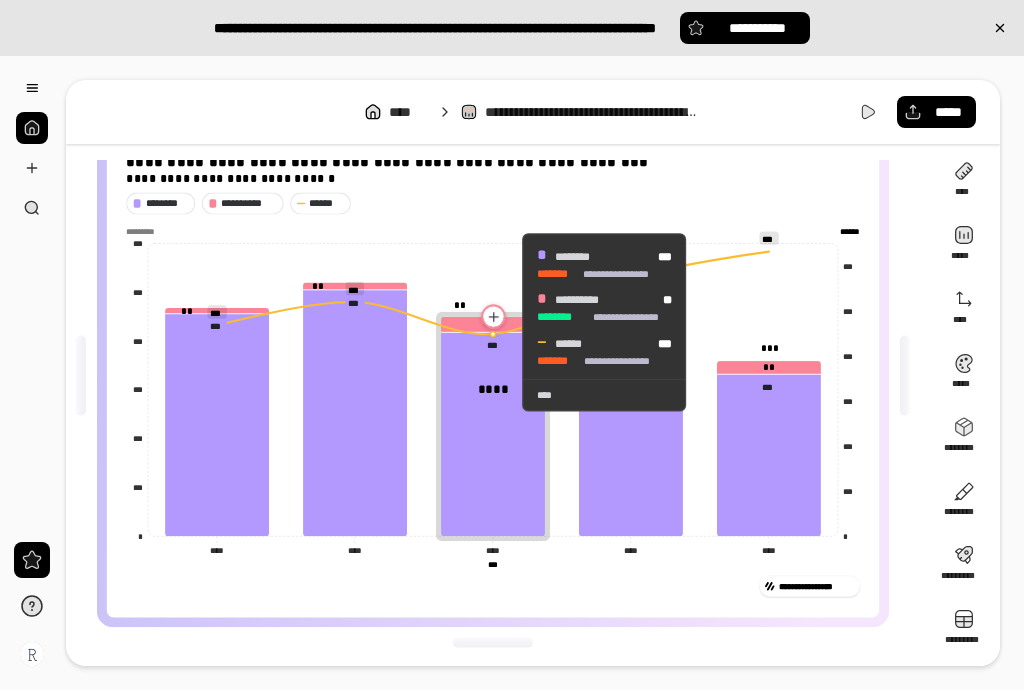 drag, startPoint x: 497, startPoint y: 321, endPoint x: 508, endPoint y: 323, distance: 11.18034 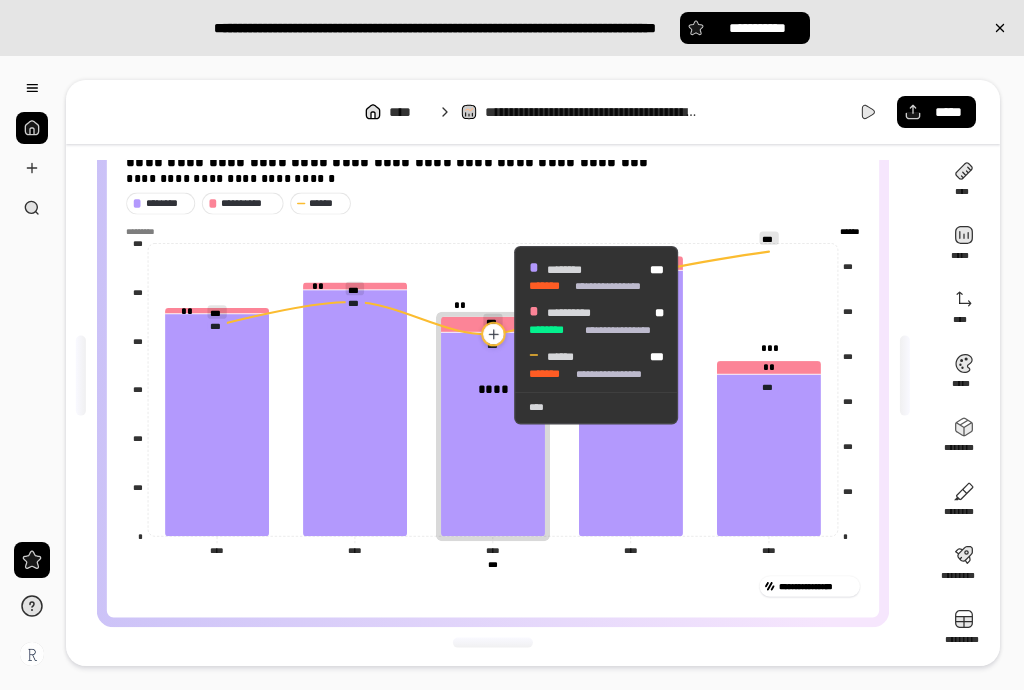 click 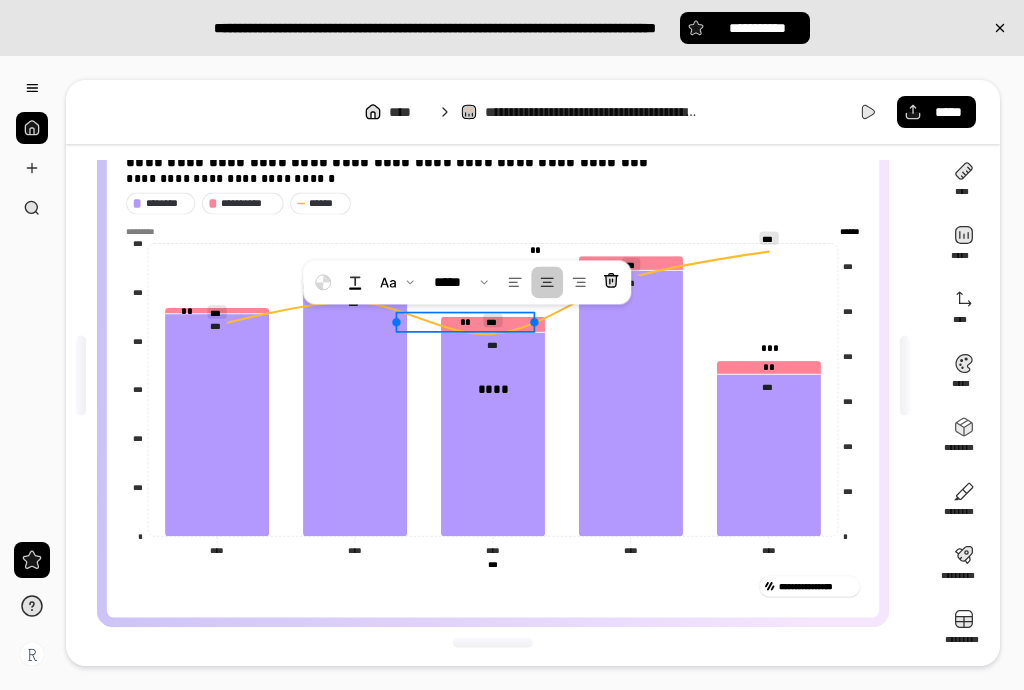 drag, startPoint x: 463, startPoint y: 301, endPoint x: 469, endPoint y: 322, distance: 21.84033 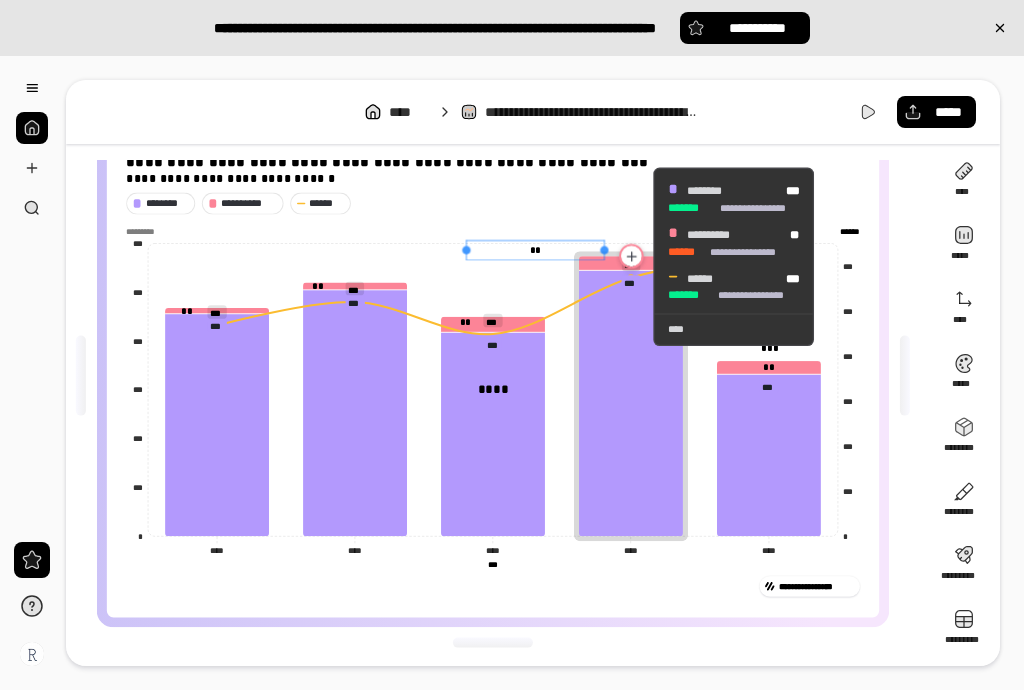 drag, startPoint x: 553, startPoint y: 239, endPoint x: 584, endPoint y: 256, distance: 35.35534 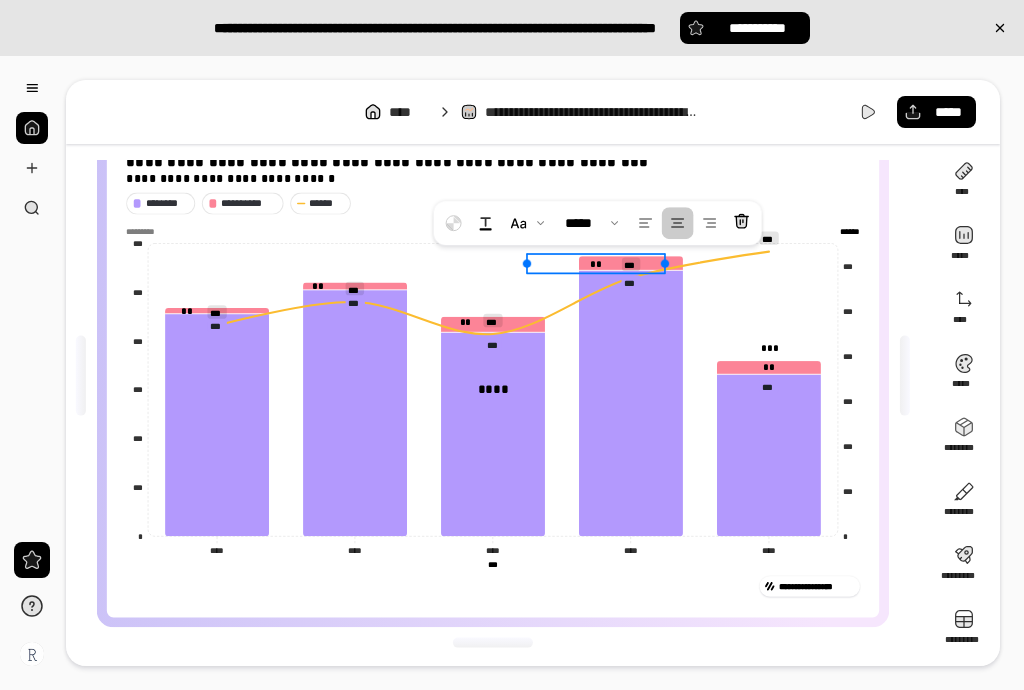 drag, startPoint x: 558, startPoint y: 256, endPoint x: 630, endPoint y: 272, distance: 73.756355 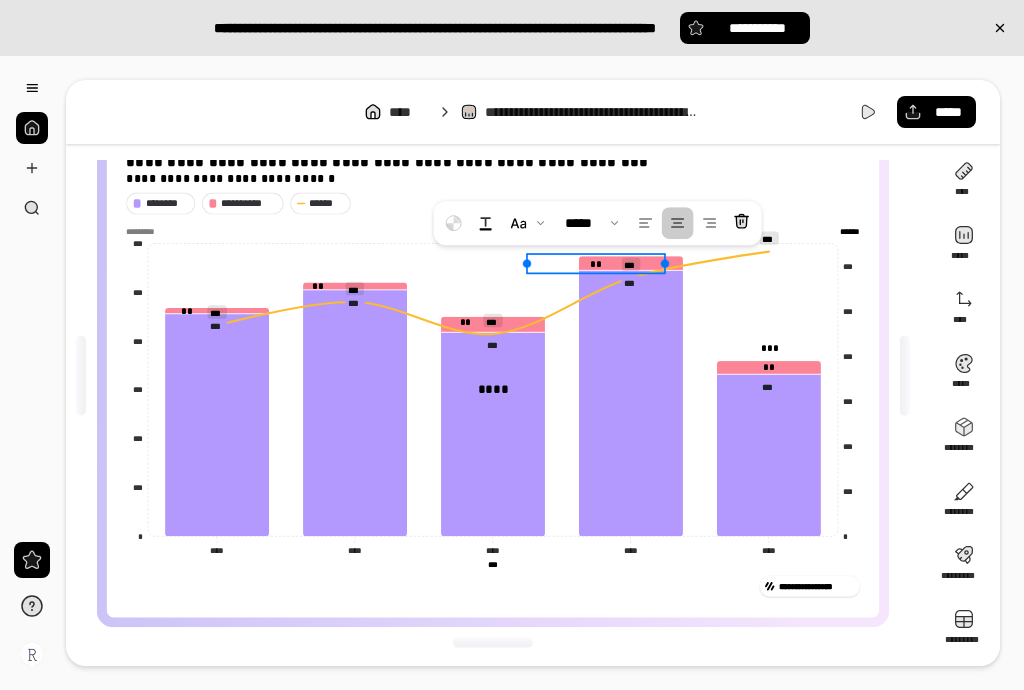 click 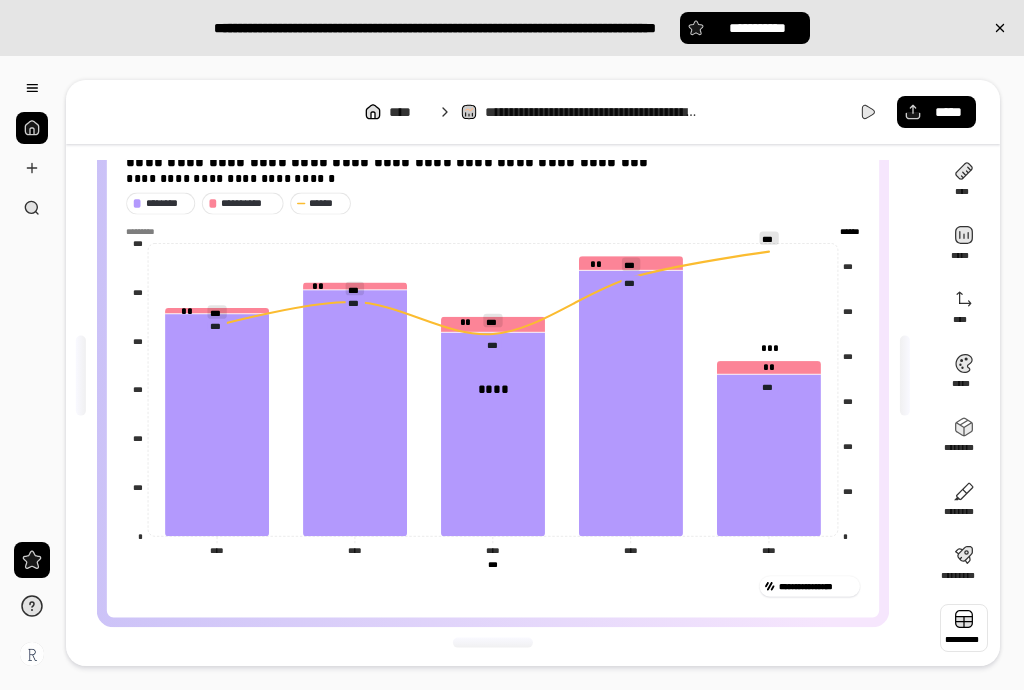 click at bounding box center (964, 628) 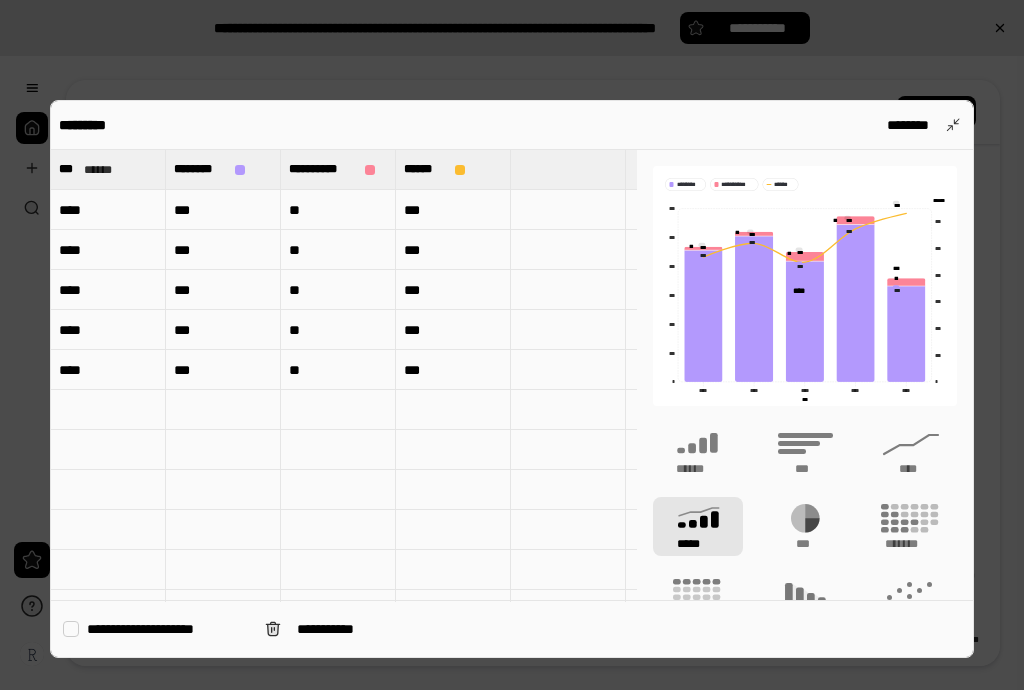 click on "**********" at bounding box center (512, 628) 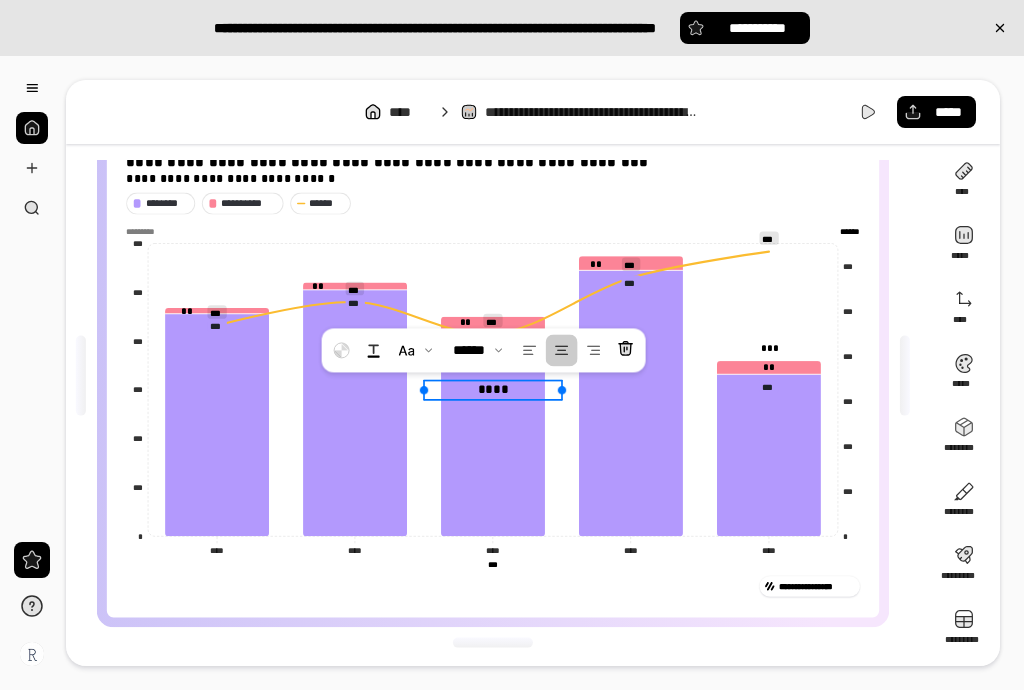 click on "****" at bounding box center [493, 389] 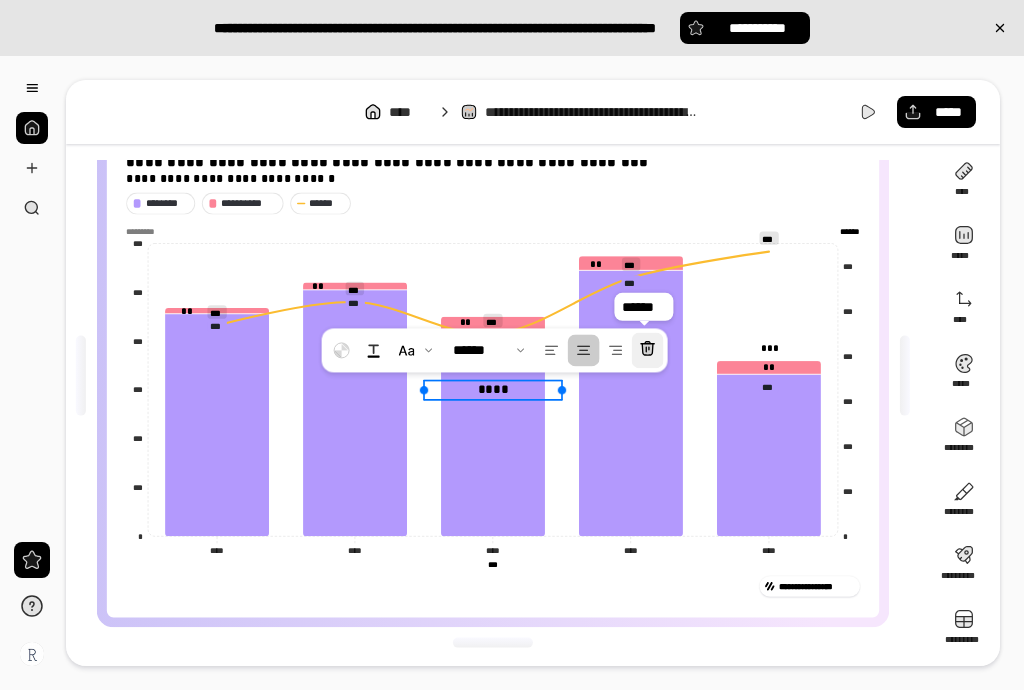 click at bounding box center [647, 350] 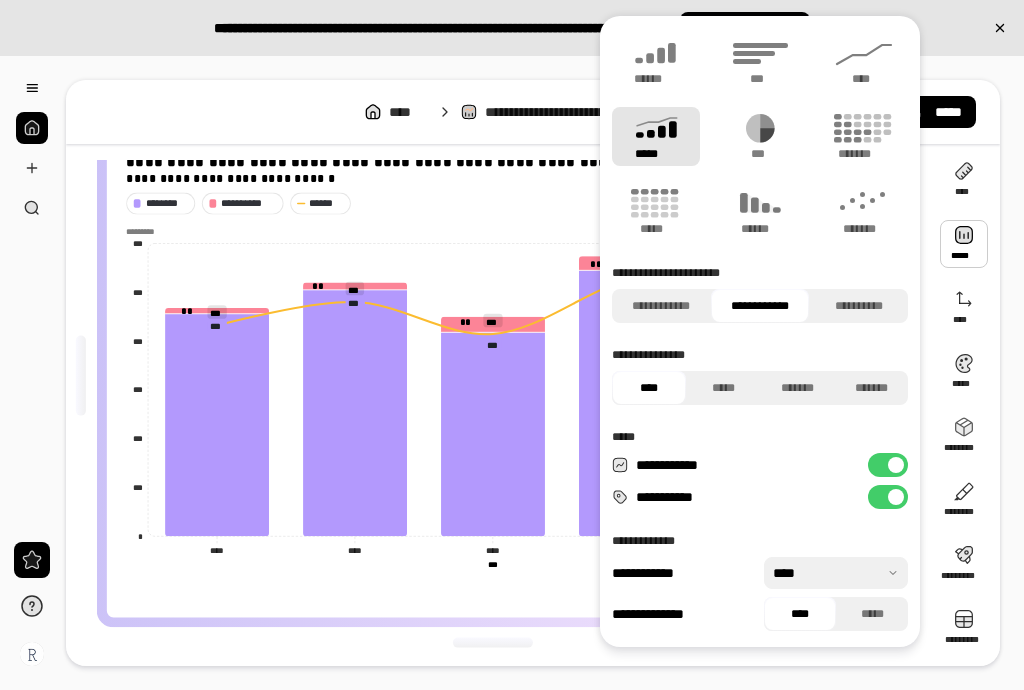 click on "**********" at bounding box center (493, 375) 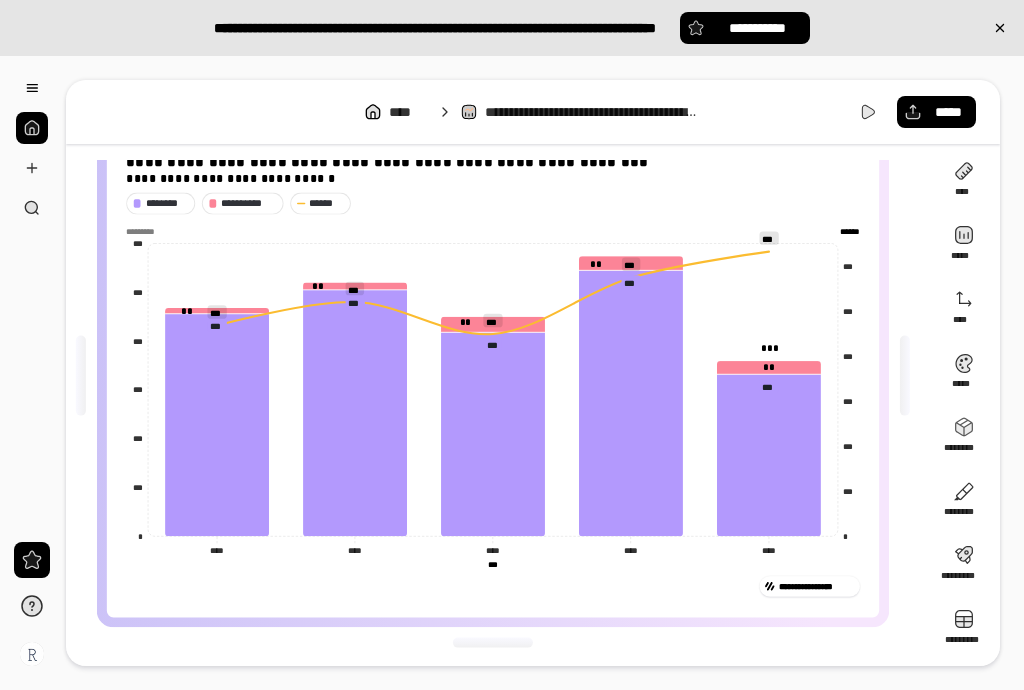 scroll, scrollTop: 0, scrollLeft: 0, axis: both 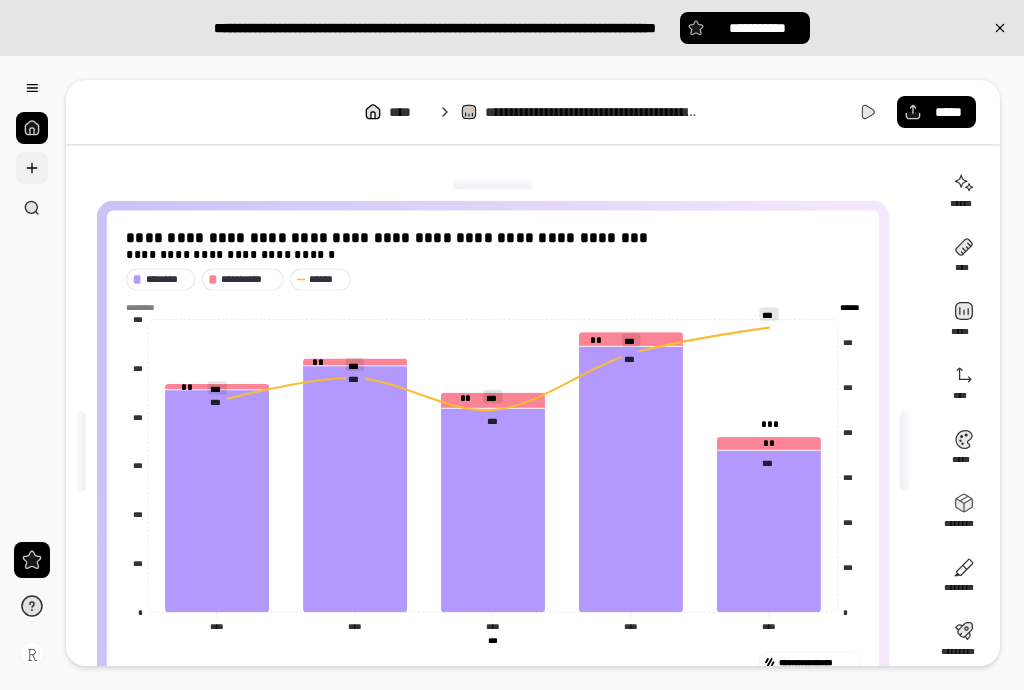 click at bounding box center (32, 168) 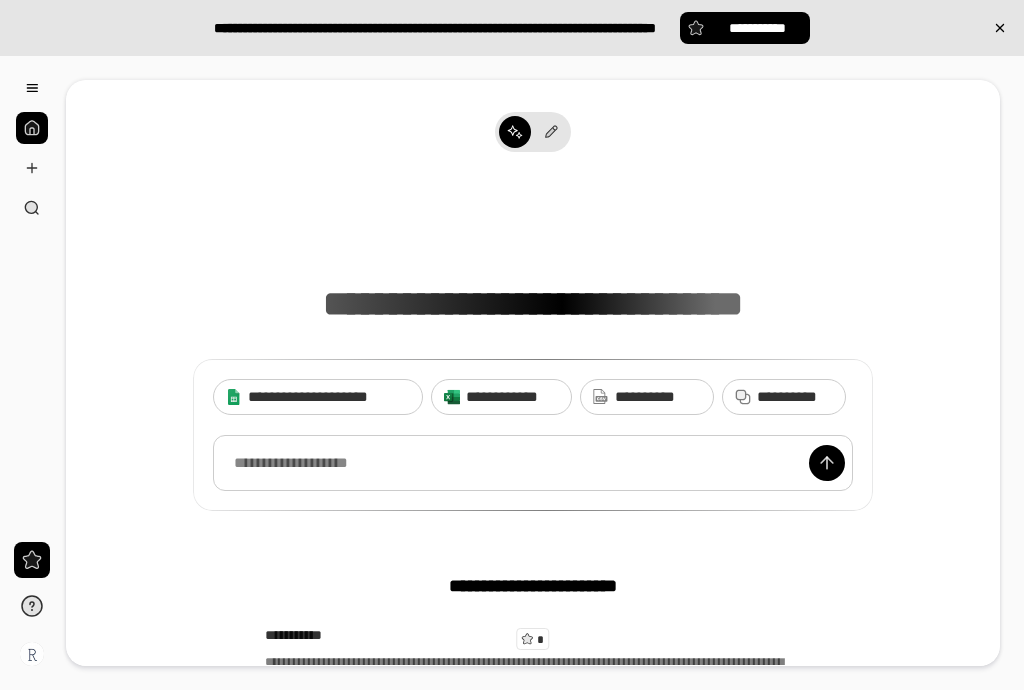 click at bounding box center (533, 463) 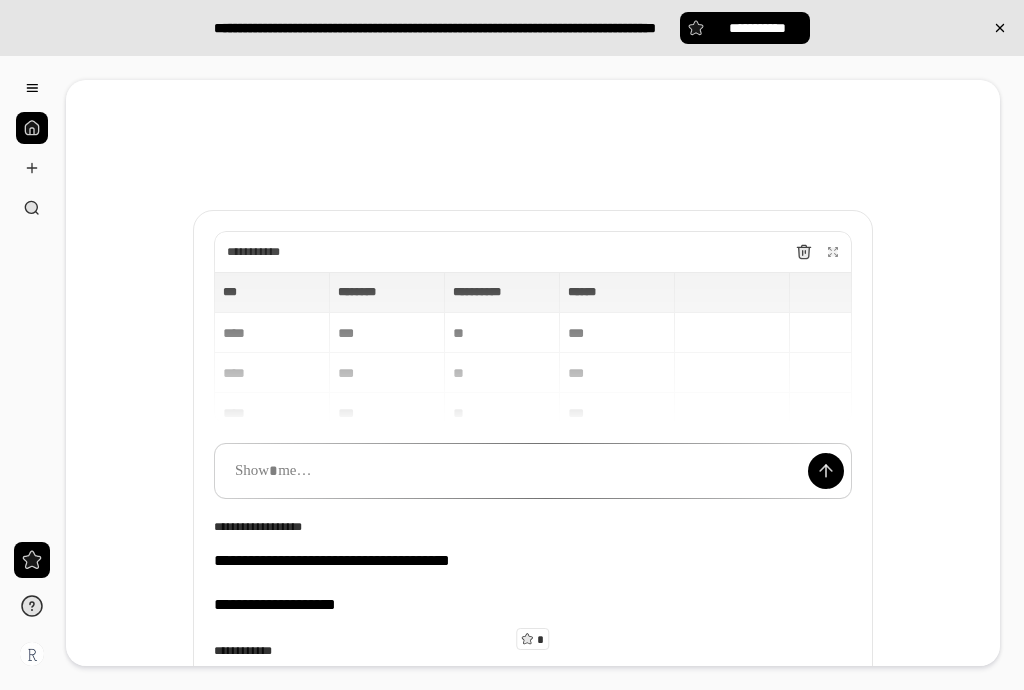 scroll, scrollTop: 256, scrollLeft: 0, axis: vertical 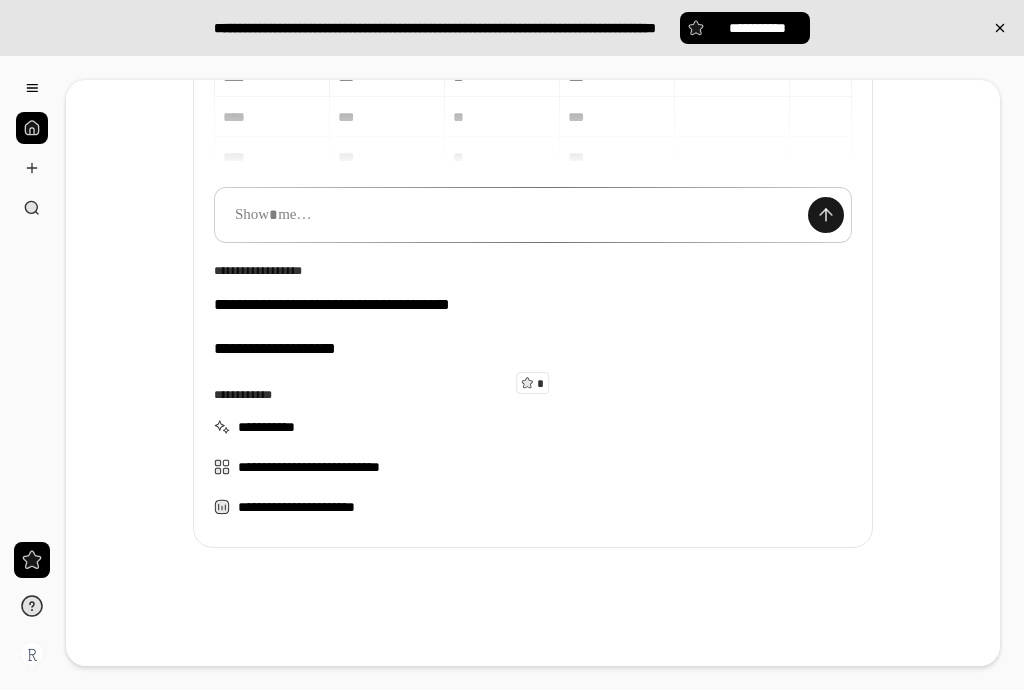 click at bounding box center [826, 215] 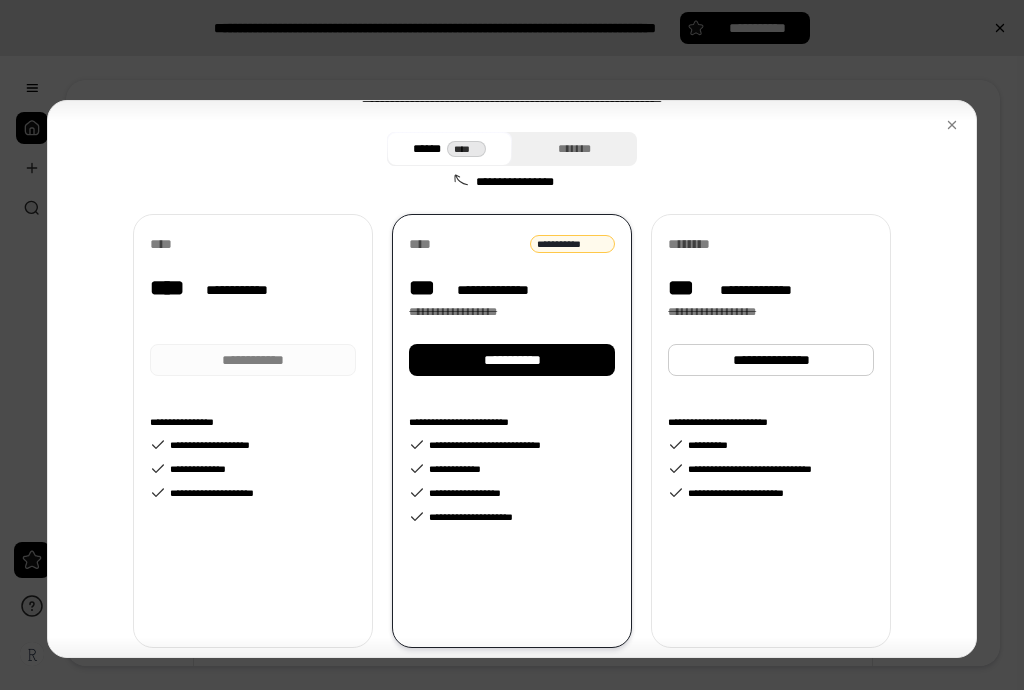 scroll, scrollTop: 158, scrollLeft: 0, axis: vertical 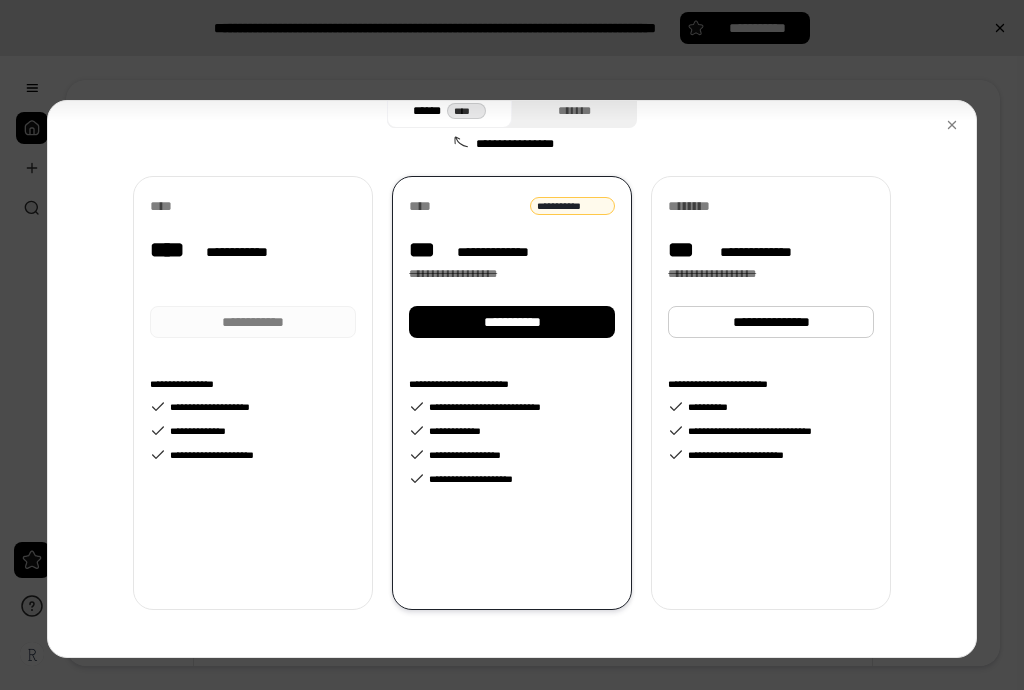 drag, startPoint x: 247, startPoint y: 416, endPoint x: 245, endPoint y: 348, distance: 68.0294 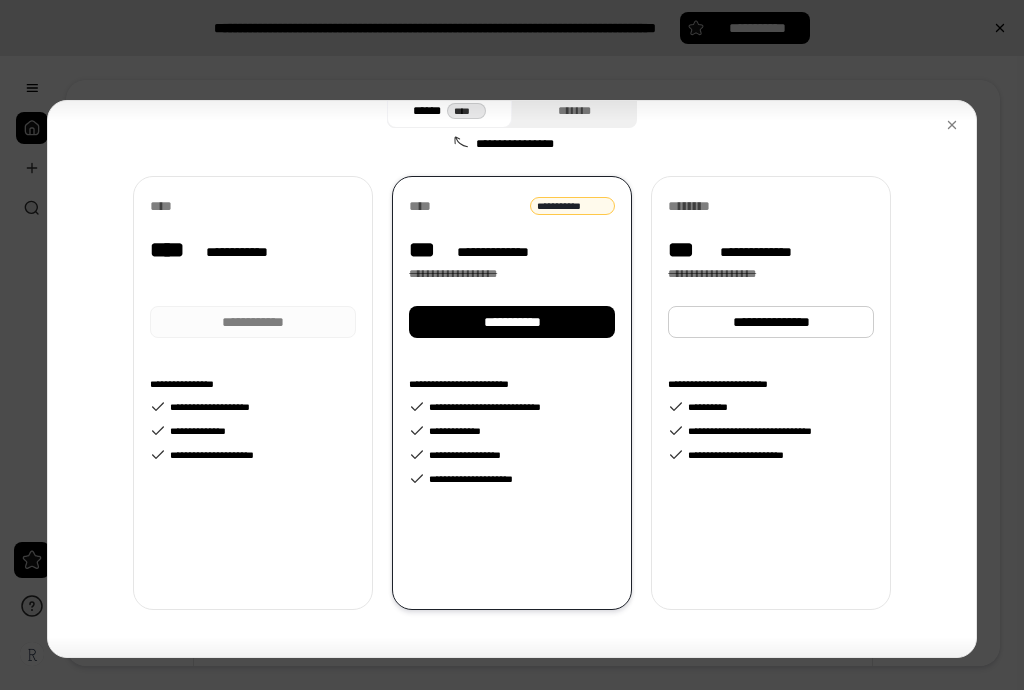 scroll, scrollTop: 0, scrollLeft: 0, axis: both 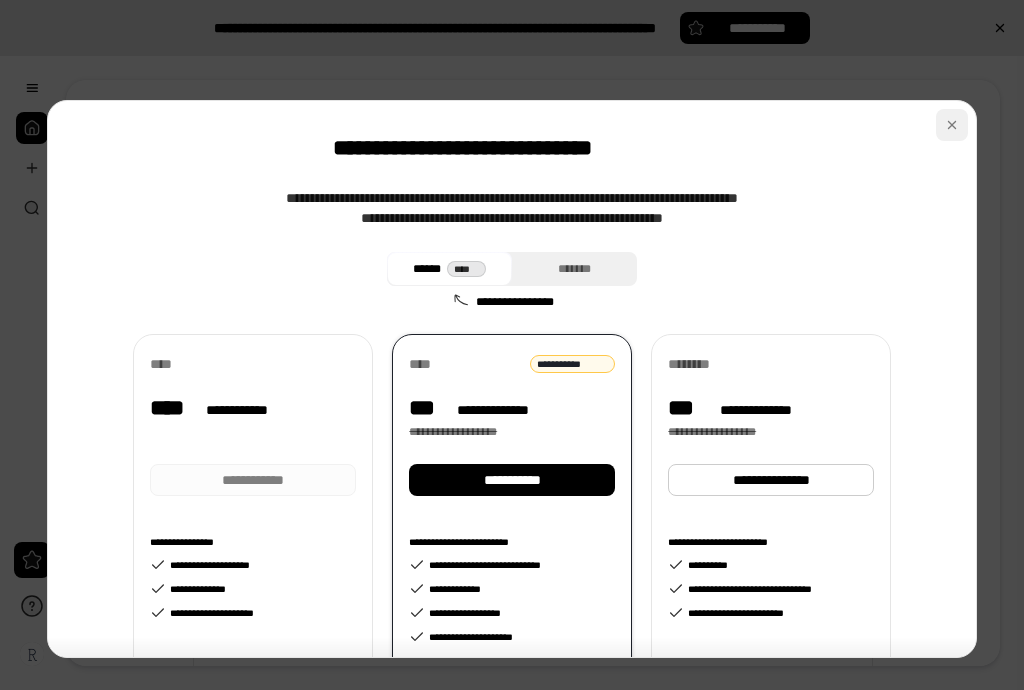 click at bounding box center [952, 125] 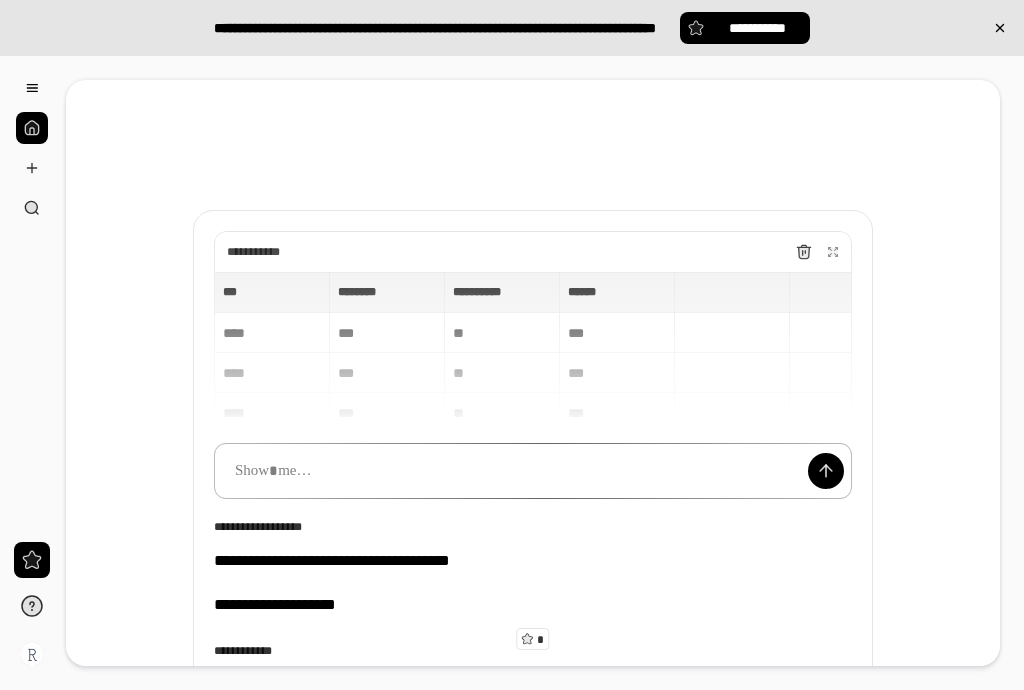 click at bounding box center [533, 471] 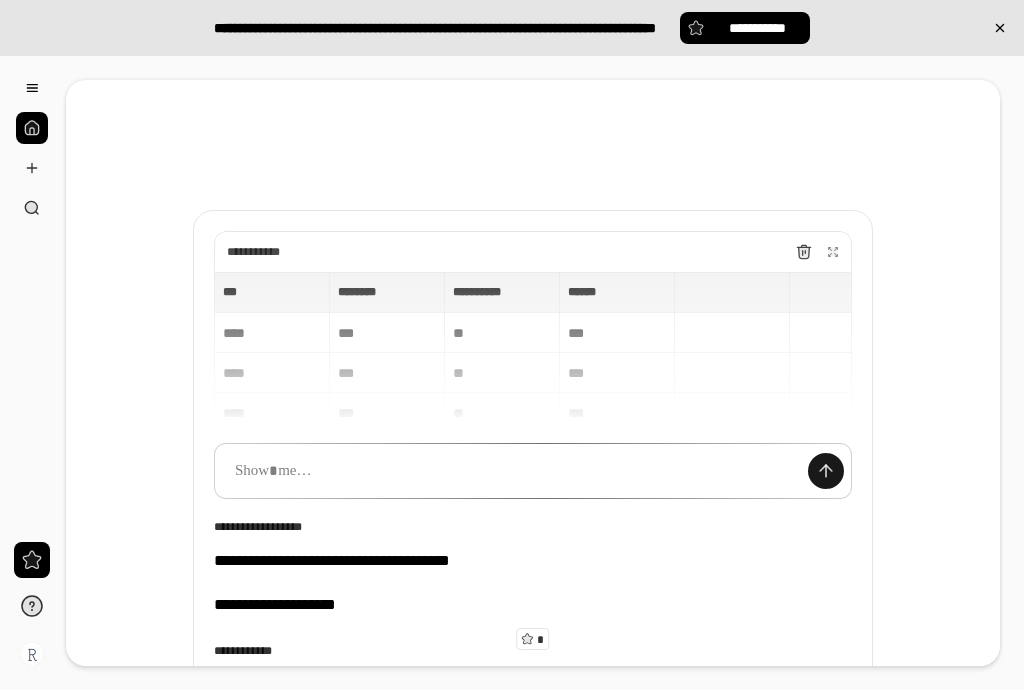 click at bounding box center [826, 471] 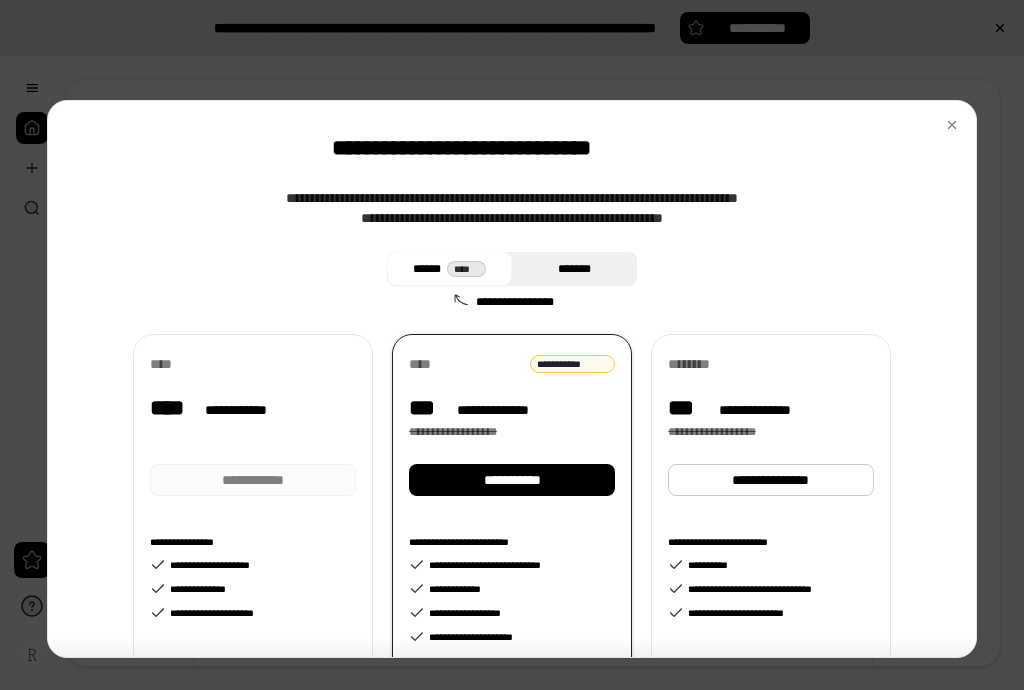 click on "*******" at bounding box center [574, 269] 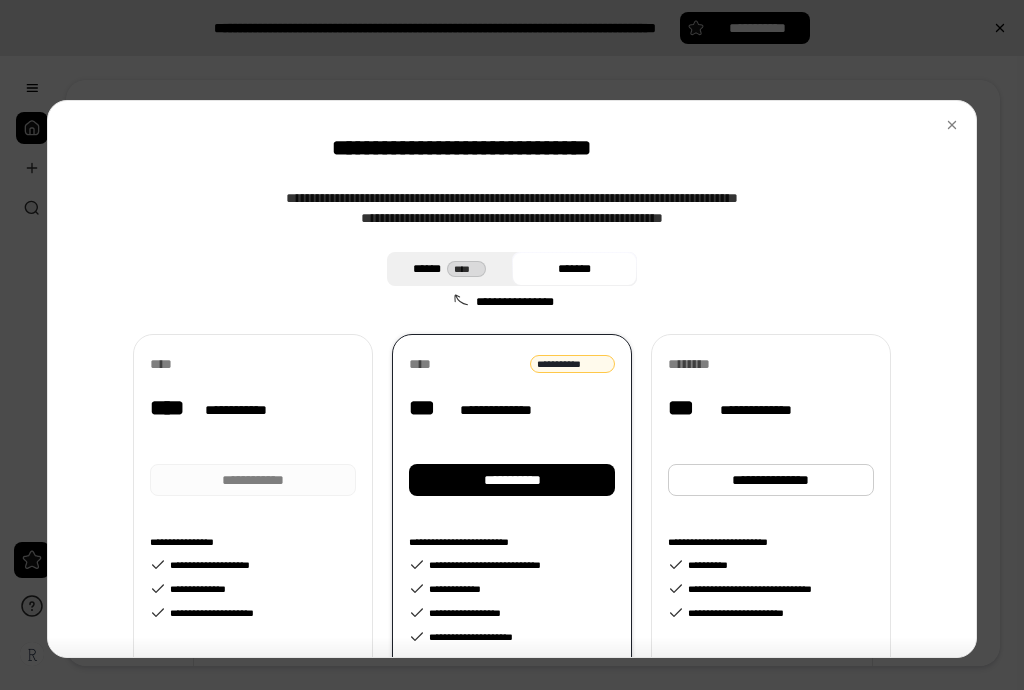 click on "****" at bounding box center [466, 269] 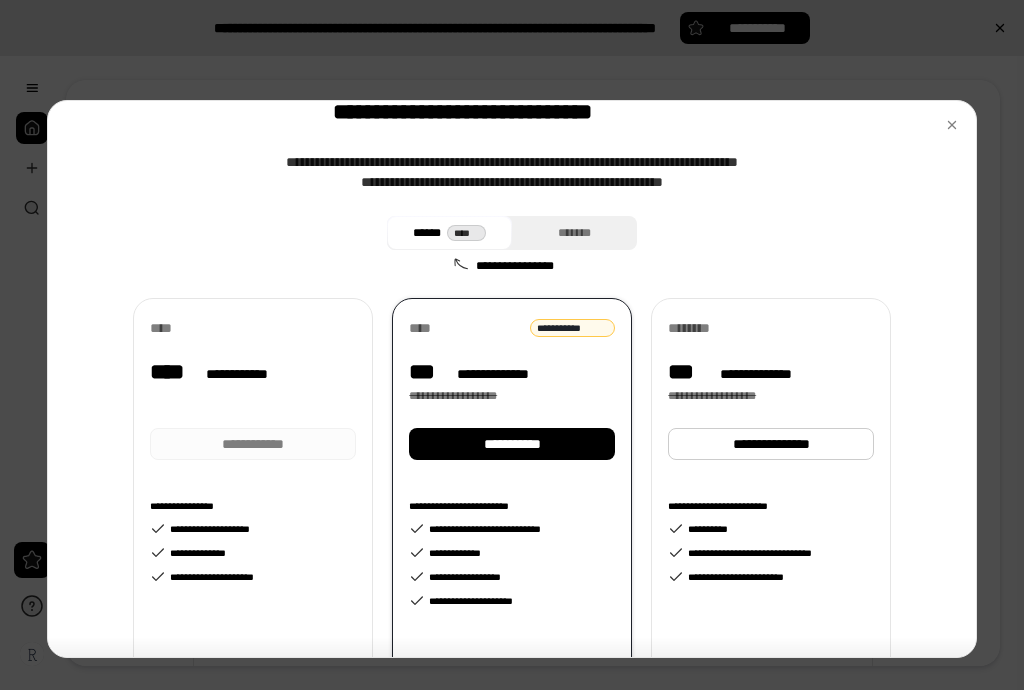 scroll, scrollTop: 0, scrollLeft: 0, axis: both 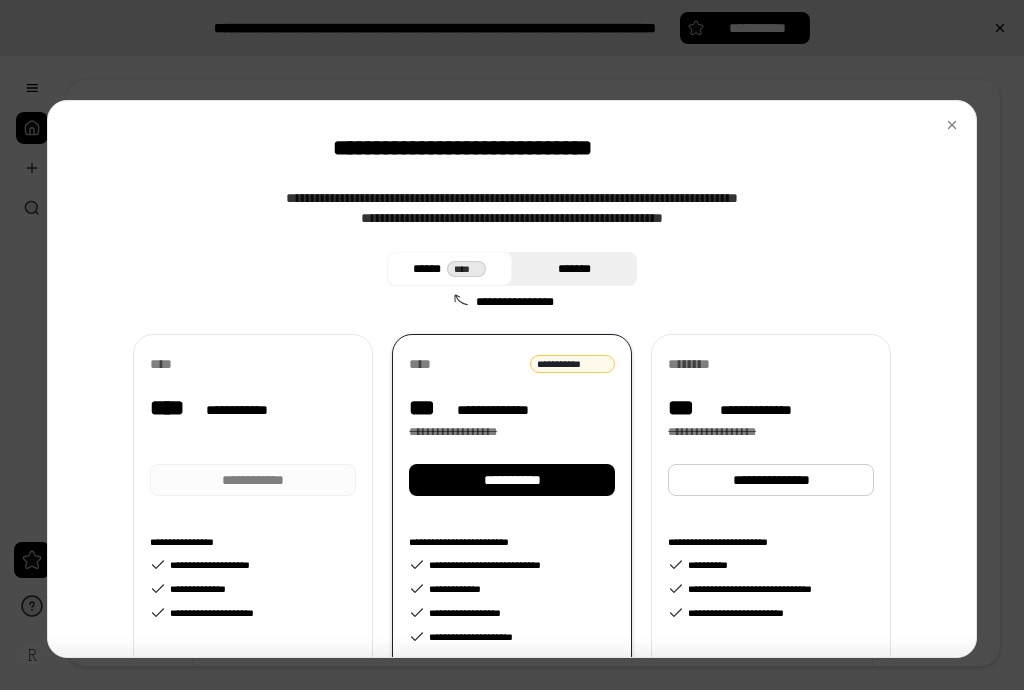 click on "*******" at bounding box center (574, 269) 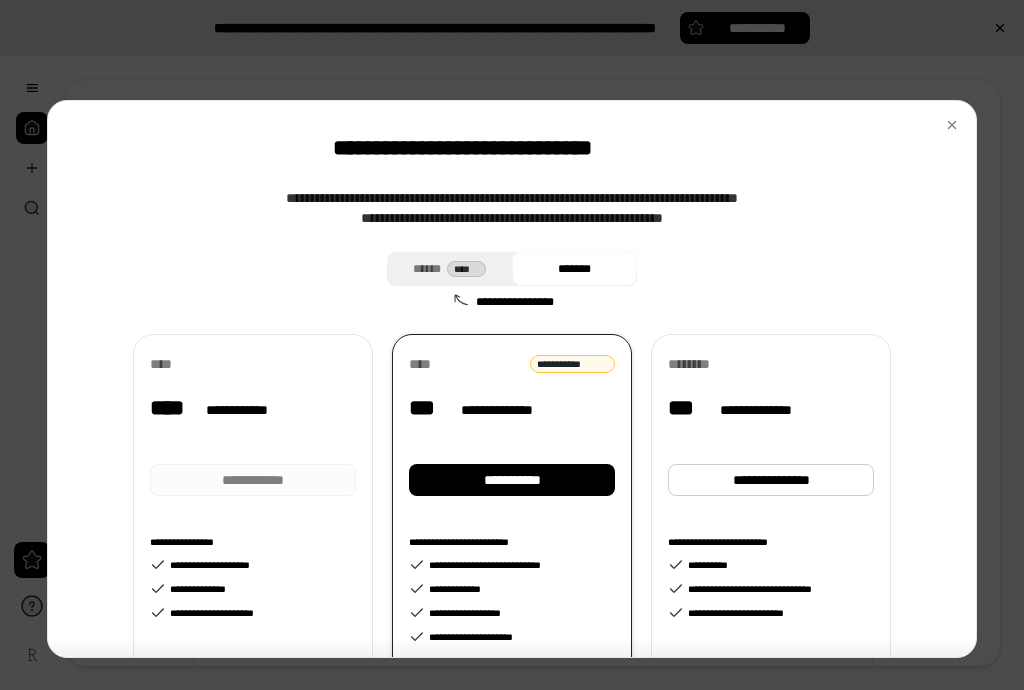 click on "**********" at bounding box center (512, 559) 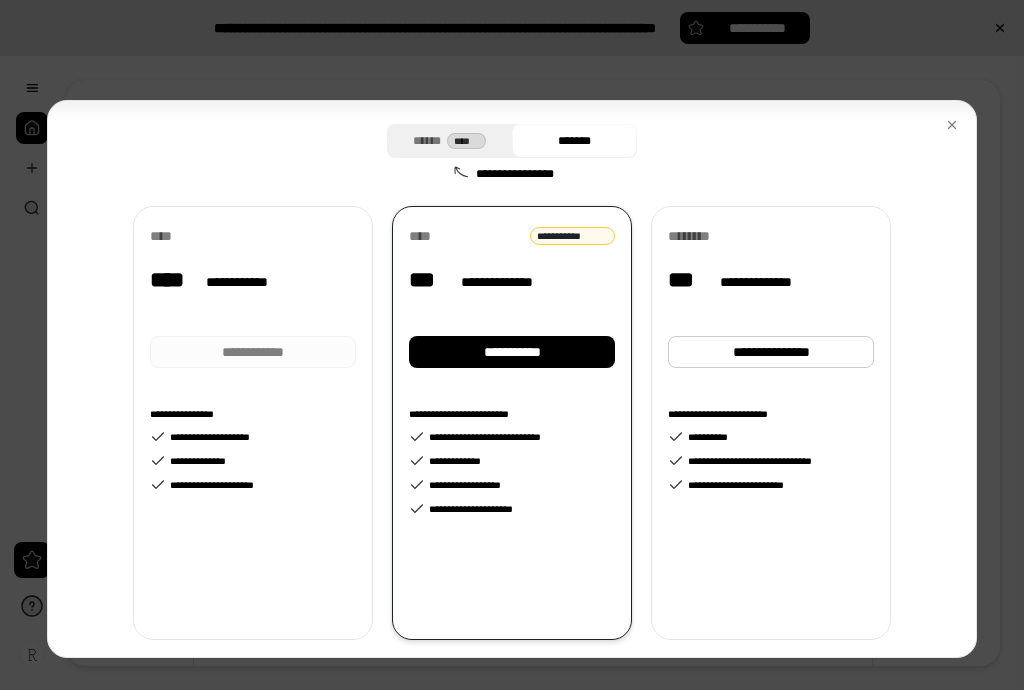 scroll, scrollTop: 158, scrollLeft: 0, axis: vertical 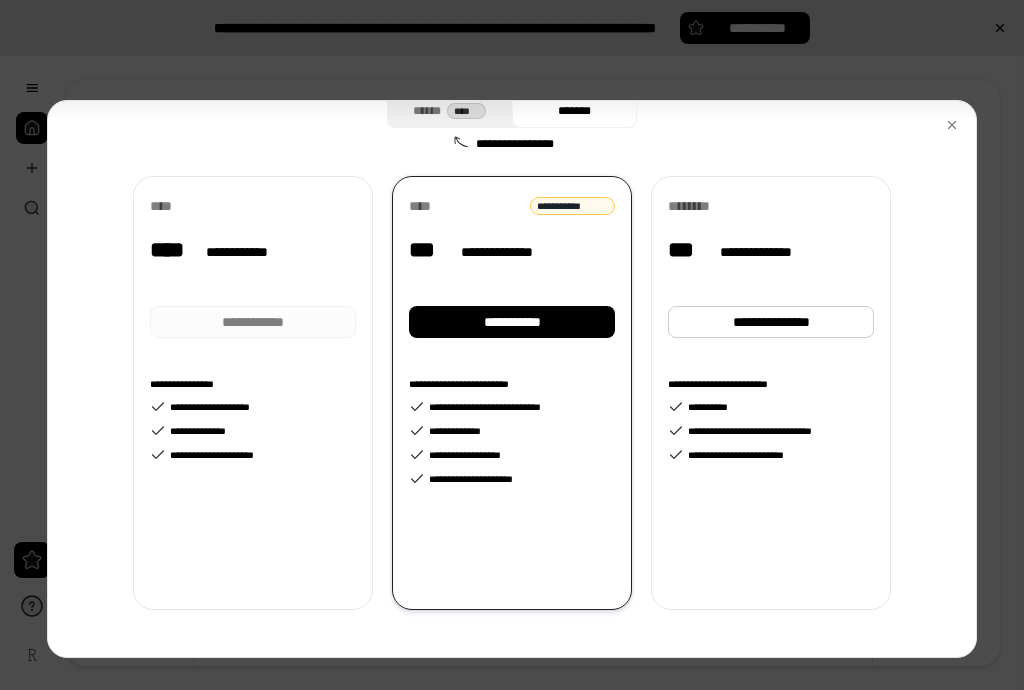 click on "**********" at bounding box center (253, 407) 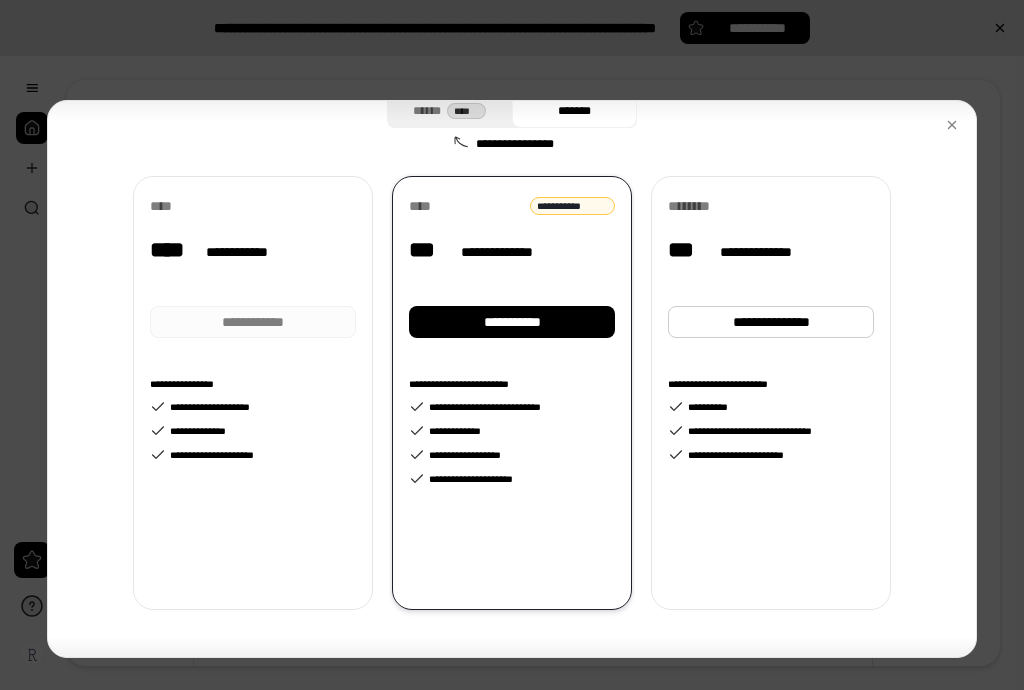 scroll, scrollTop: 0, scrollLeft: 0, axis: both 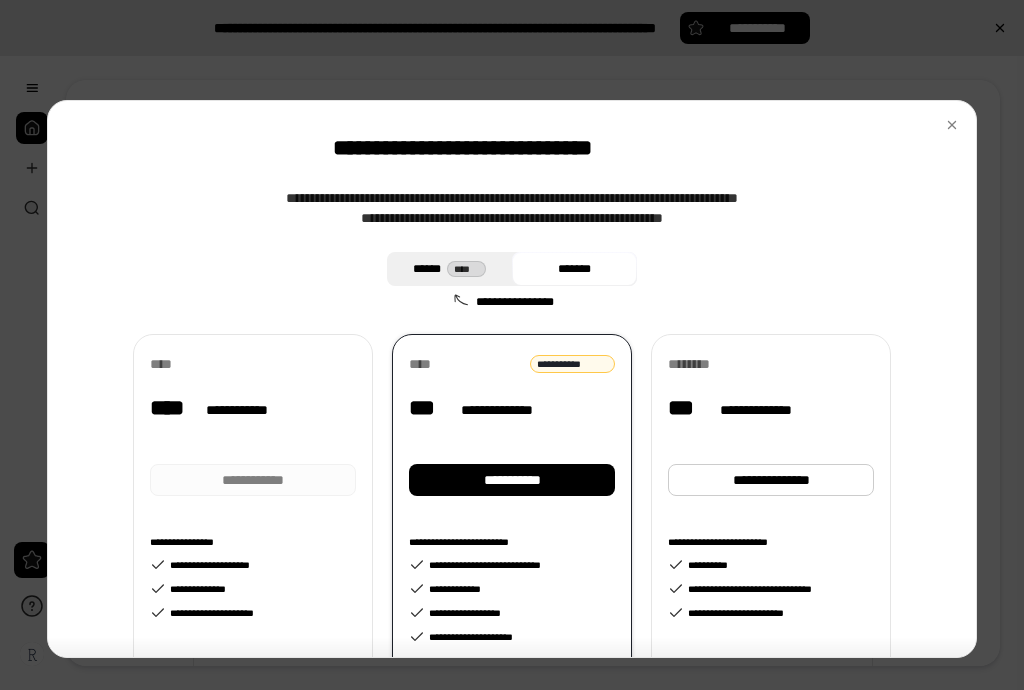 click on "****" at bounding box center (466, 269) 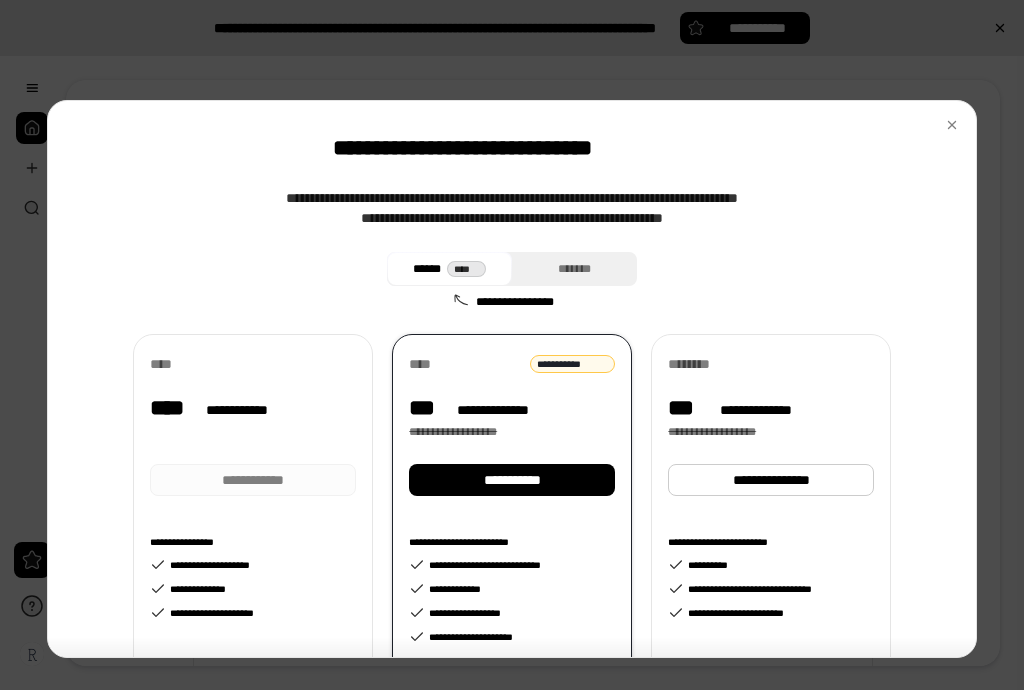 click on "**********" at bounding box center (253, 551) 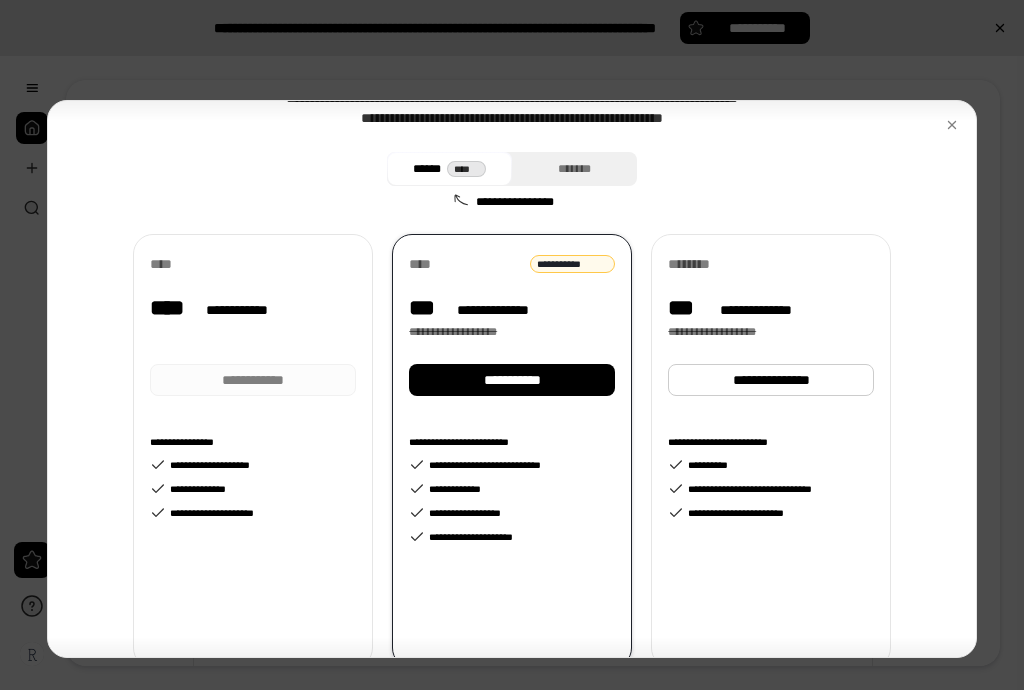 scroll, scrollTop: 158, scrollLeft: 0, axis: vertical 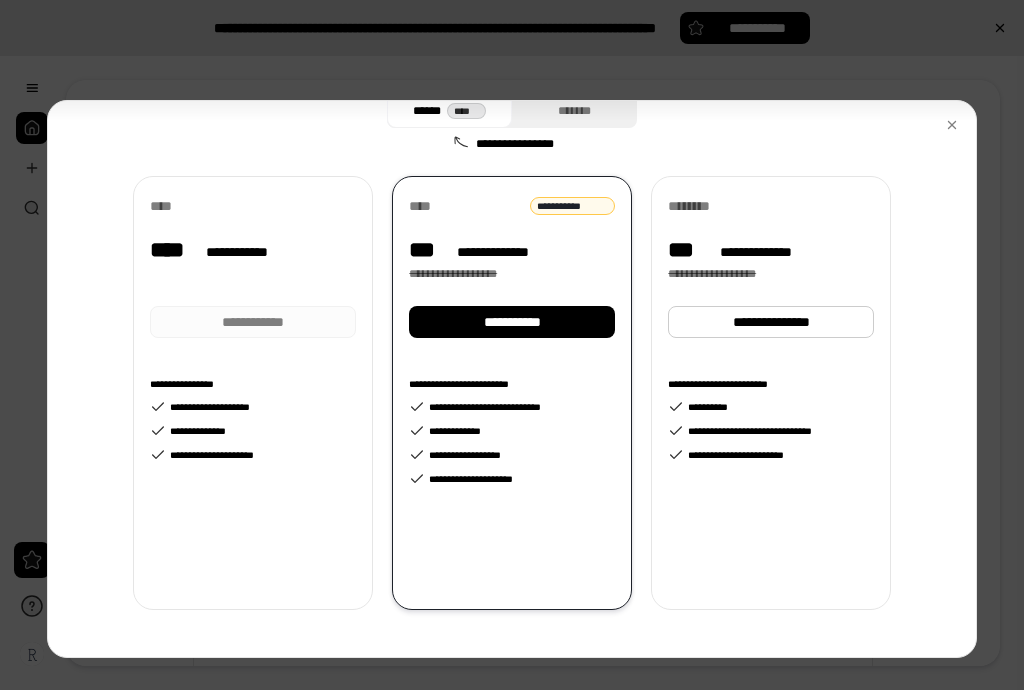click on "**********" at bounding box center [253, 431] 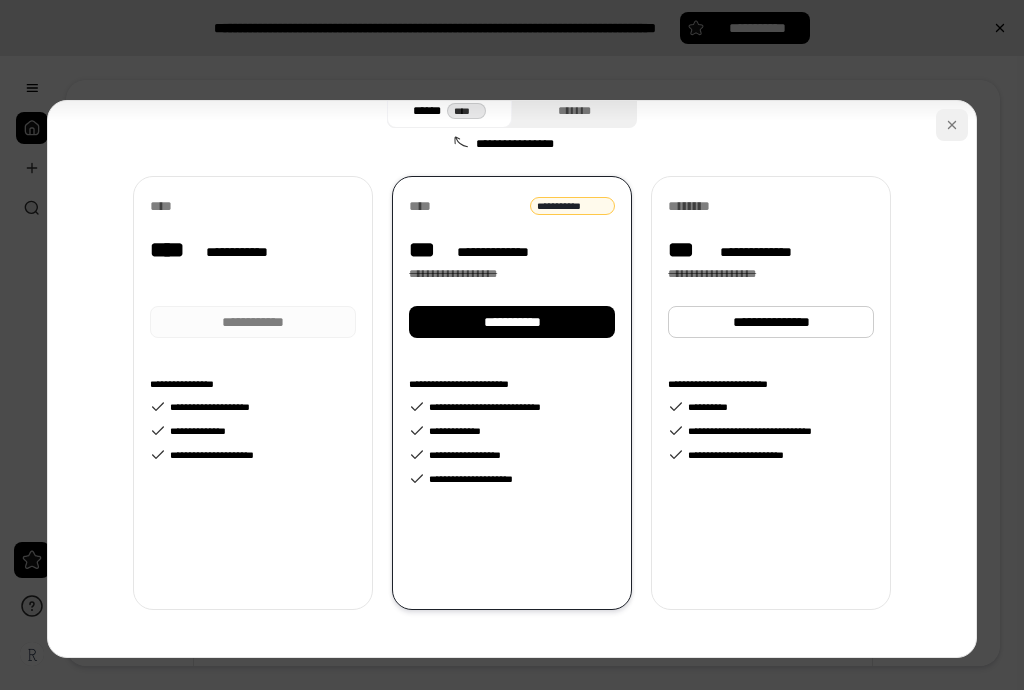 click at bounding box center (952, 125) 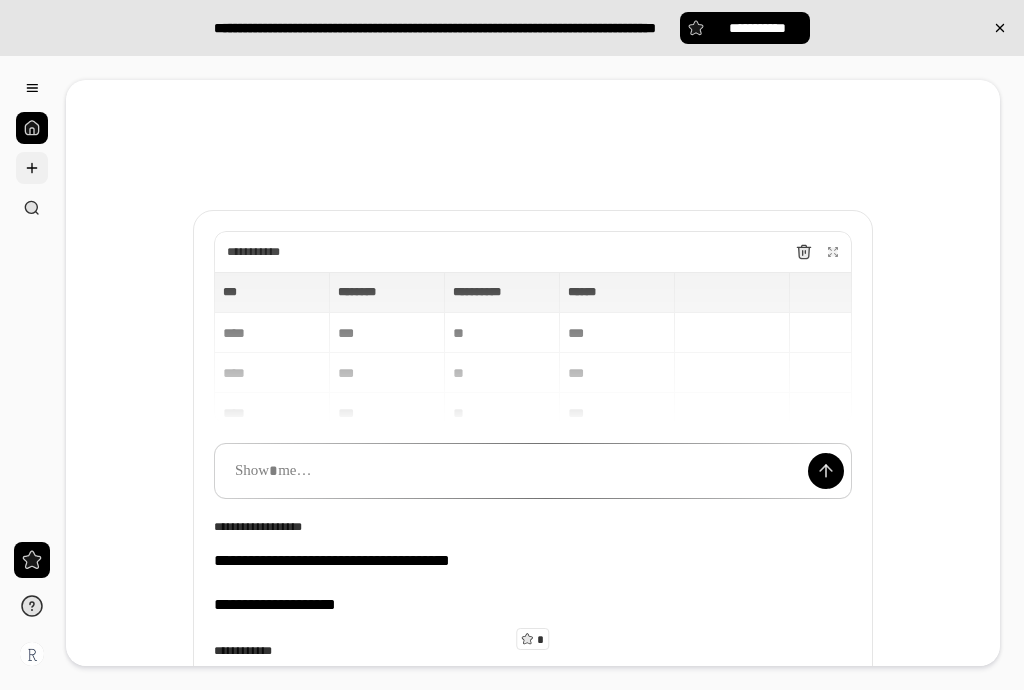 click at bounding box center [32, 168] 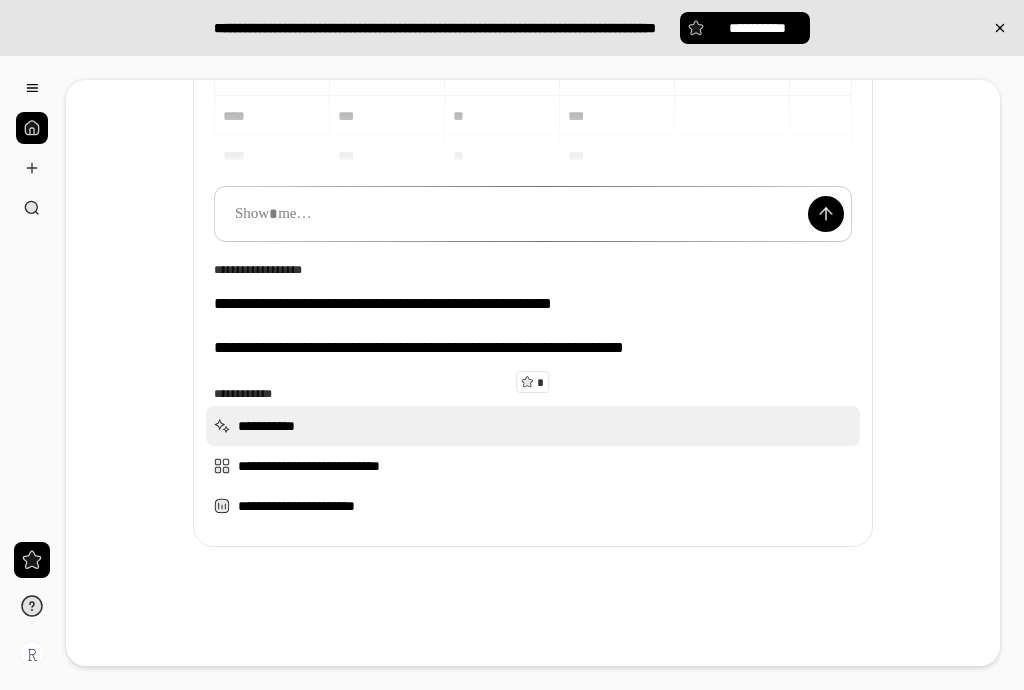 scroll, scrollTop: 256, scrollLeft: 0, axis: vertical 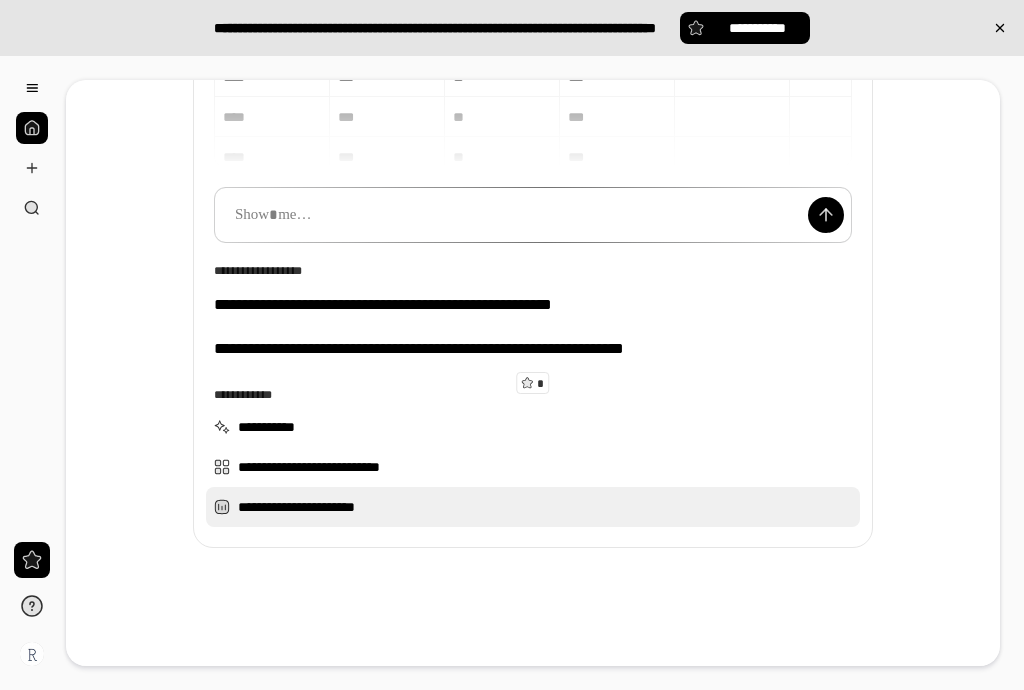 click on "**********" at bounding box center (533, 507) 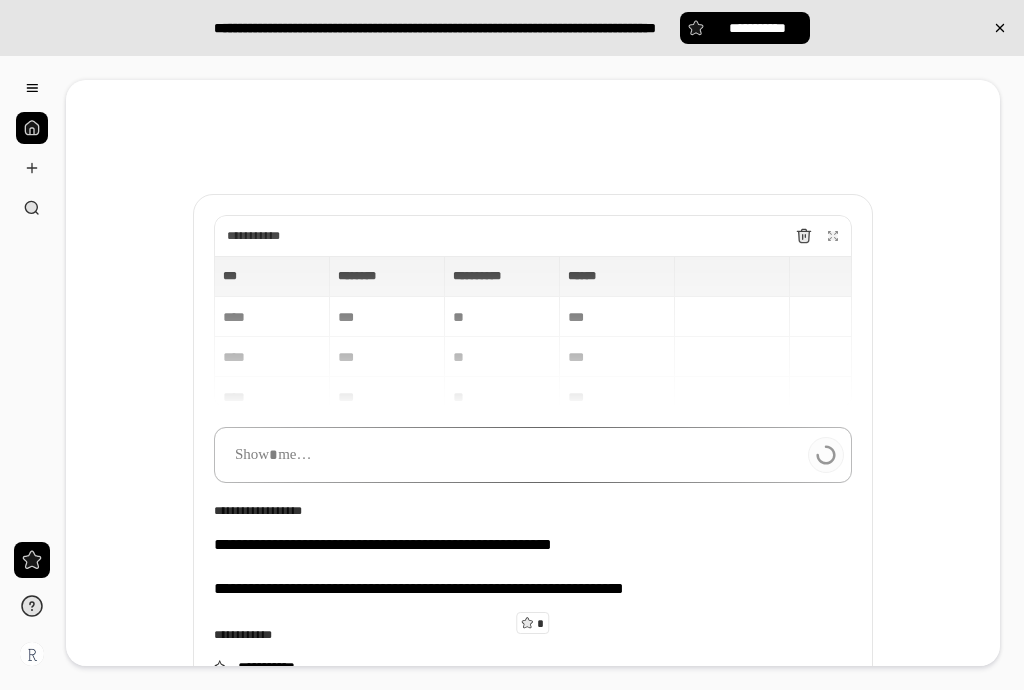 scroll, scrollTop: 0, scrollLeft: 0, axis: both 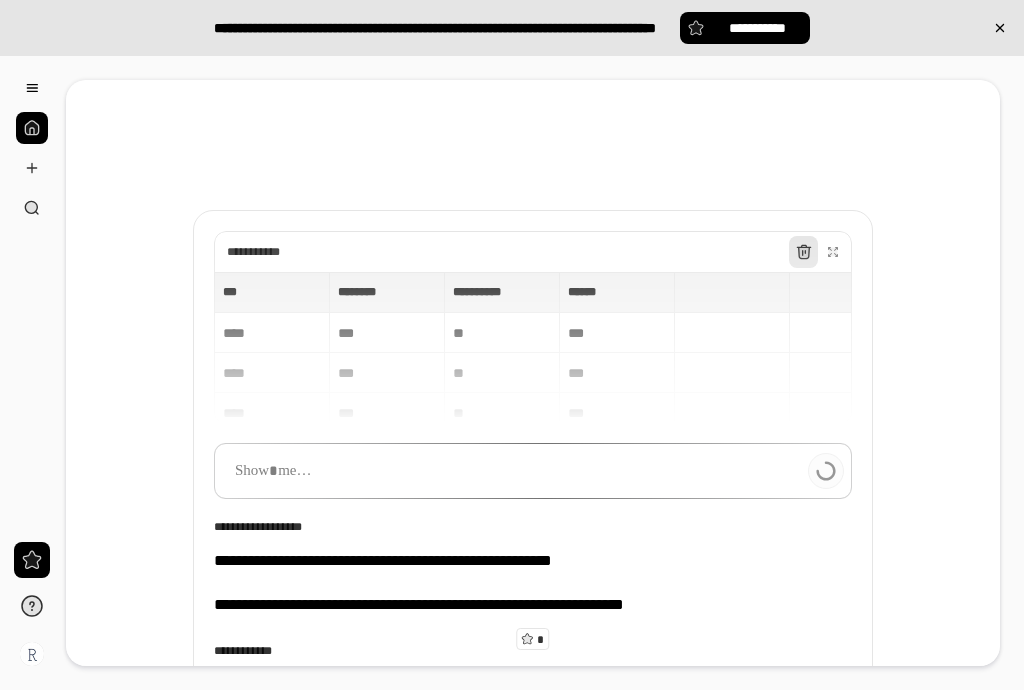 click at bounding box center (804, 252) 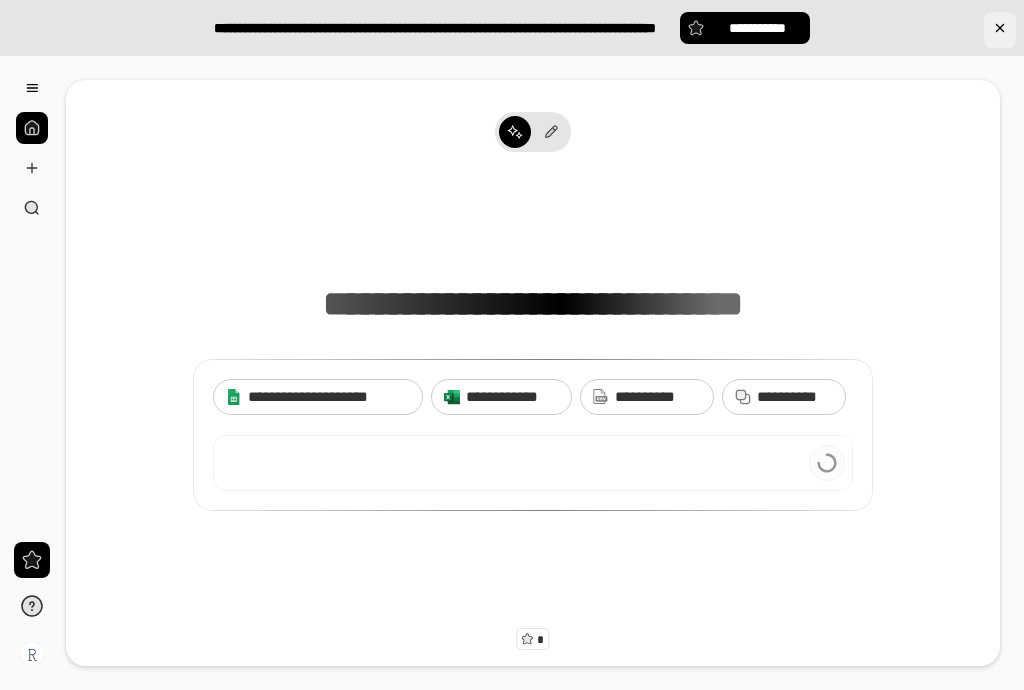 click 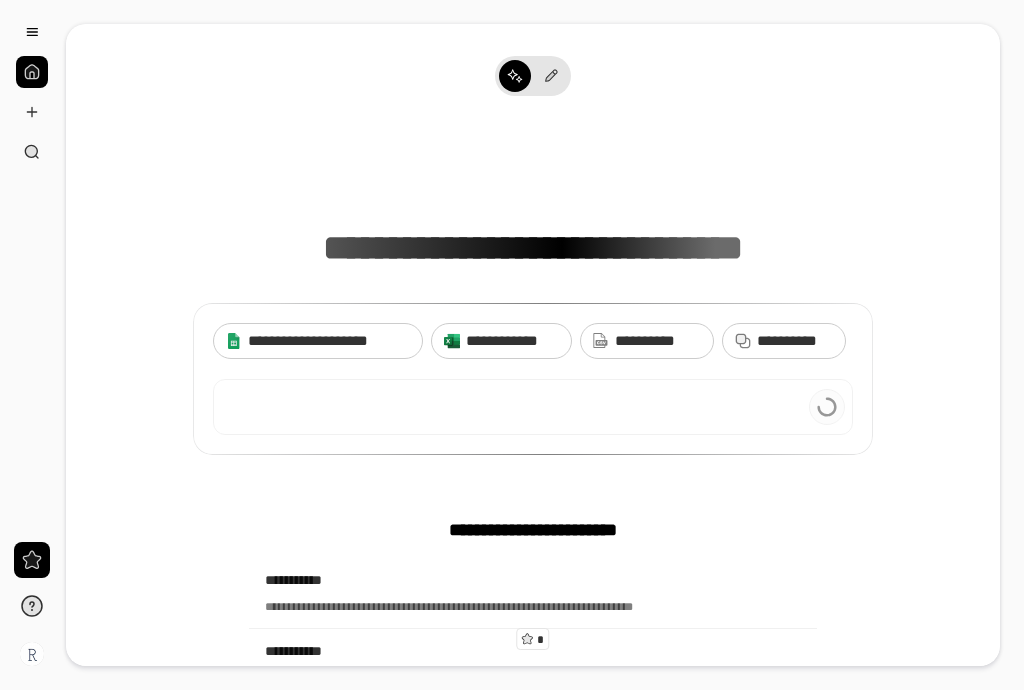 click at bounding box center [32, 72] 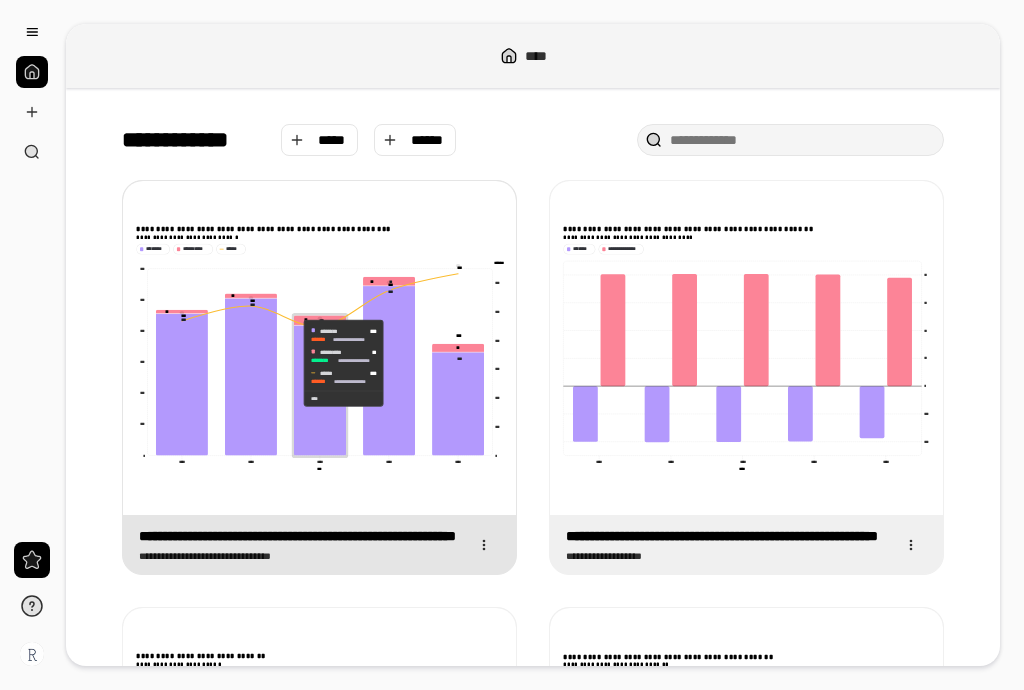click 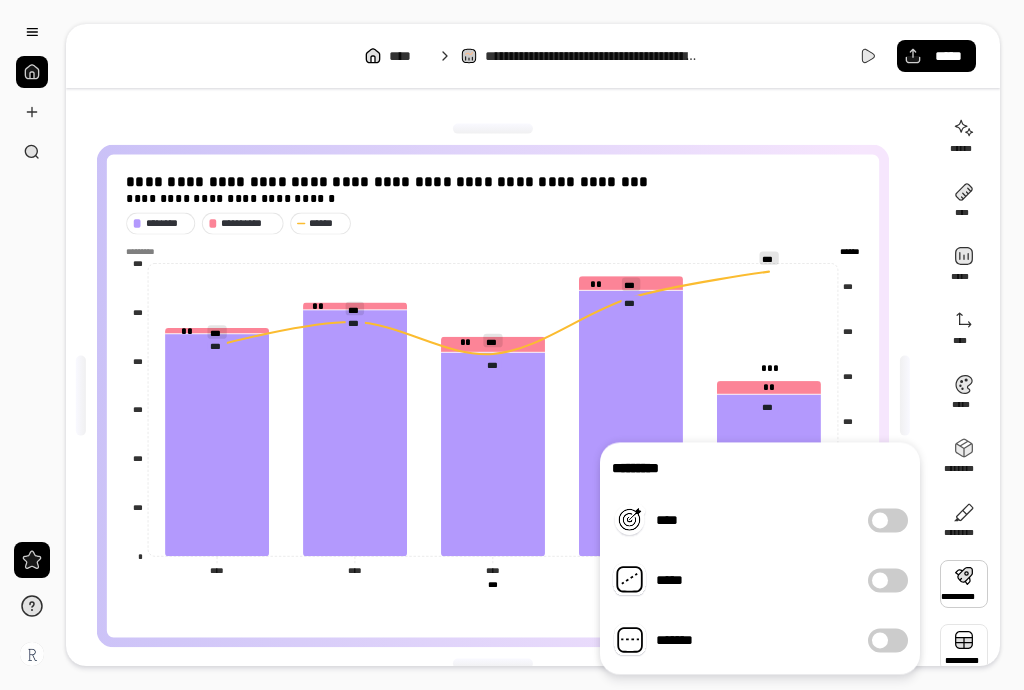 click at bounding box center (964, 648) 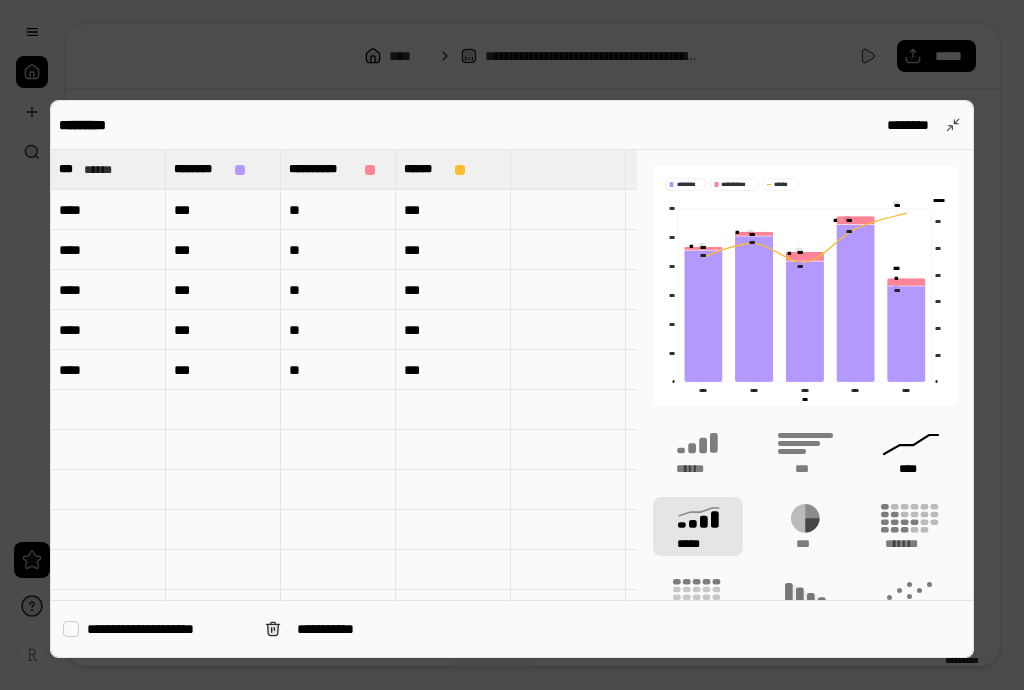 click on "****" at bounding box center [911, 451] 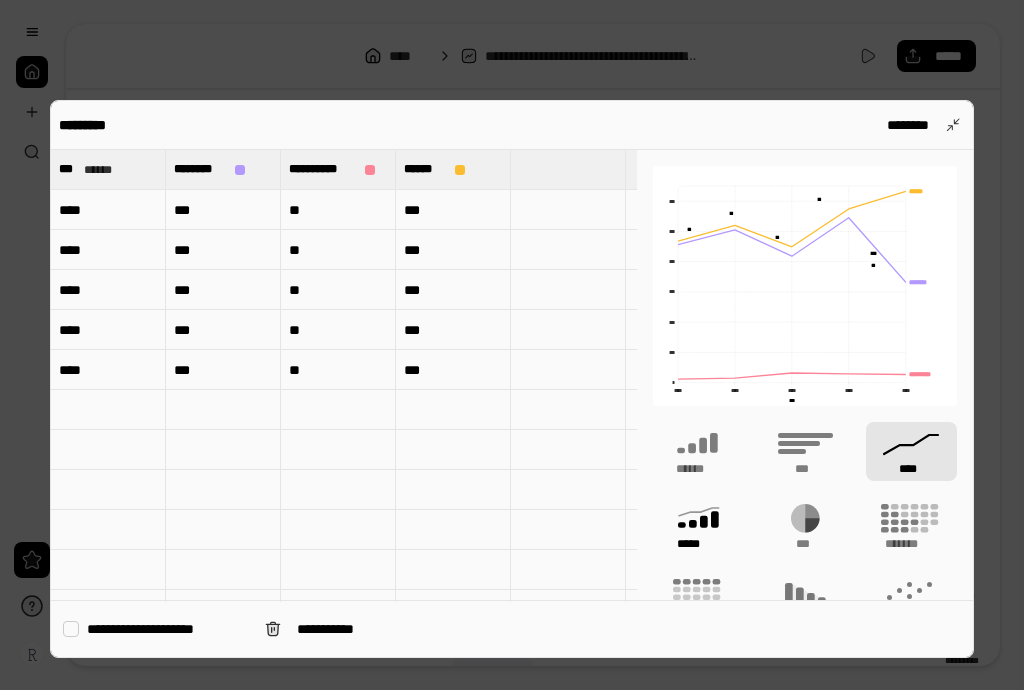 click 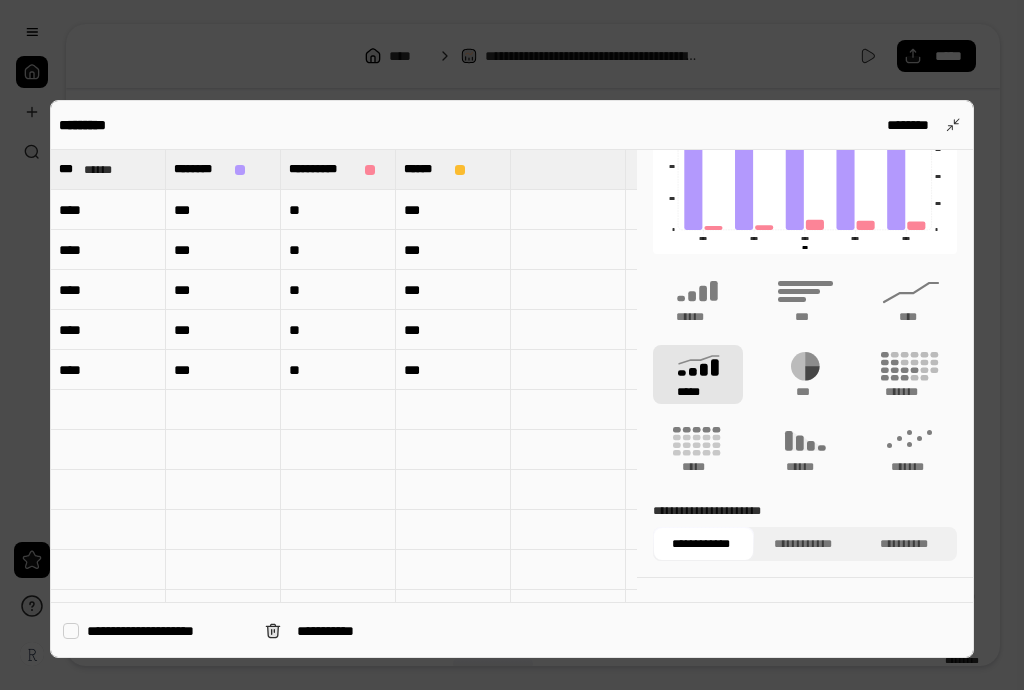 scroll, scrollTop: 188, scrollLeft: 0, axis: vertical 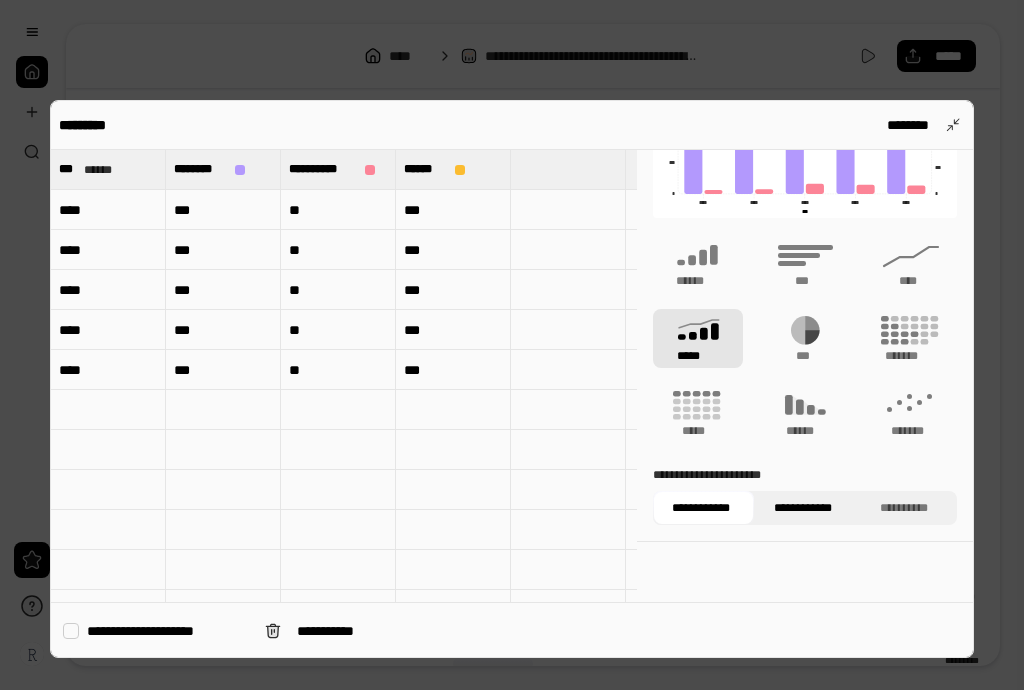 click on "**********" at bounding box center (802, 508) 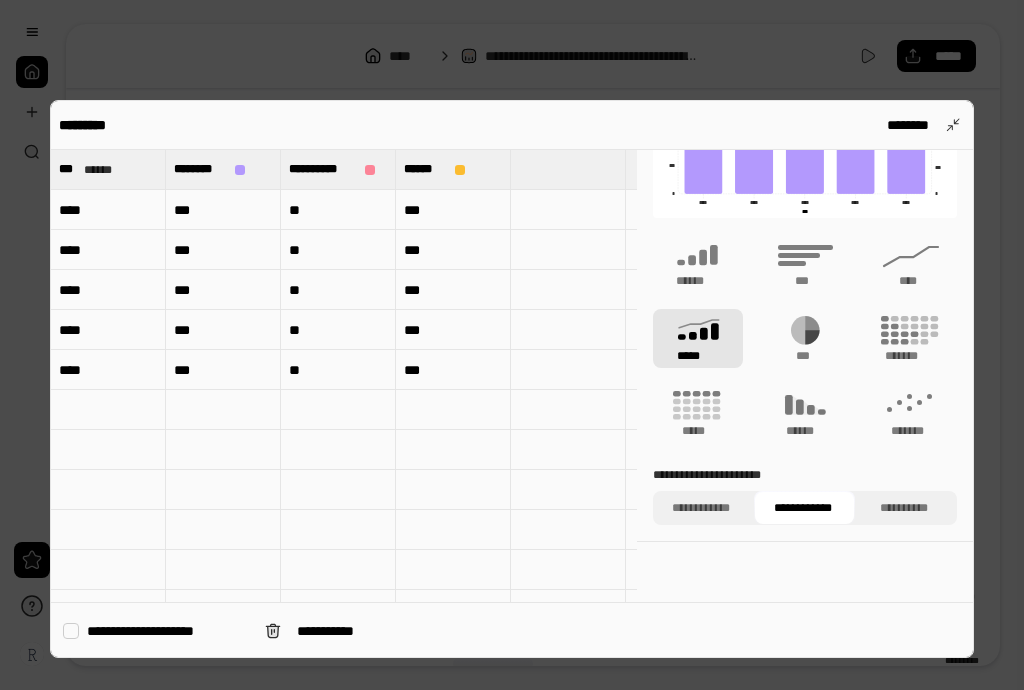 click on "**********" at bounding box center [802, 508] 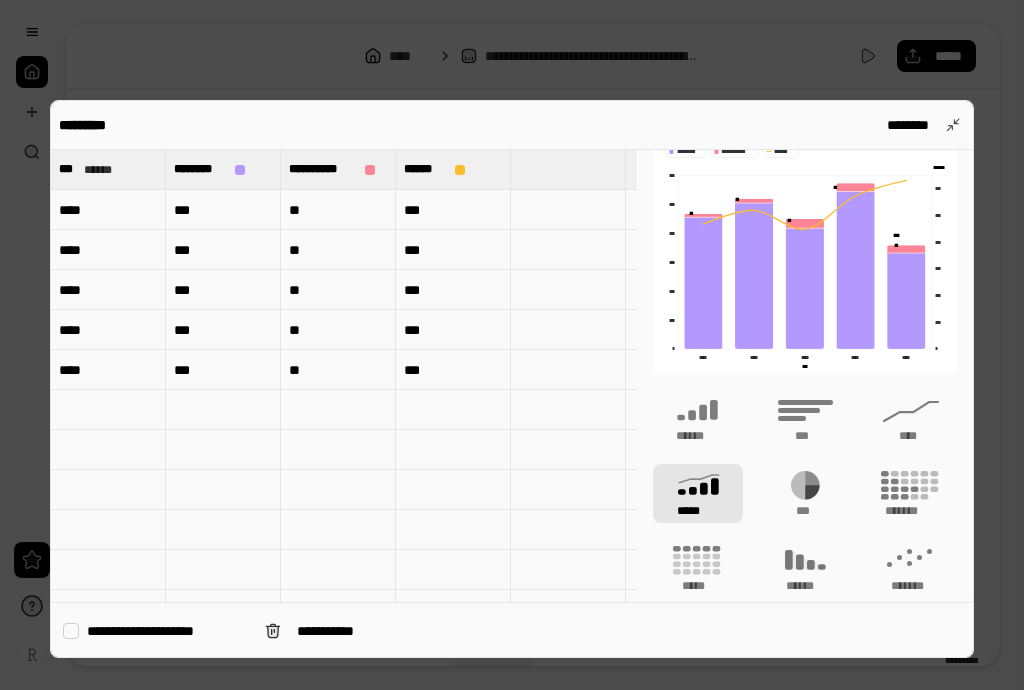 scroll, scrollTop: 0, scrollLeft: 0, axis: both 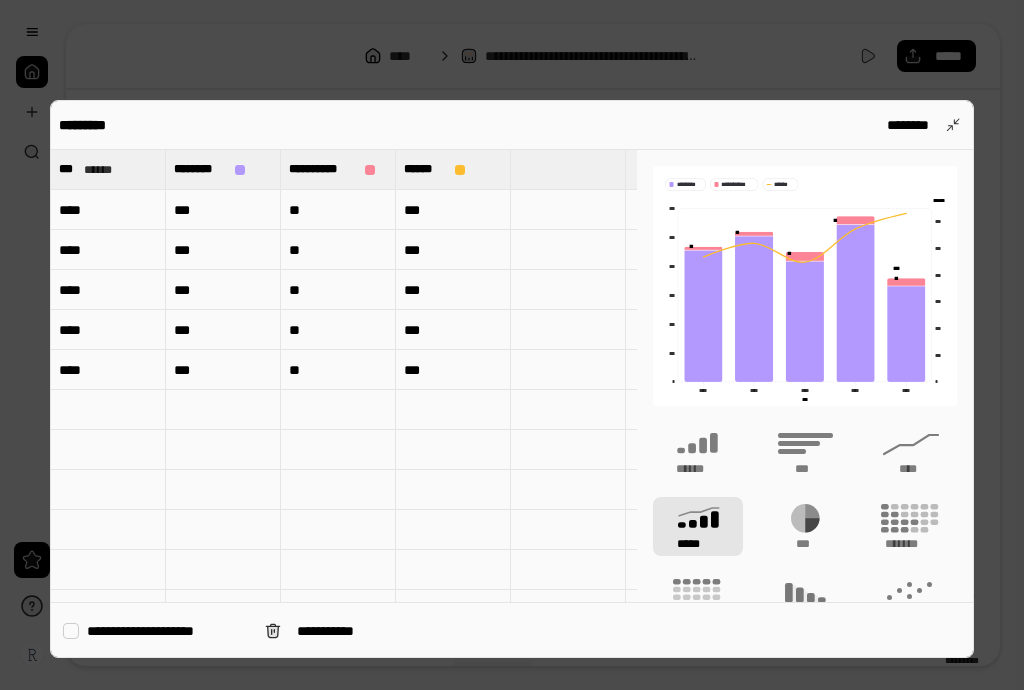 click on "**********" at bounding box center [168, 631] 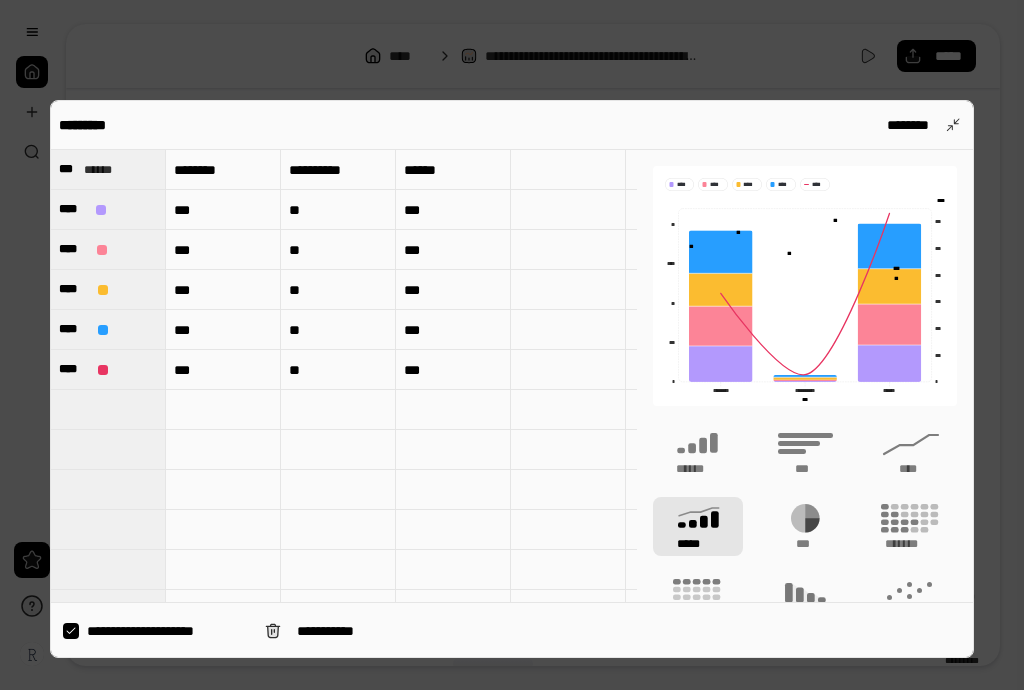 click on "**********" at bounding box center (168, 631) 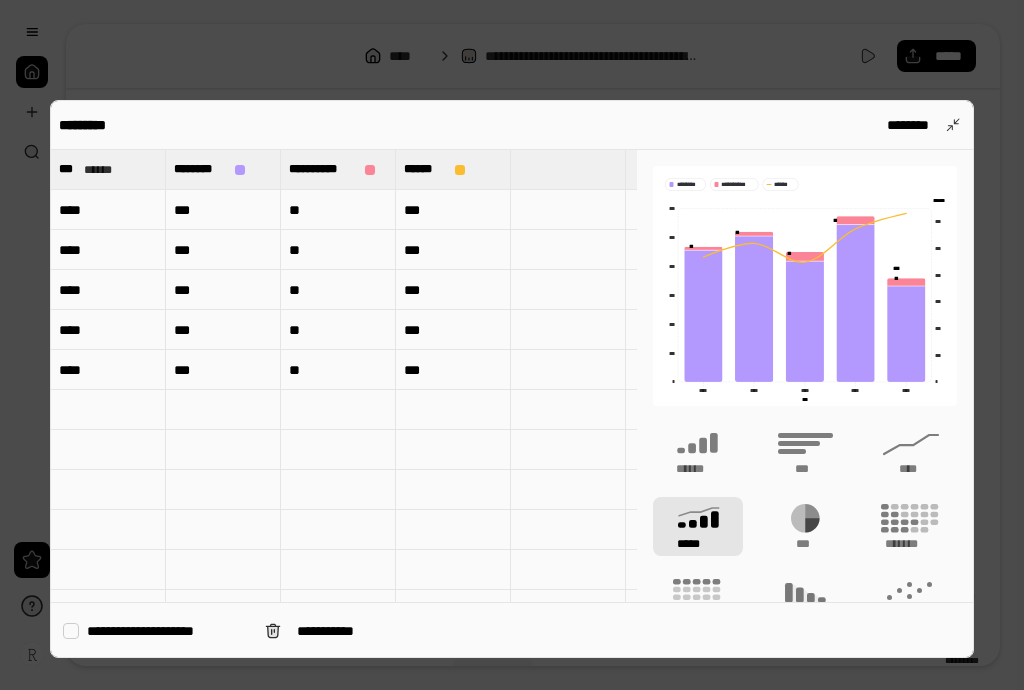 click at bounding box center [568, 169] 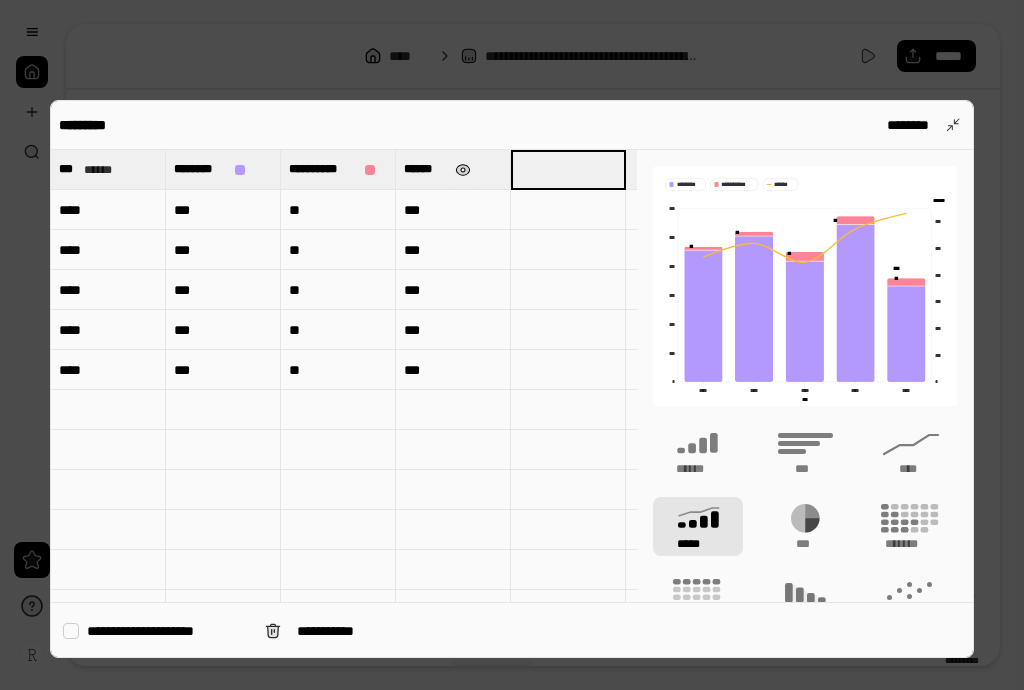 click at bounding box center [463, 170] 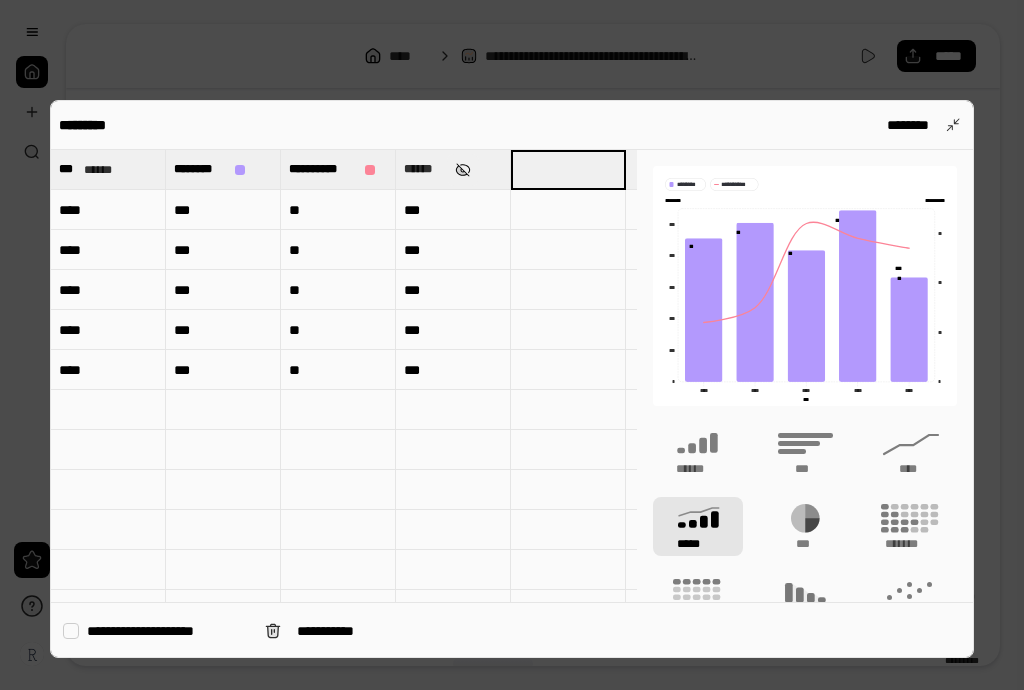 click at bounding box center [463, 170] 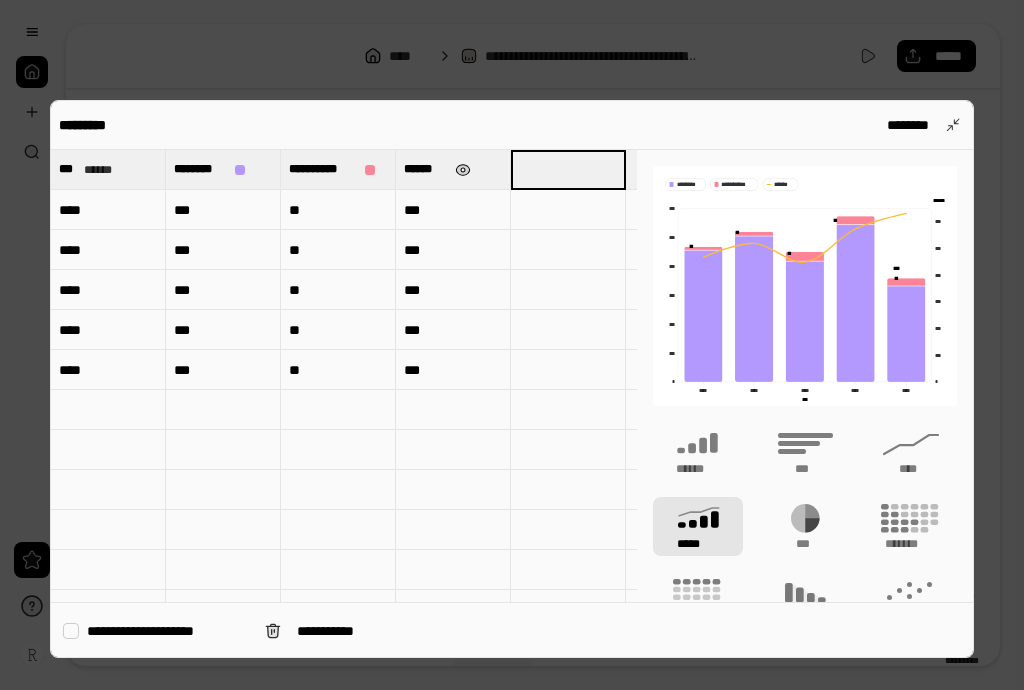 click at bounding box center [463, 170] 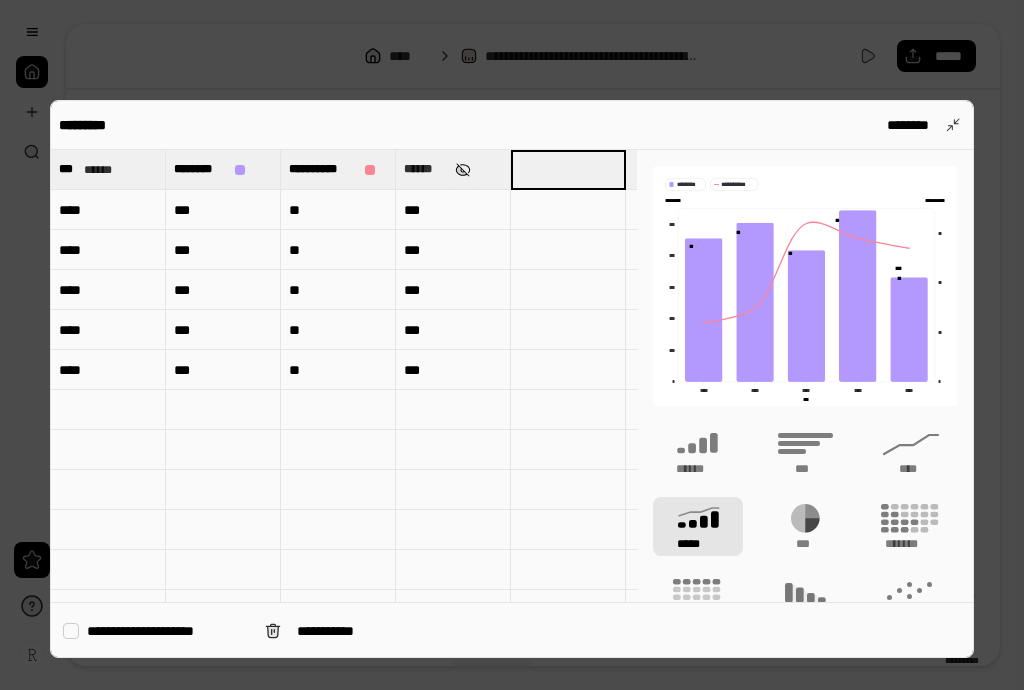 click at bounding box center (463, 170) 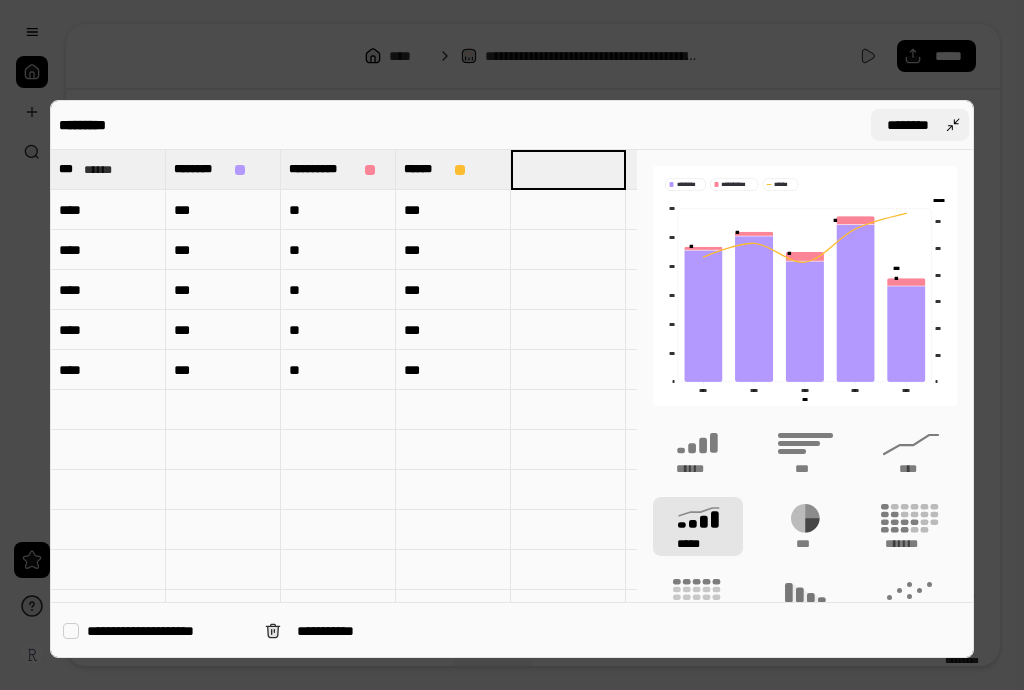 click on "********" at bounding box center (920, 125) 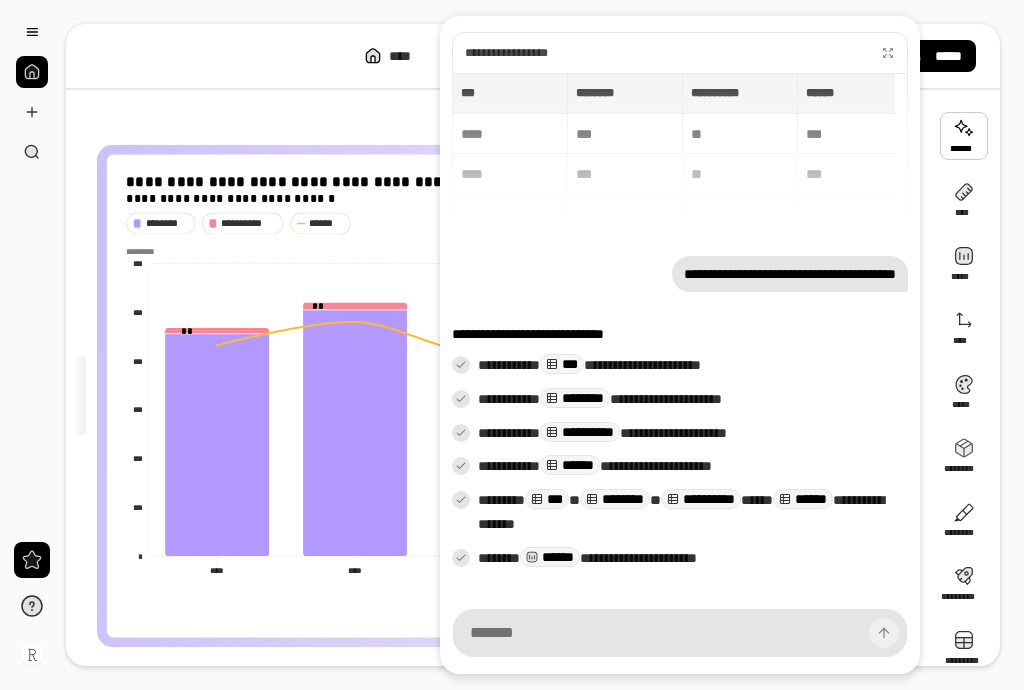 scroll, scrollTop: 5, scrollLeft: 0, axis: vertical 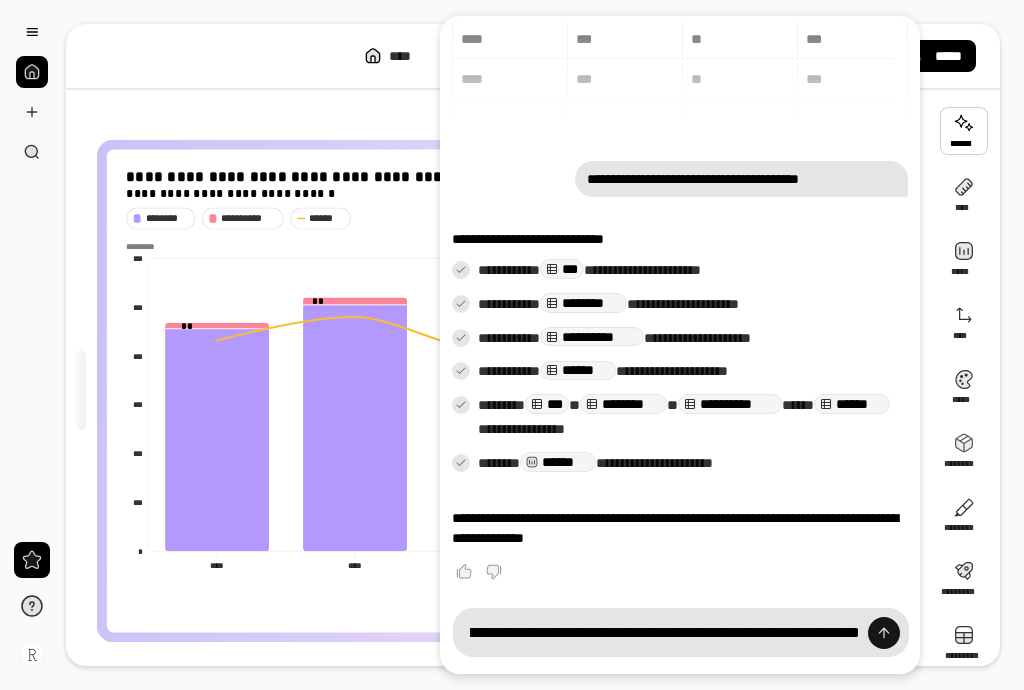 type on "**********" 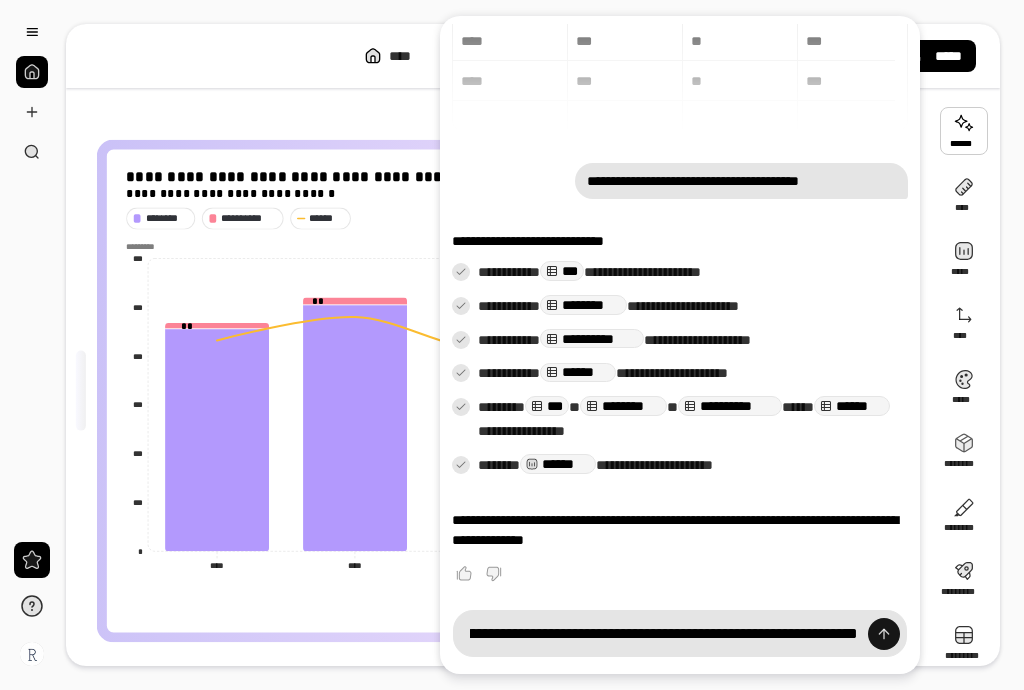 click at bounding box center [884, 634] 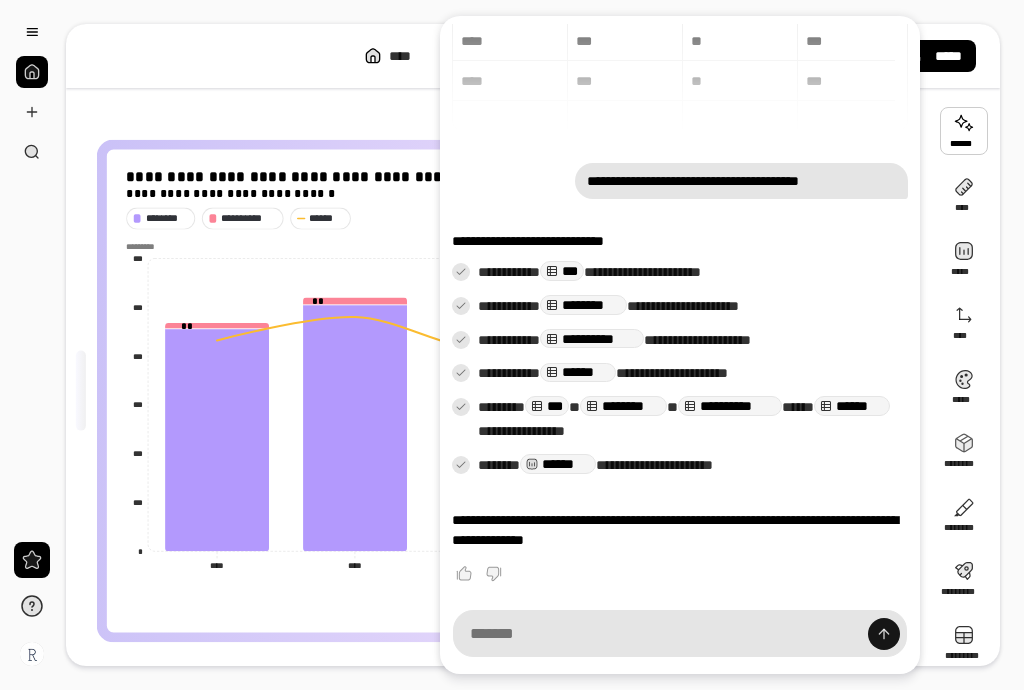 scroll, scrollTop: 0, scrollLeft: 0, axis: both 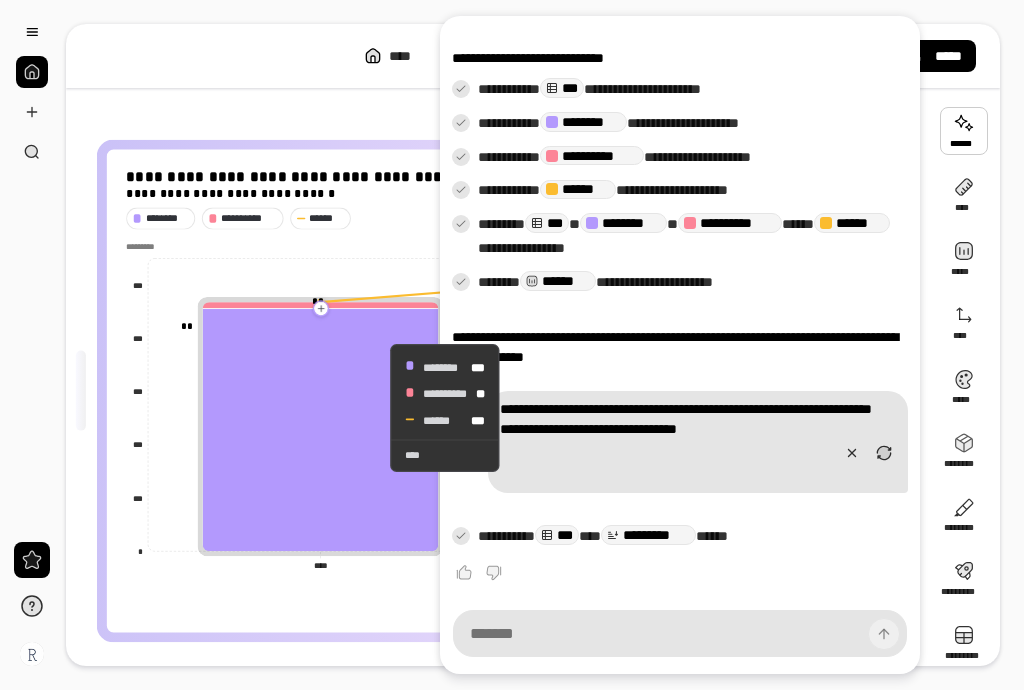 click 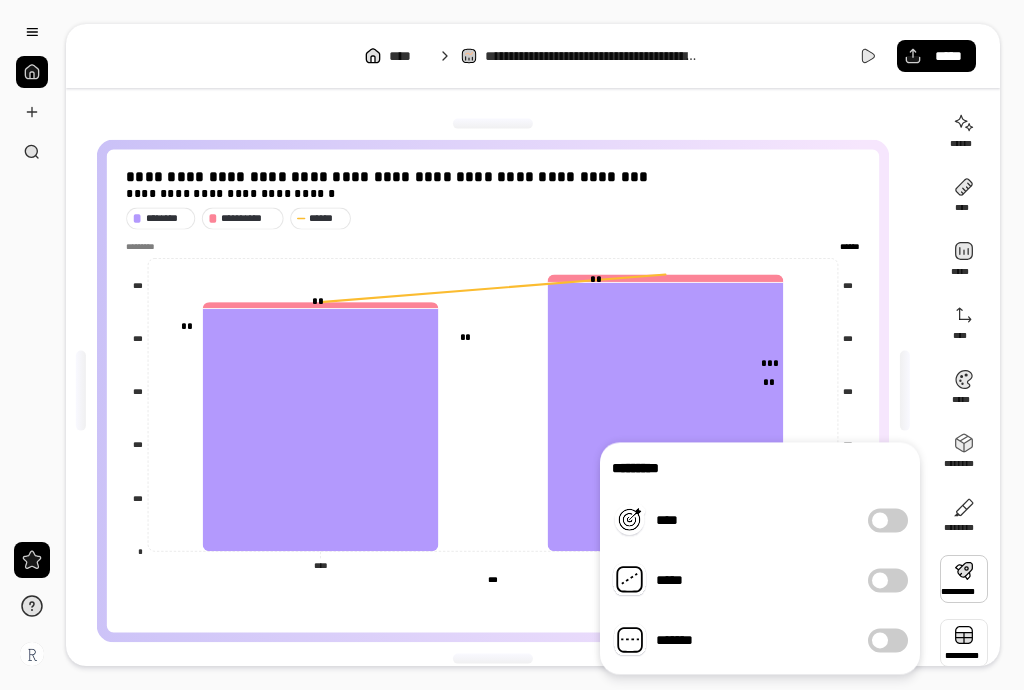 click at bounding box center [964, 643] 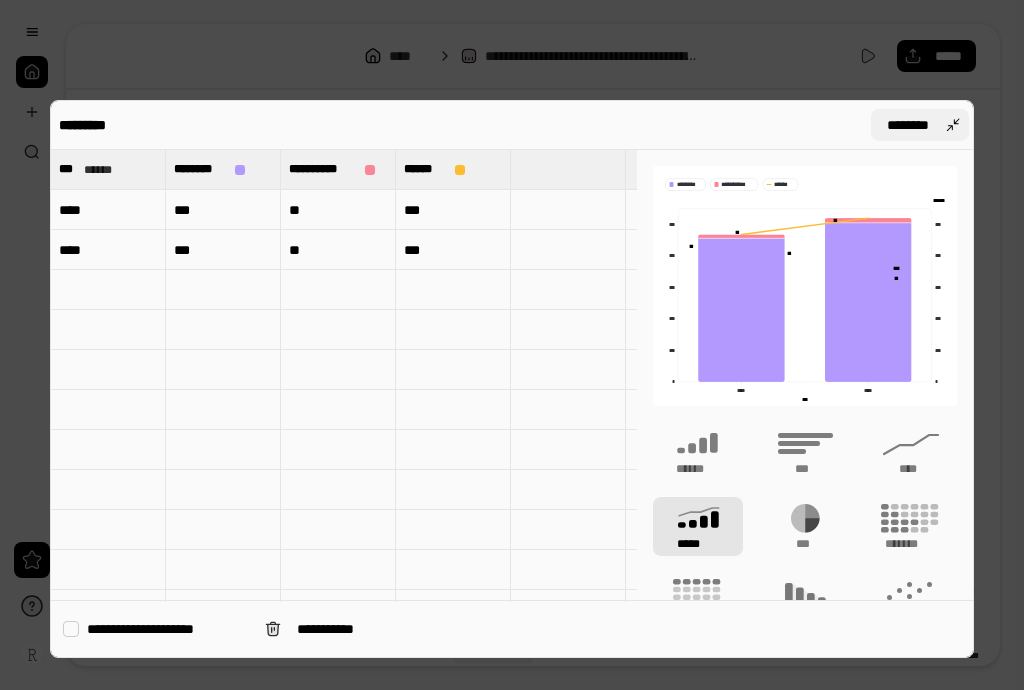click on "********" at bounding box center (920, 125) 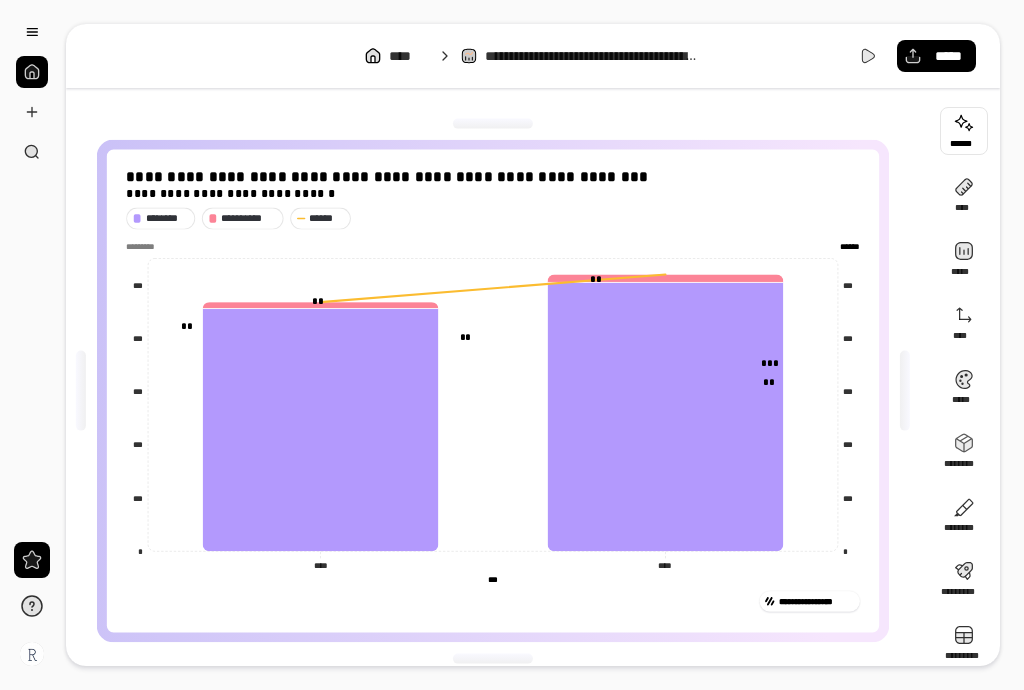 click at bounding box center (964, 131) 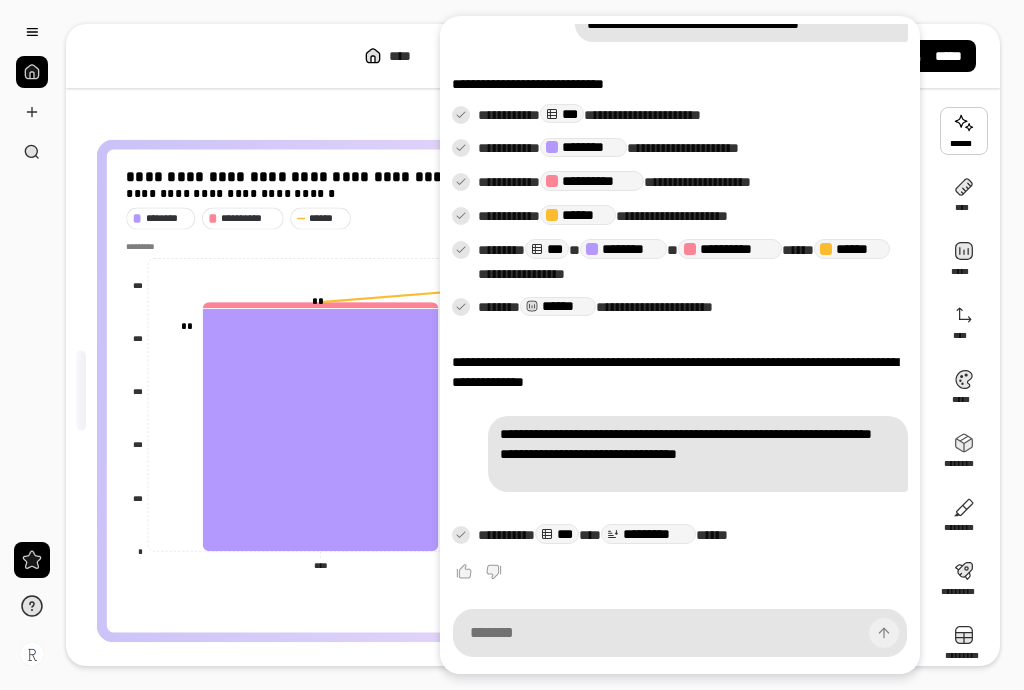 scroll, scrollTop: 0, scrollLeft: 0, axis: both 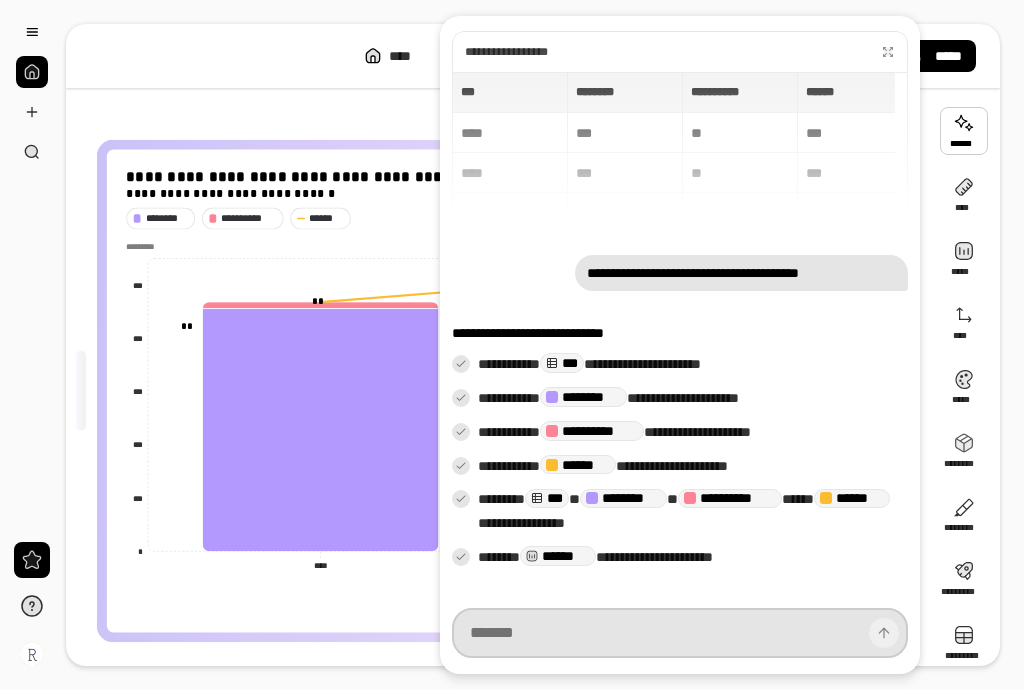 click at bounding box center (680, 633) 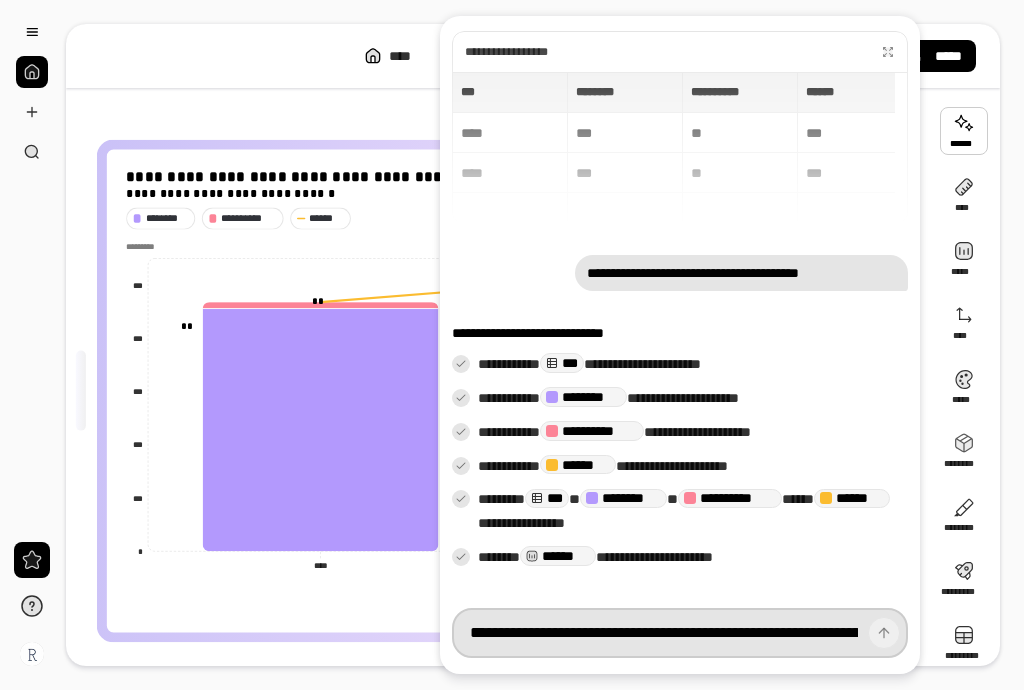 scroll, scrollTop: 0, scrollLeft: 726, axis: horizontal 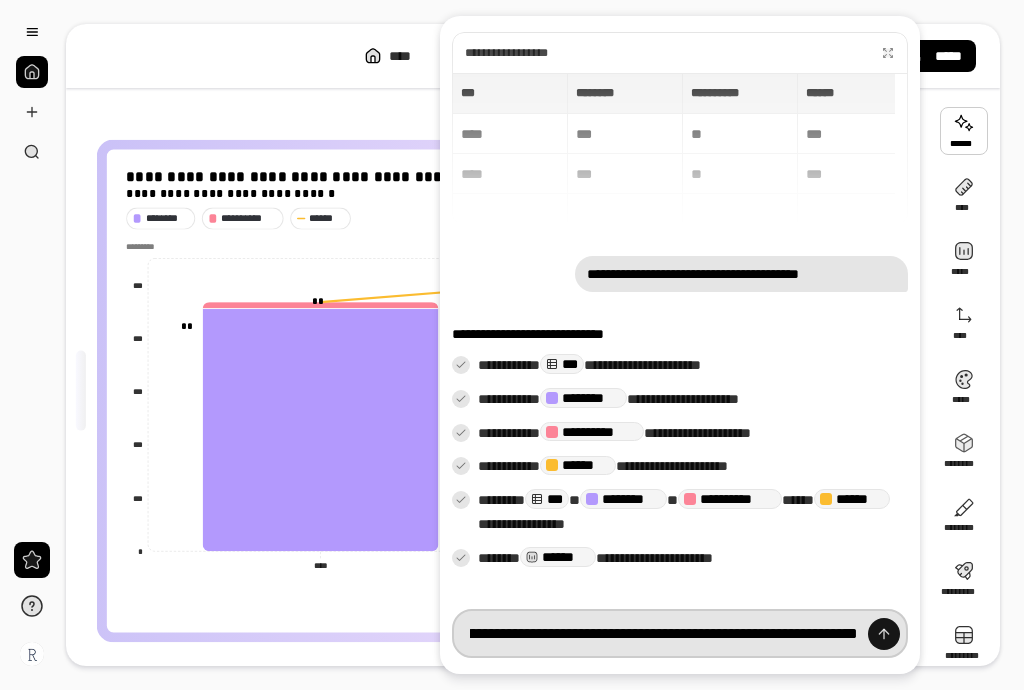 type on "**********" 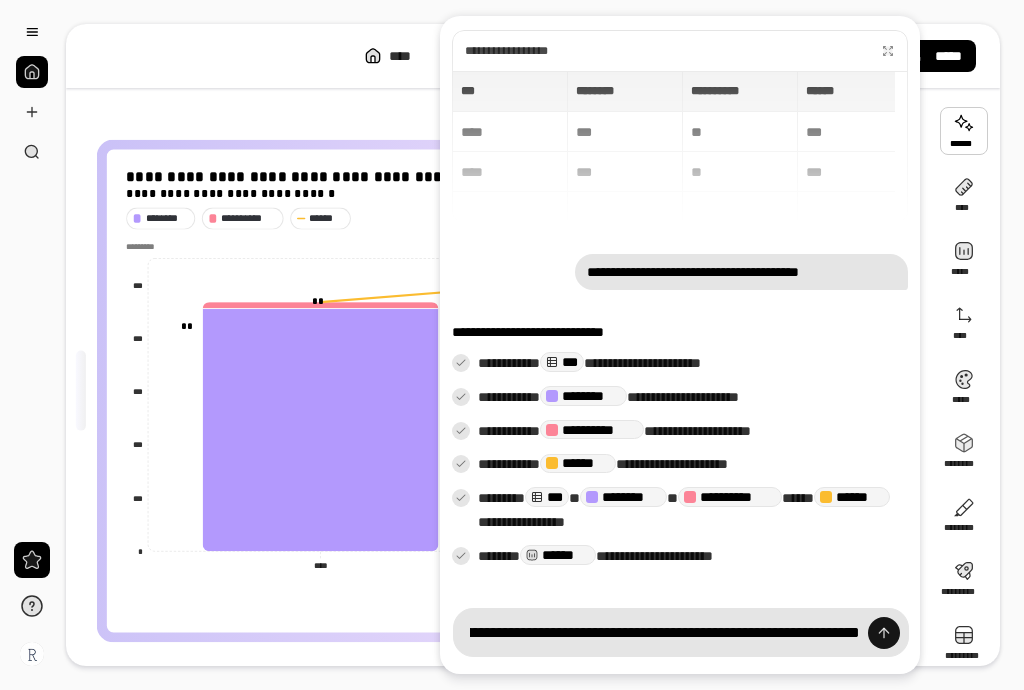 click at bounding box center (884, 633) 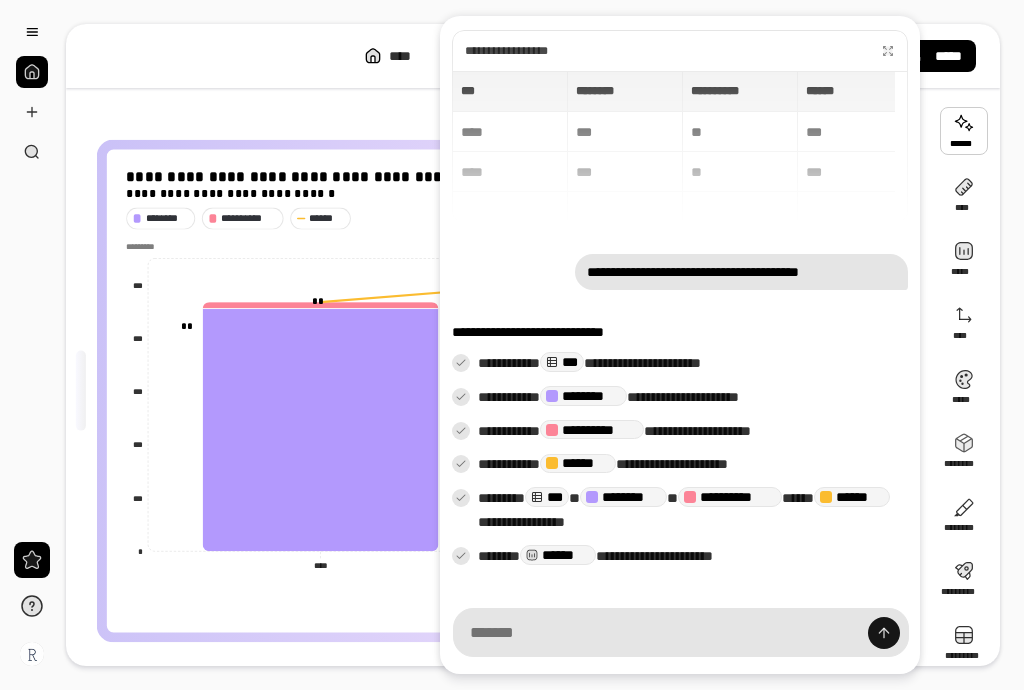 scroll, scrollTop: 0, scrollLeft: 0, axis: both 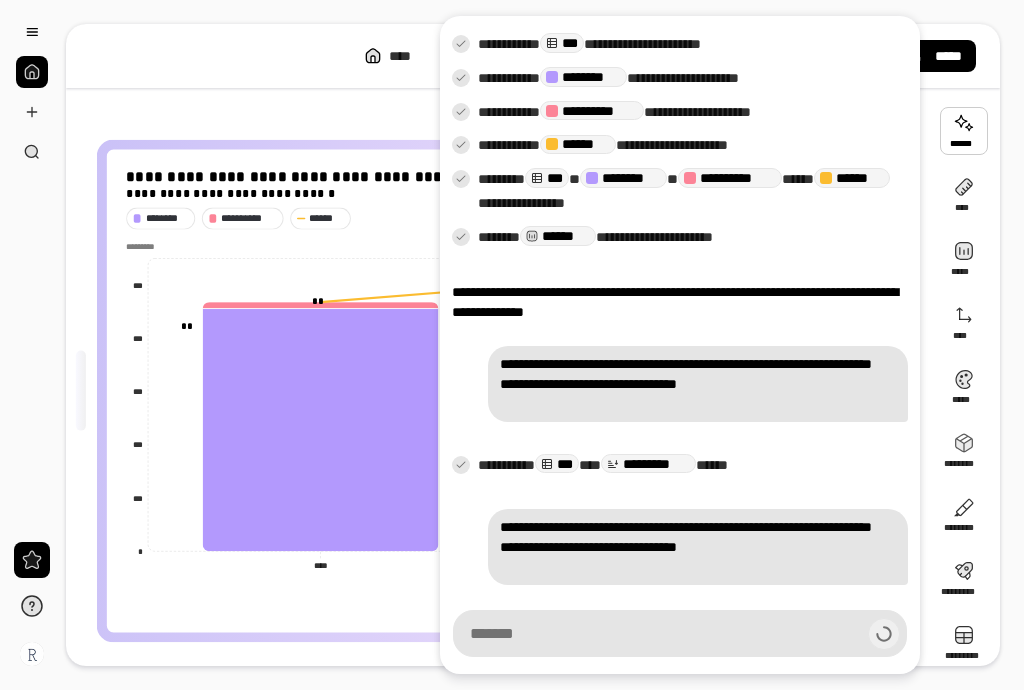 click on "***" at bounding box center (557, 464) 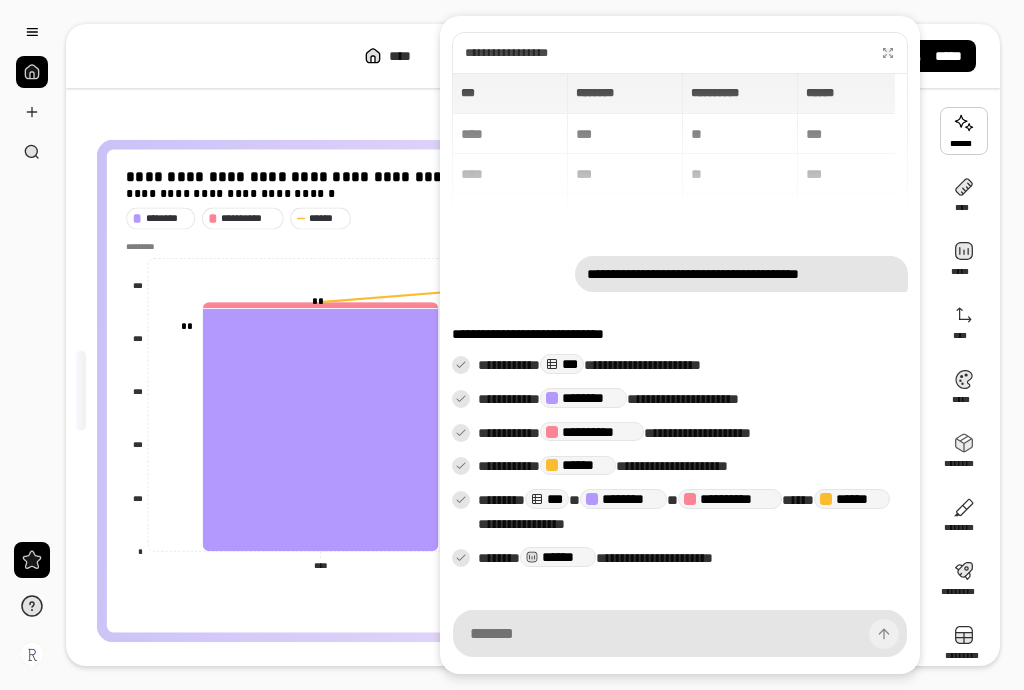 scroll, scrollTop: 348, scrollLeft: 0, axis: vertical 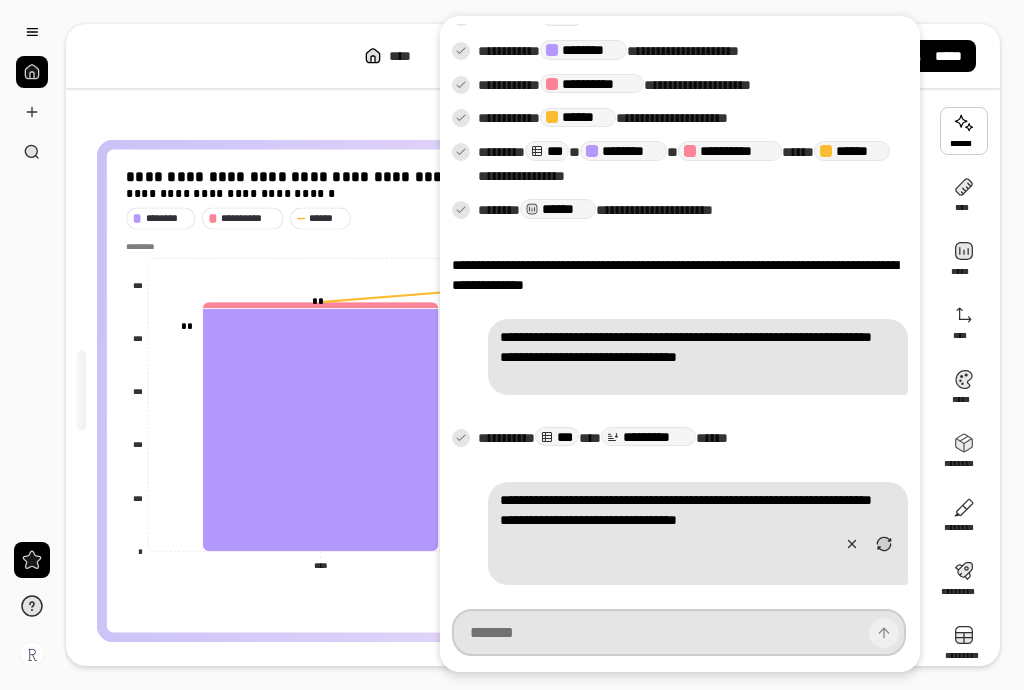 click at bounding box center (679, 633) 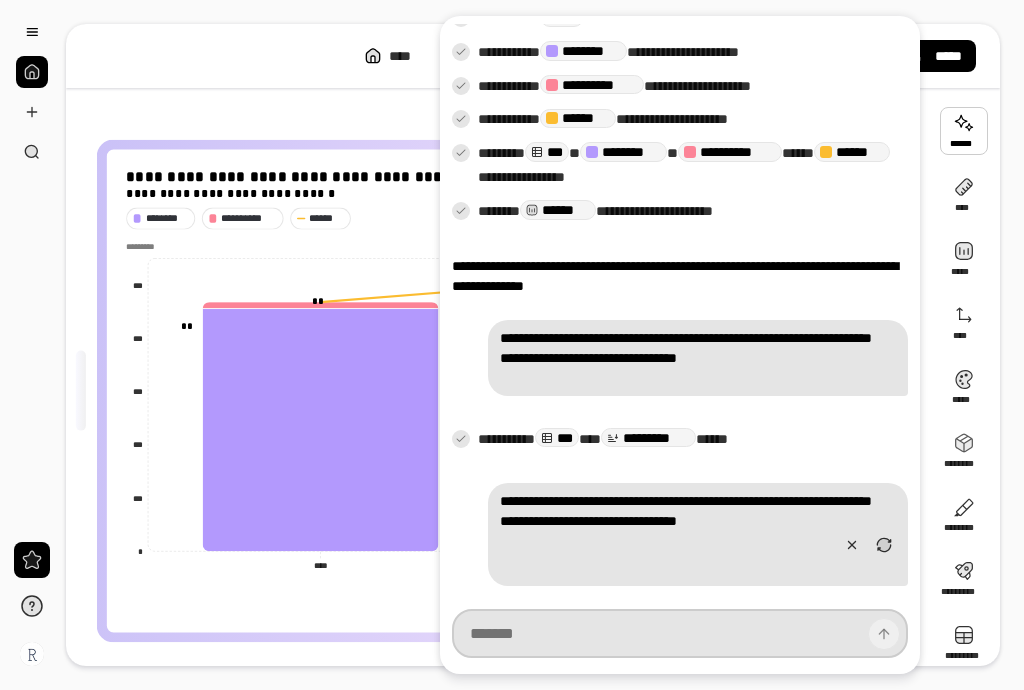 paste on "**********" 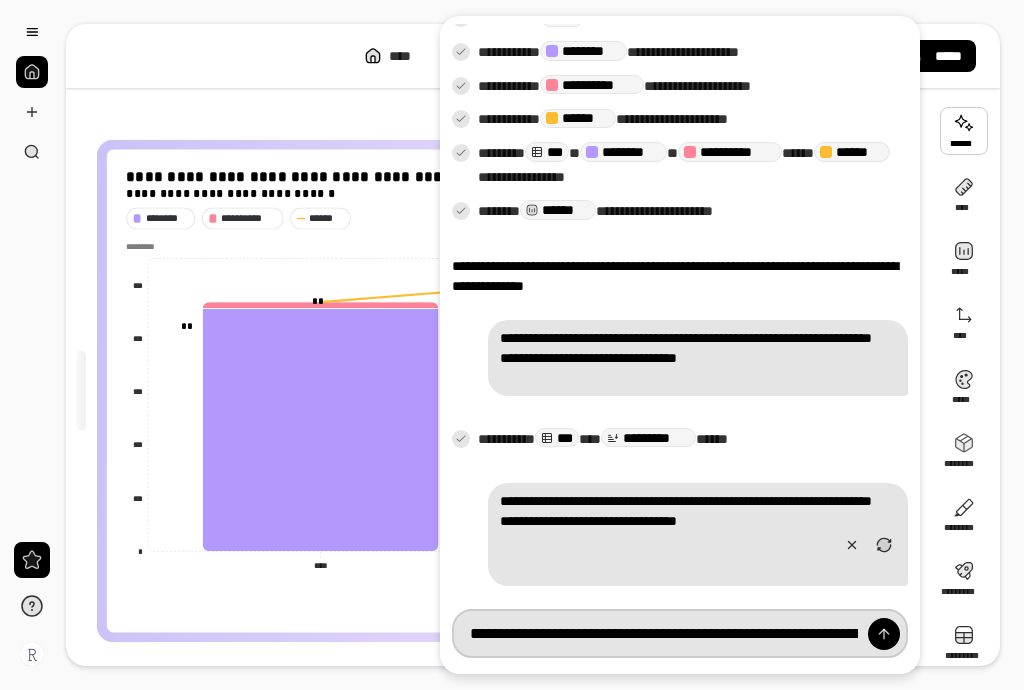 scroll, scrollTop: 0, scrollLeft: 726, axis: horizontal 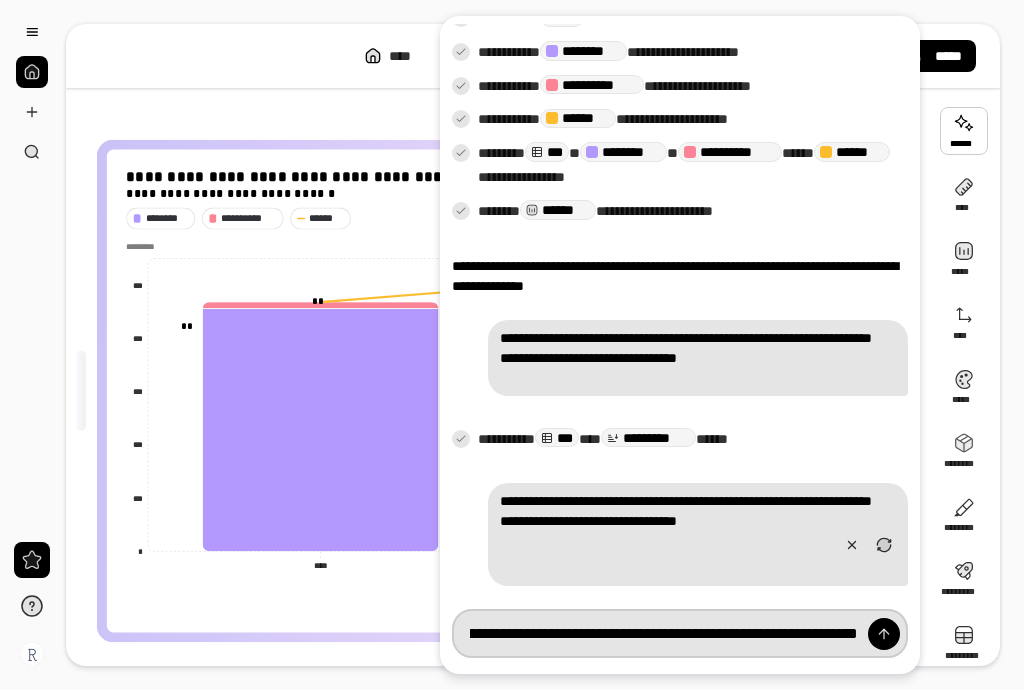 click on "**********" at bounding box center [680, 633] 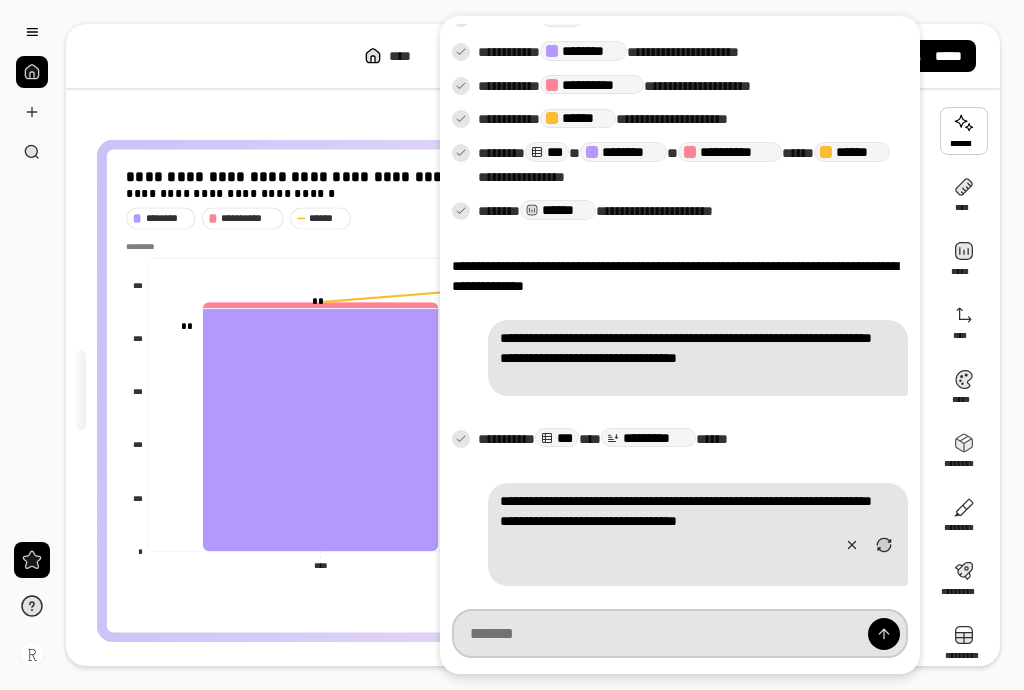 scroll, scrollTop: 0, scrollLeft: 0, axis: both 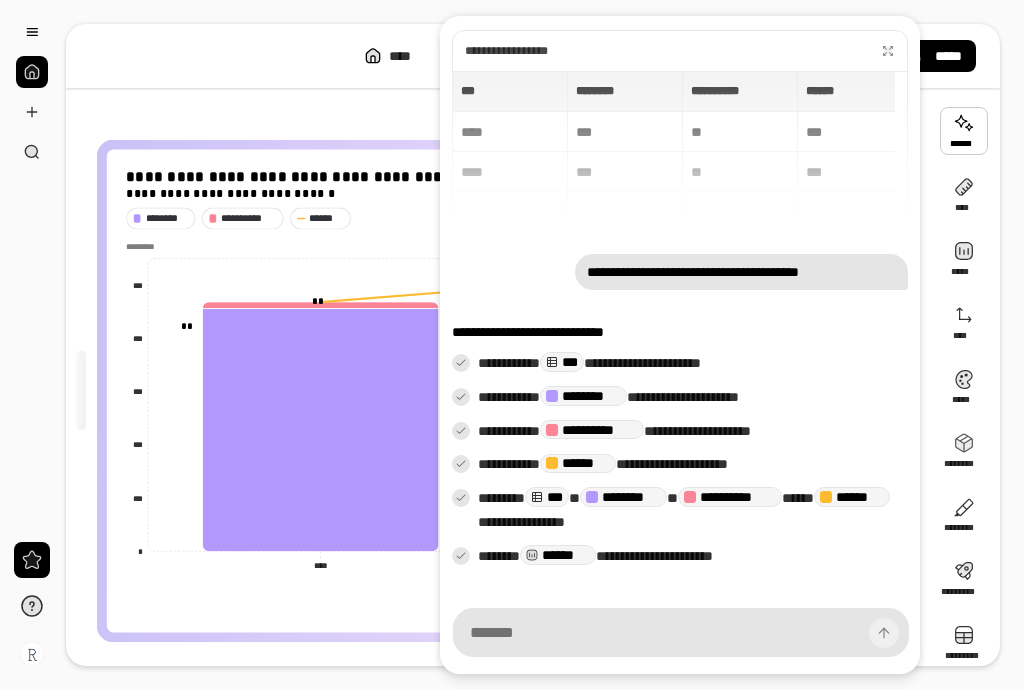 click on "**********" at bounding box center (680, 147) 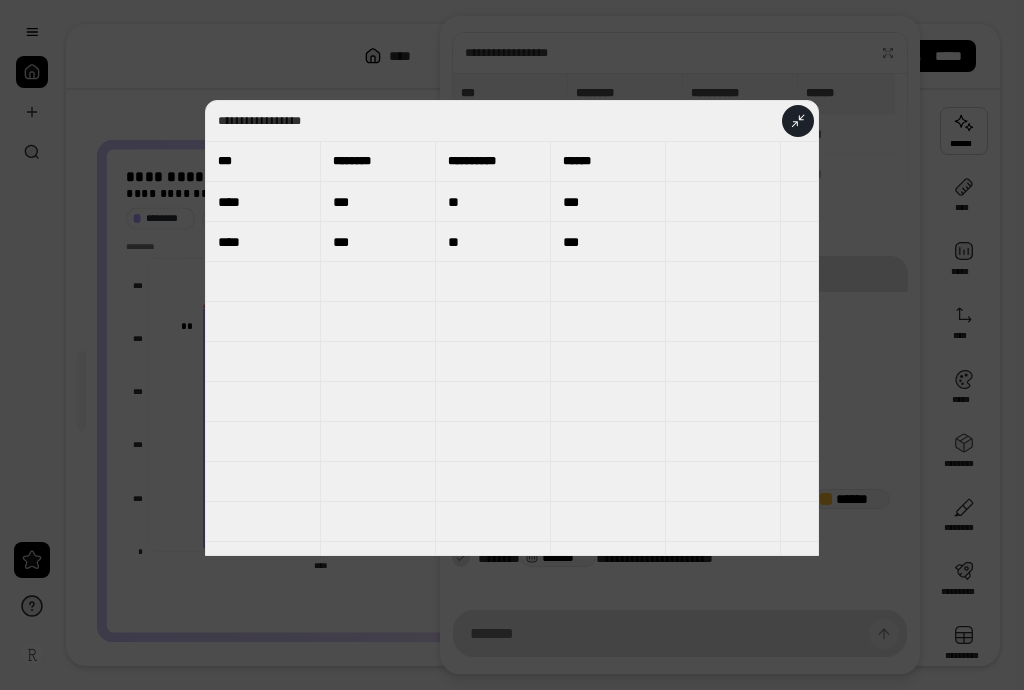click on "******" at bounding box center (608, 161) 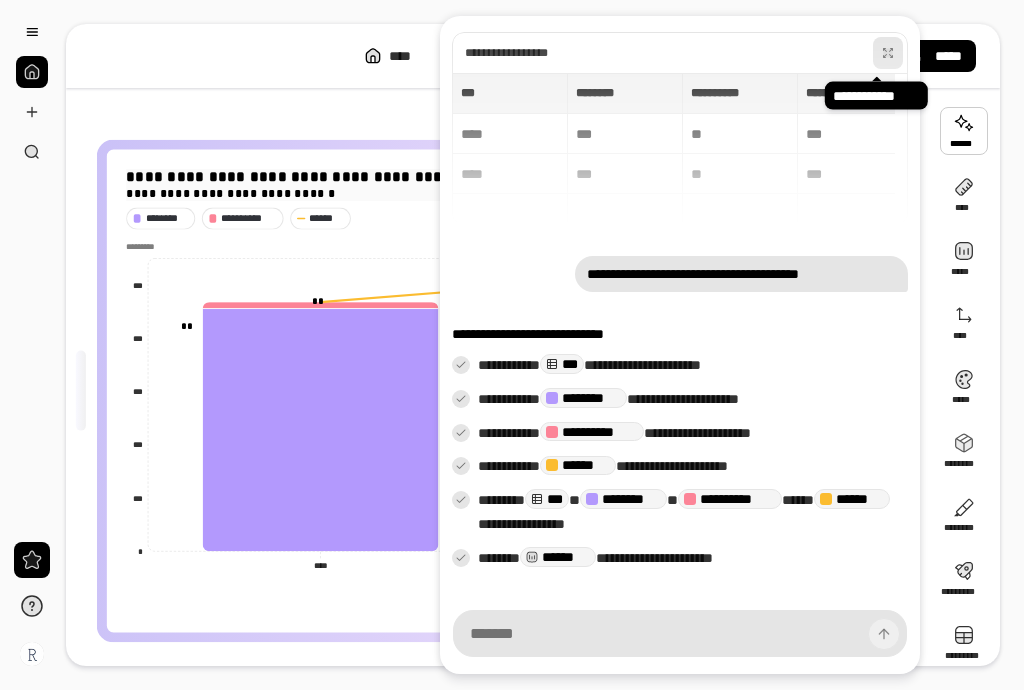 click on "**********" at bounding box center [493, 177] 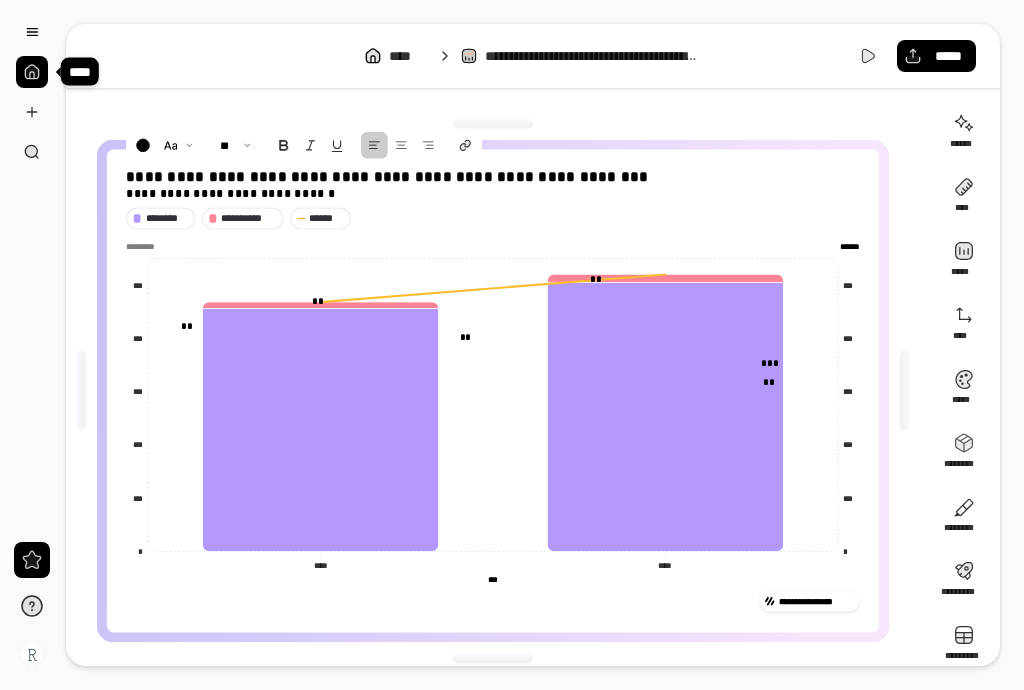click at bounding box center [32, 92] 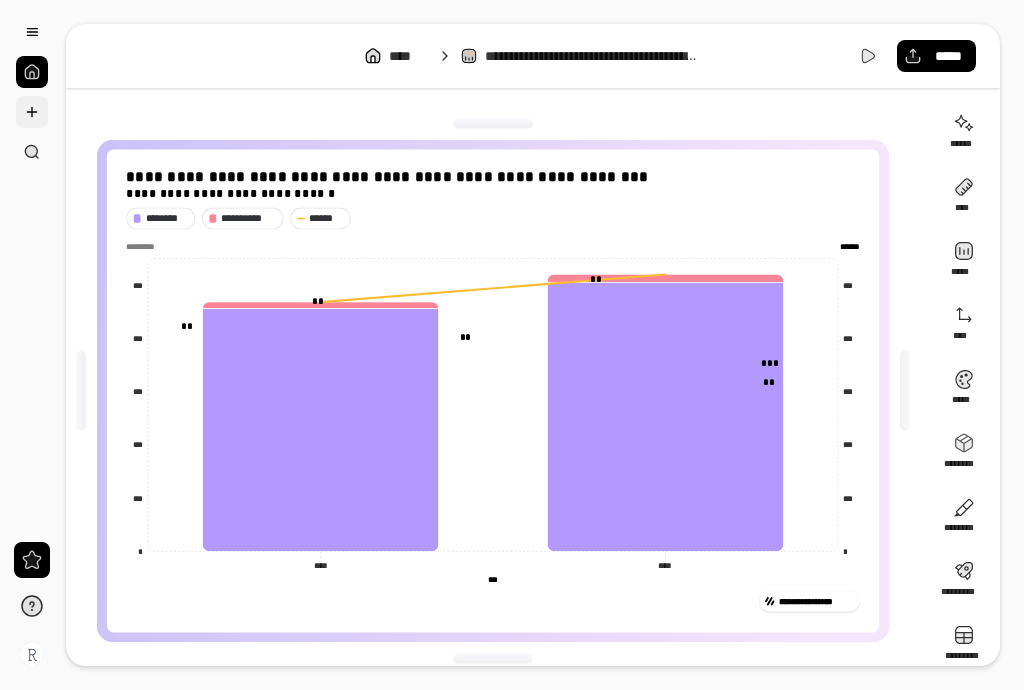 click at bounding box center (32, 112) 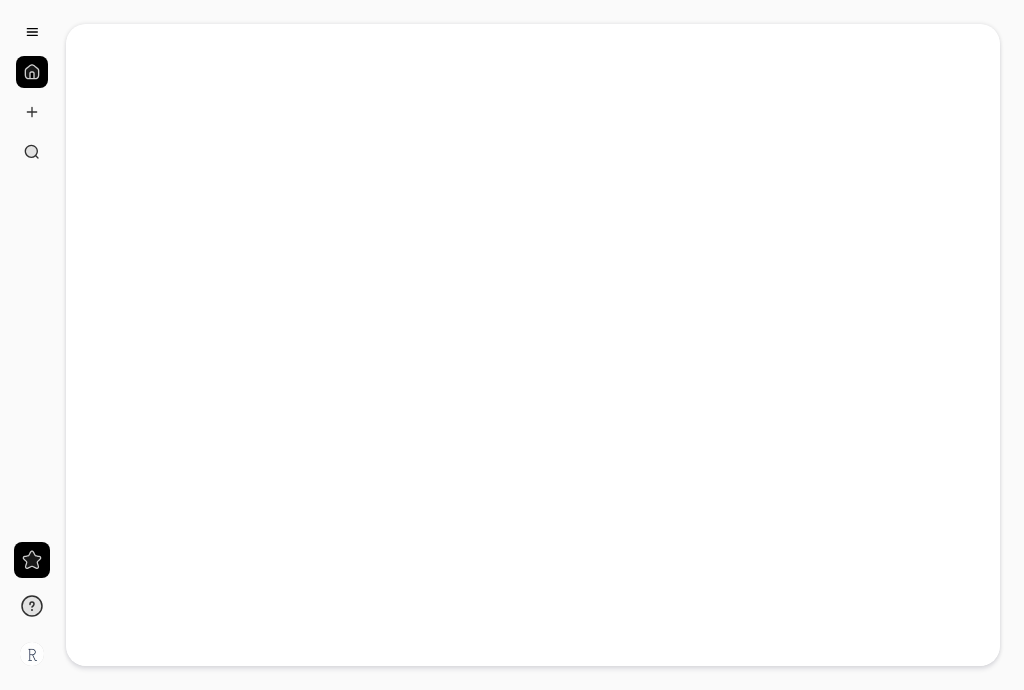 click at bounding box center [32, 72] 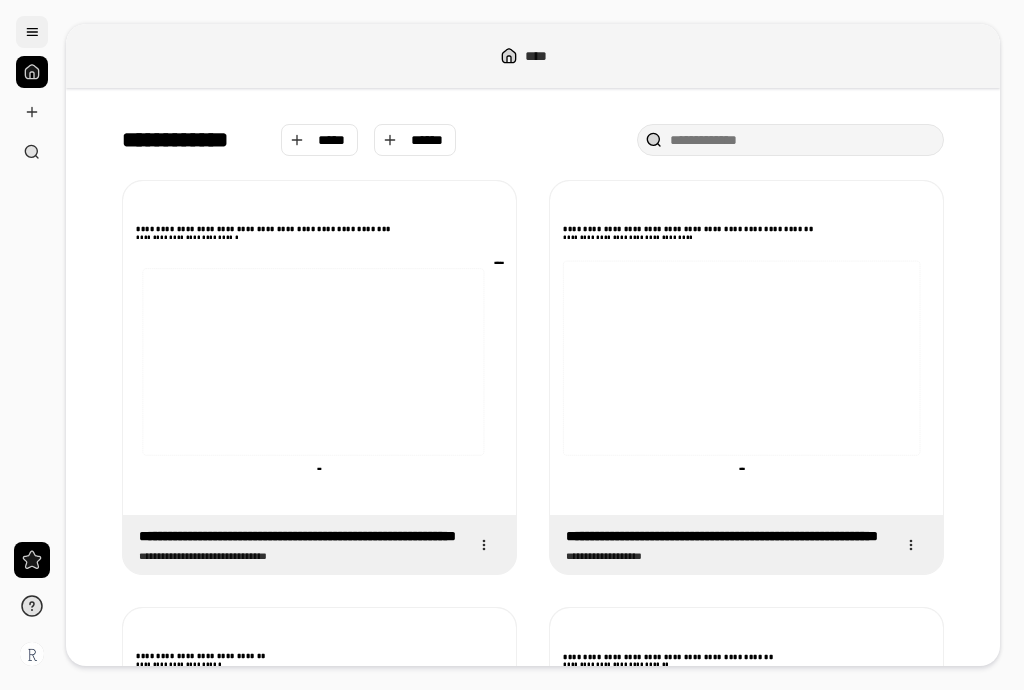 click at bounding box center (32, 32) 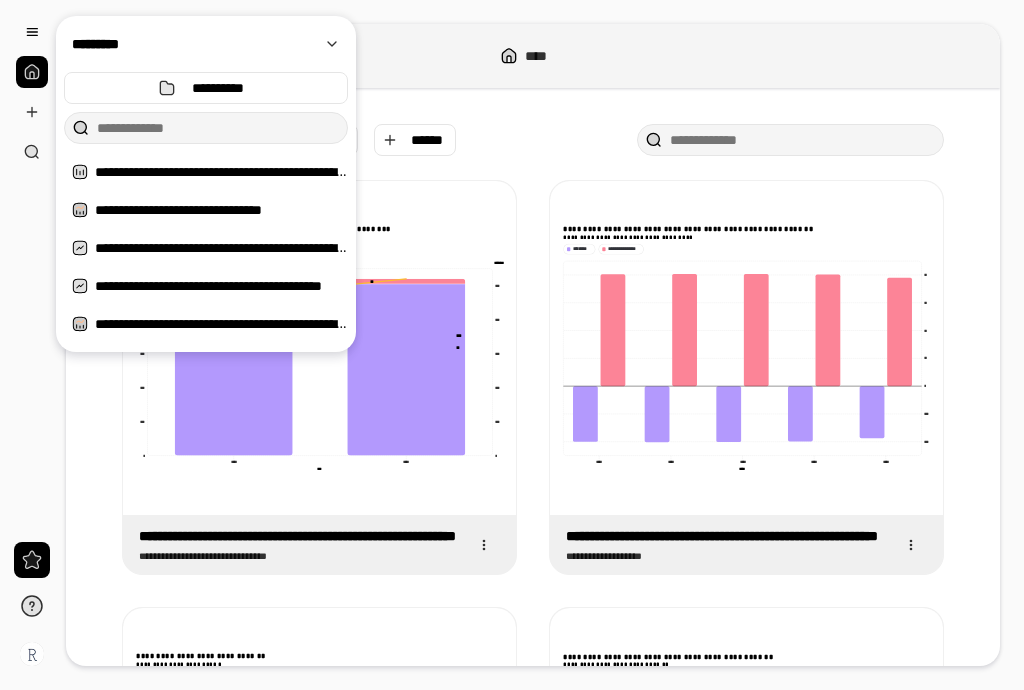 click at bounding box center (32, 72) 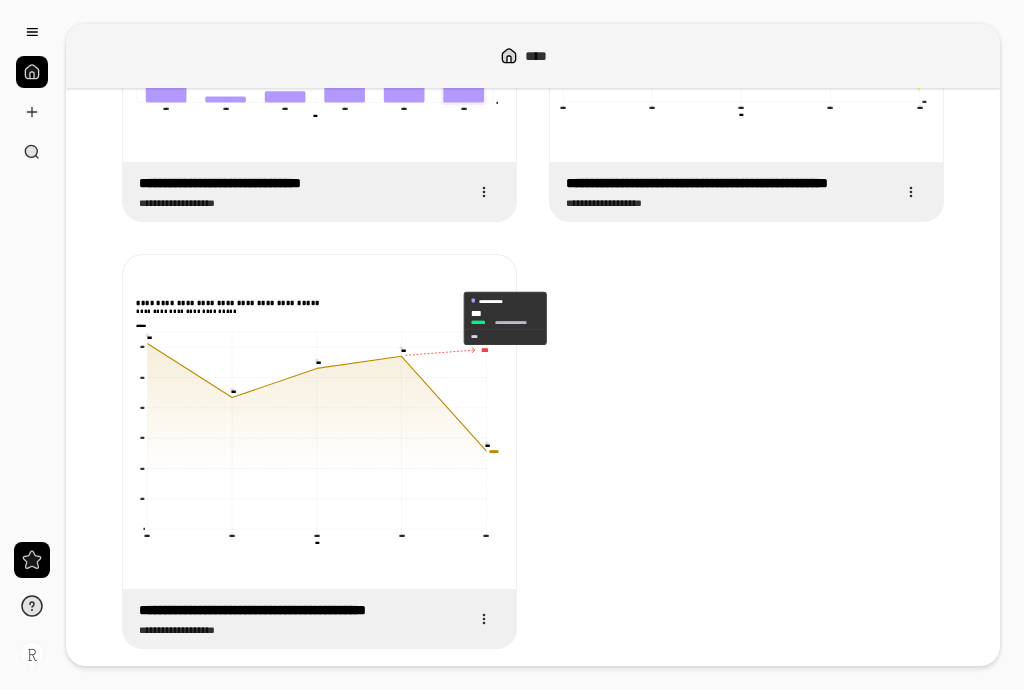 scroll, scrollTop: 0, scrollLeft: 0, axis: both 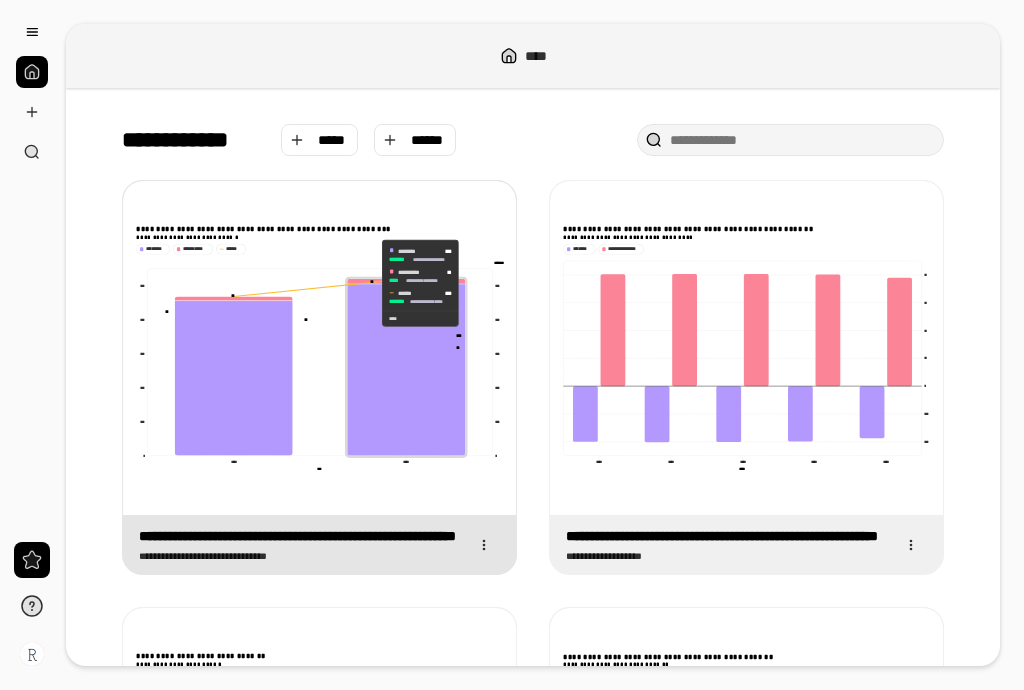 click 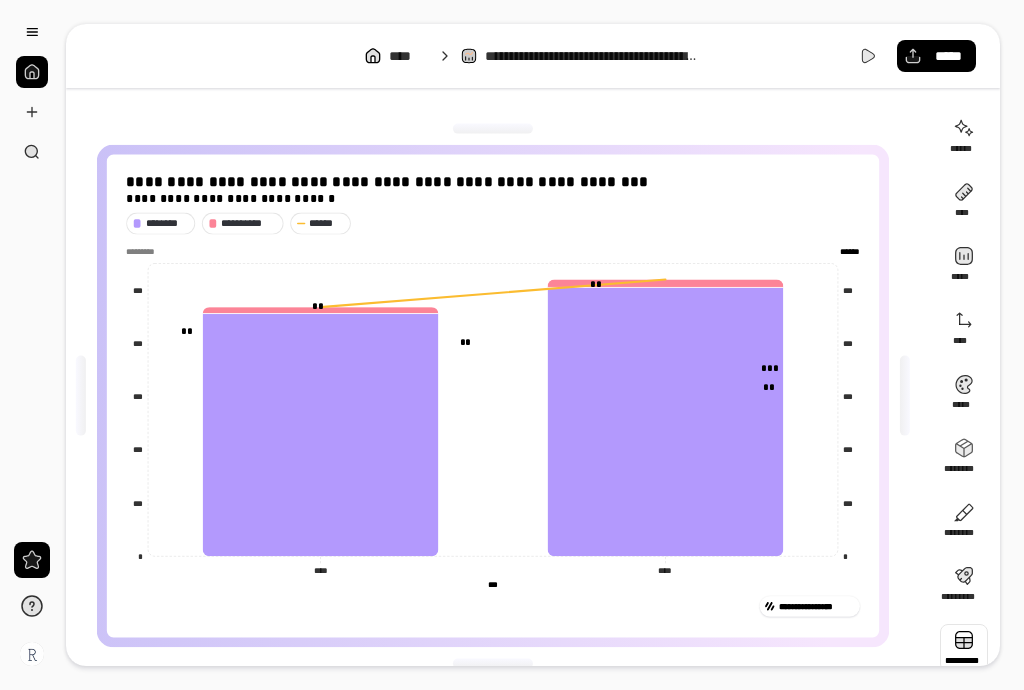 click at bounding box center [964, 648] 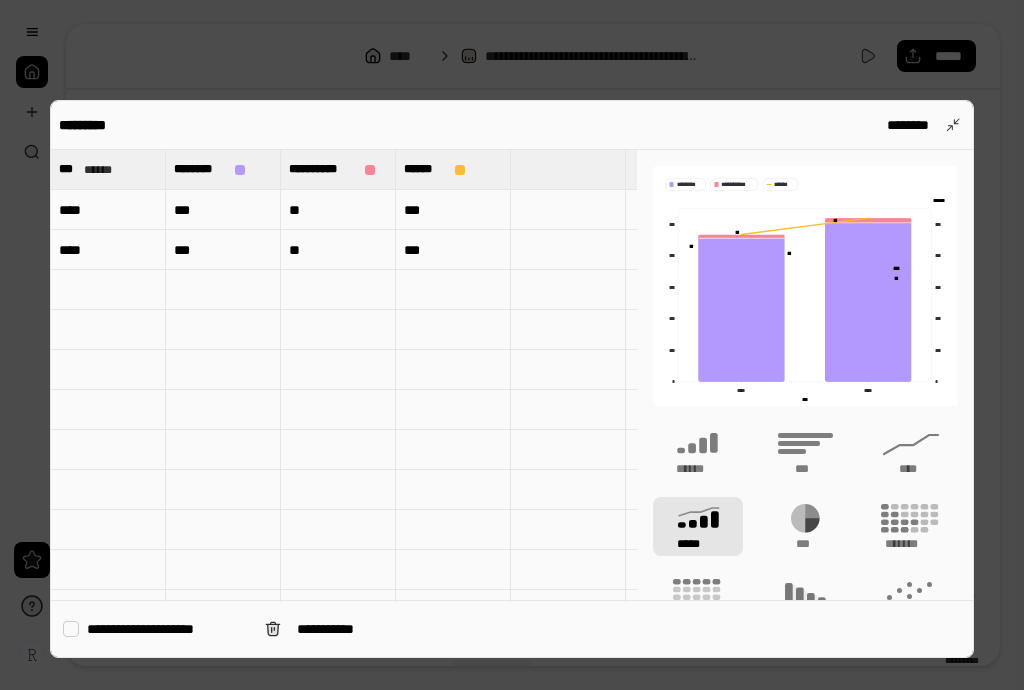 drag, startPoint x: 283, startPoint y: 285, endPoint x: 184, endPoint y: 239, distance: 109.165016 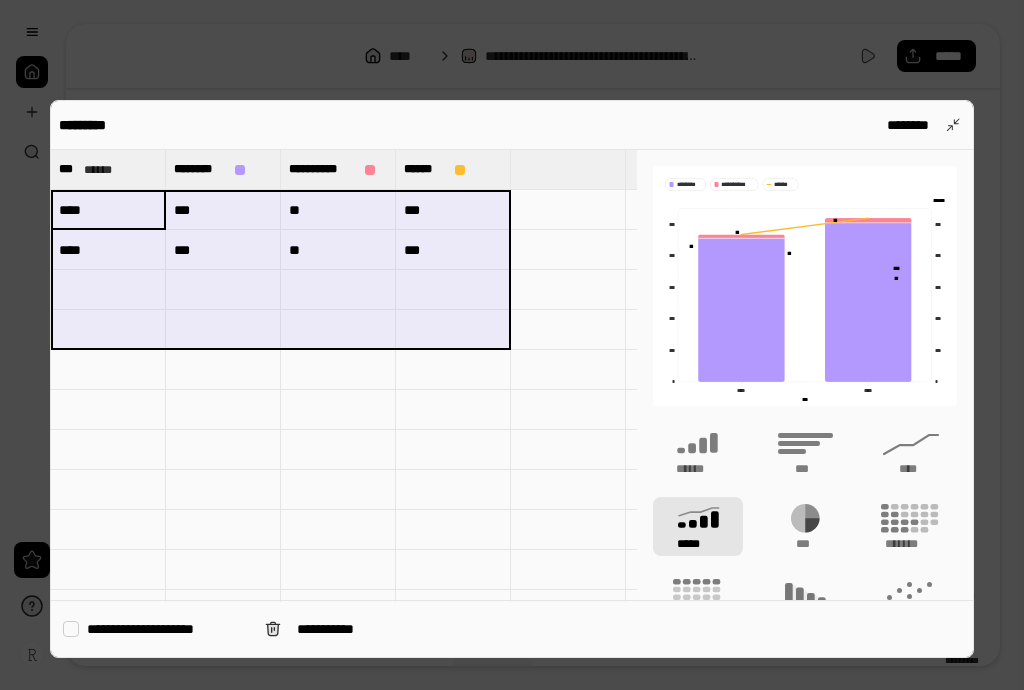 drag, startPoint x: 127, startPoint y: 209, endPoint x: 463, endPoint y: 342, distance: 361.36548 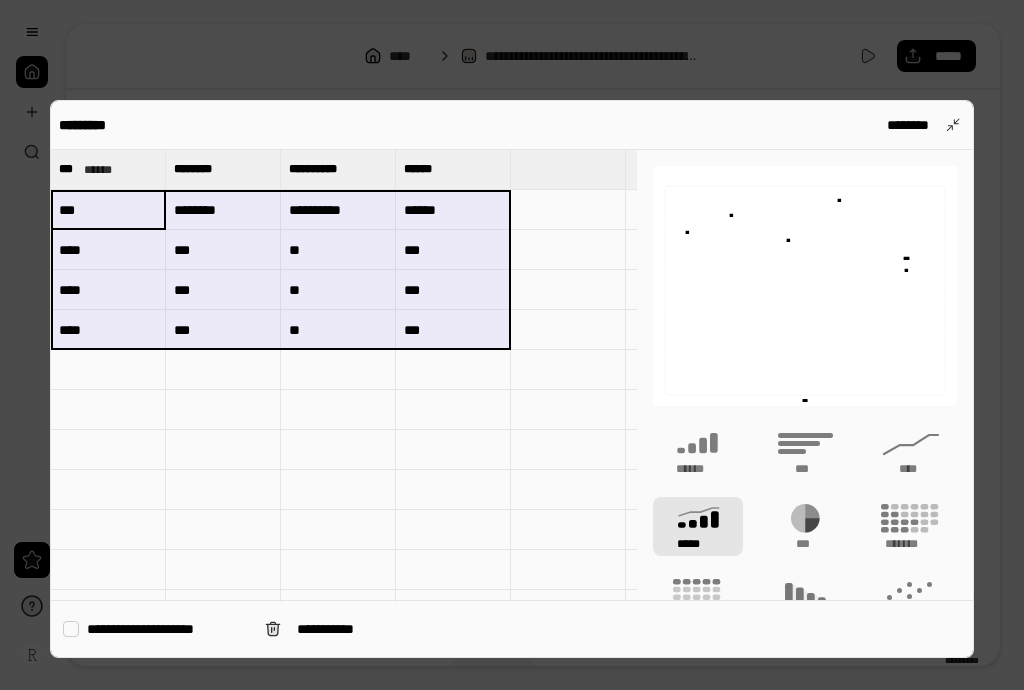 click on "**" at bounding box center [338, 290] 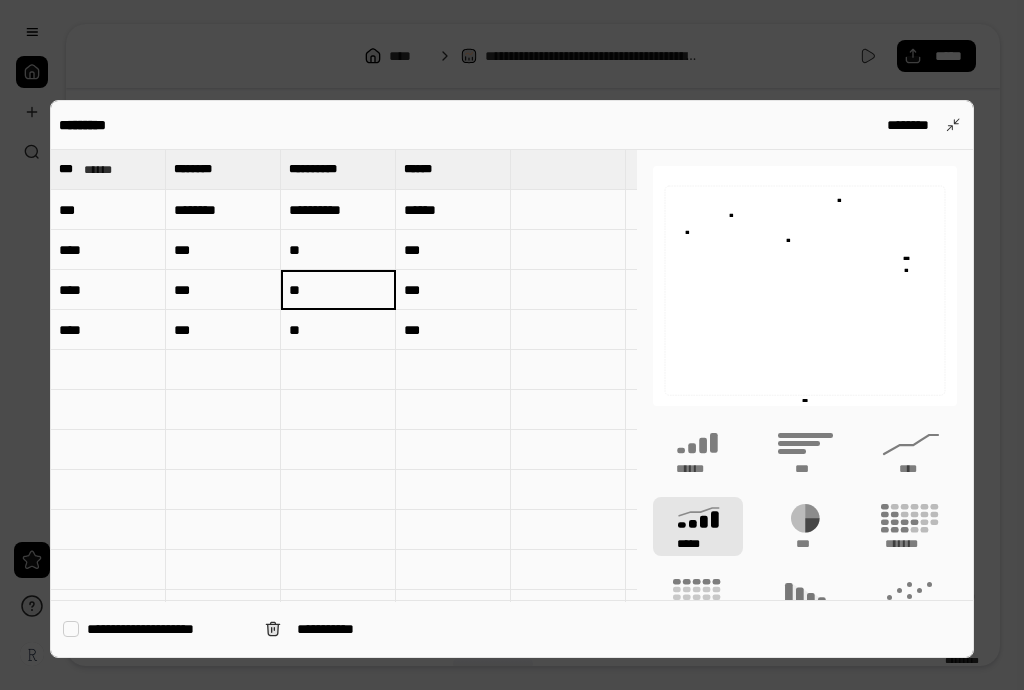 drag, startPoint x: 149, startPoint y: 259, endPoint x: 124, endPoint y: 256, distance: 25.179358 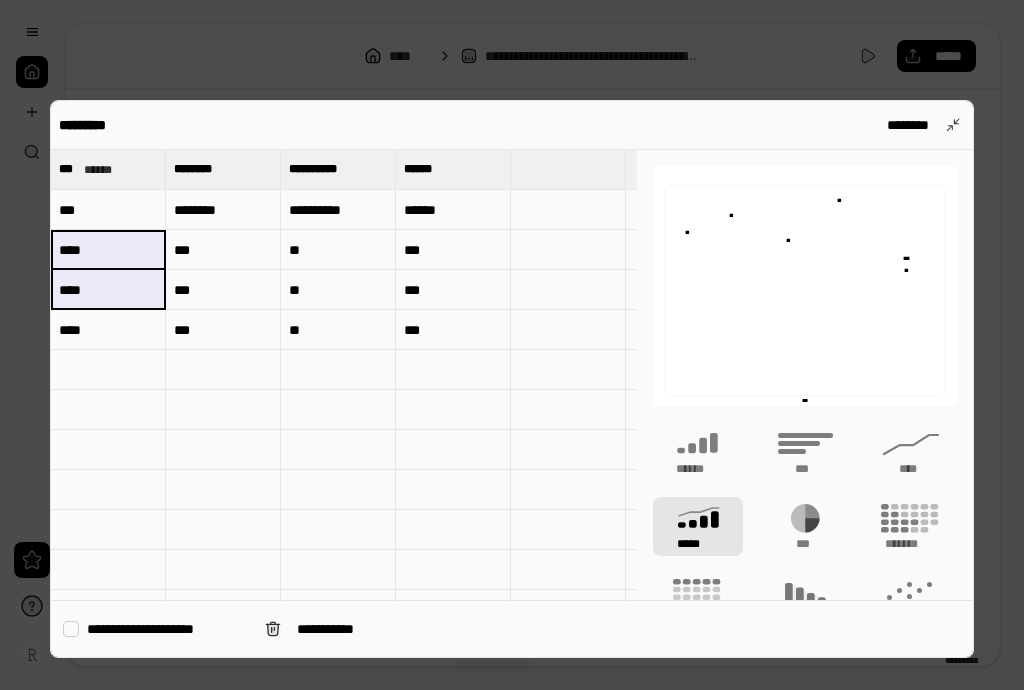 drag, startPoint x: 101, startPoint y: 248, endPoint x: 166, endPoint y: 272, distance: 69.289246 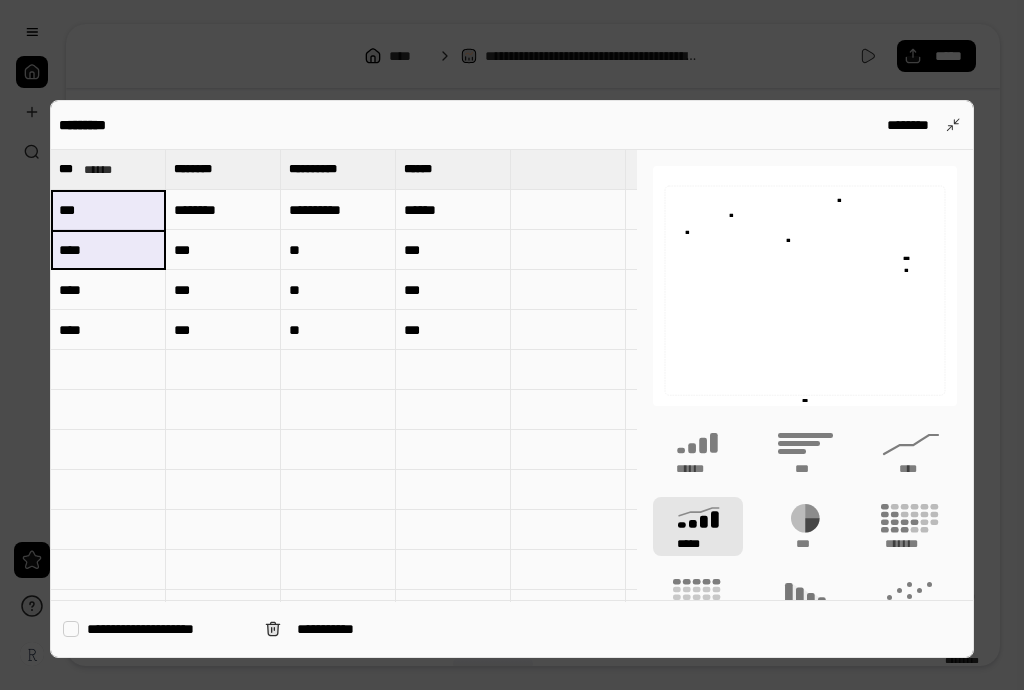 click at bounding box center (338, 410) 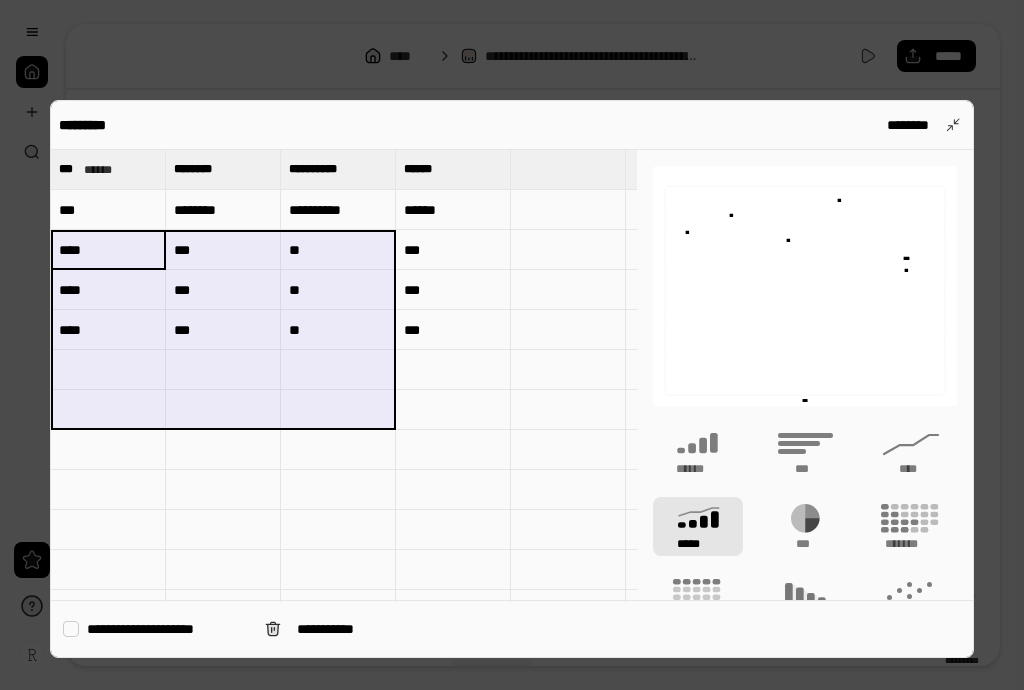 click at bounding box center (568, 330) 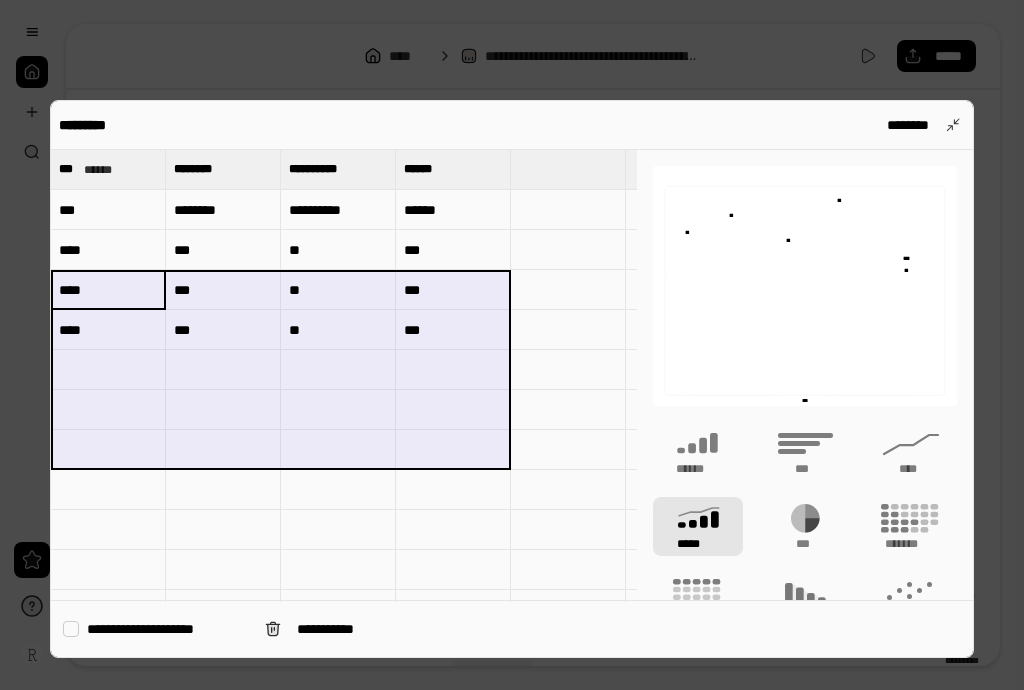 drag, startPoint x: 104, startPoint y: 245, endPoint x: 266, endPoint y: 341, distance: 188.30826 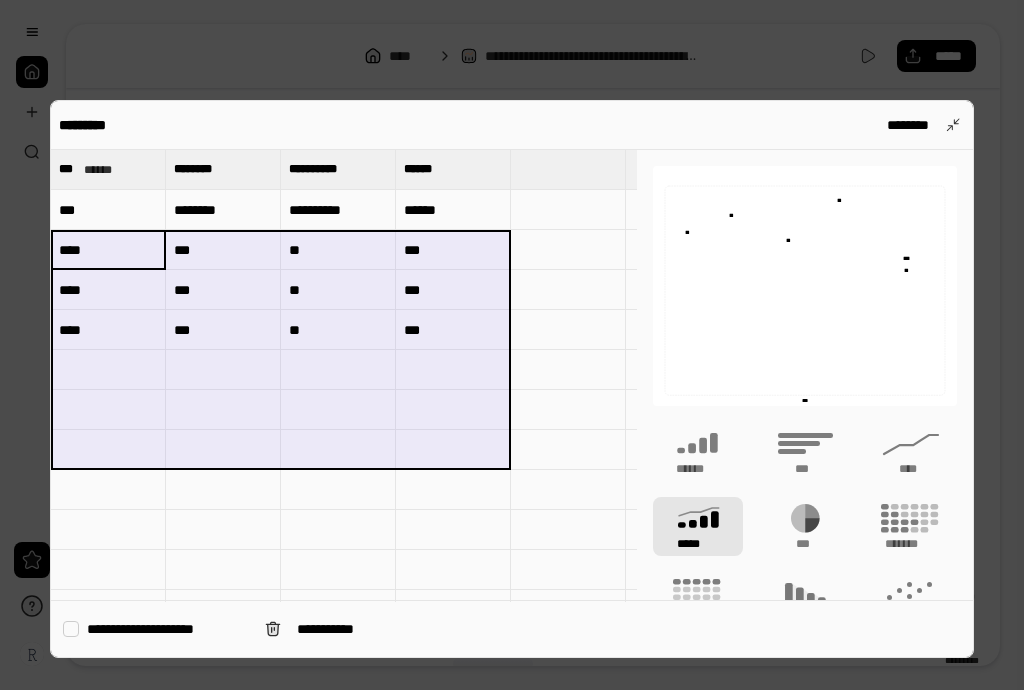 drag, startPoint x: 106, startPoint y: 246, endPoint x: 432, endPoint y: 457, distance: 388.3259 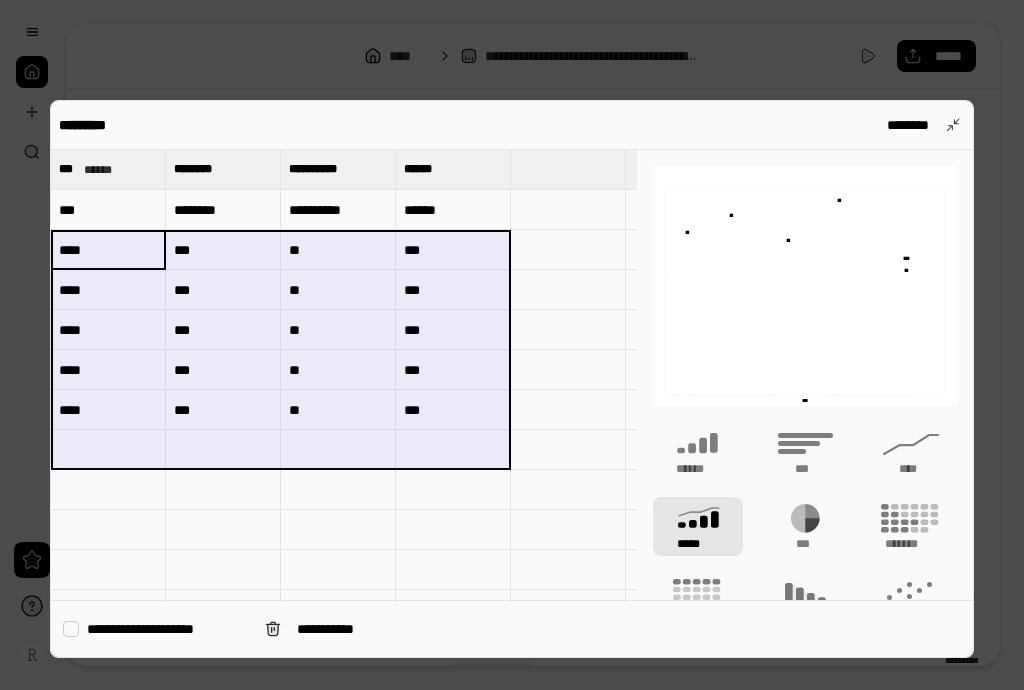 click on "***" at bounding box center (453, 410) 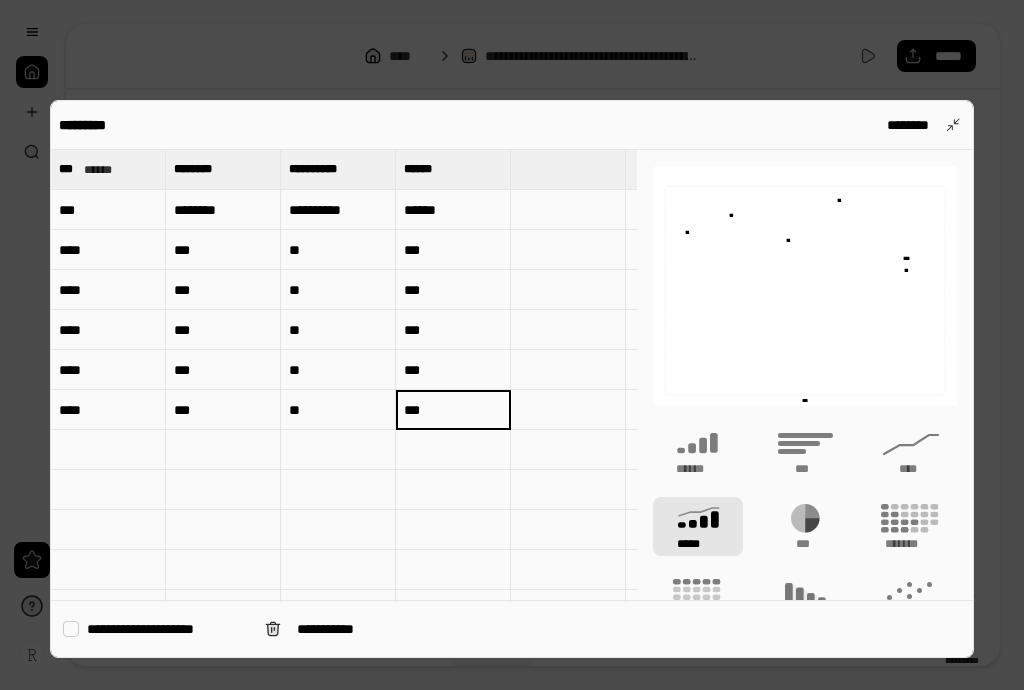 click on "**********" at bounding box center [168, 629] 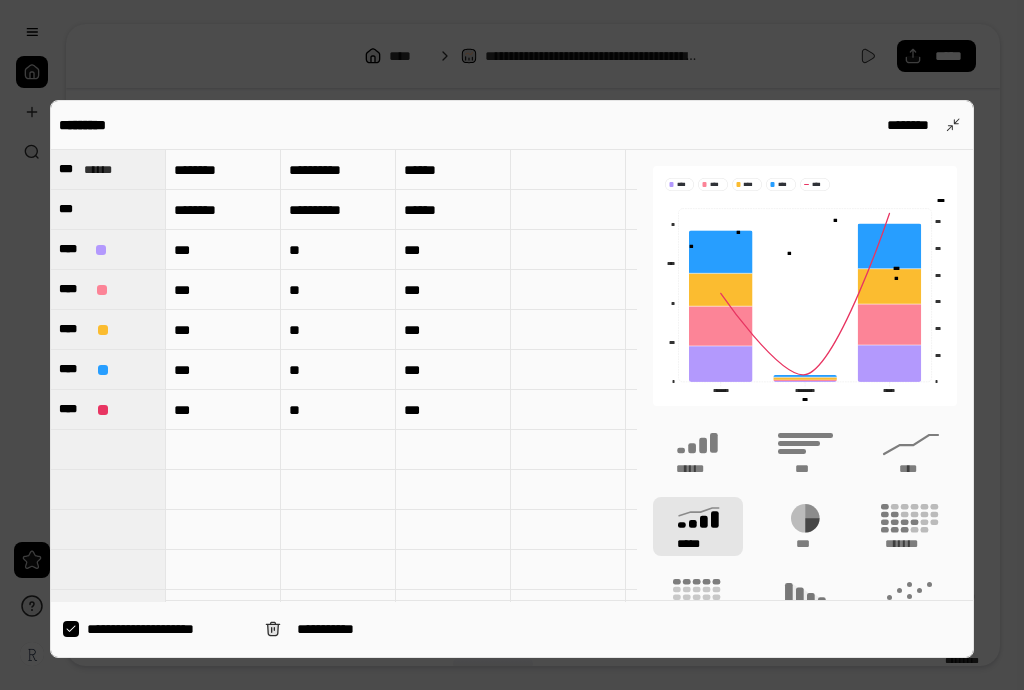 click on "**********" at bounding box center (168, 629) 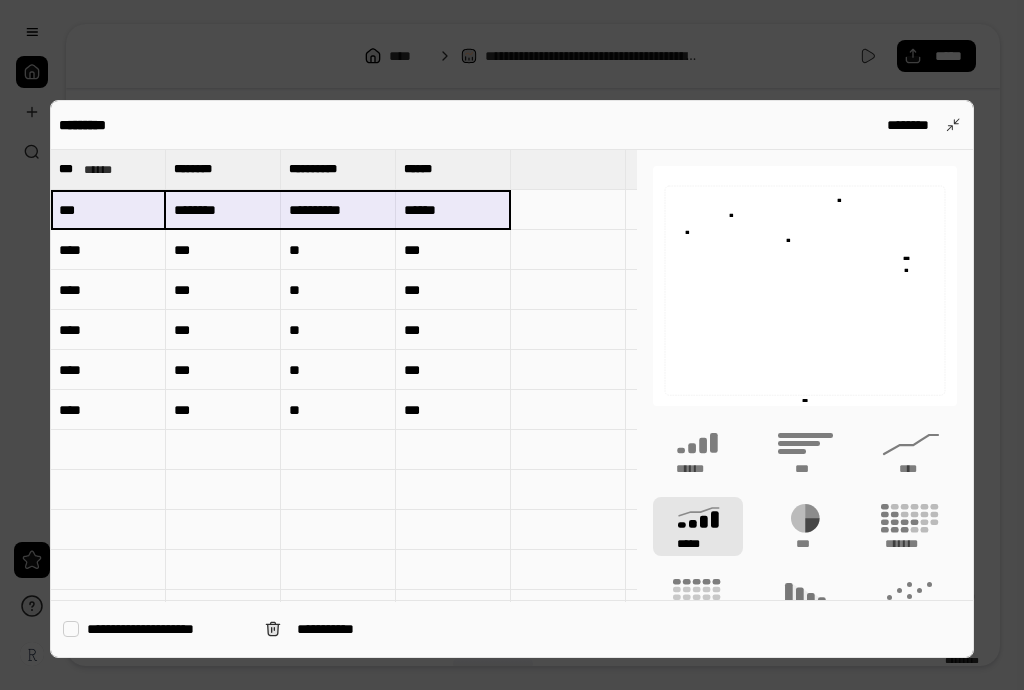 drag, startPoint x: 96, startPoint y: 207, endPoint x: 468, endPoint y: 220, distance: 372.22708 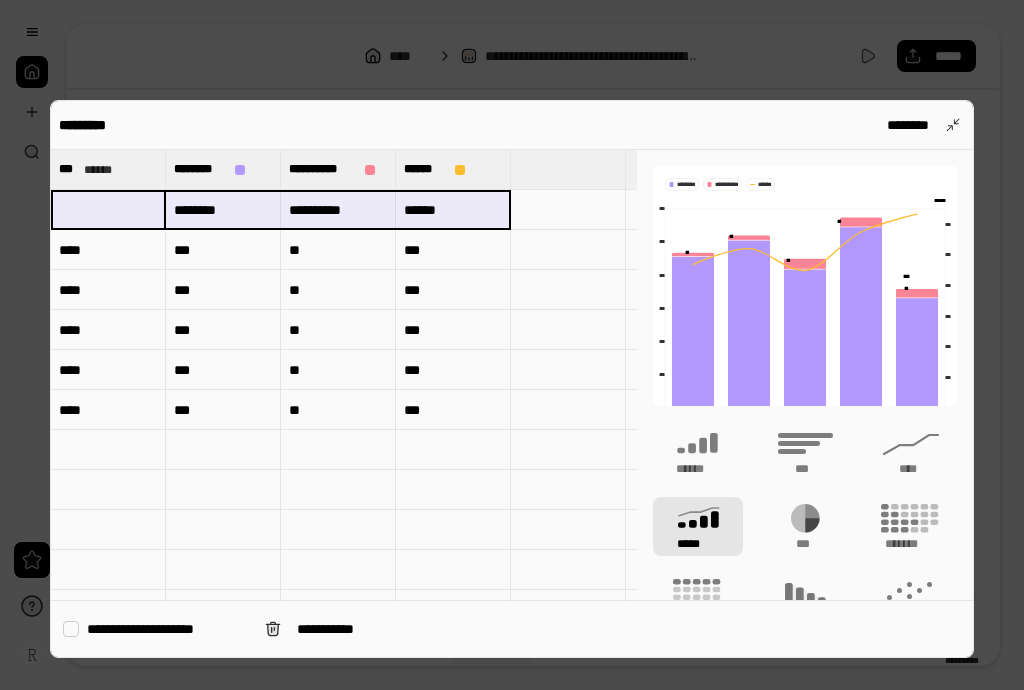 type 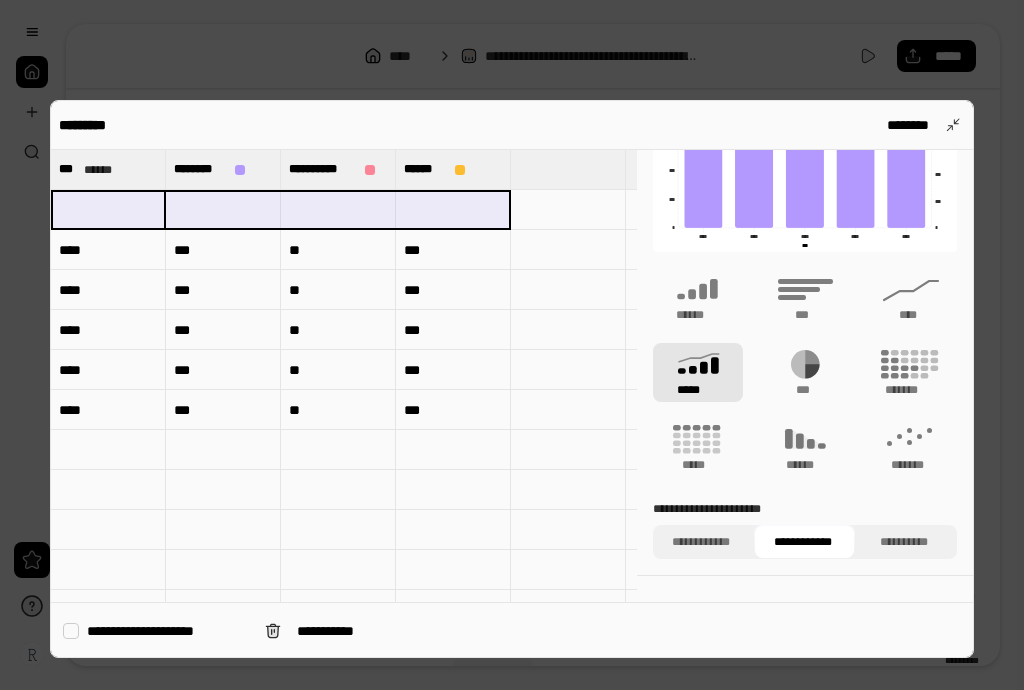 scroll, scrollTop: 188, scrollLeft: 0, axis: vertical 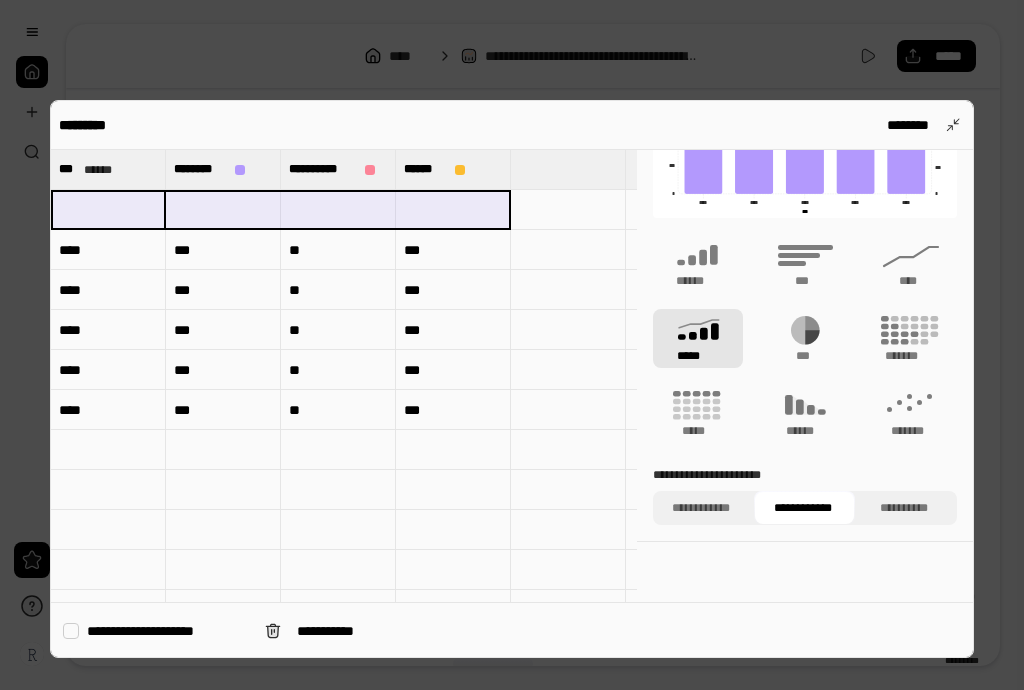 click on "**********" at bounding box center [802, 508] 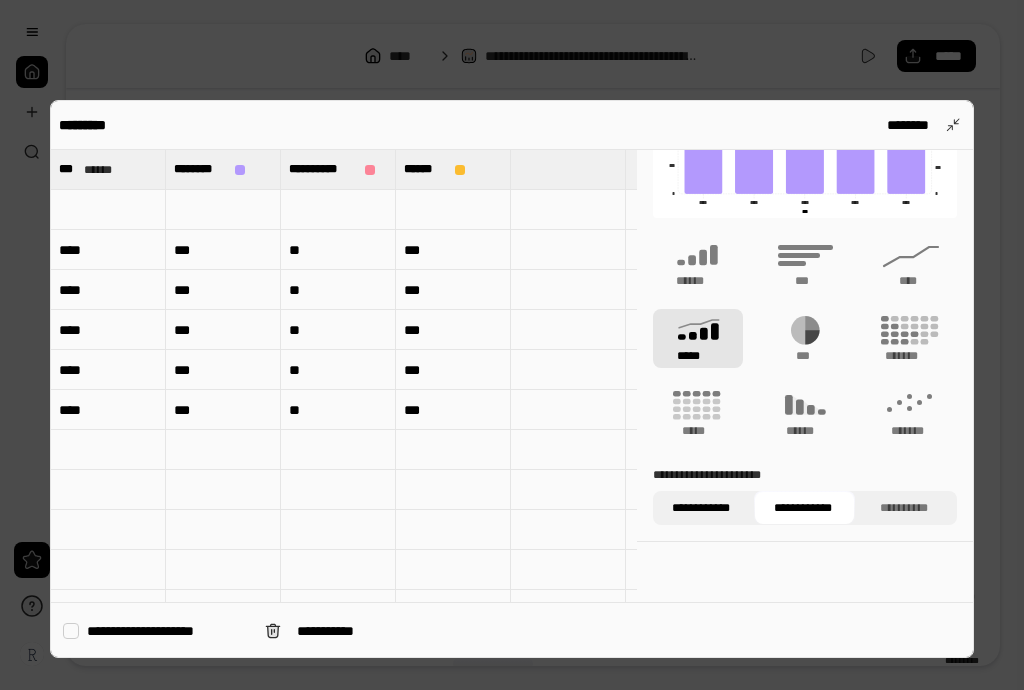 click on "**********" at bounding box center (701, 508) 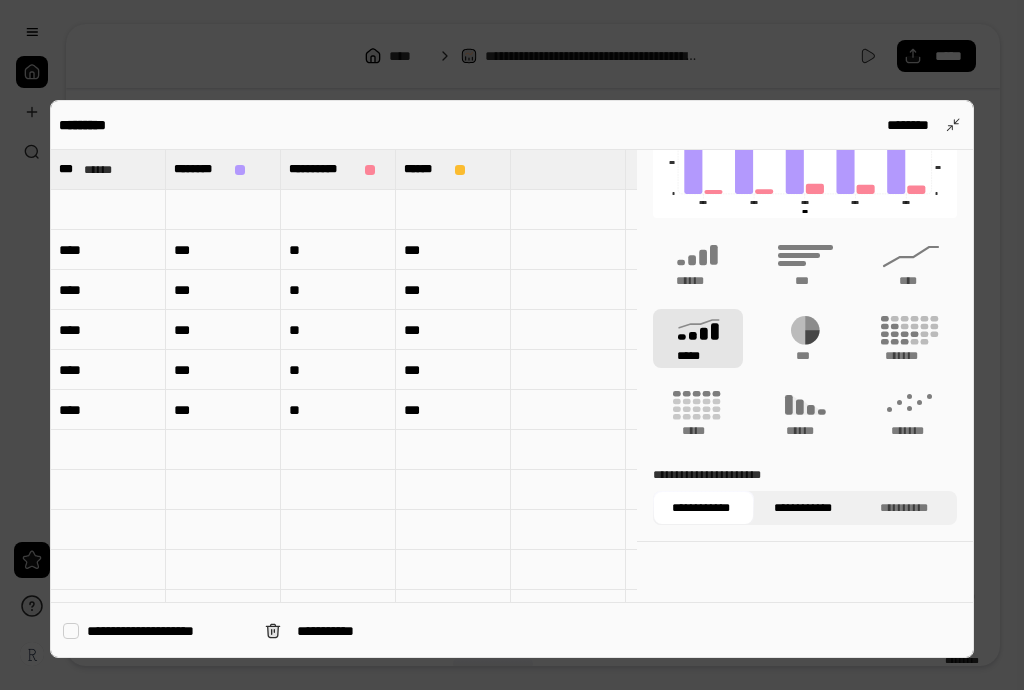 click on "**********" at bounding box center [802, 508] 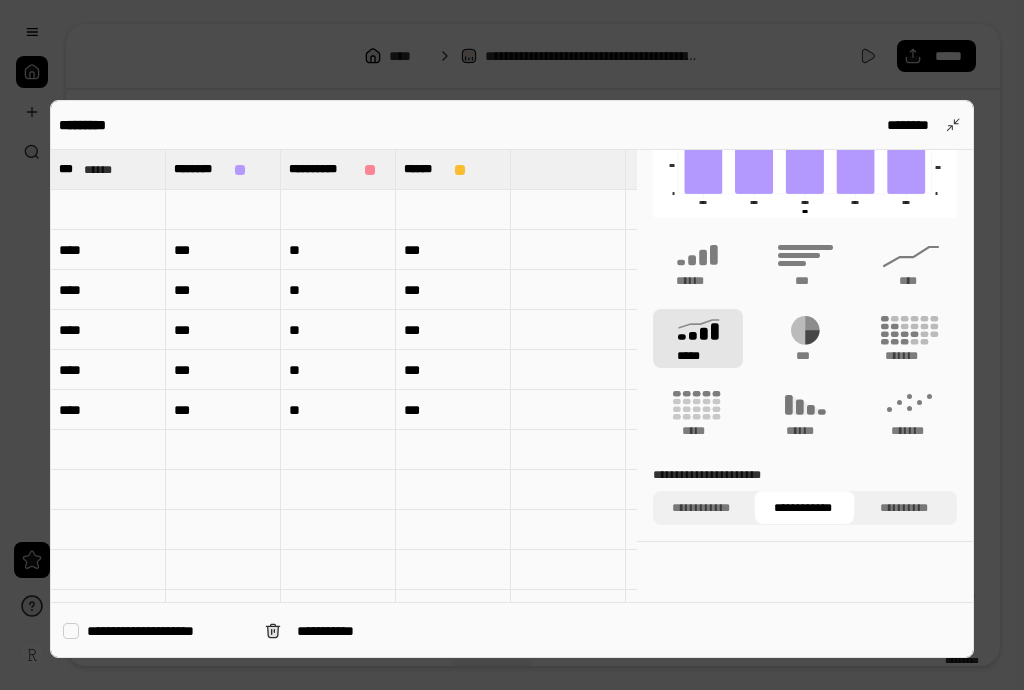 scroll, scrollTop: 0, scrollLeft: 0, axis: both 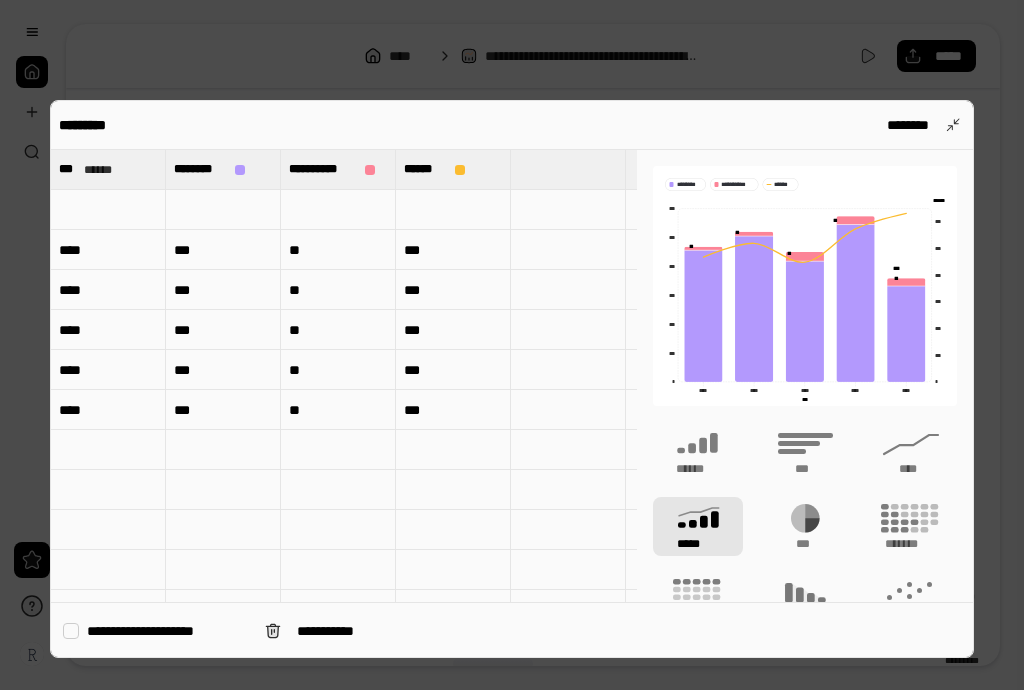 click at bounding box center [512, 345] 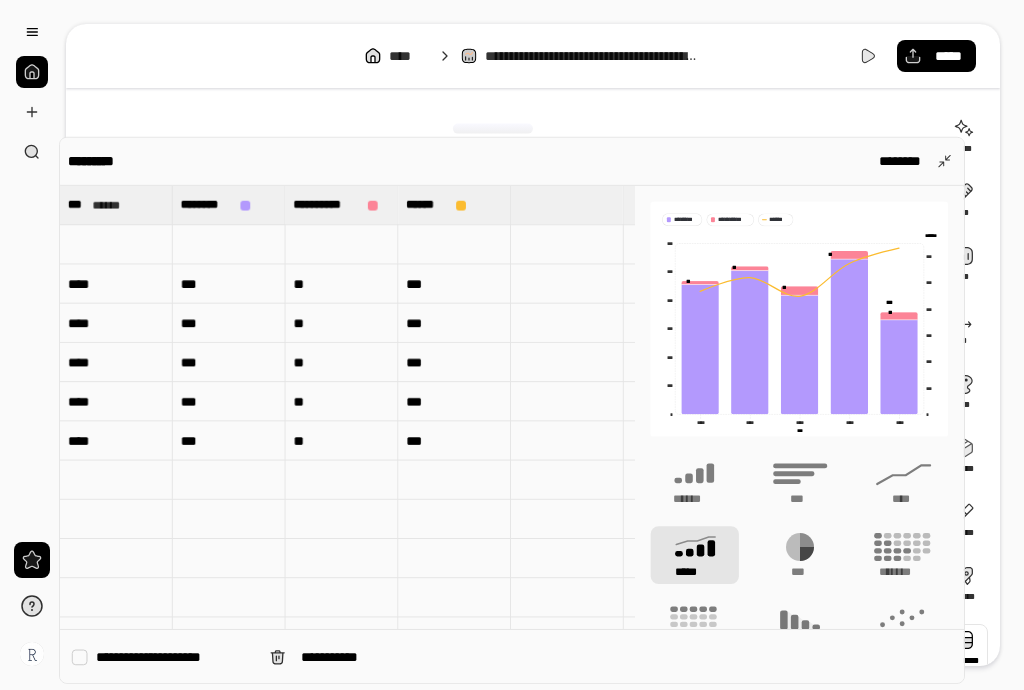 scroll, scrollTop: 5, scrollLeft: 0, axis: vertical 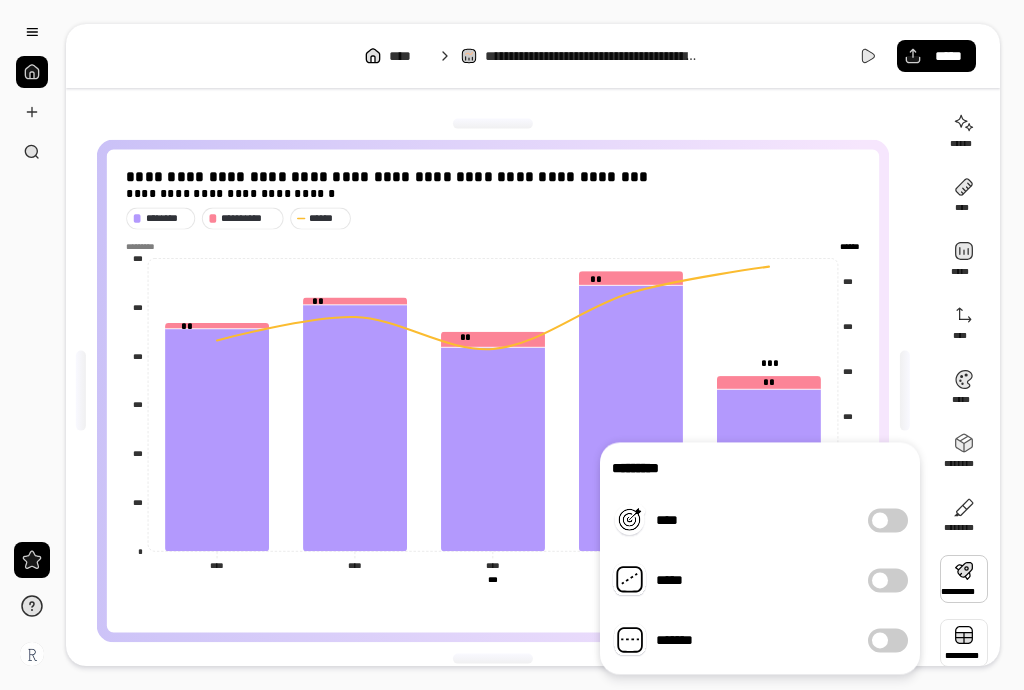 click at bounding box center [964, 643] 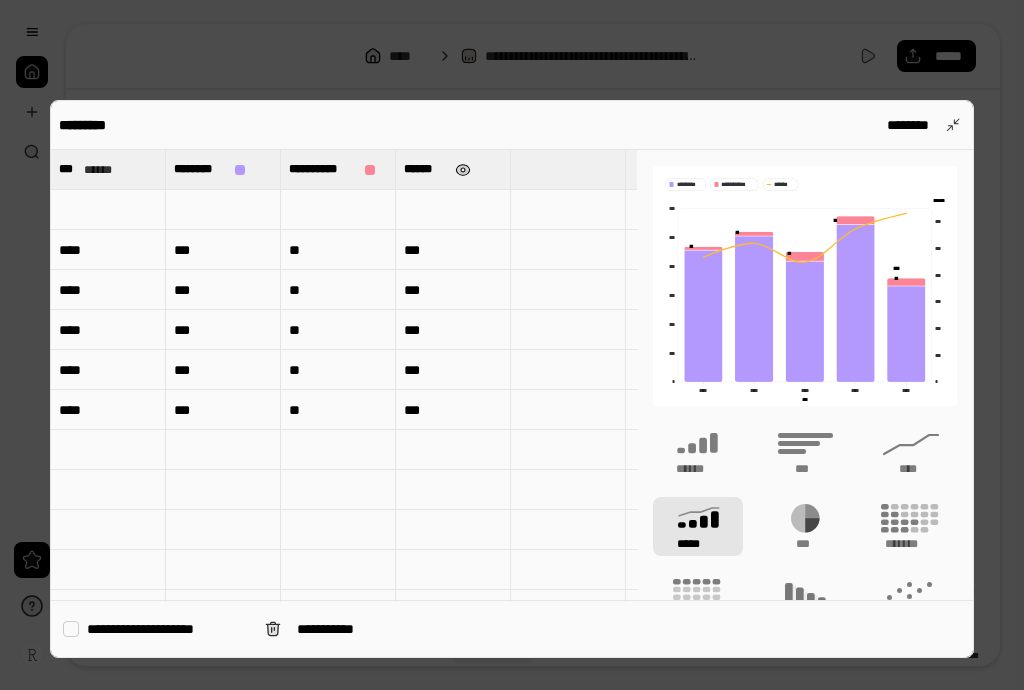 click at bounding box center [463, 170] 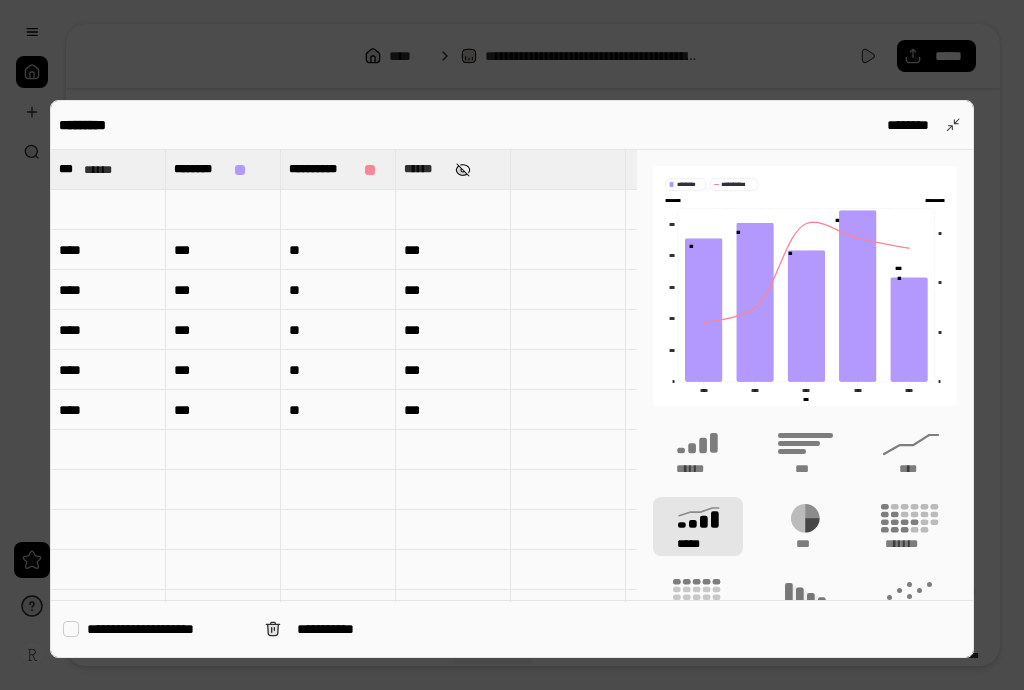 click at bounding box center (463, 170) 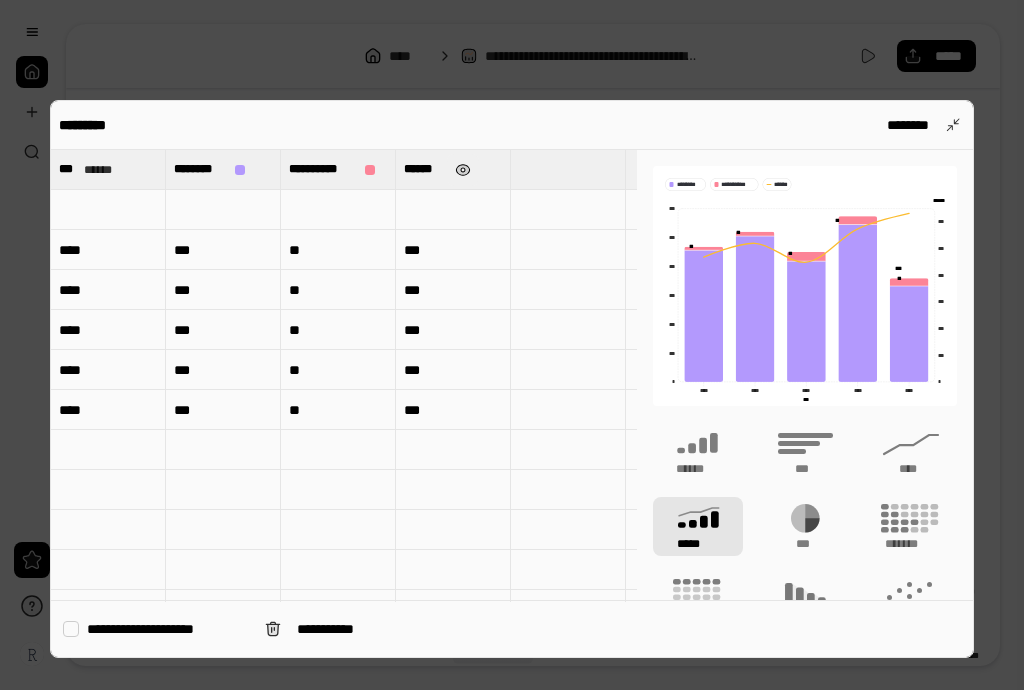 type on "******" 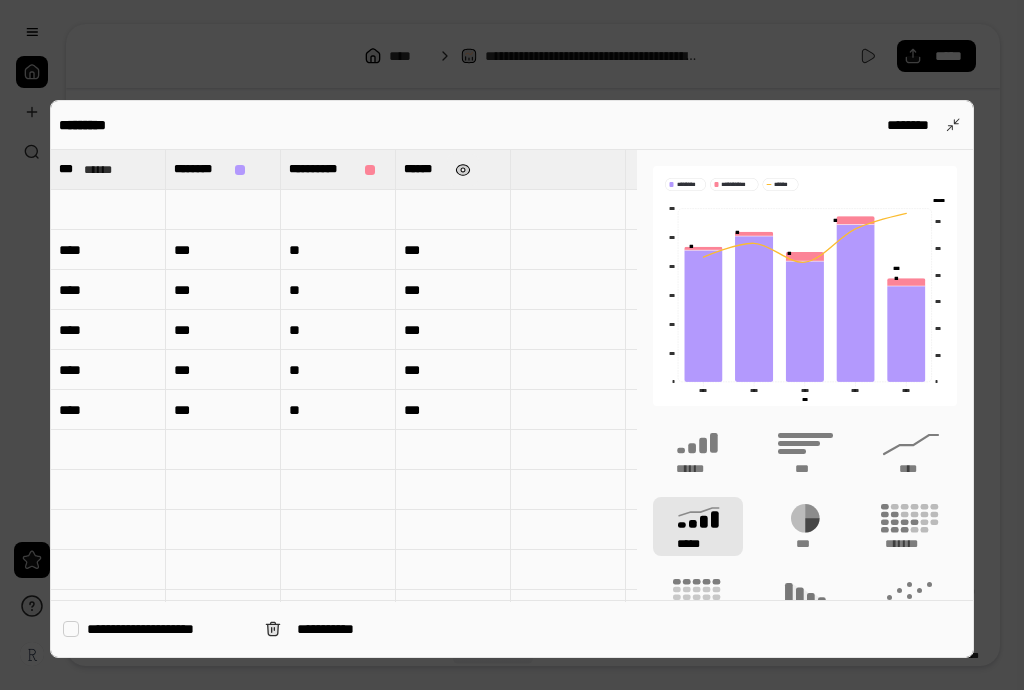 click at bounding box center [463, 170] 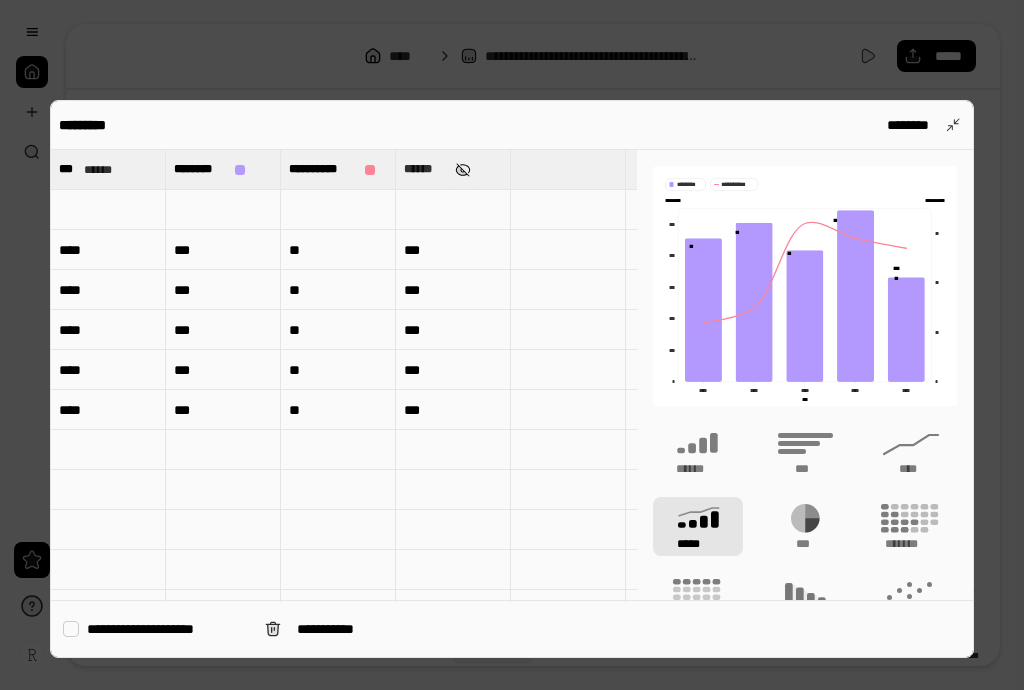 type on "**********" 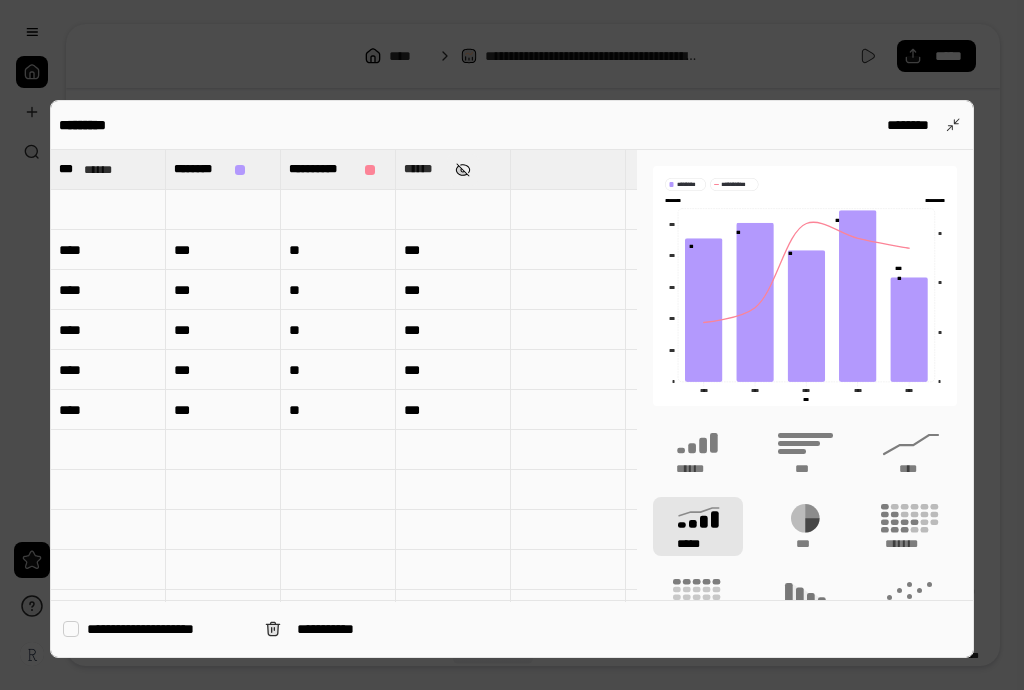 click at bounding box center (463, 170) 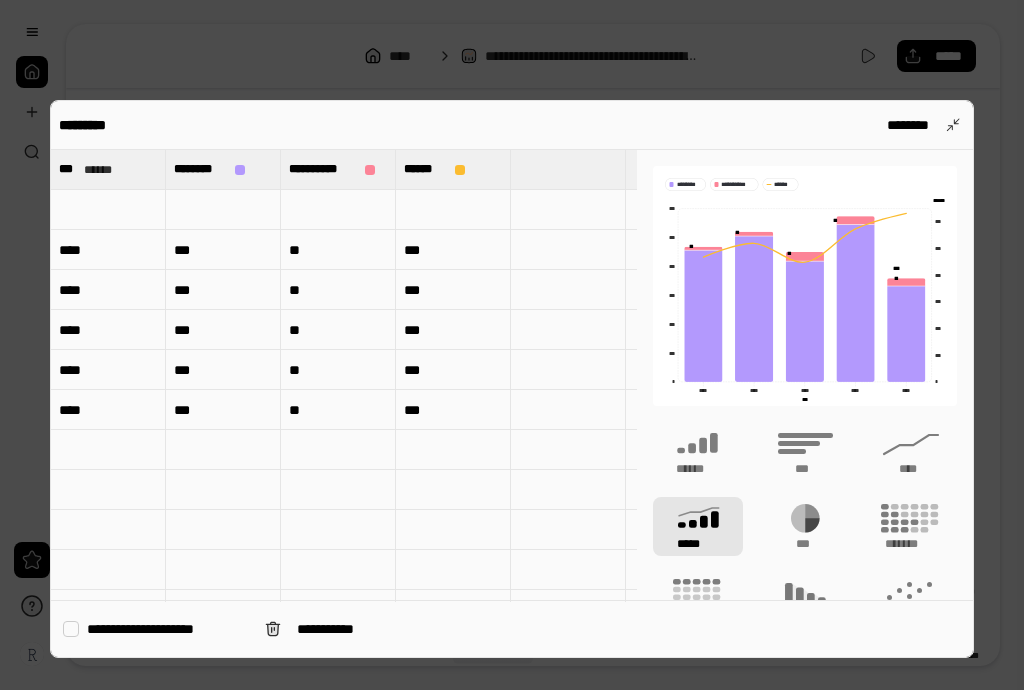 click at bounding box center [108, 210] 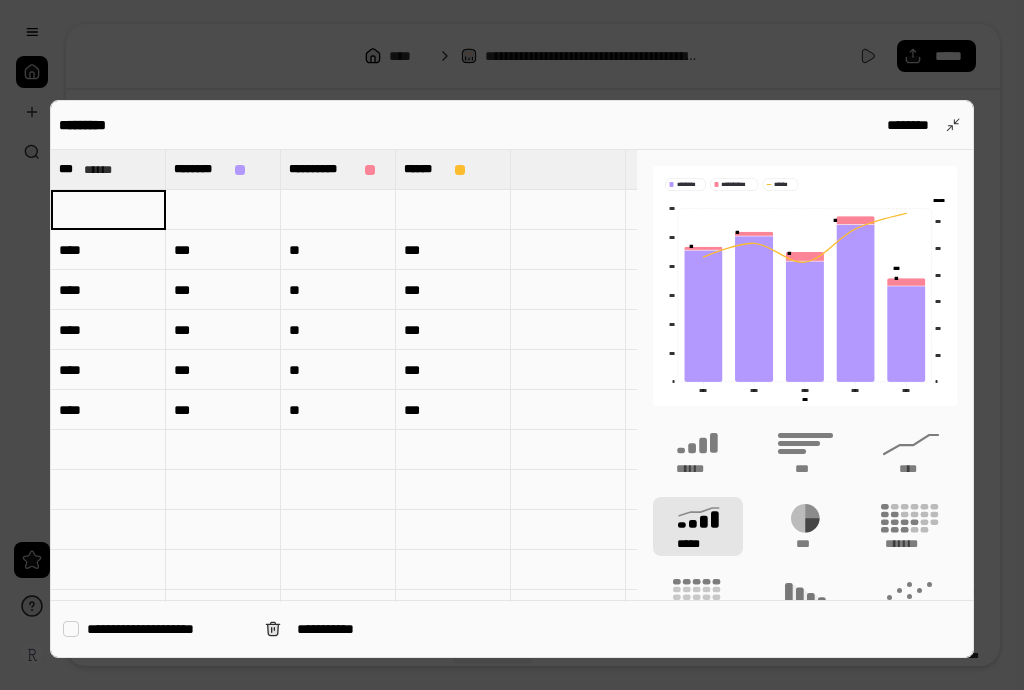 click at bounding box center (512, 345) 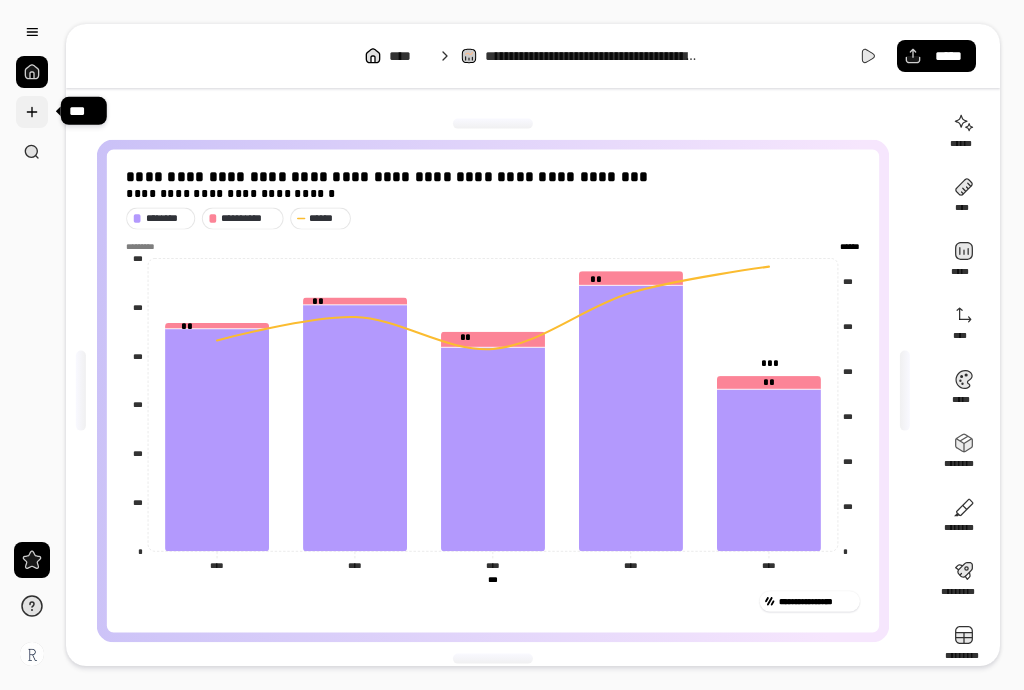 click at bounding box center [32, 112] 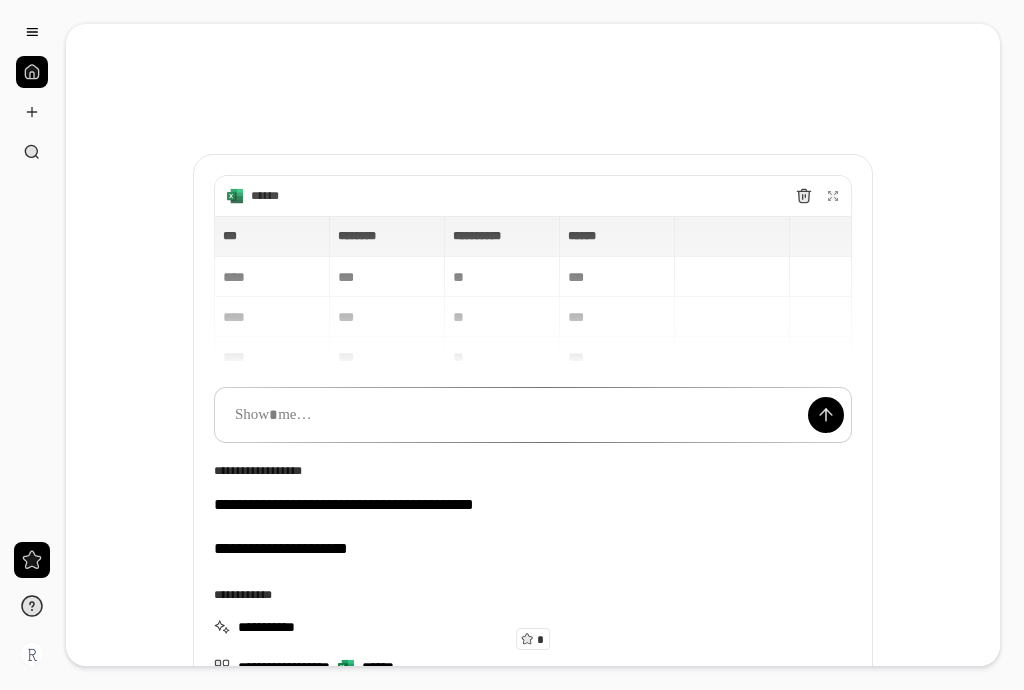 scroll, scrollTop: 200, scrollLeft: 0, axis: vertical 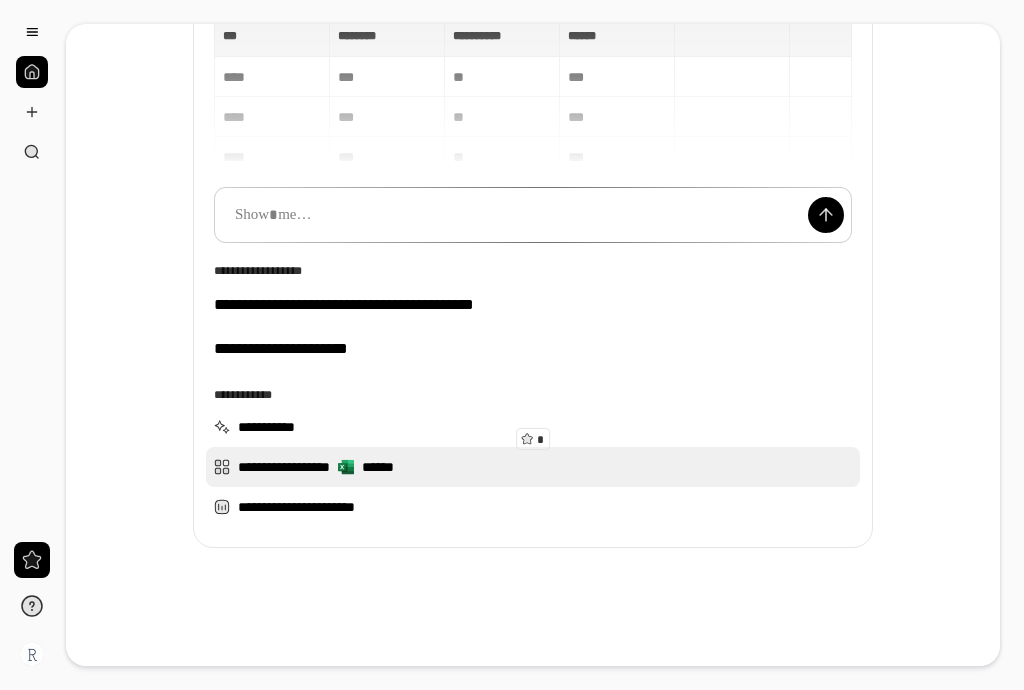 click on "**********" at bounding box center (533, 467) 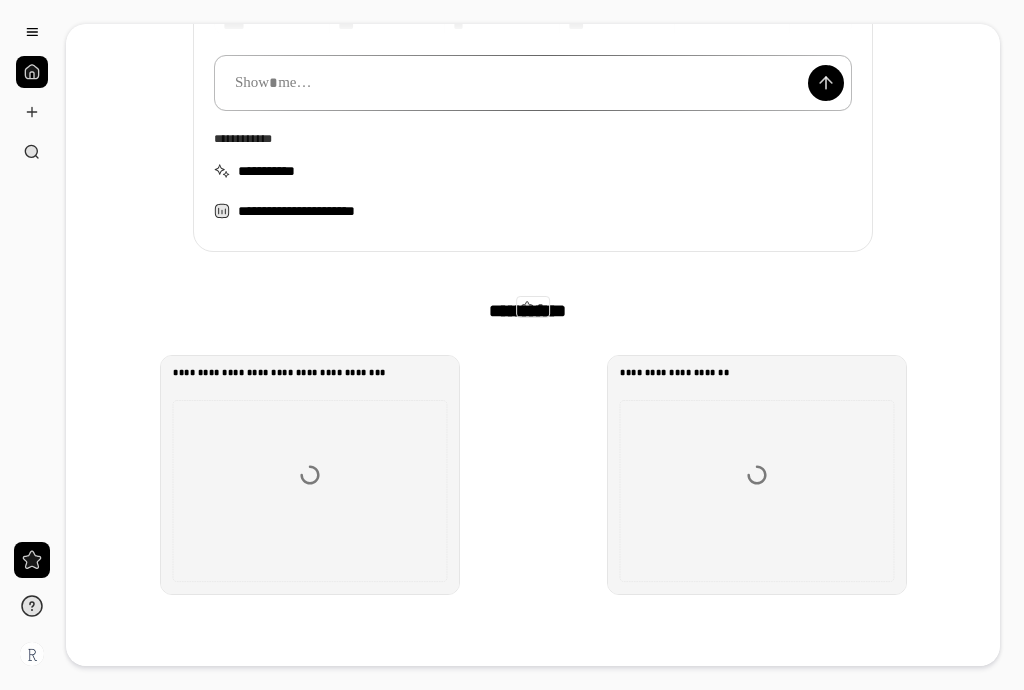 scroll, scrollTop: 363, scrollLeft: 0, axis: vertical 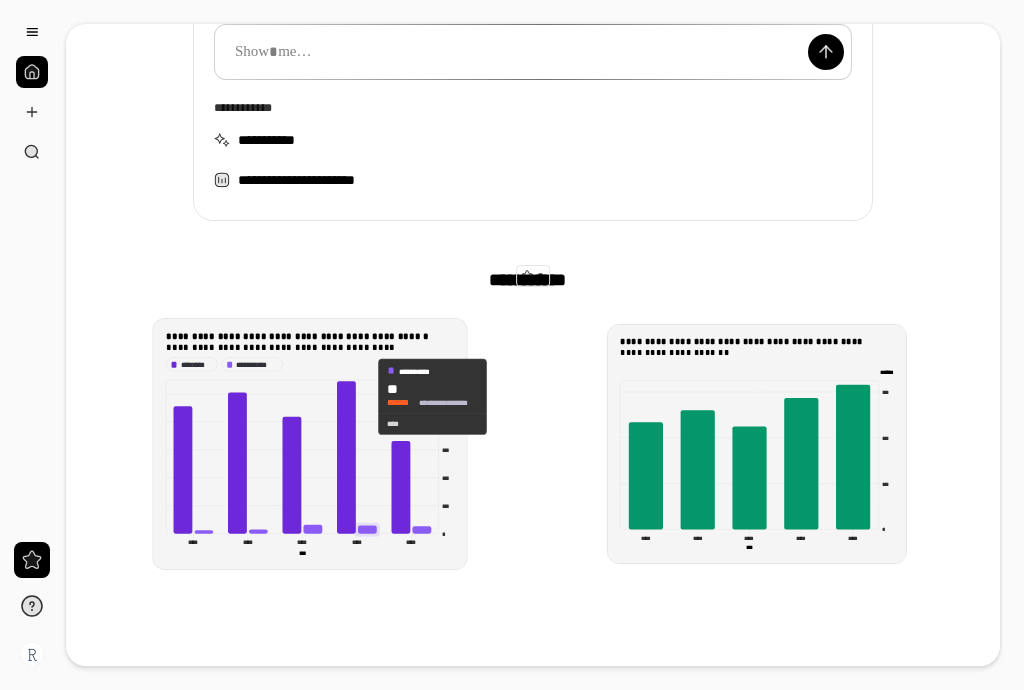click 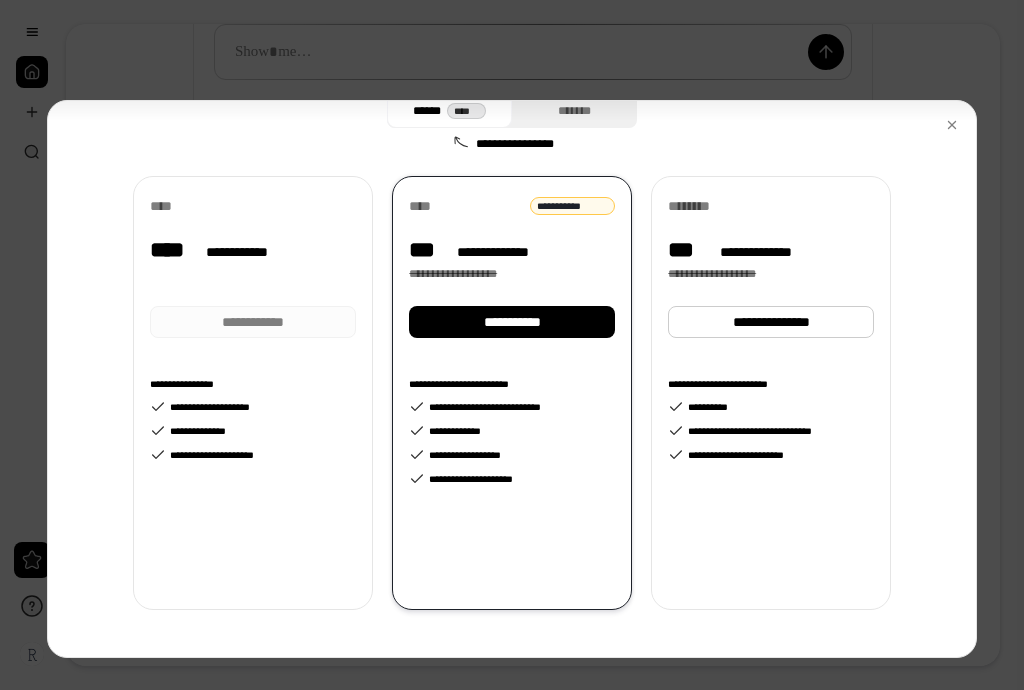 click on "**********" at bounding box center (253, 431) 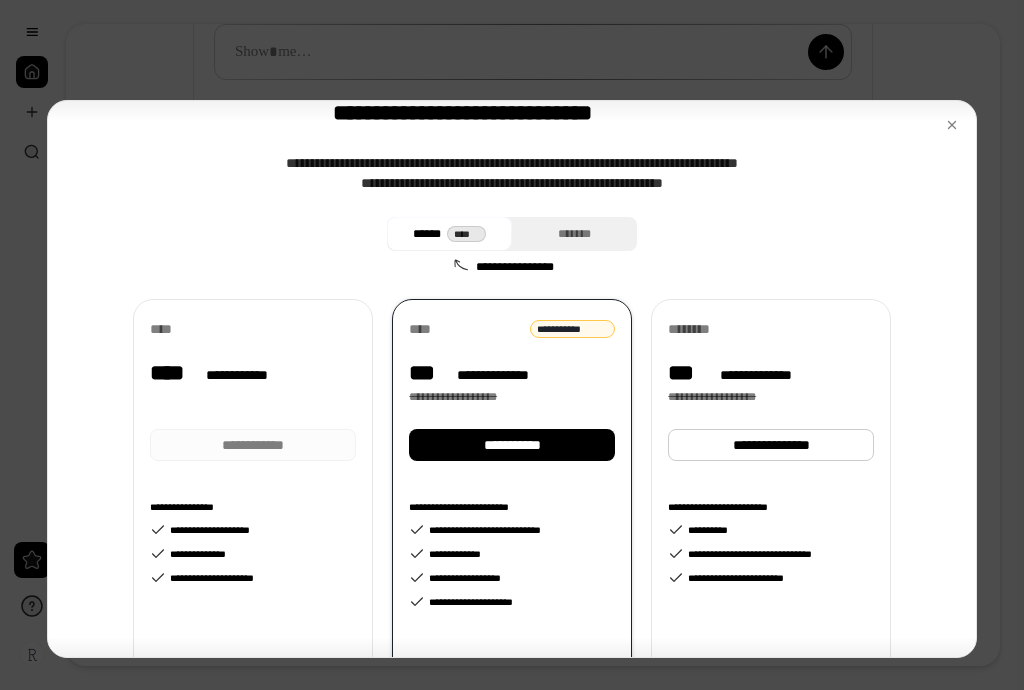 scroll, scrollTop: 0, scrollLeft: 0, axis: both 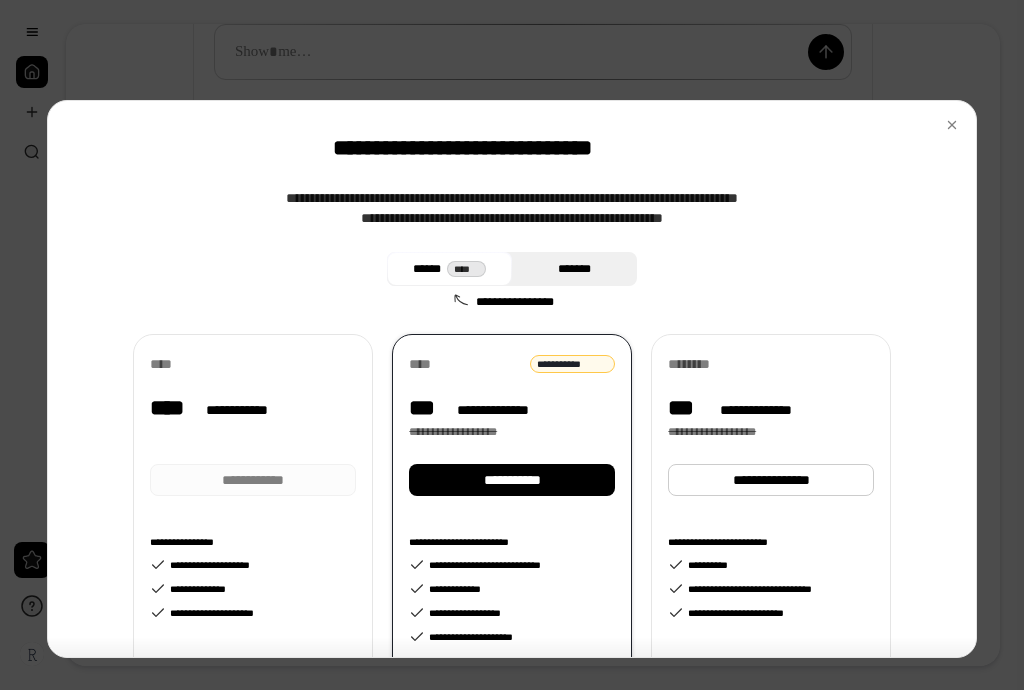 click on "*******" at bounding box center [574, 269] 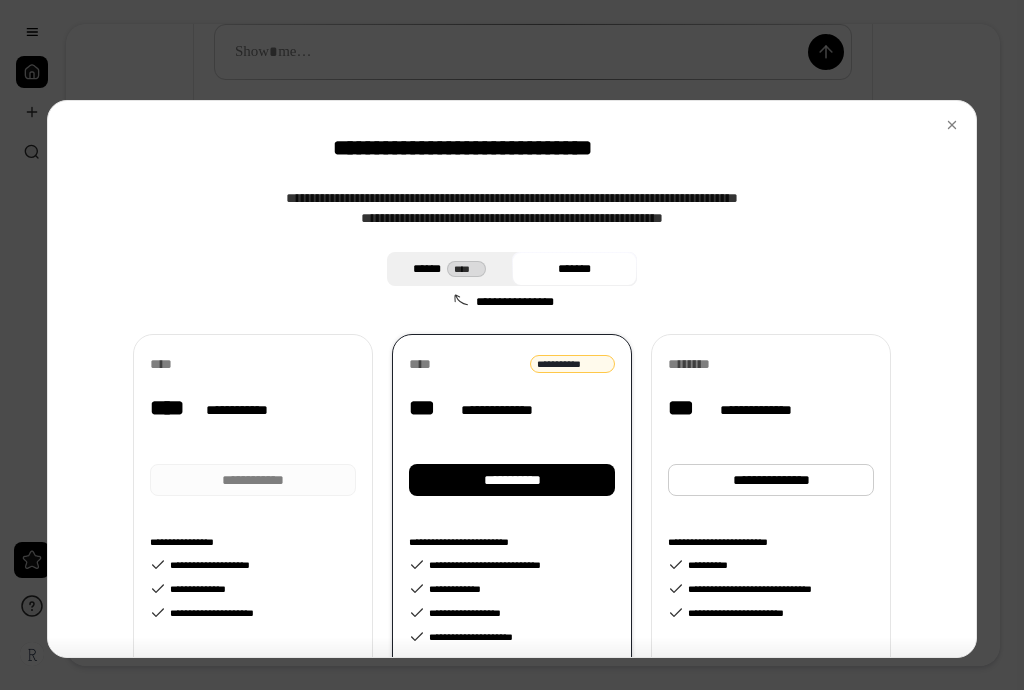 click on "****** ****" at bounding box center (449, 269) 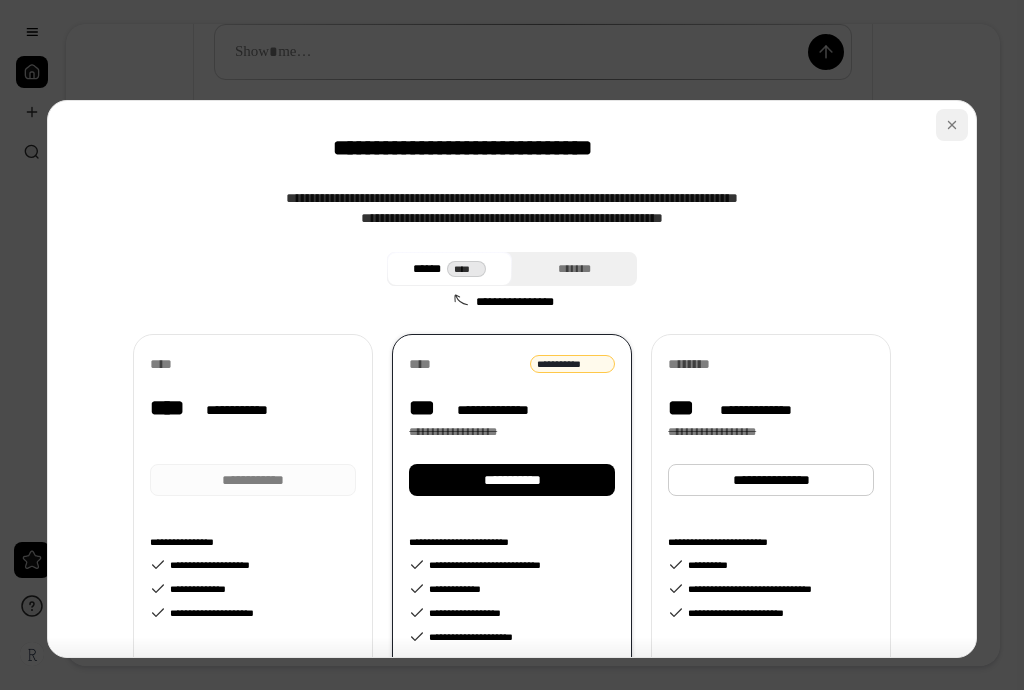 click at bounding box center [952, 125] 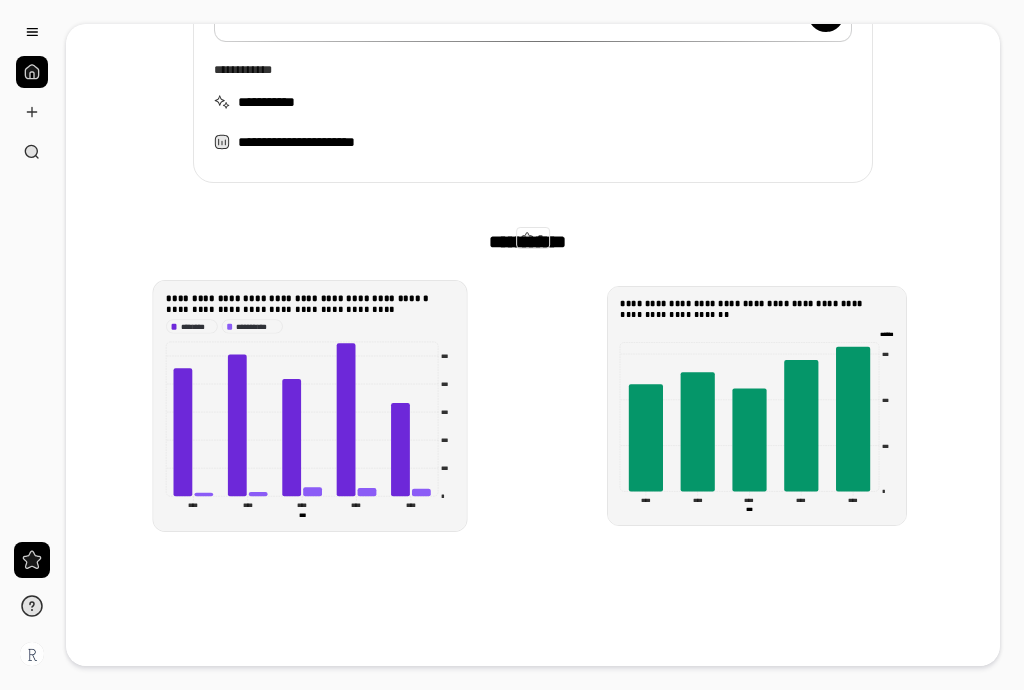 scroll, scrollTop: 499, scrollLeft: 0, axis: vertical 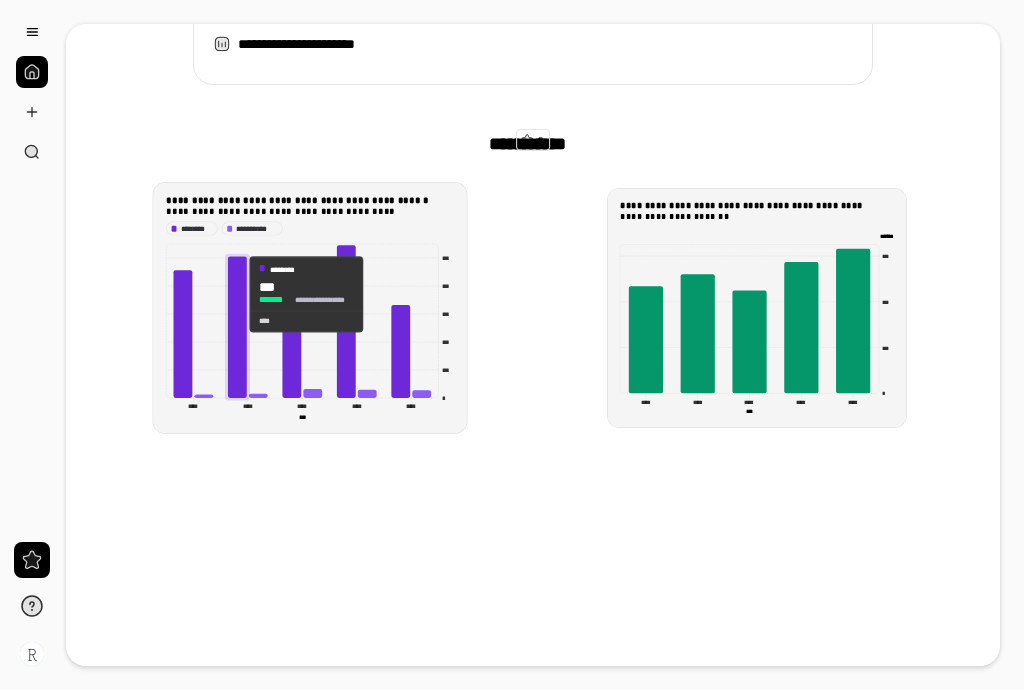 click 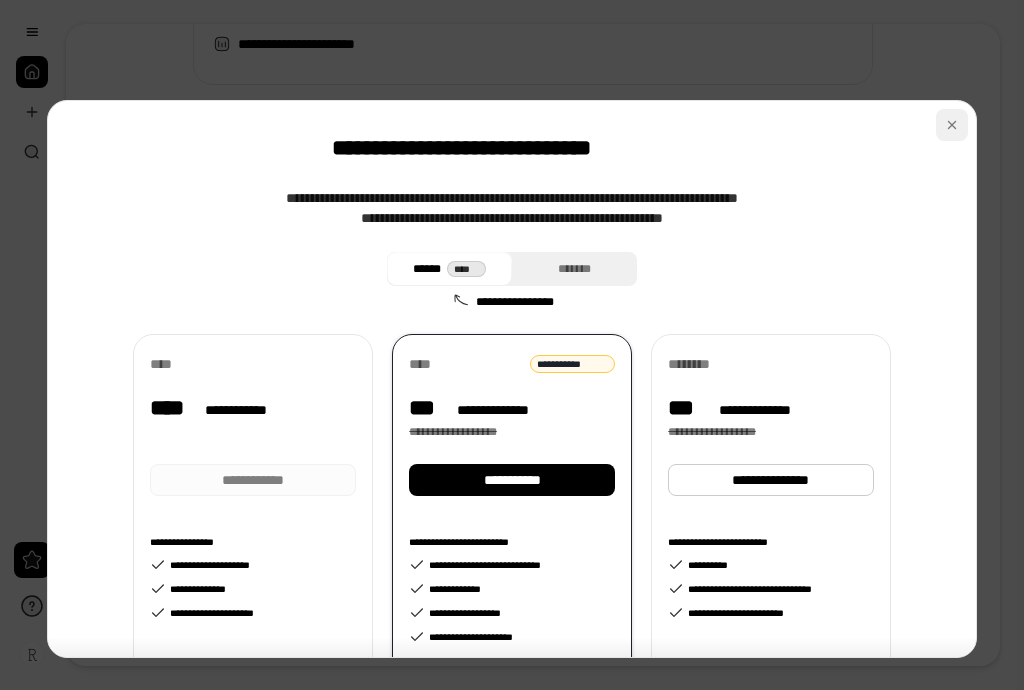click at bounding box center (952, 125) 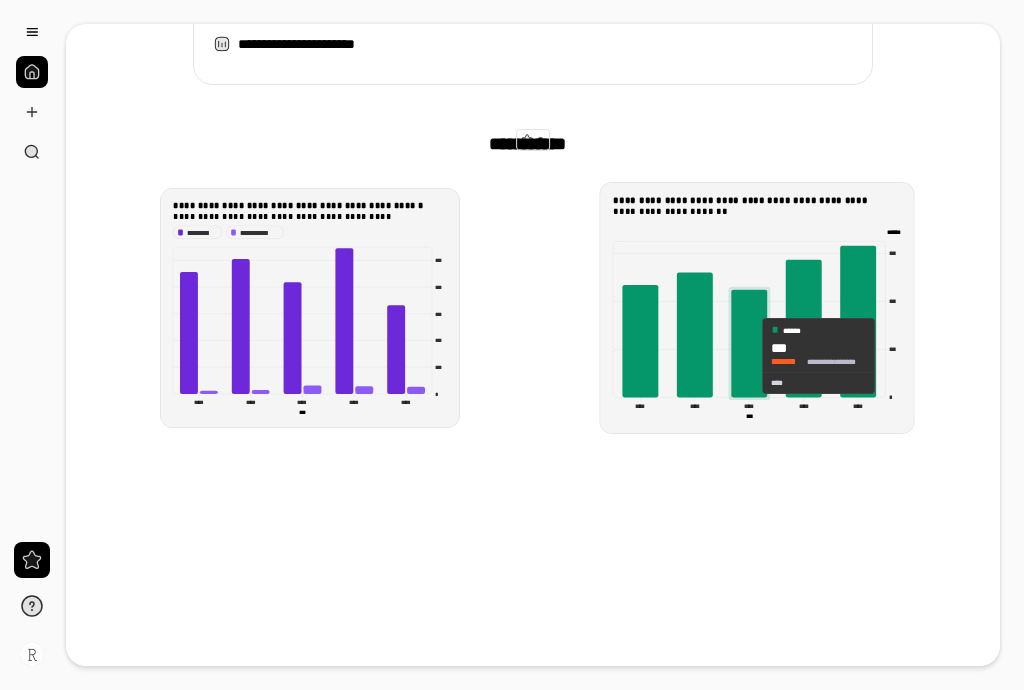 click 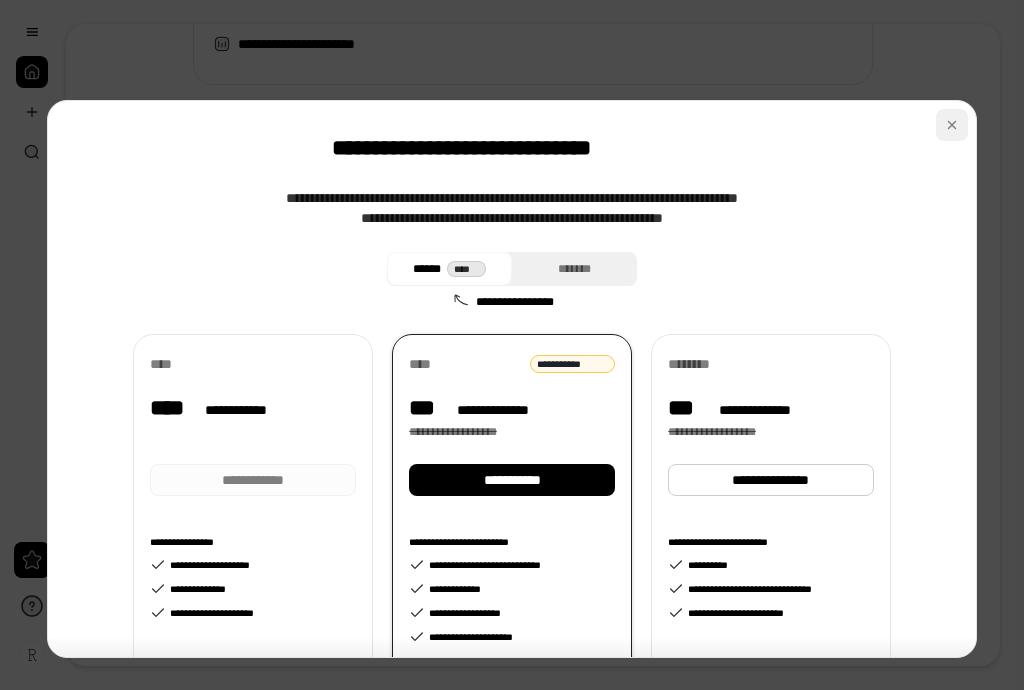click at bounding box center (952, 125) 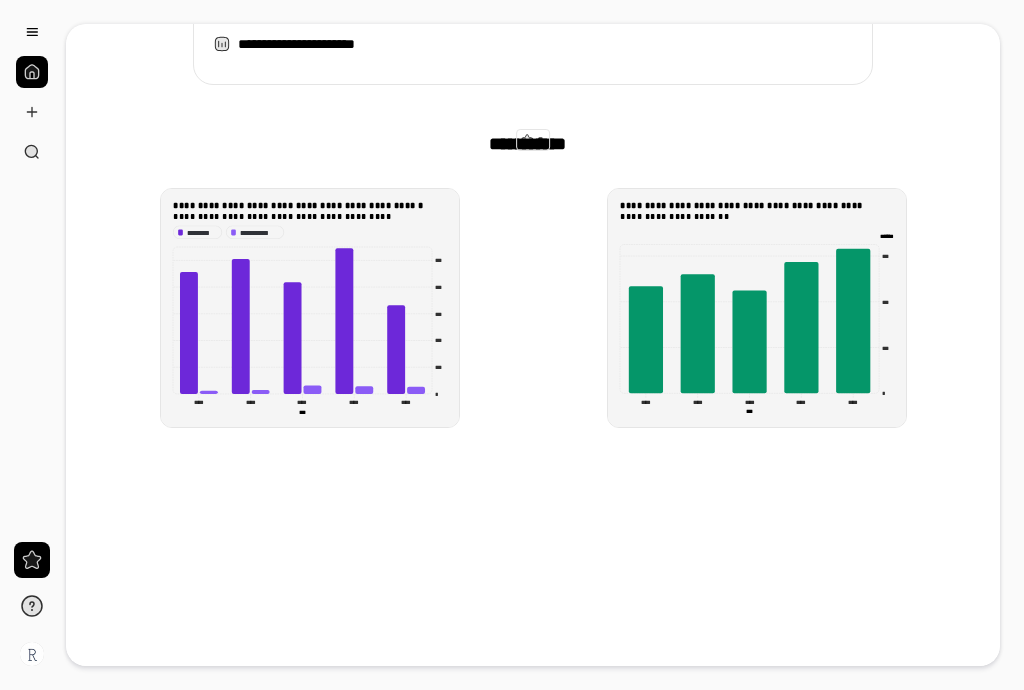scroll, scrollTop: 0, scrollLeft: 0, axis: both 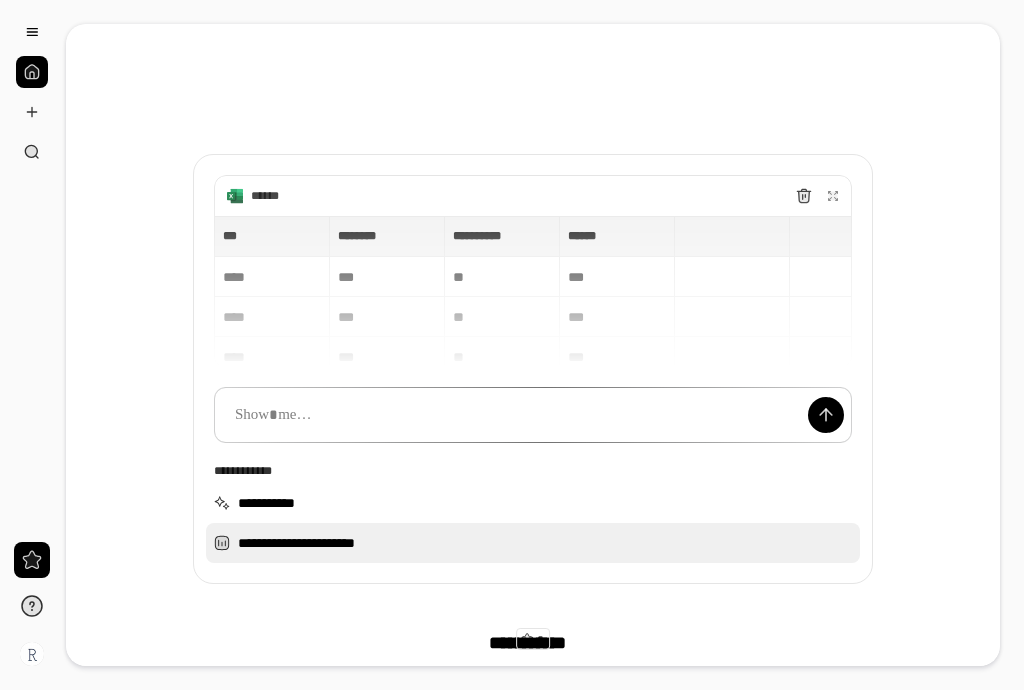 click on "**********" at bounding box center (533, 543) 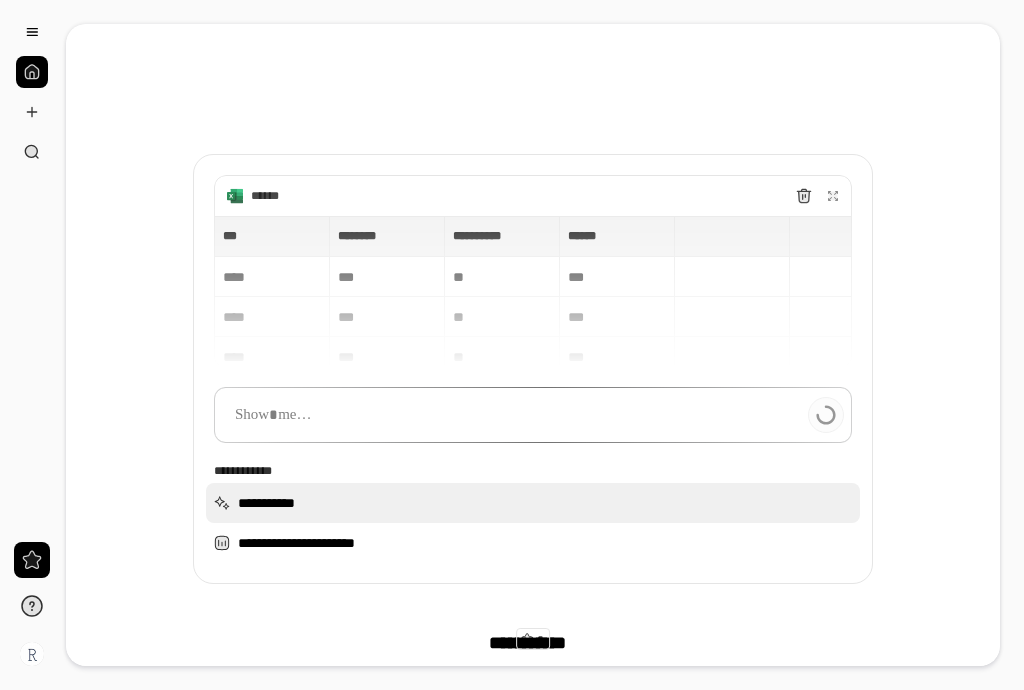 click on "**********" at bounding box center (533, 503) 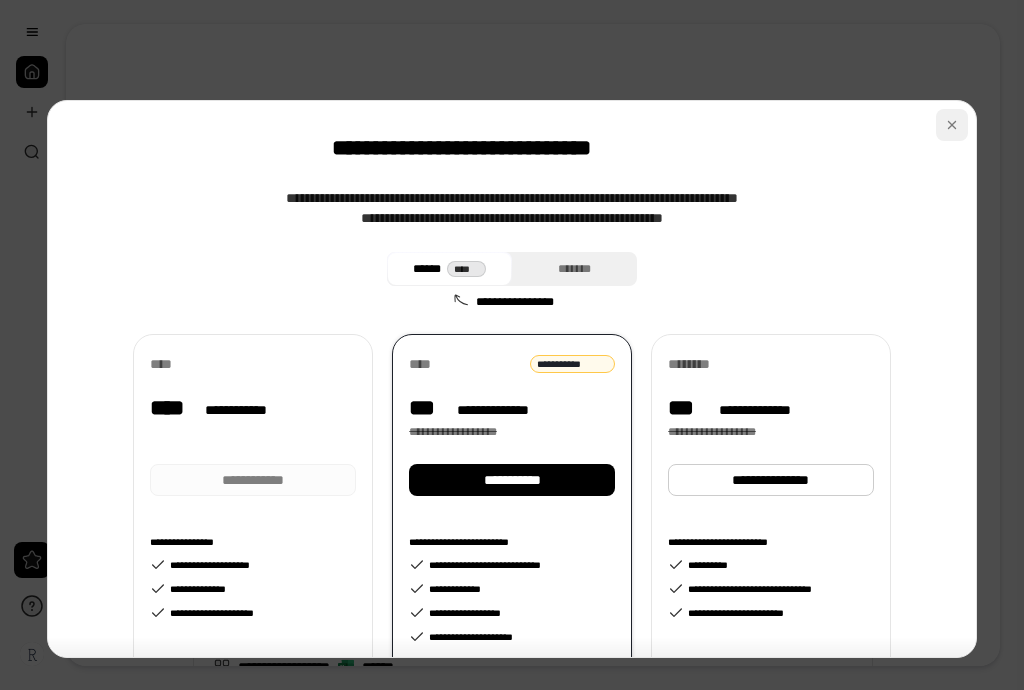 click at bounding box center (952, 125) 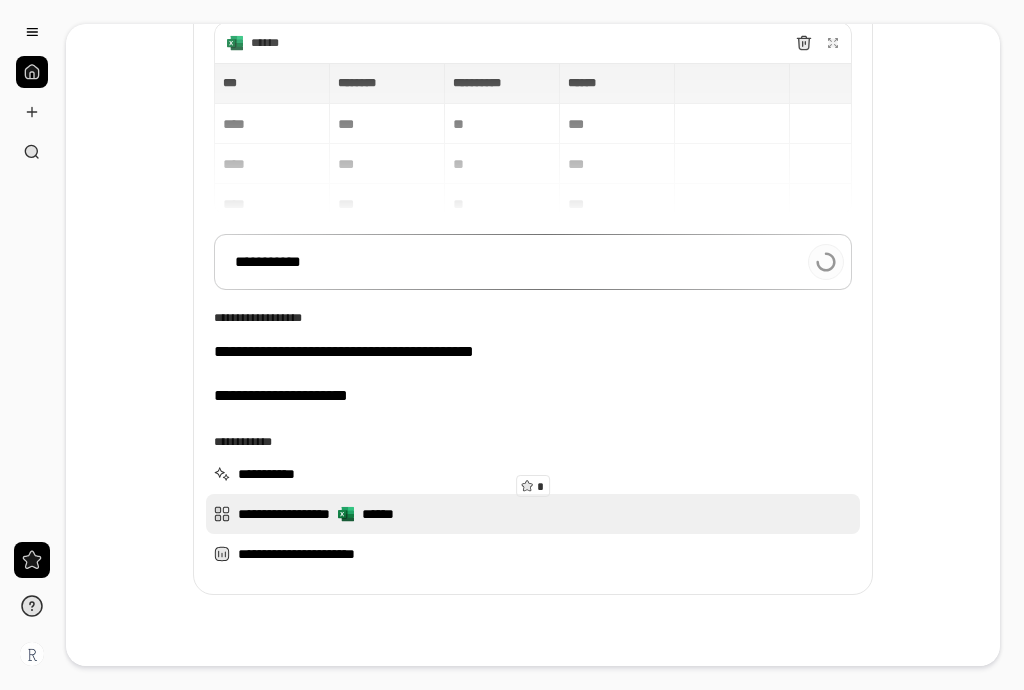 scroll, scrollTop: 200, scrollLeft: 0, axis: vertical 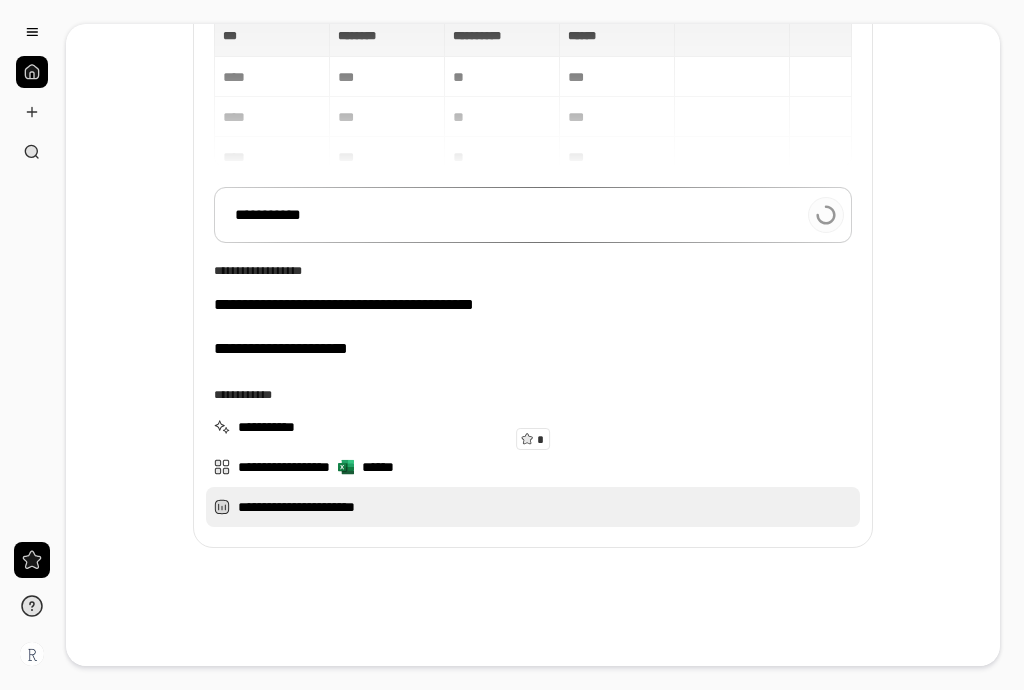 click on "**********" at bounding box center [533, 507] 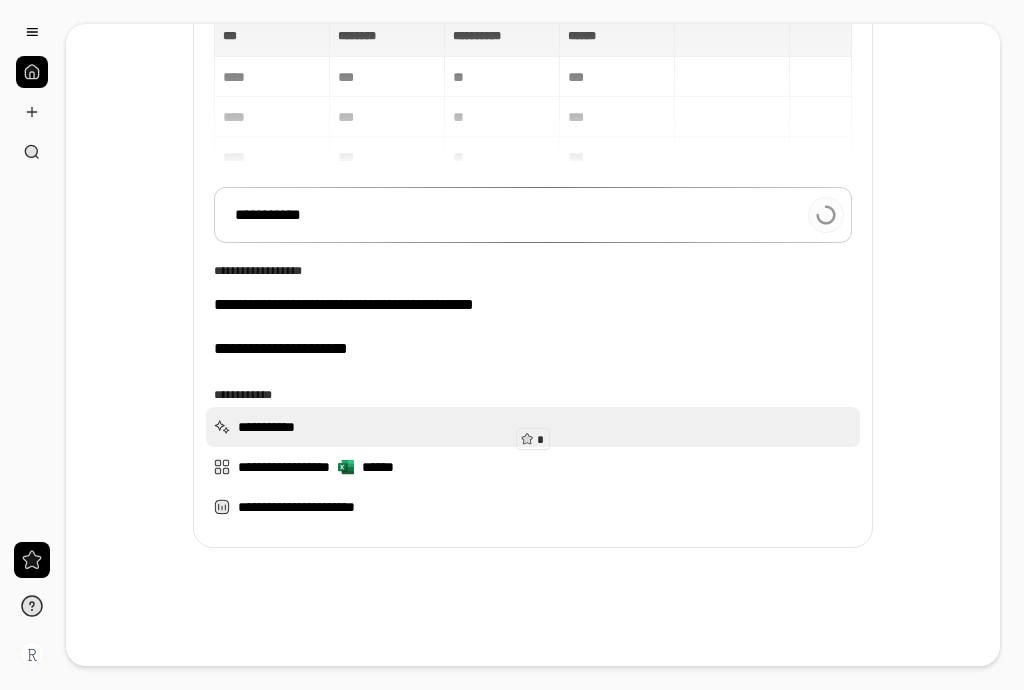 click on "**********" at bounding box center [533, 427] 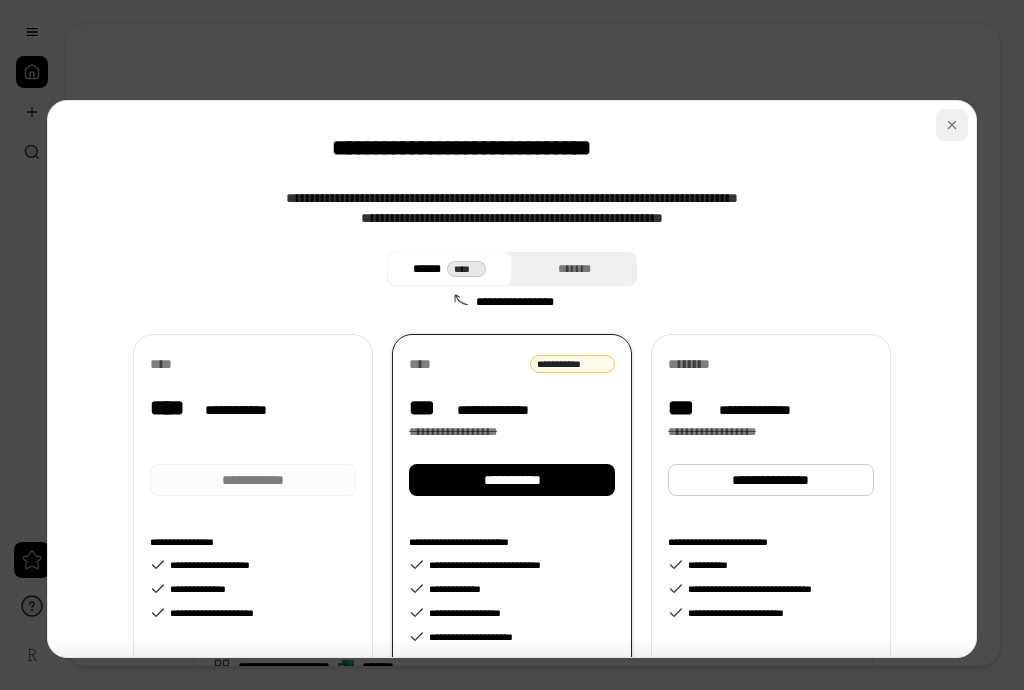 click at bounding box center [952, 125] 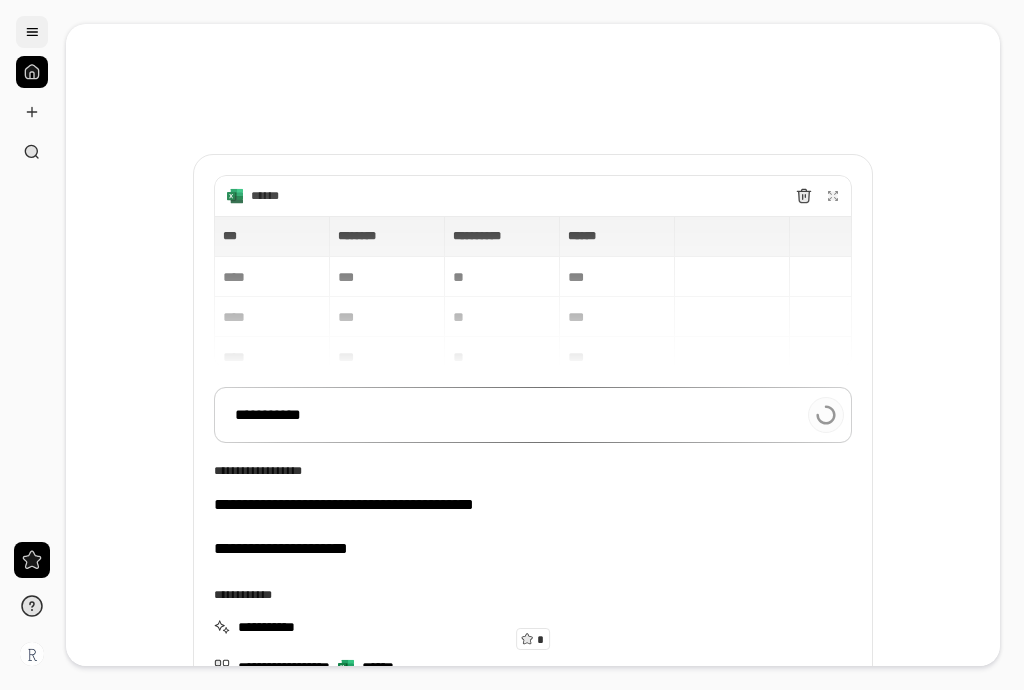 click at bounding box center (32, 32) 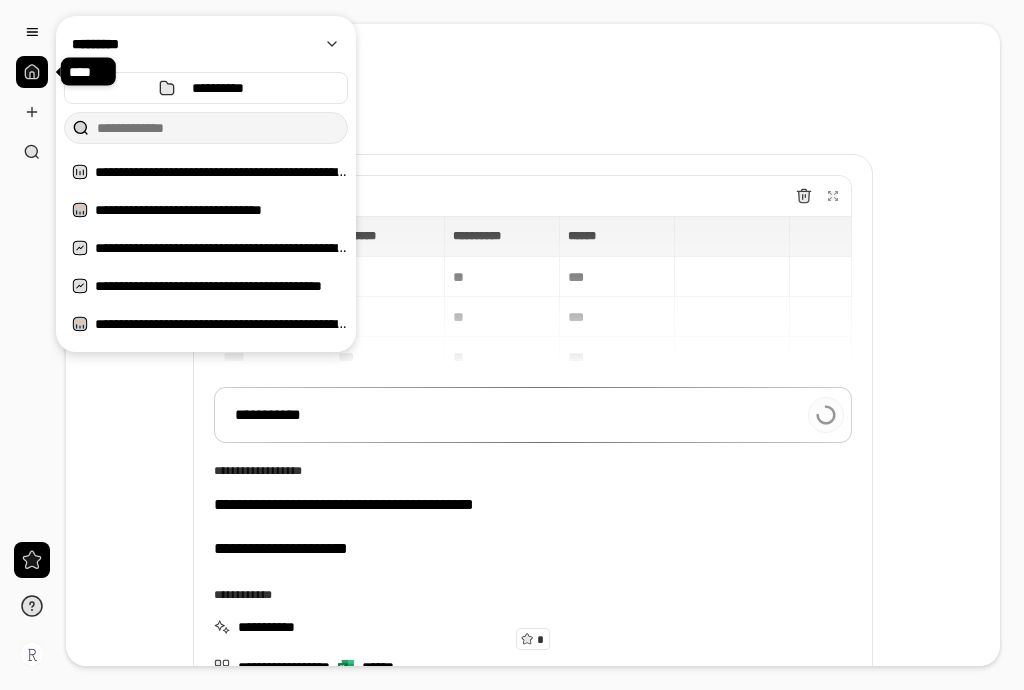click at bounding box center (32, 72) 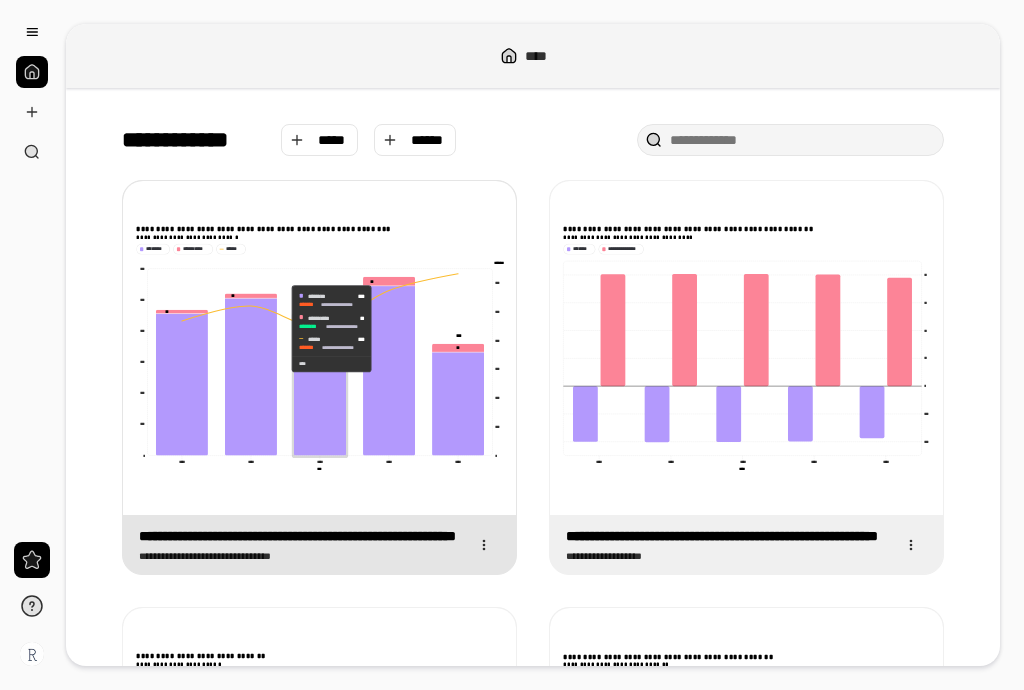 click 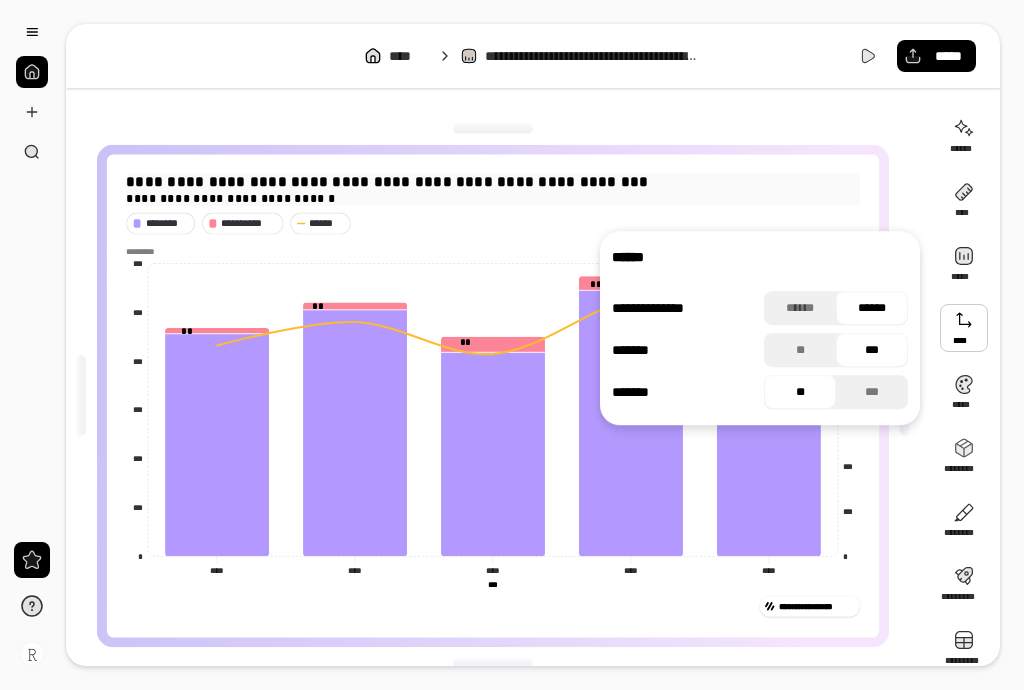 click on "**********" at bounding box center [493, 182] 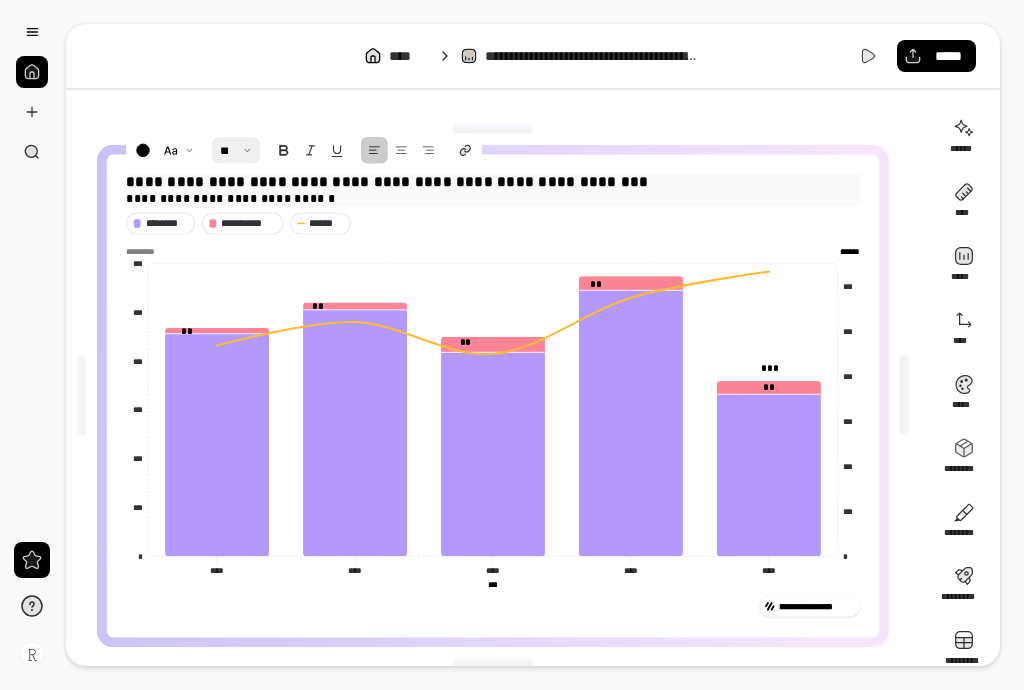 click at bounding box center [236, 150] 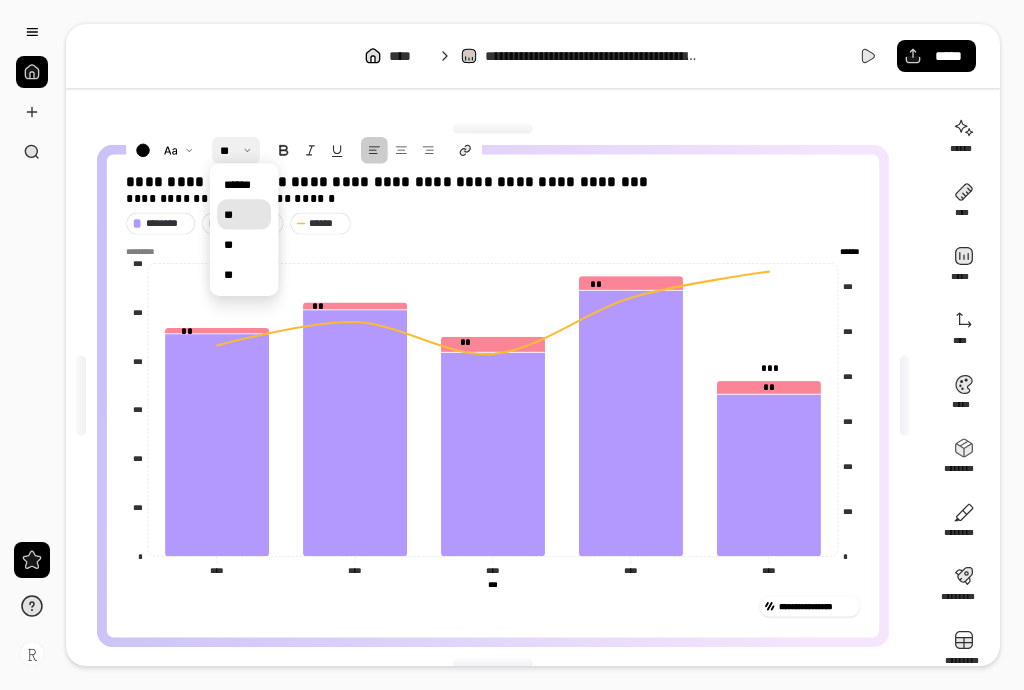 click on "**" at bounding box center [244, 214] 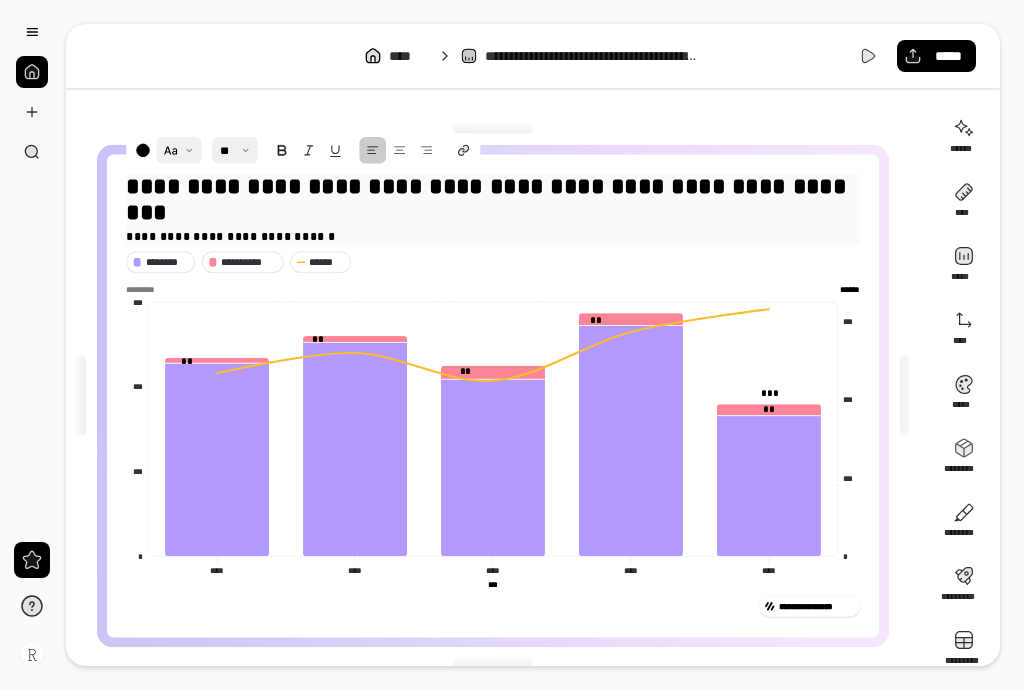 click at bounding box center (179, 150) 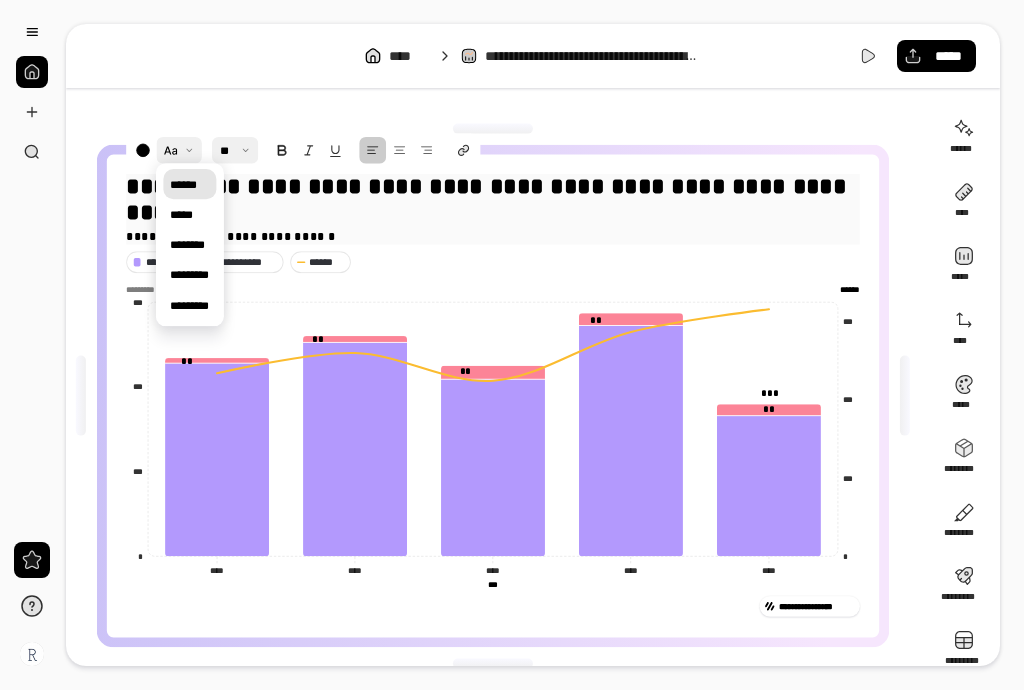 click at bounding box center [179, 150] 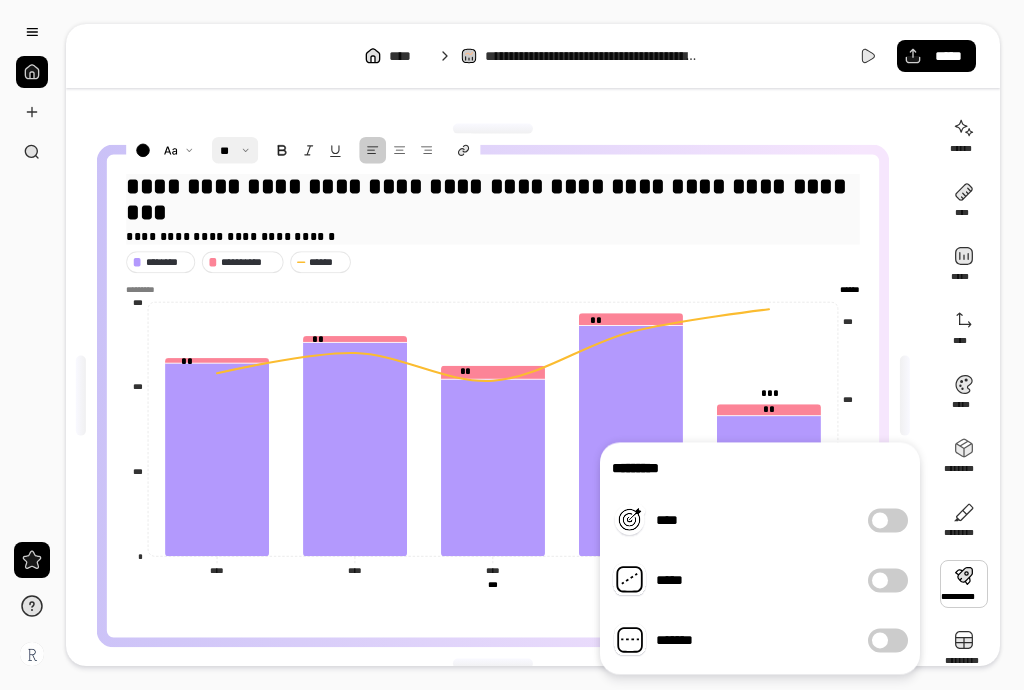 scroll, scrollTop: 21, scrollLeft: 0, axis: vertical 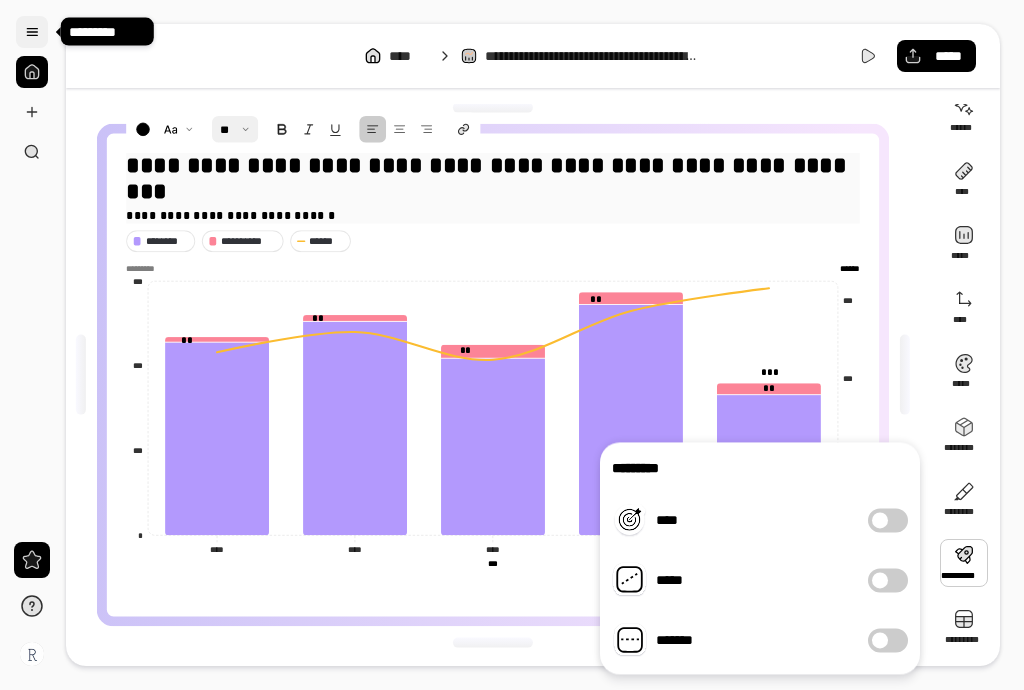 click at bounding box center [32, 32] 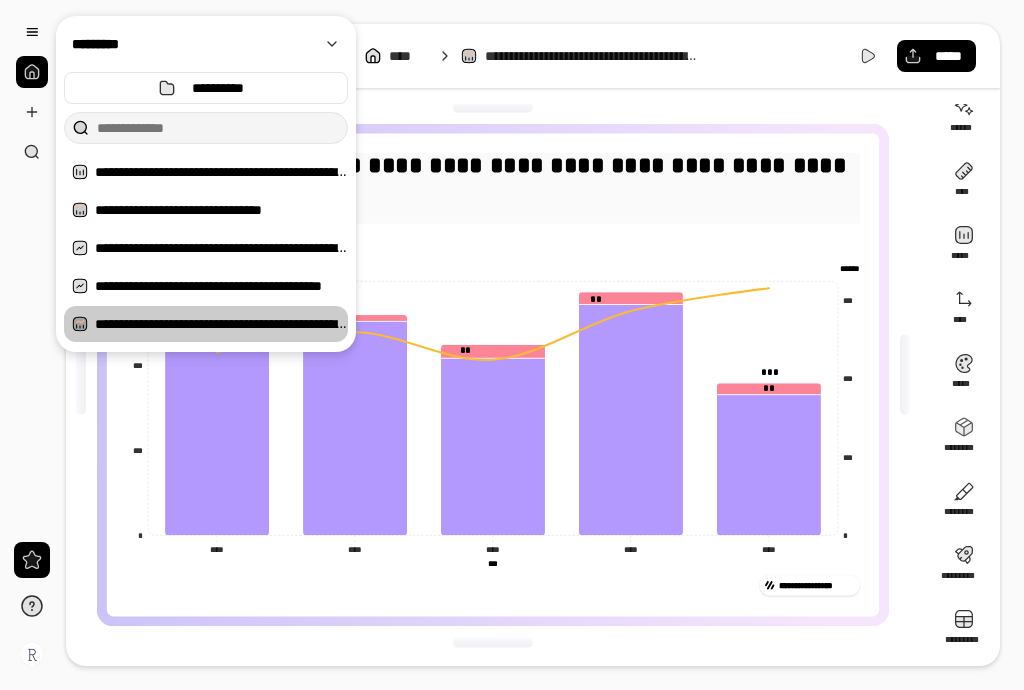 click at bounding box center (493, 108) 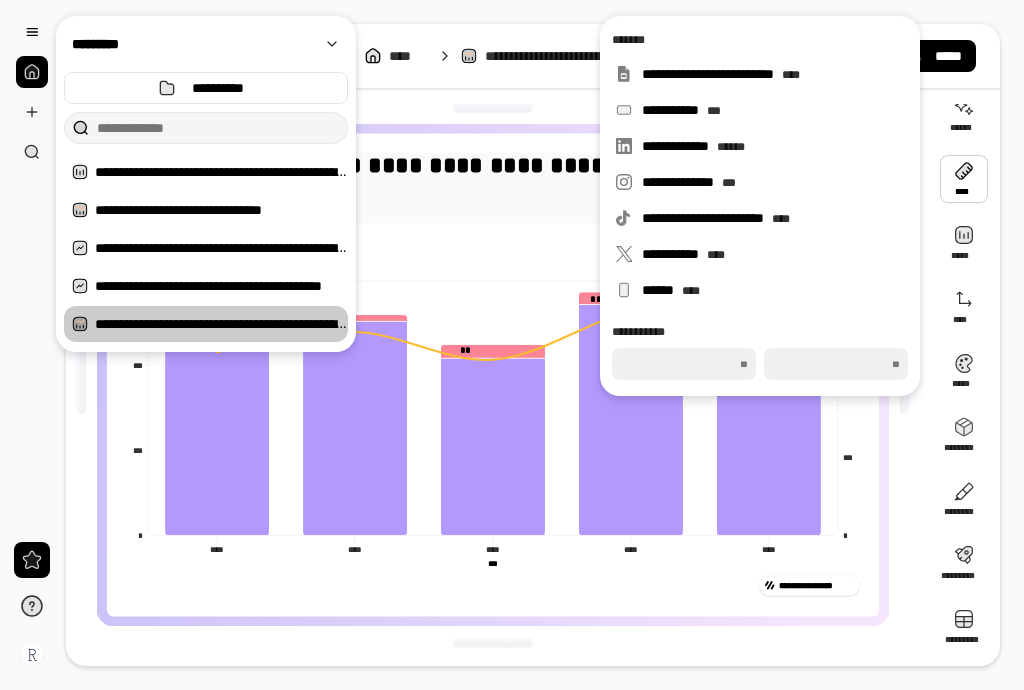 scroll, scrollTop: 0, scrollLeft: 0, axis: both 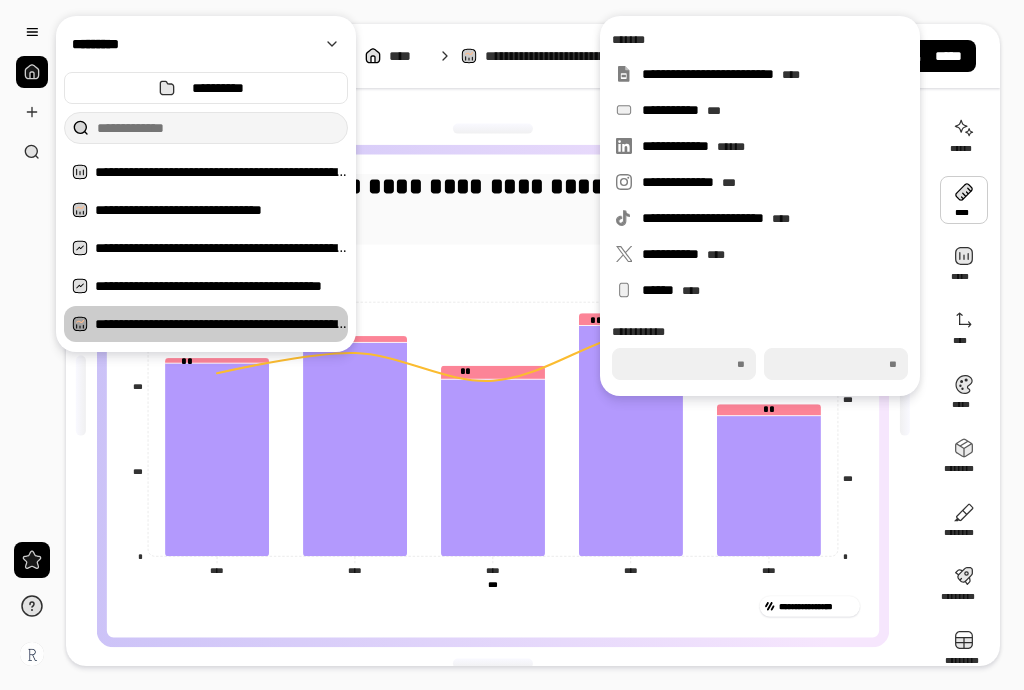 click on "**********" at bounding box center (493, 396) 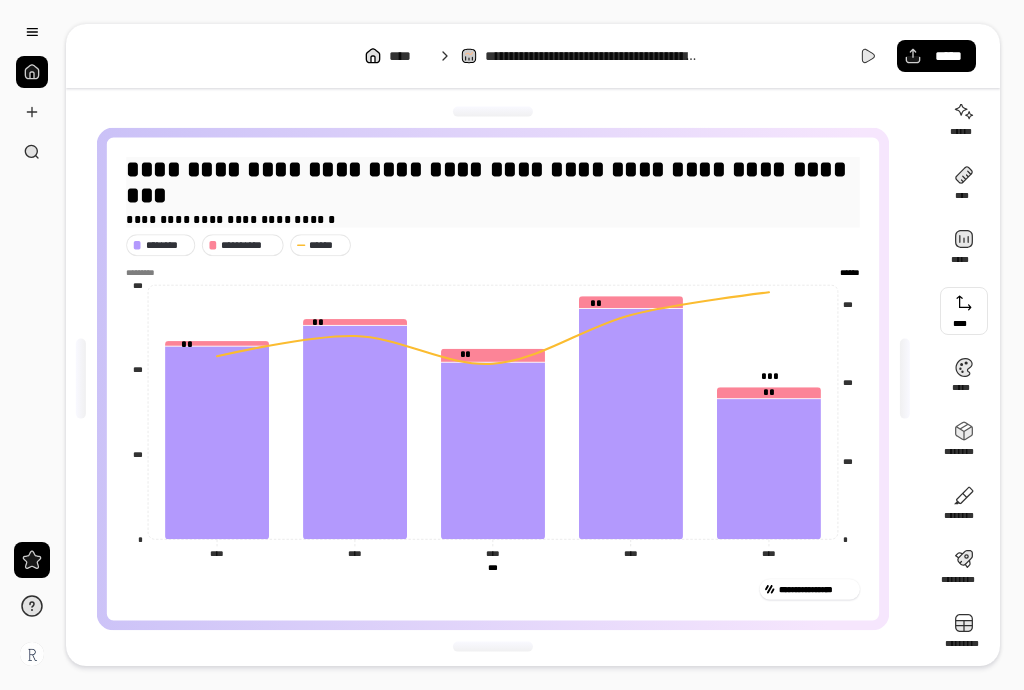 scroll, scrollTop: 21, scrollLeft: 0, axis: vertical 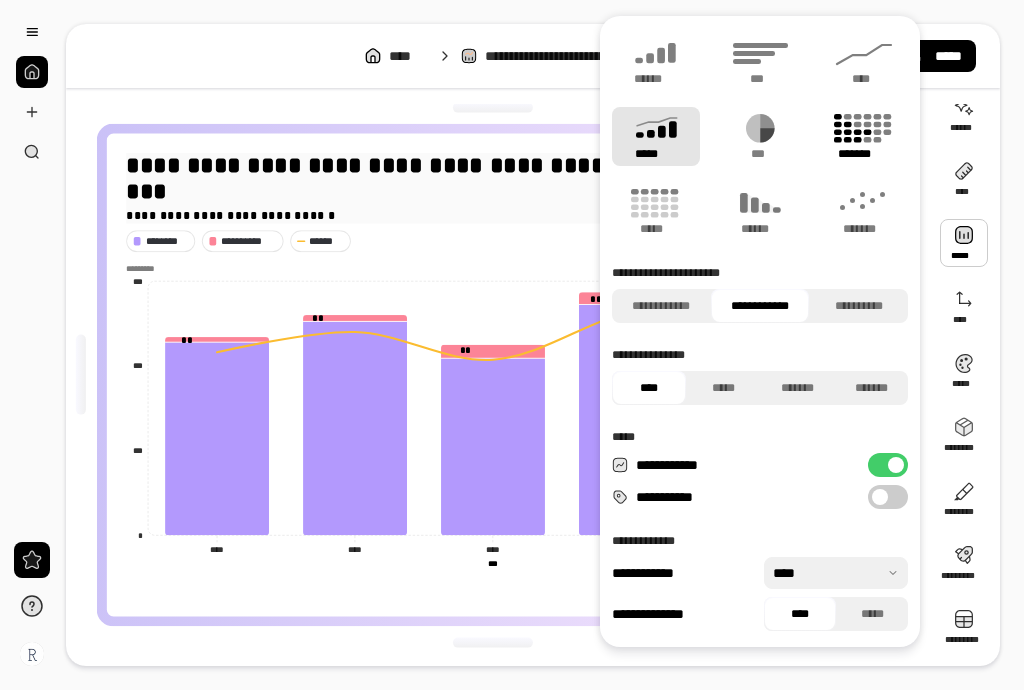 click 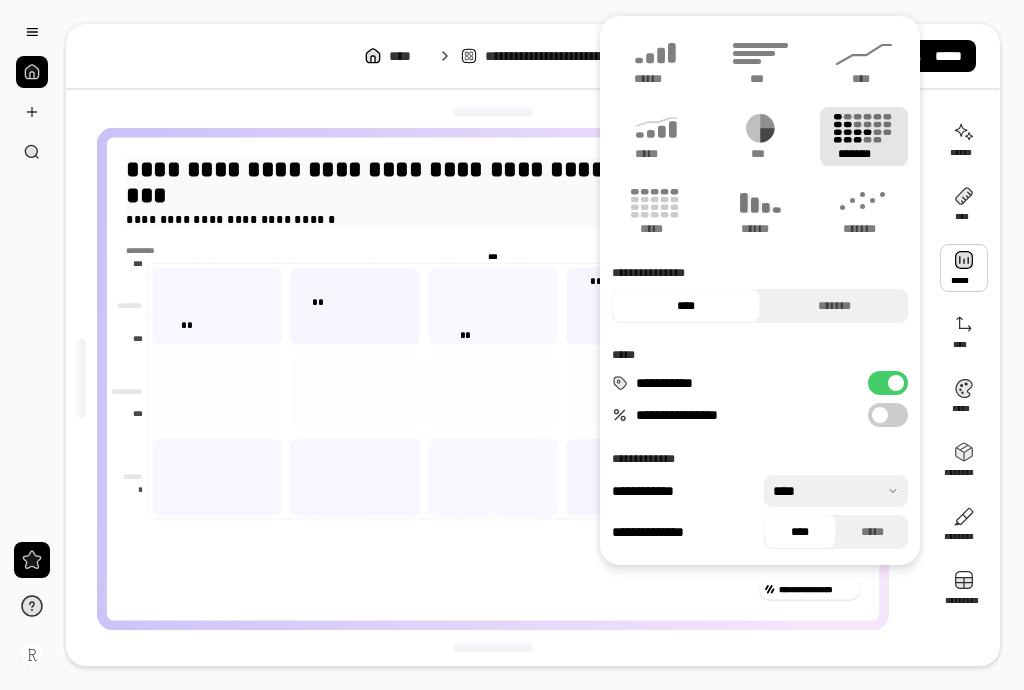 scroll, scrollTop: 4, scrollLeft: 0, axis: vertical 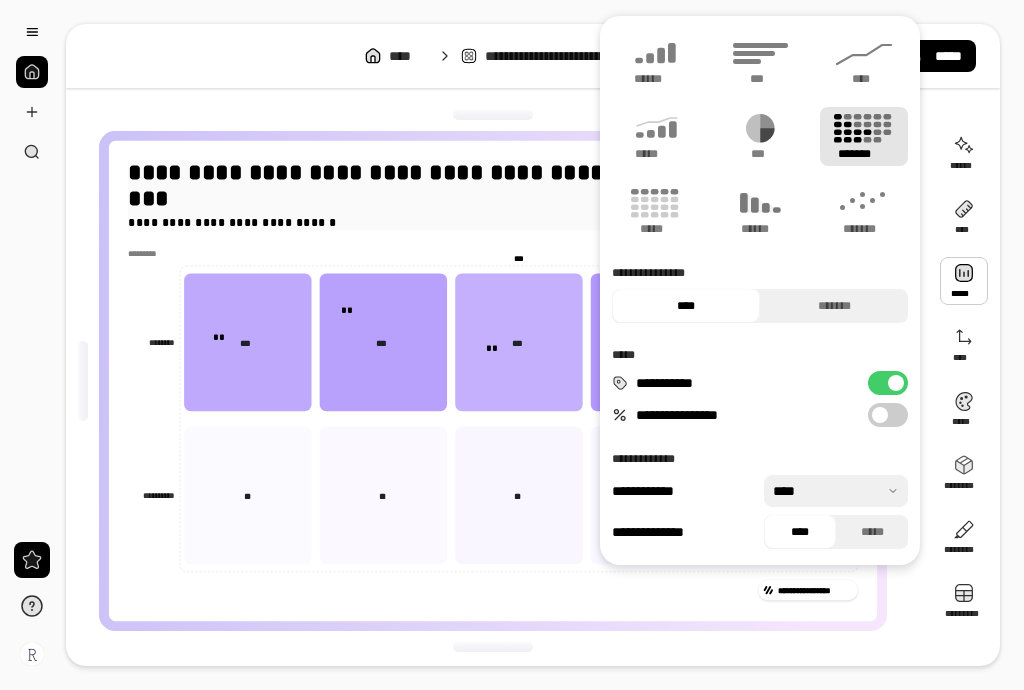 click on "*******" at bounding box center (864, 136) 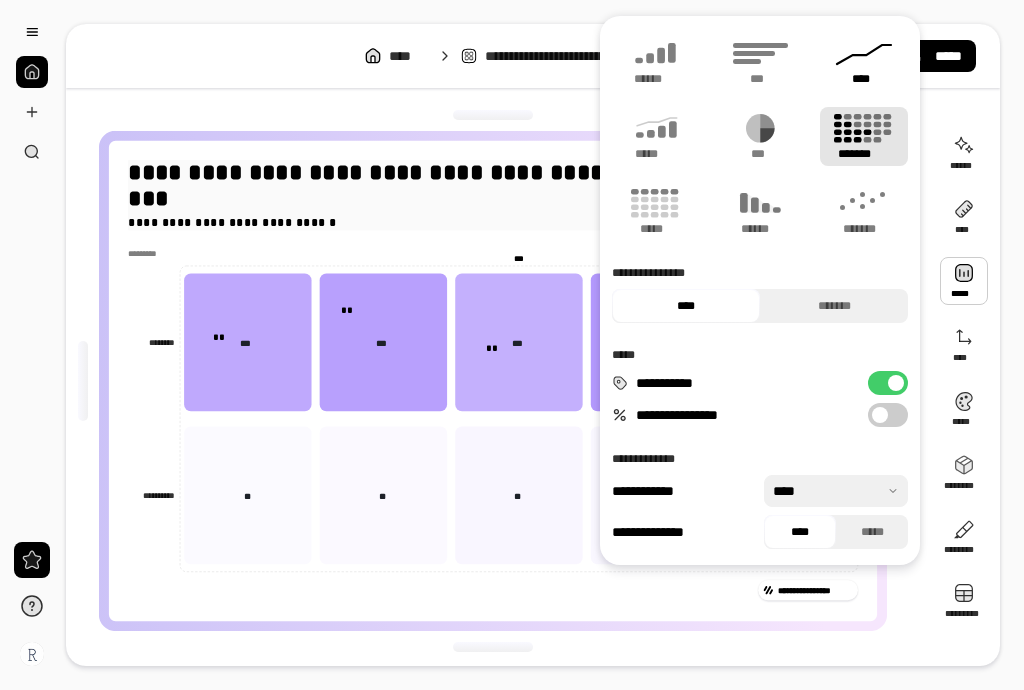 click on "****" at bounding box center [864, 79] 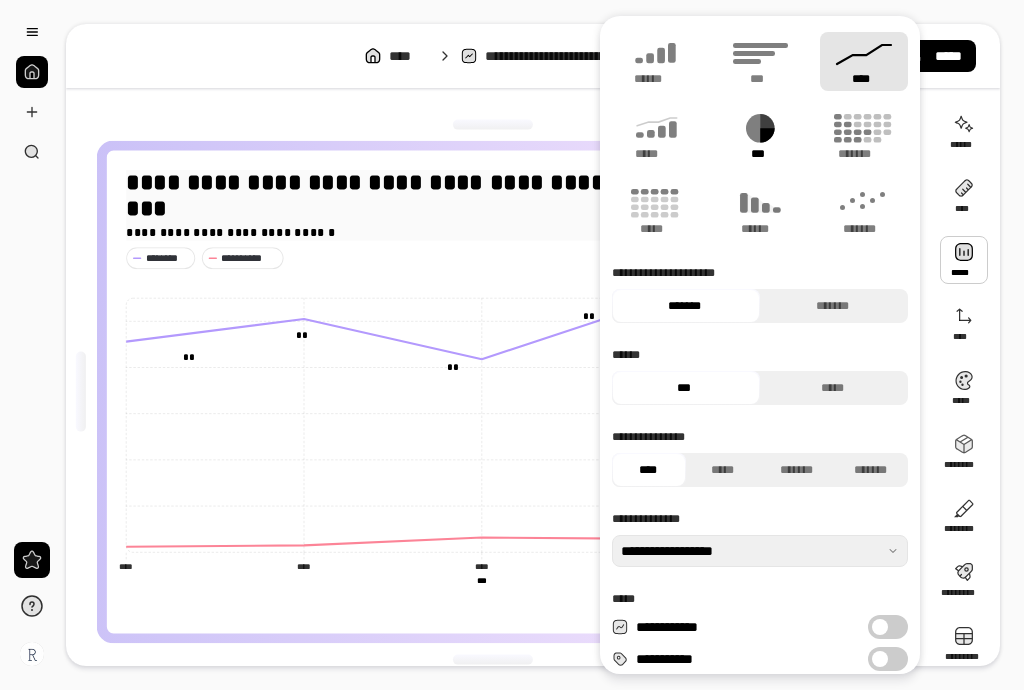 click on "***" at bounding box center (760, 136) 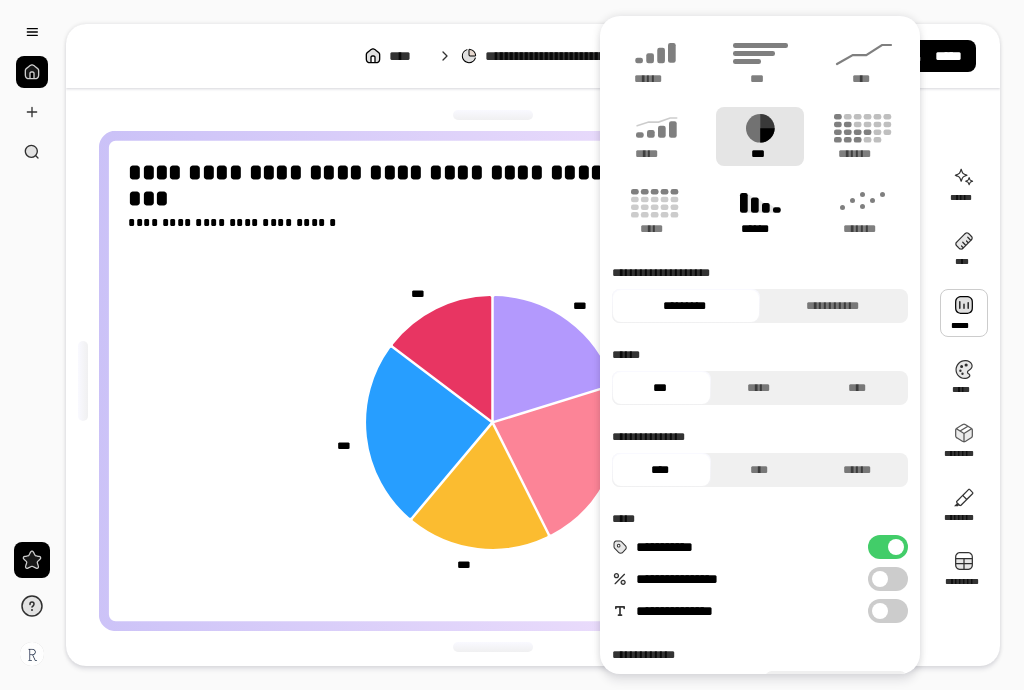 click 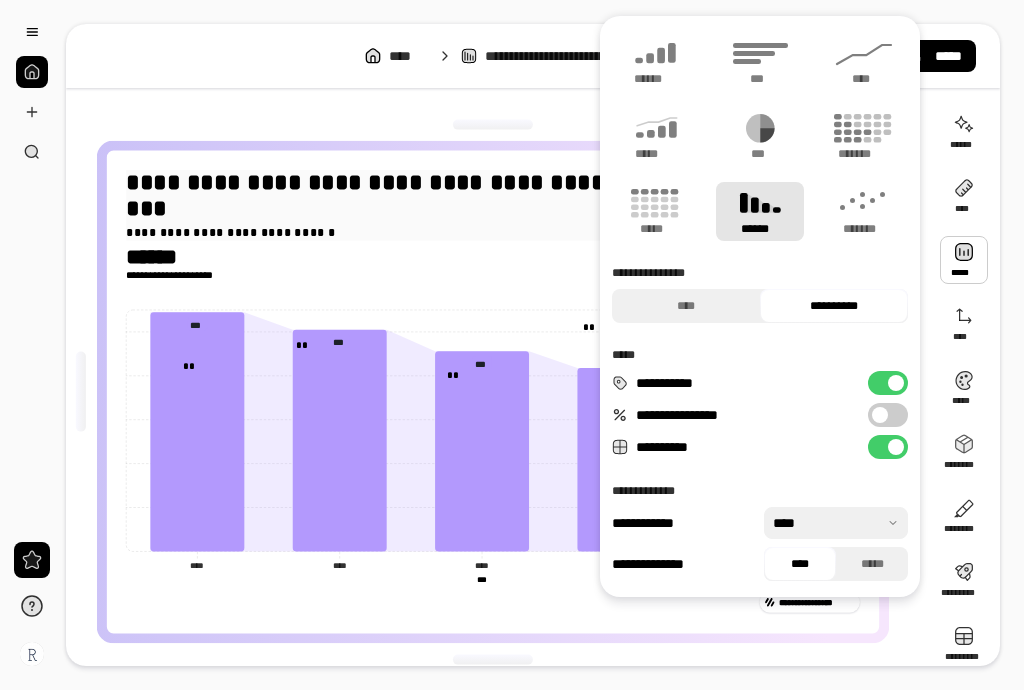 click on "**********" at bounding box center (493, 232) 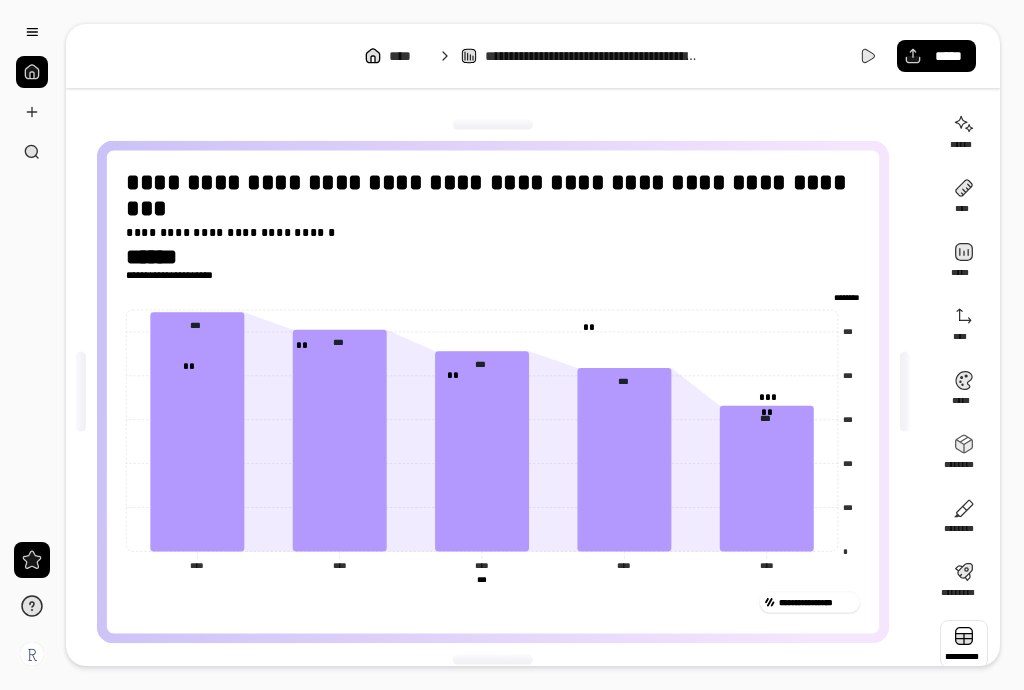 click at bounding box center (964, 644) 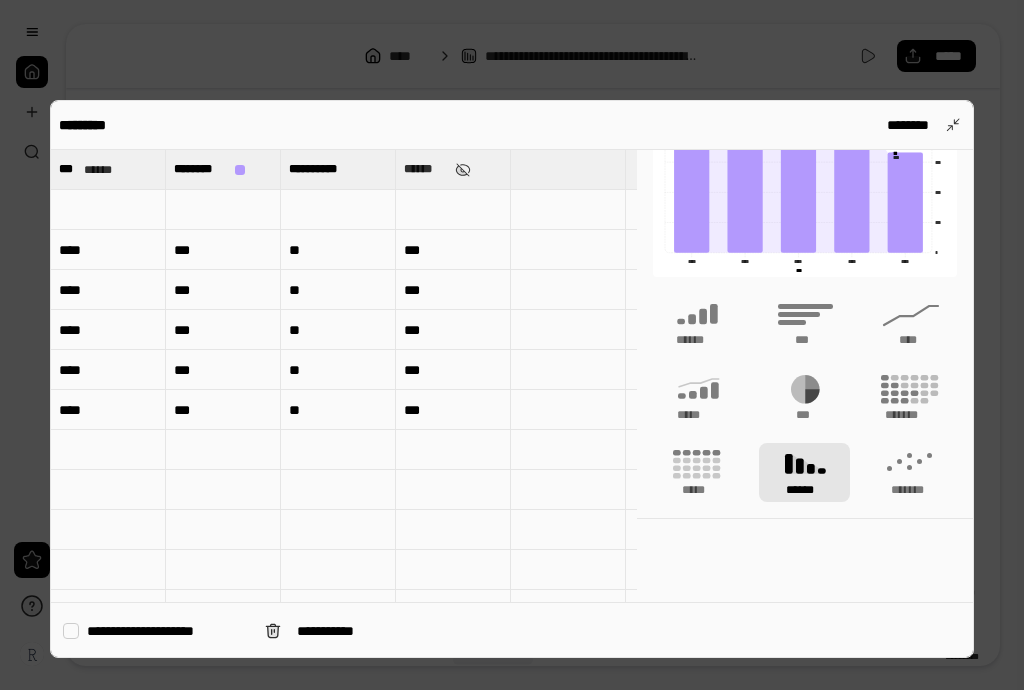 scroll, scrollTop: 188, scrollLeft: 0, axis: vertical 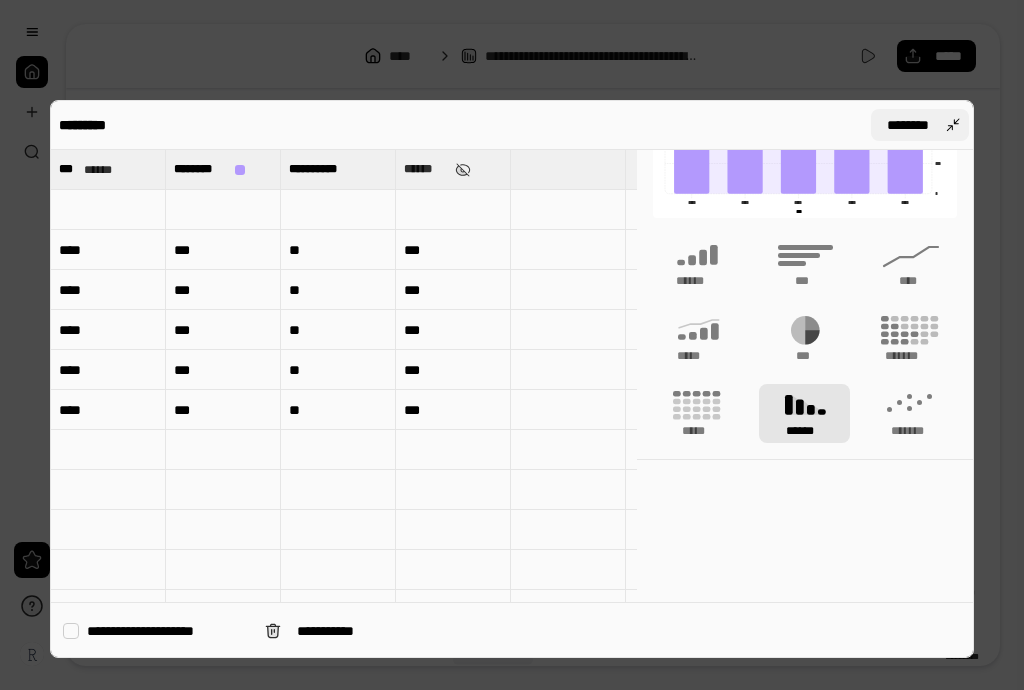 click on "********" at bounding box center [920, 125] 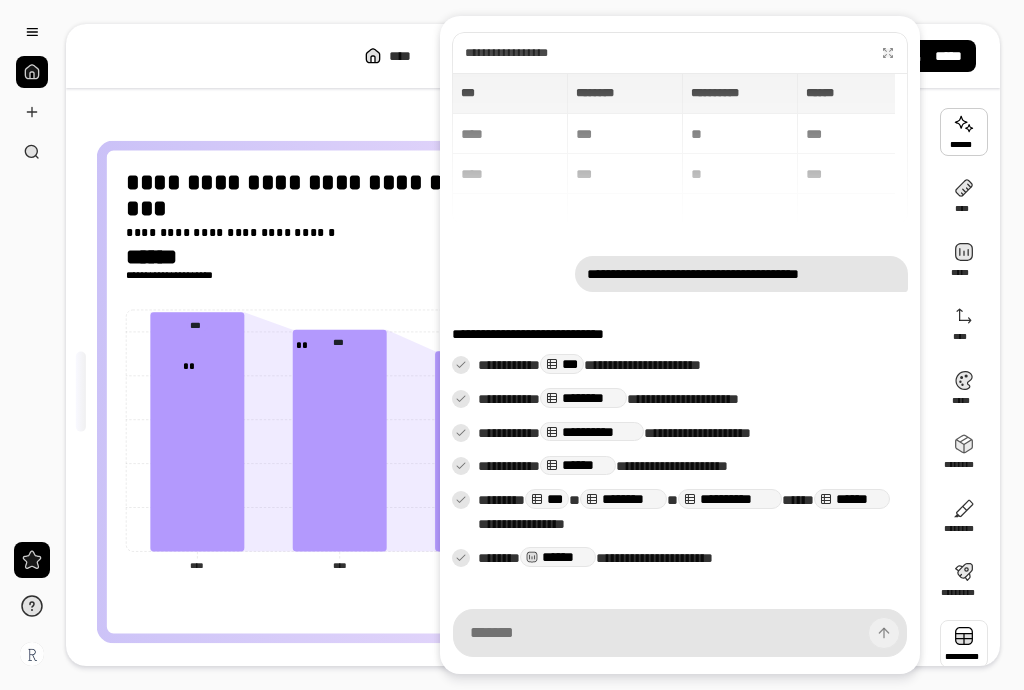 scroll, scrollTop: 5, scrollLeft: 0, axis: vertical 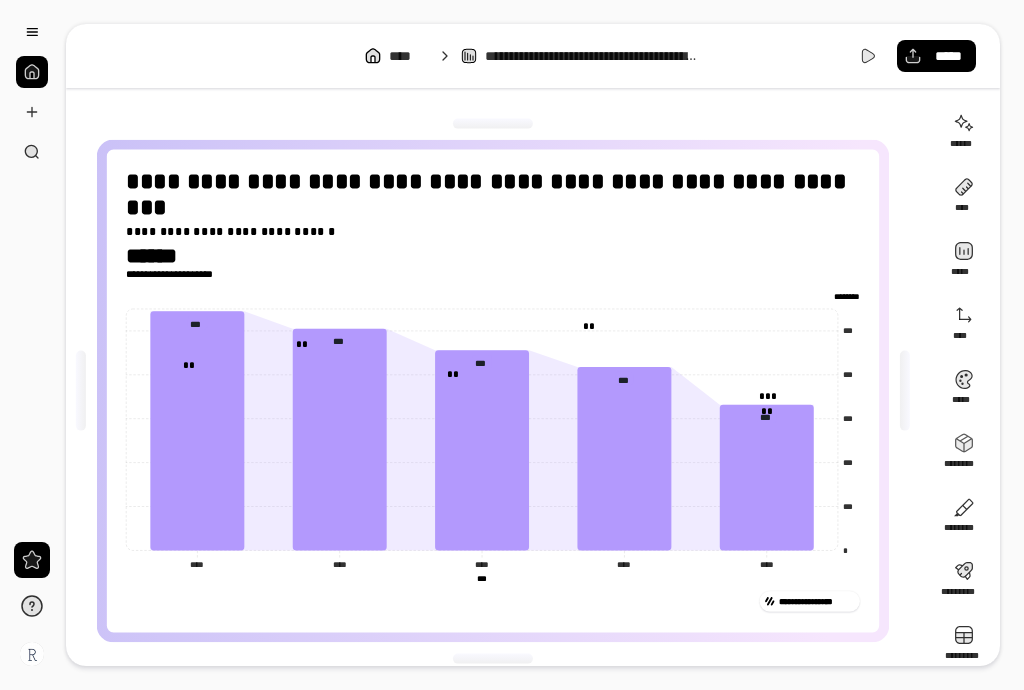 click on "* *** *** *** *** *** ******** ******** **** **** **** **** **** **** **** **** **** **** *** ***" 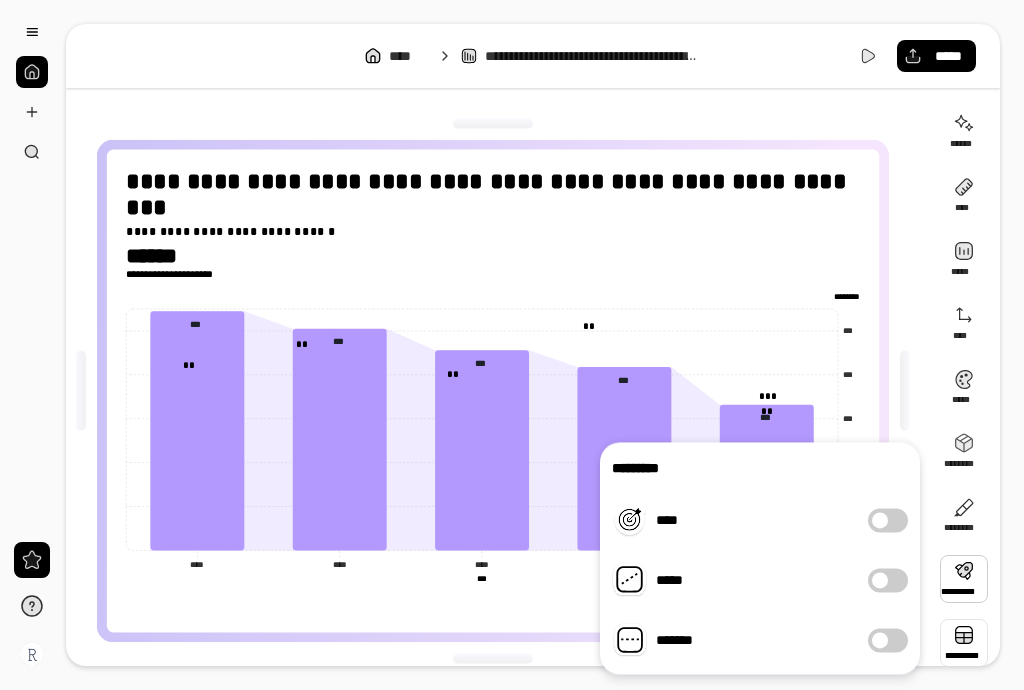 click at bounding box center (964, 643) 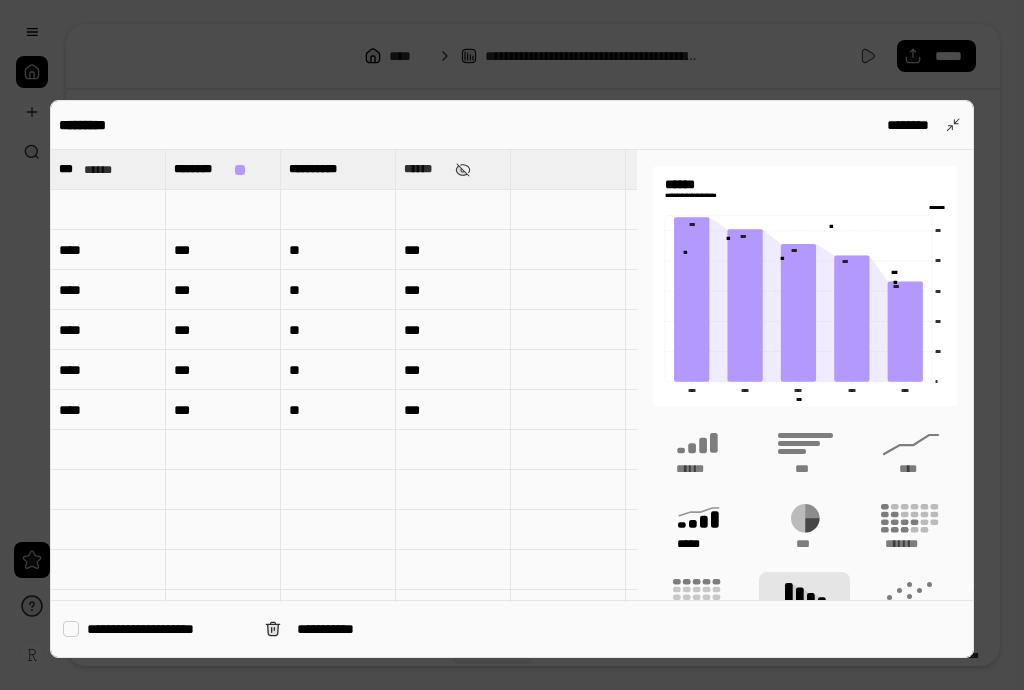 click 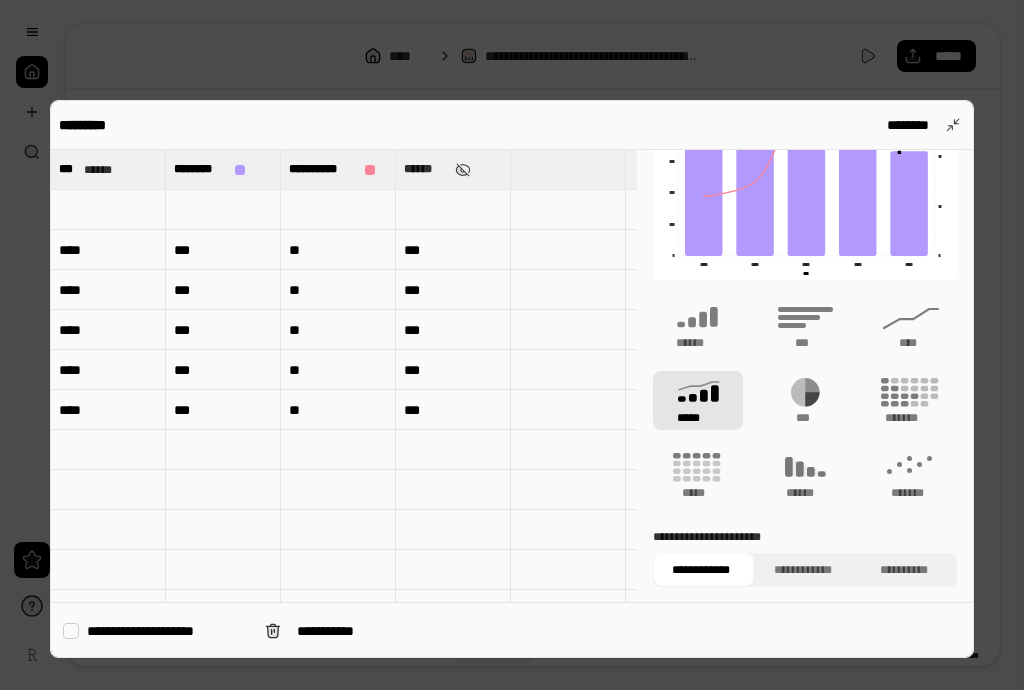 scroll, scrollTop: 188, scrollLeft: 0, axis: vertical 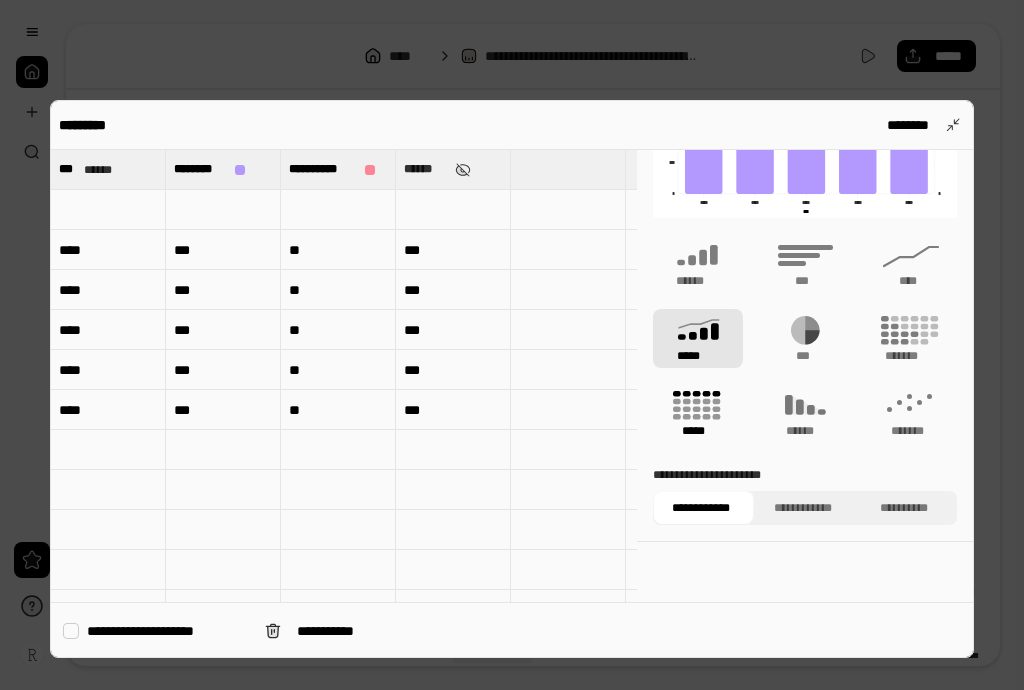 click 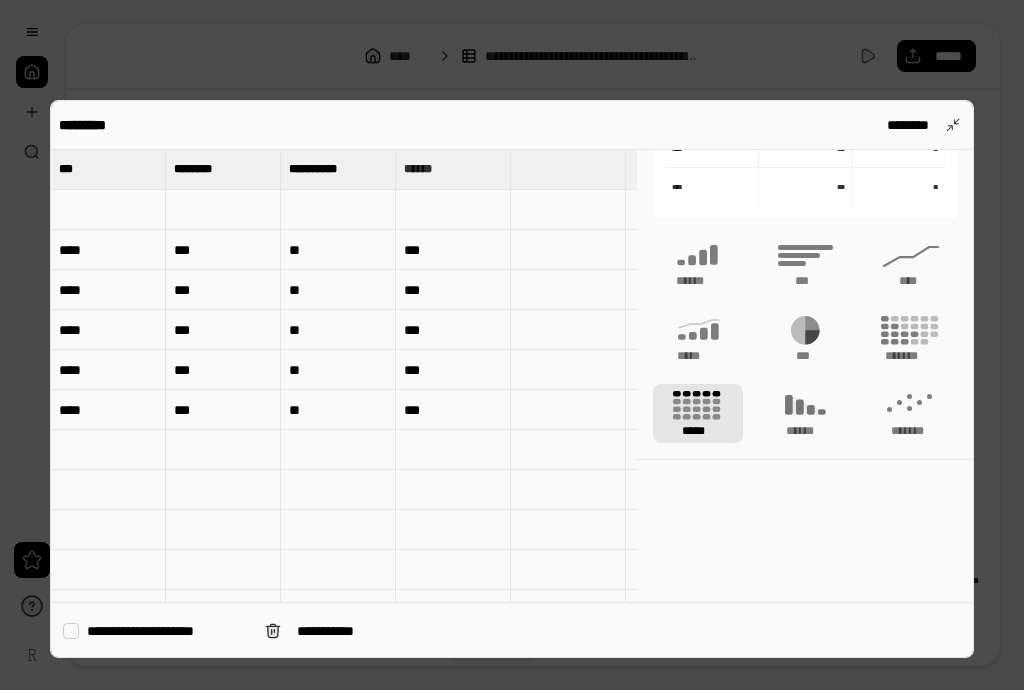 scroll, scrollTop: 4, scrollLeft: 0, axis: vertical 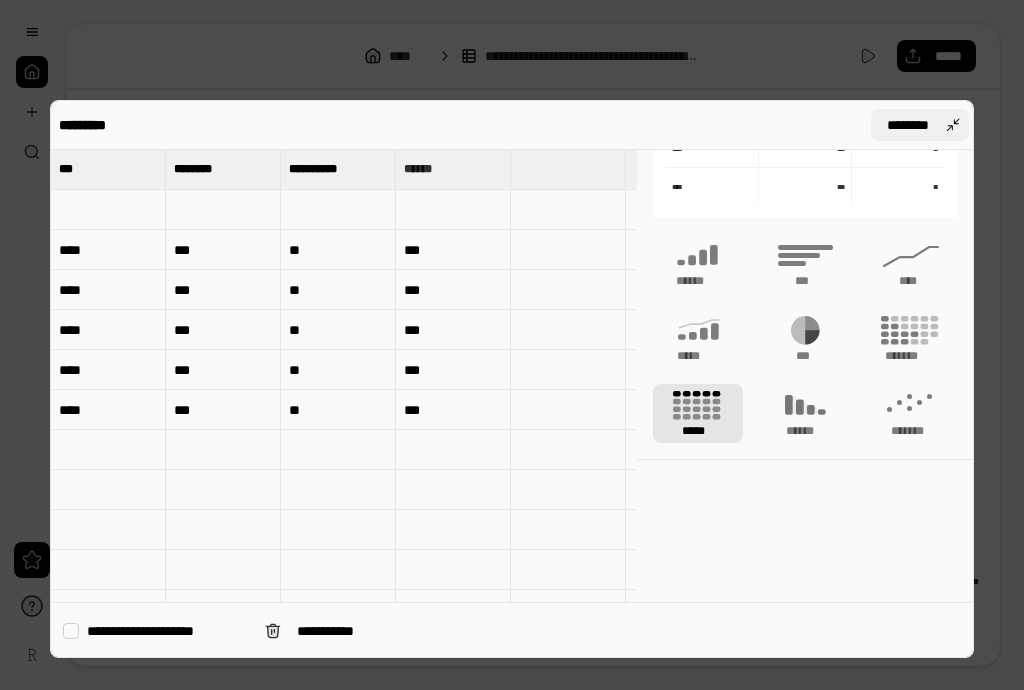 click on "********" at bounding box center [920, 125] 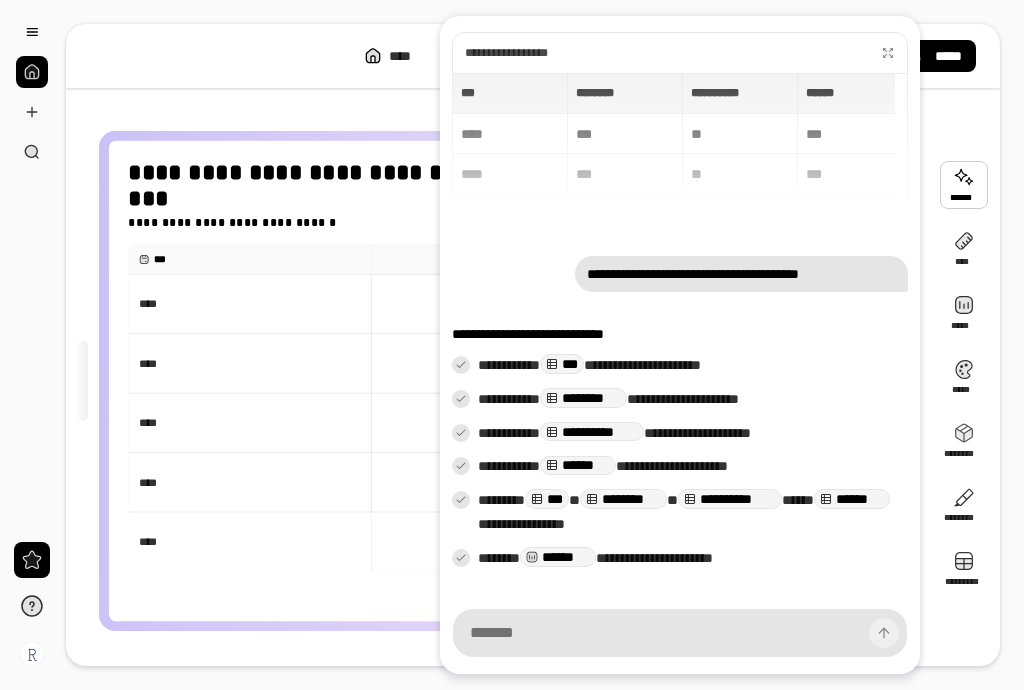 scroll, scrollTop: 320, scrollLeft: 0, axis: vertical 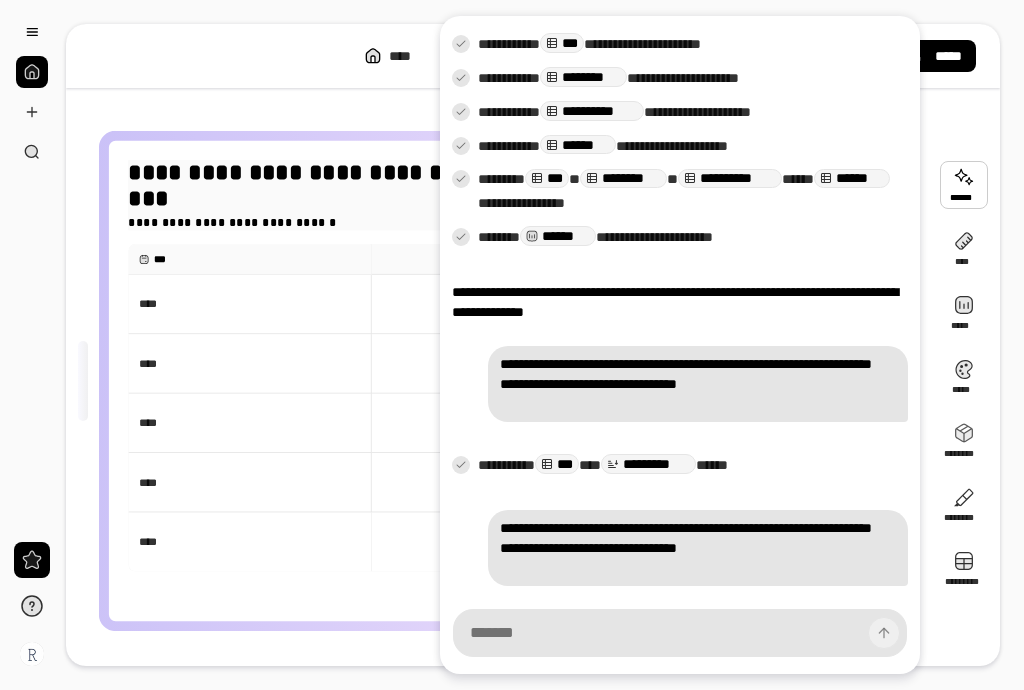 click on "**********" at bounding box center [493, 222] 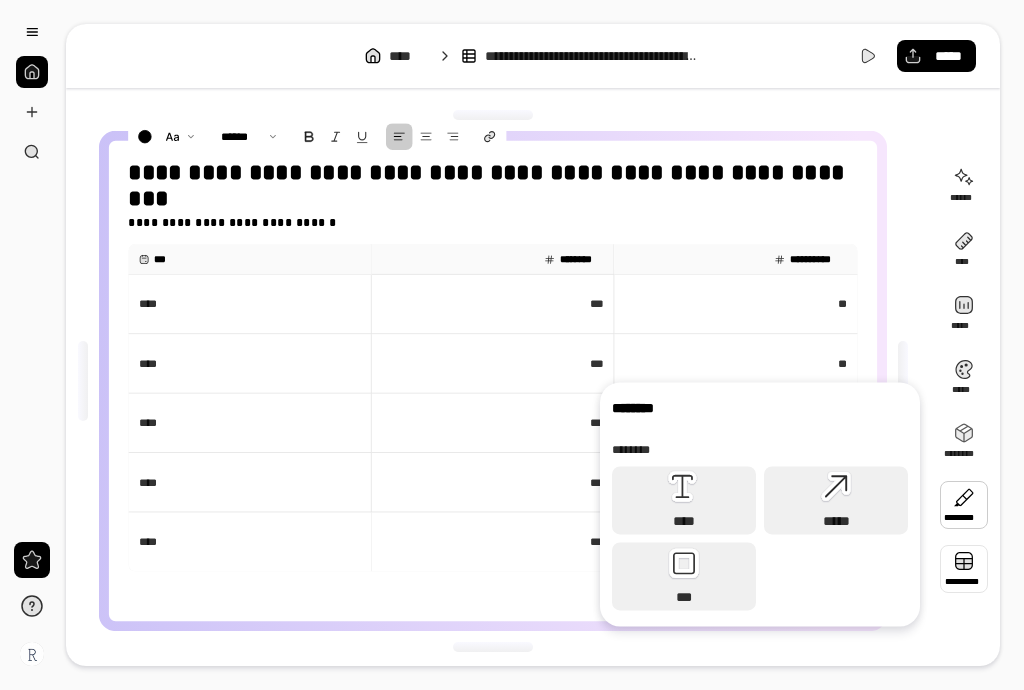 click at bounding box center [964, 569] 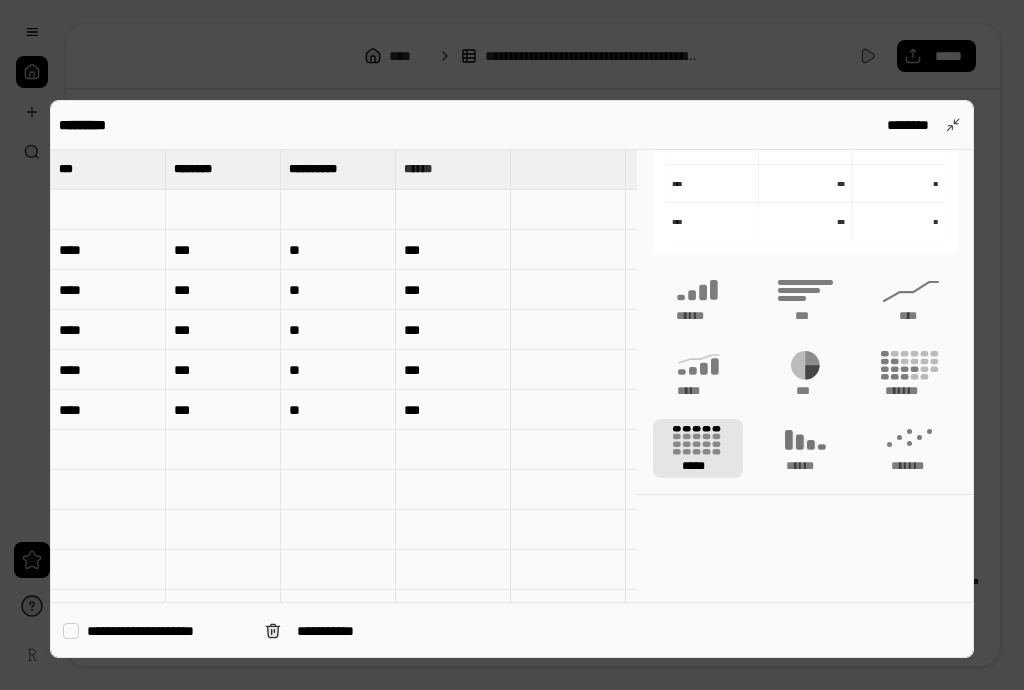 scroll, scrollTop: 188, scrollLeft: 0, axis: vertical 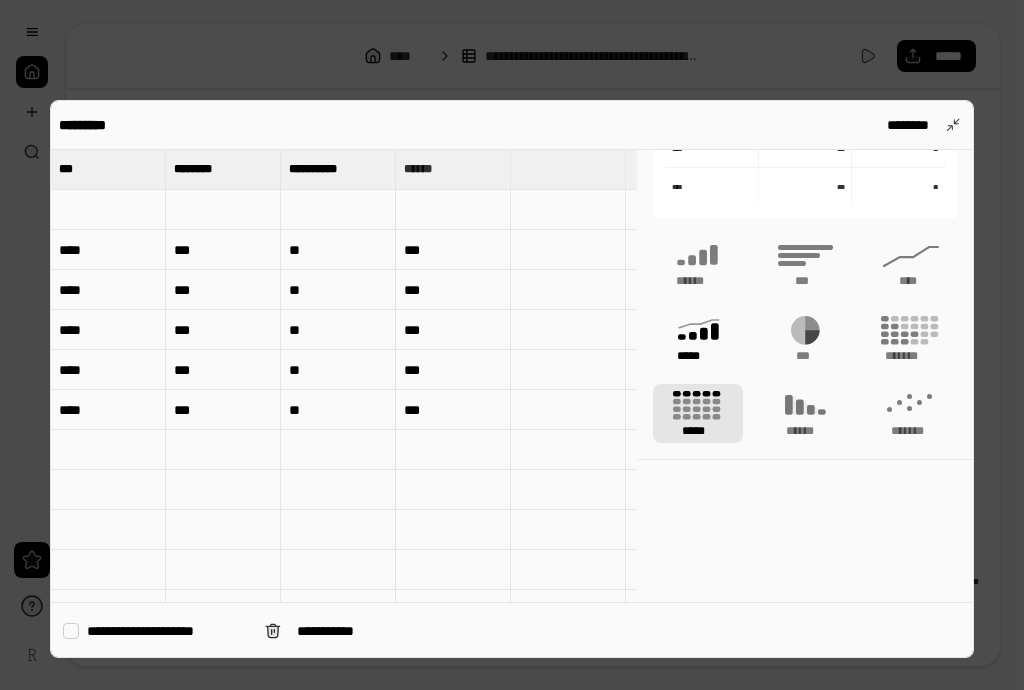 click on "*****" at bounding box center (697, 356) 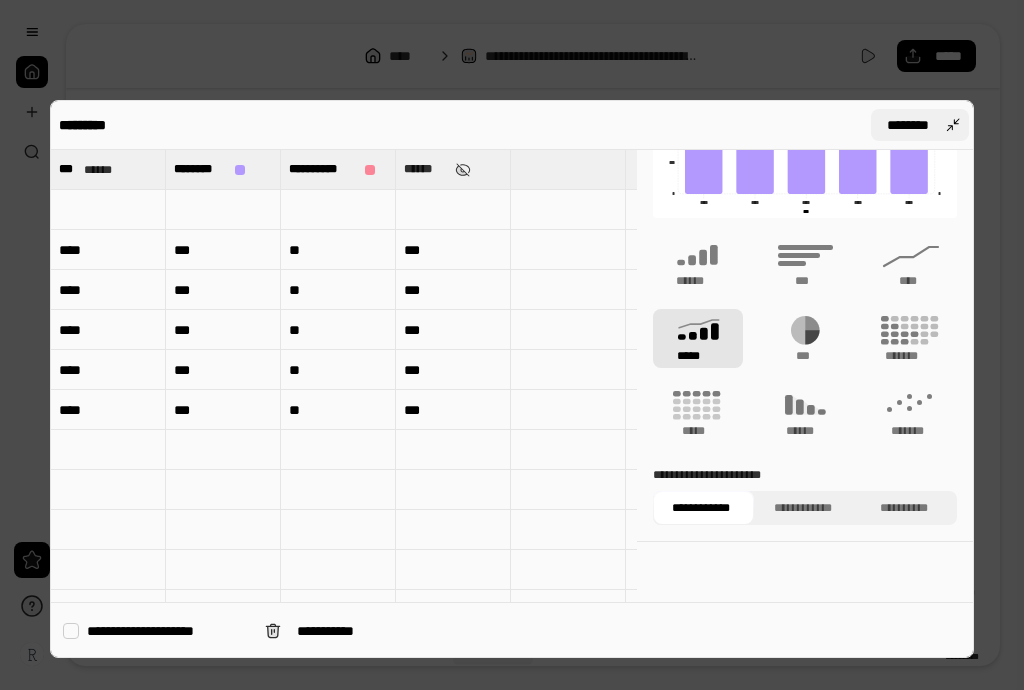 click on "********" at bounding box center (920, 125) 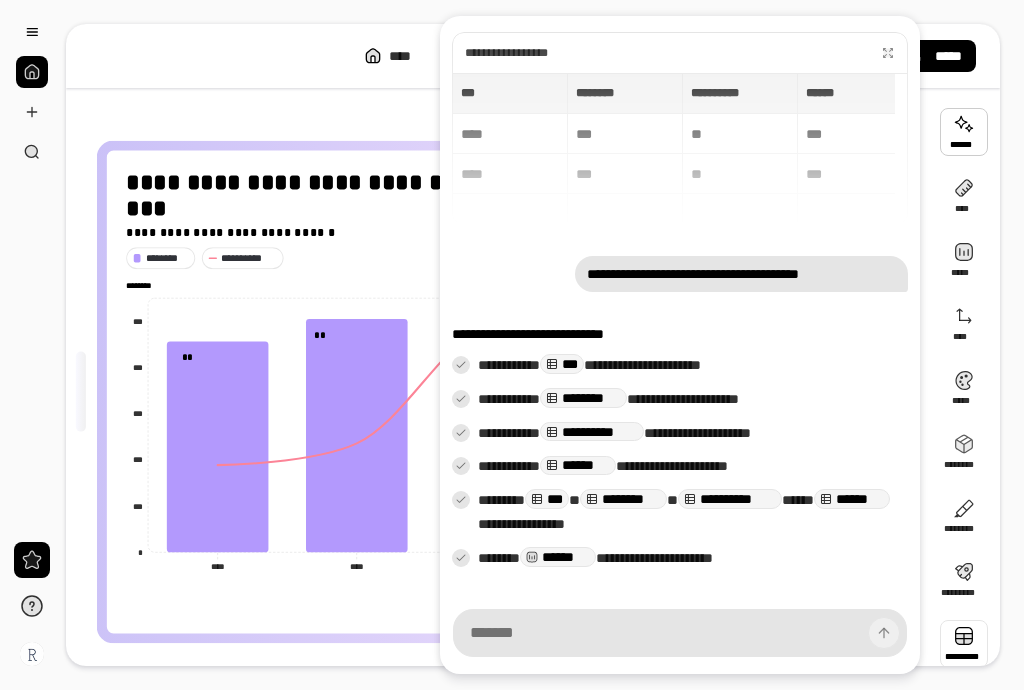 scroll, scrollTop: 5, scrollLeft: 0, axis: vertical 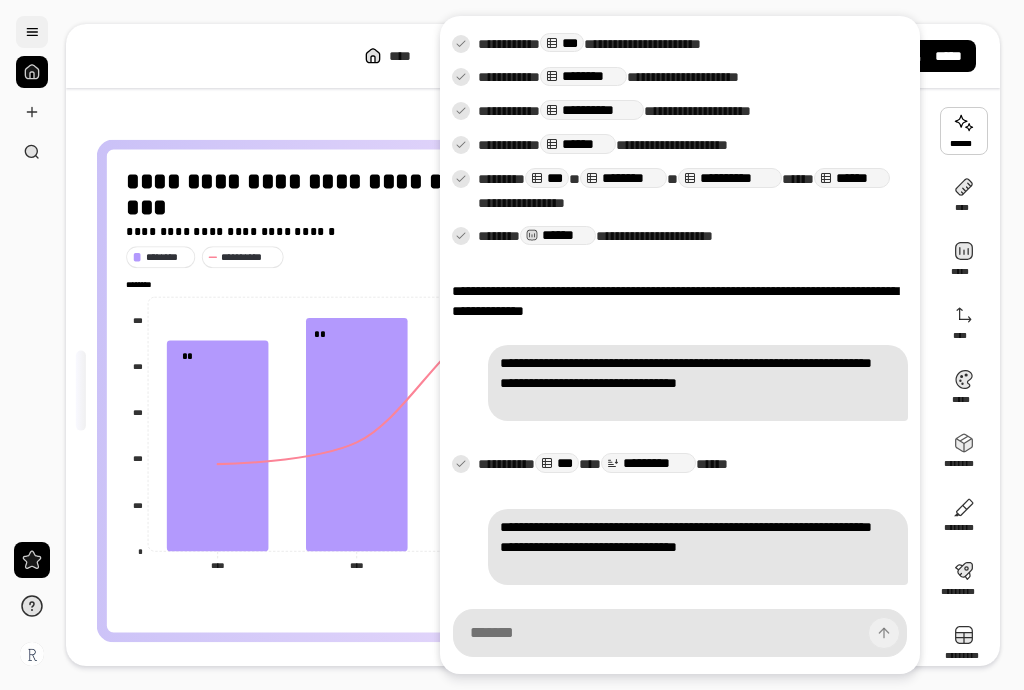 click at bounding box center (32, 32) 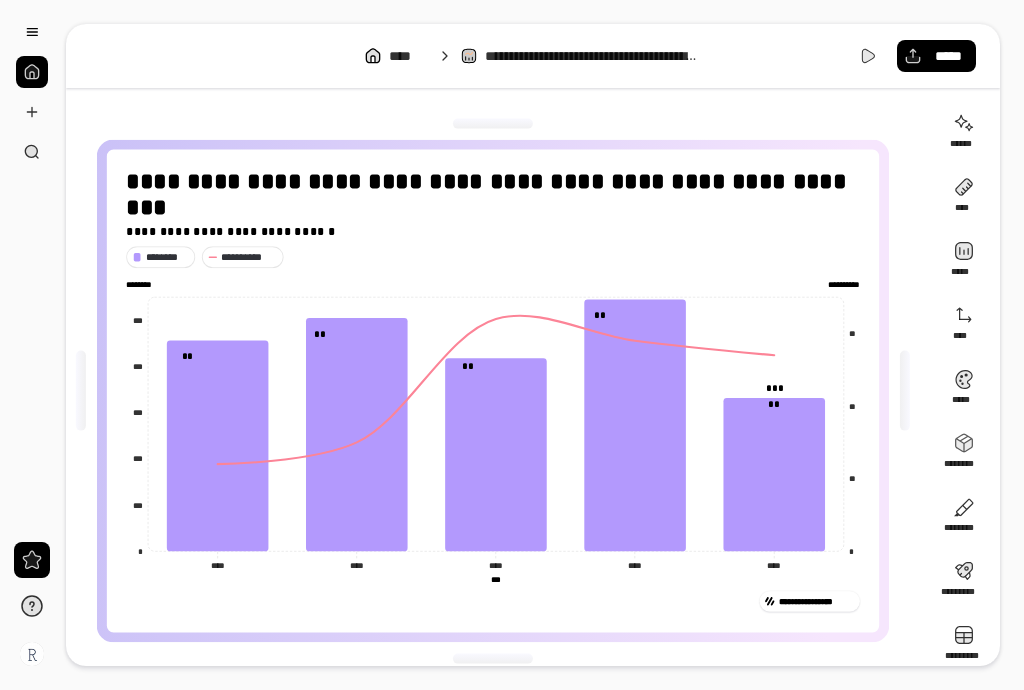 click at bounding box center [32, 72] 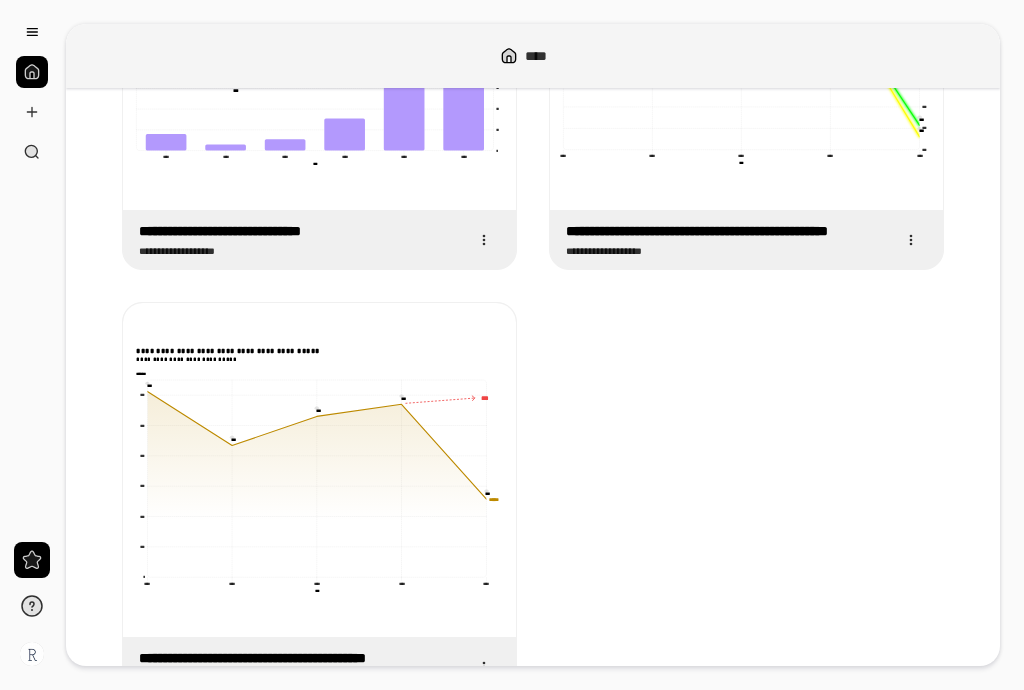 scroll, scrollTop: 780, scrollLeft: 0, axis: vertical 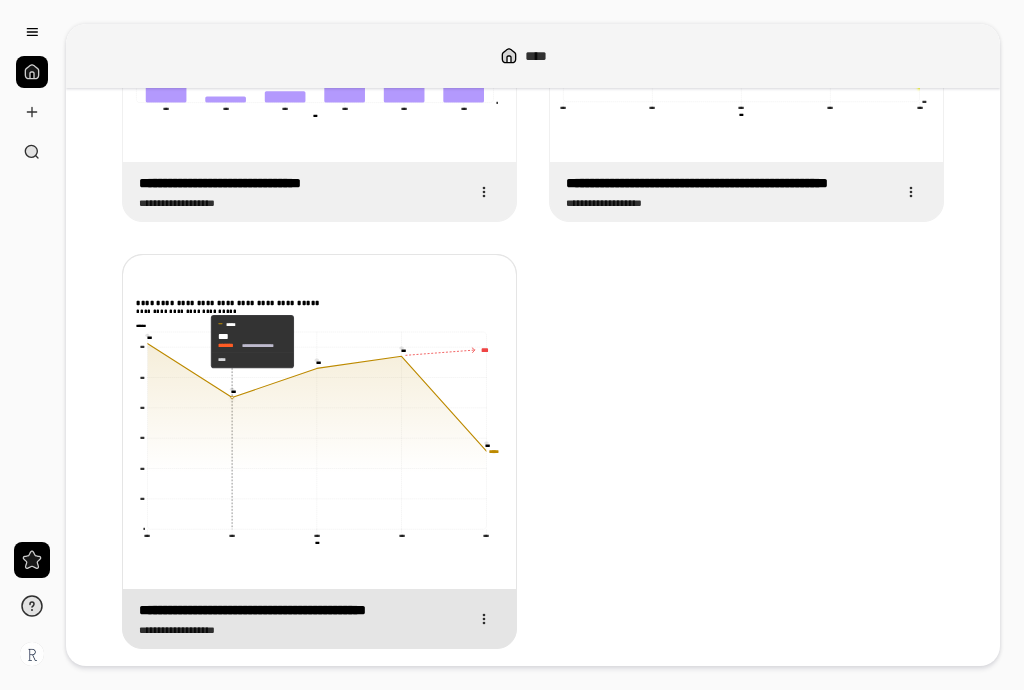 click 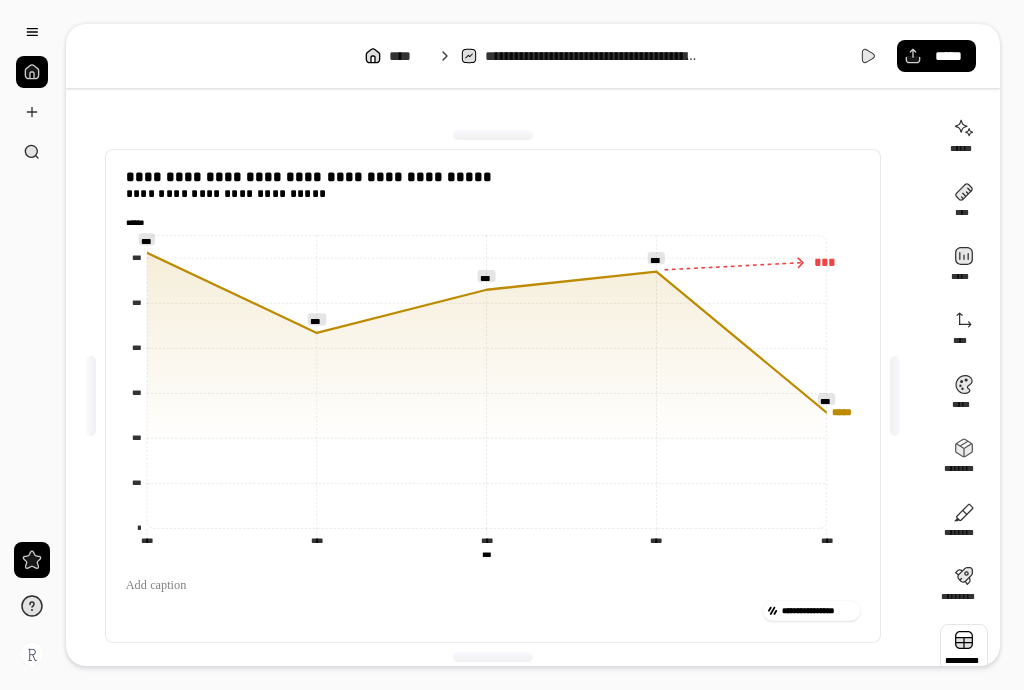 click at bounding box center [964, 648] 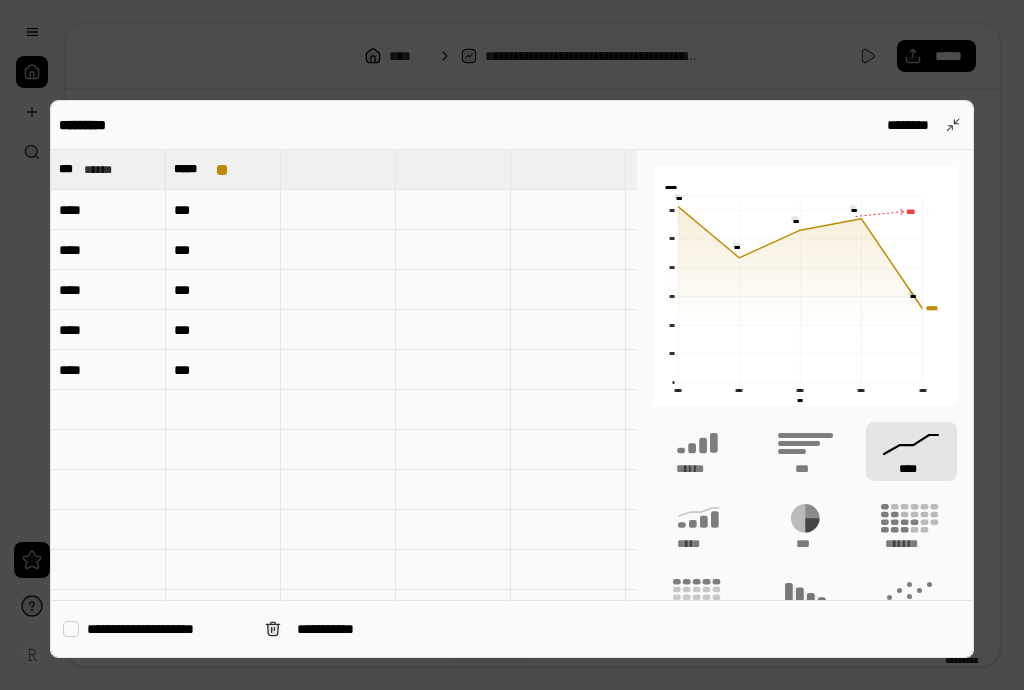 click on "***" at bounding box center (223, 370) 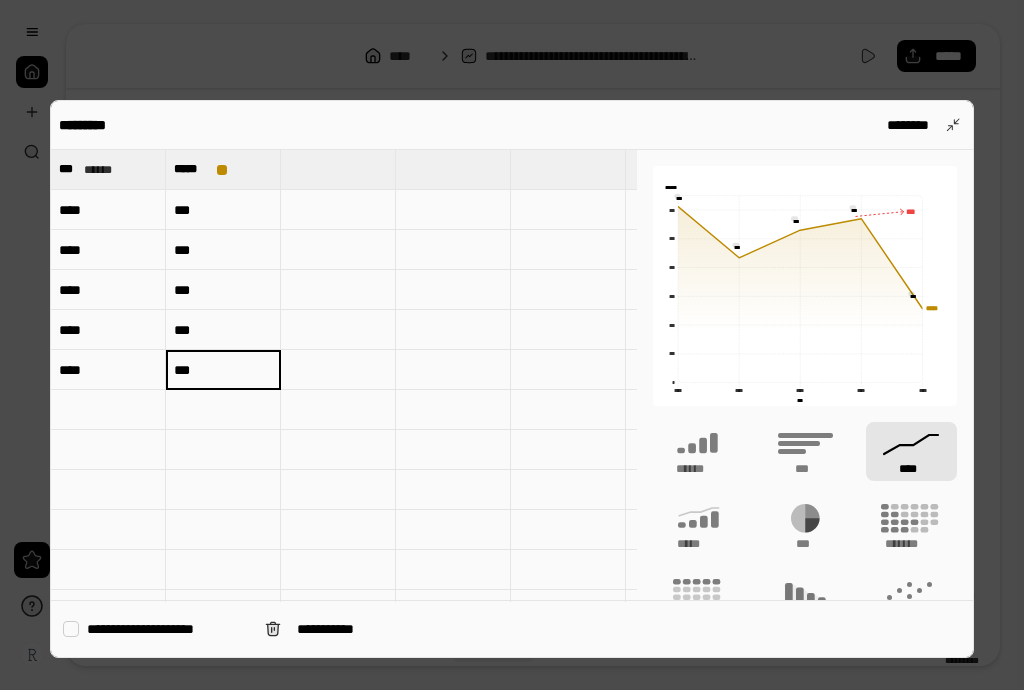 type on "***" 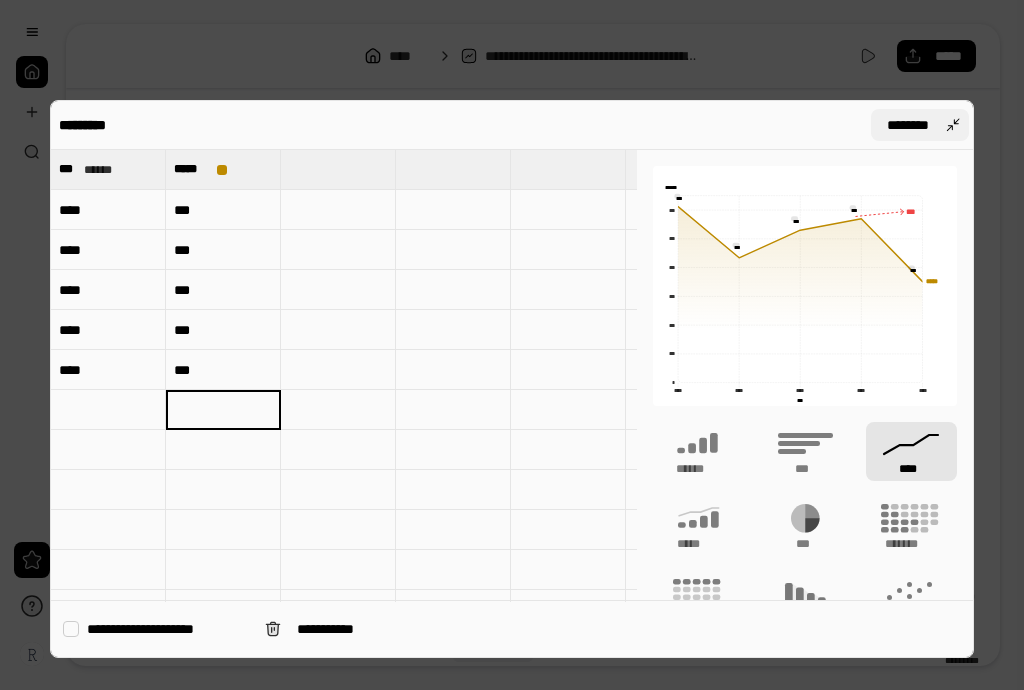 click on "********" at bounding box center (920, 125) 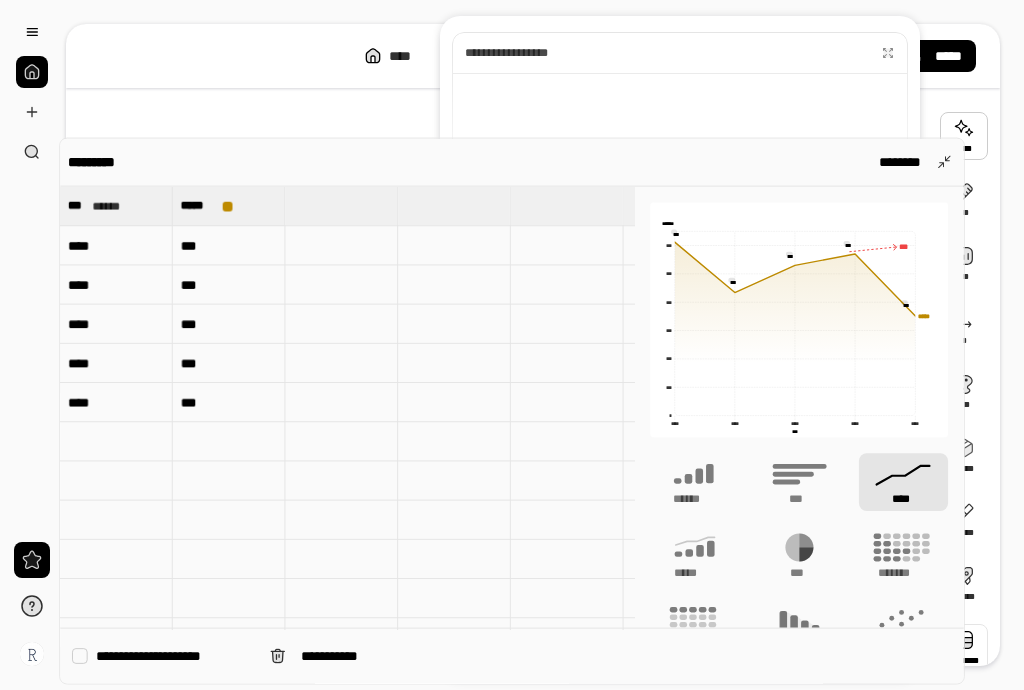 scroll, scrollTop: 44, scrollLeft: 0, axis: vertical 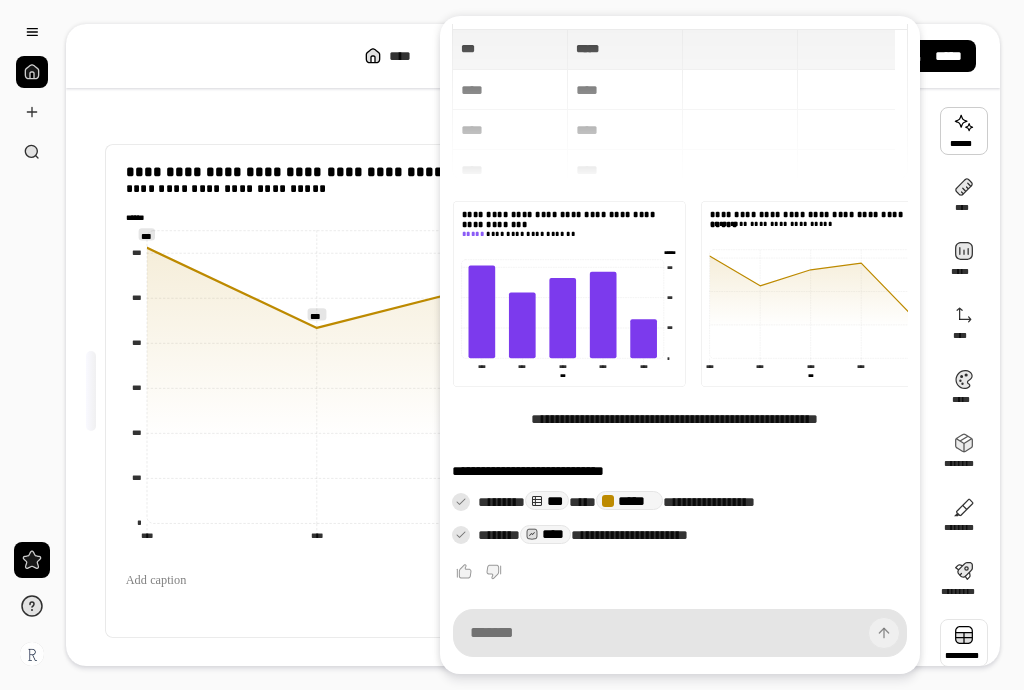 click at bounding box center [493, 130] 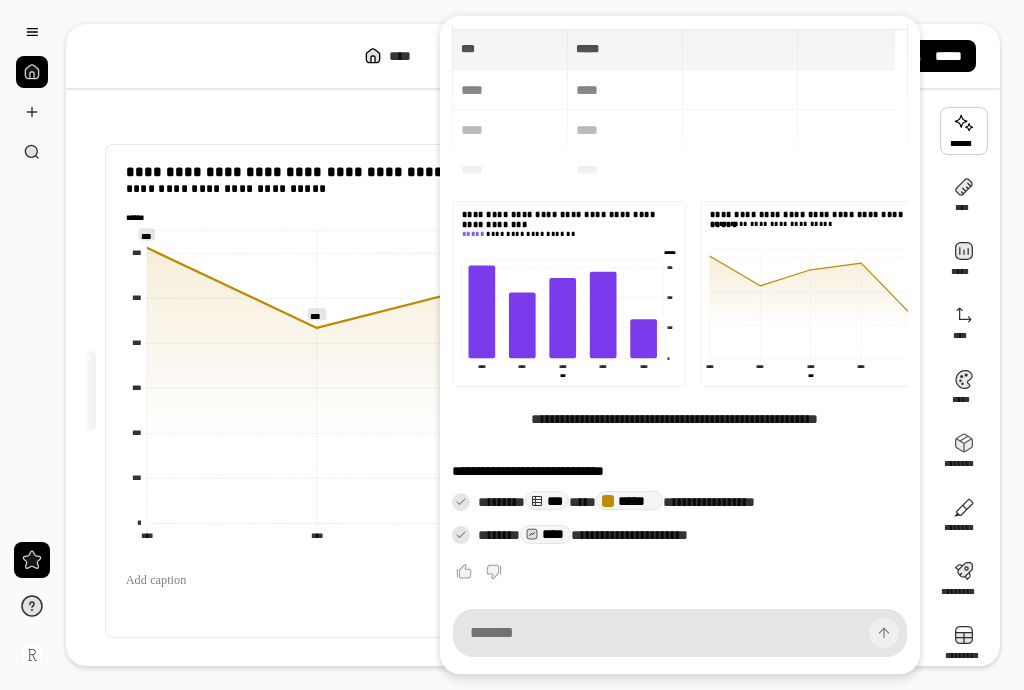 click on "***** ***** **** **** **** **** **** **** **** **** **** **** *** *** * *** *** *** *** *** *** ***** *****" 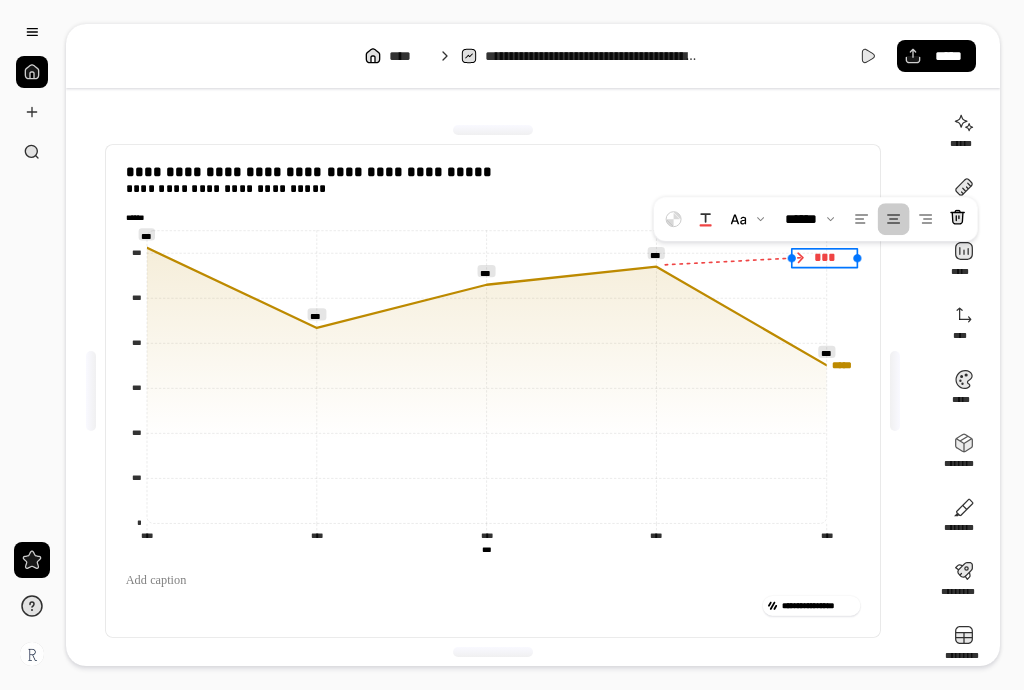 click on "***" at bounding box center [825, 258] 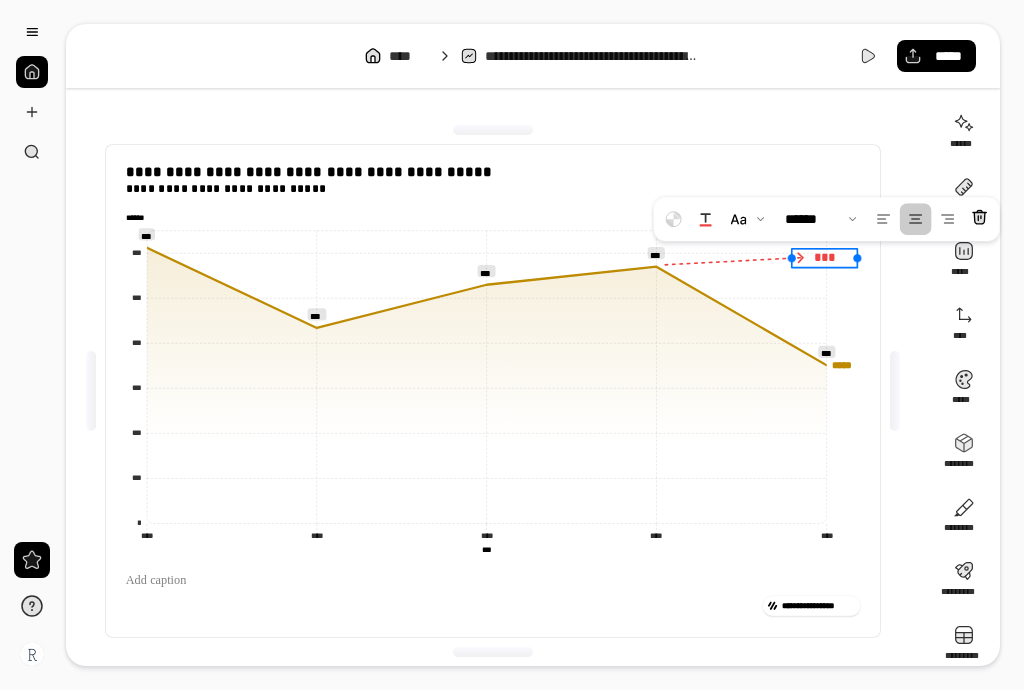 click on "***" at bounding box center [825, 257] 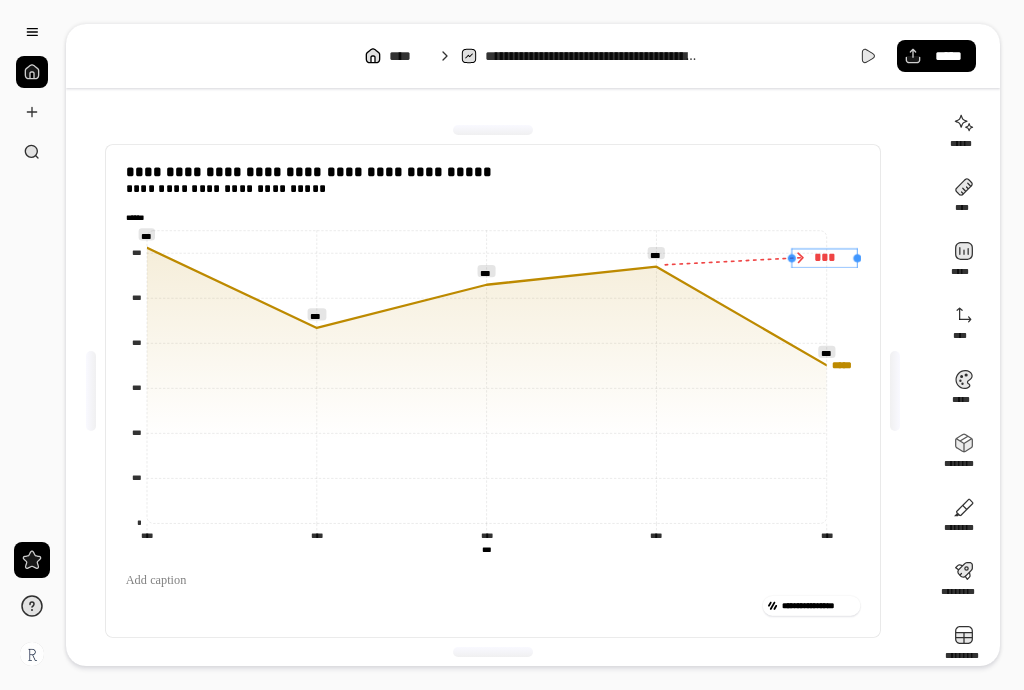 click on "***" at bounding box center [825, 258] 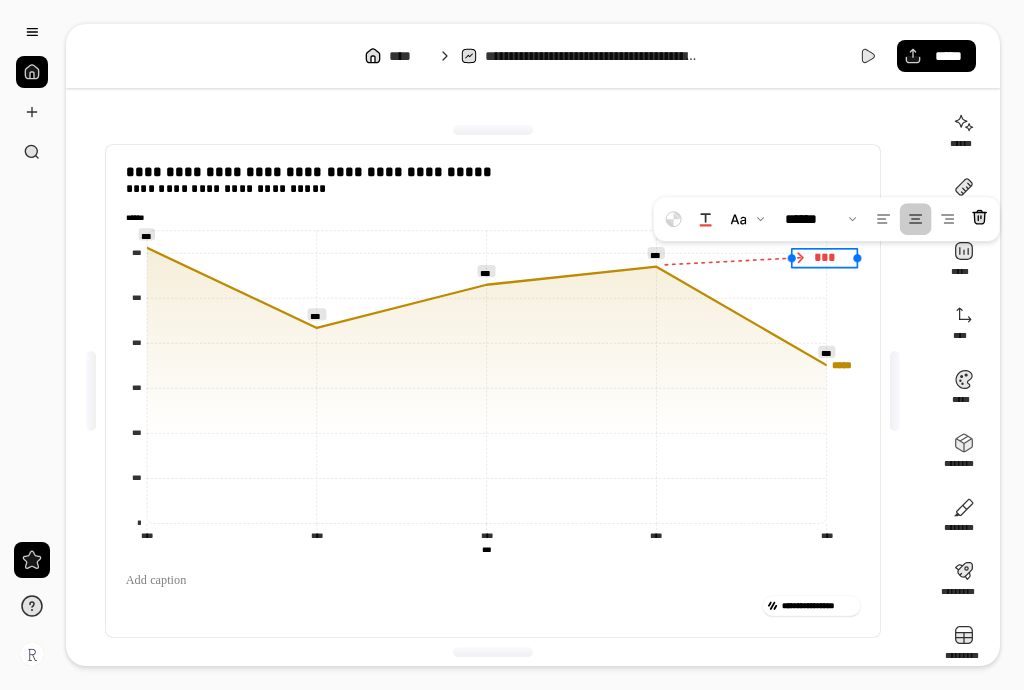 click on "**********" at bounding box center (512, 345) 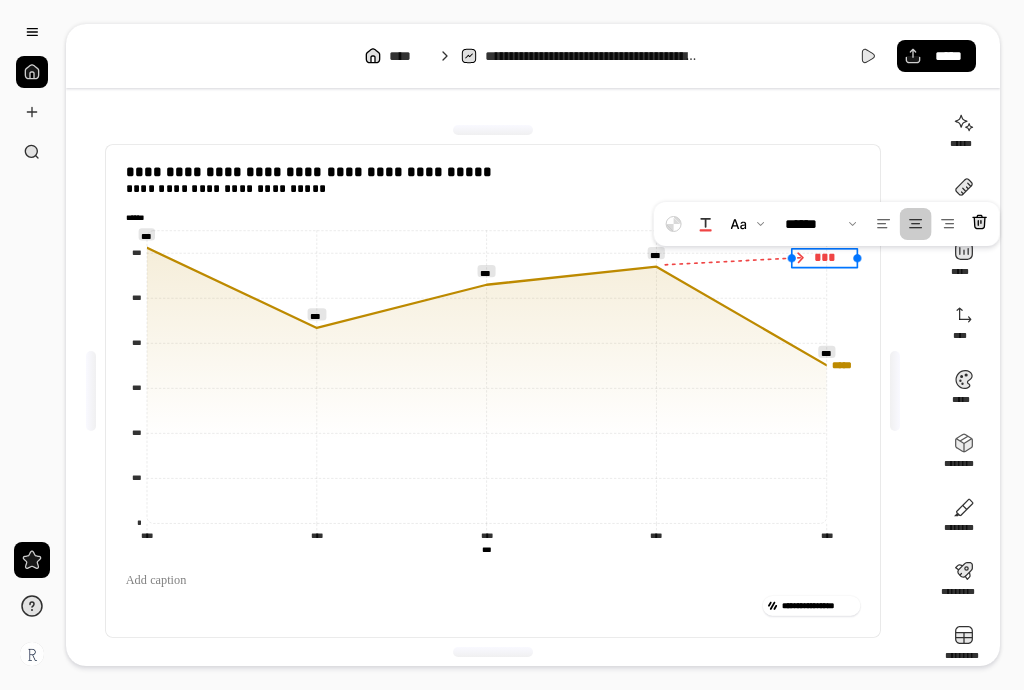 scroll, scrollTop: 0, scrollLeft: 0, axis: both 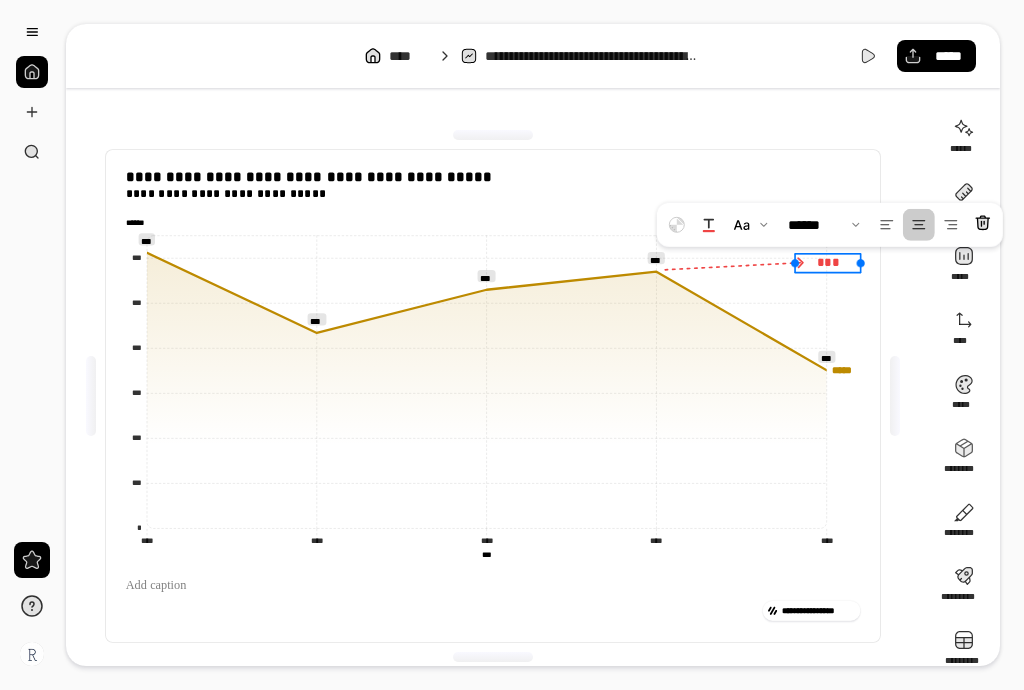 click on "***** ***** **** **** **** **** **** **** **** **** **** **** *** *** * *** *** *** *** *** *** ***** *****" 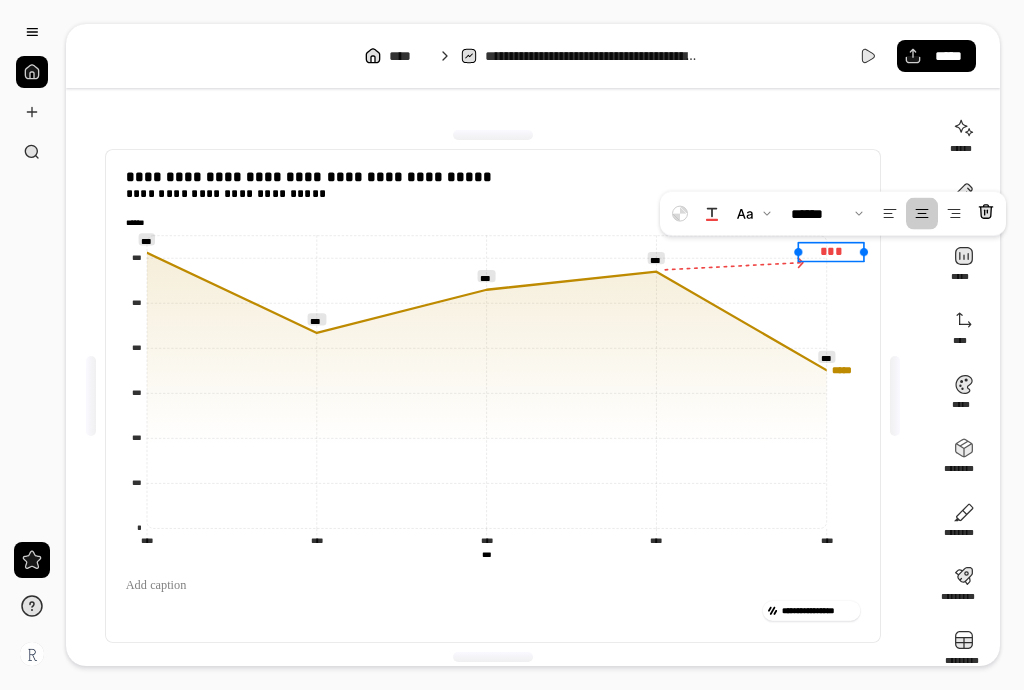 drag, startPoint x: 836, startPoint y: 266, endPoint x: 823, endPoint y: 255, distance: 17.029387 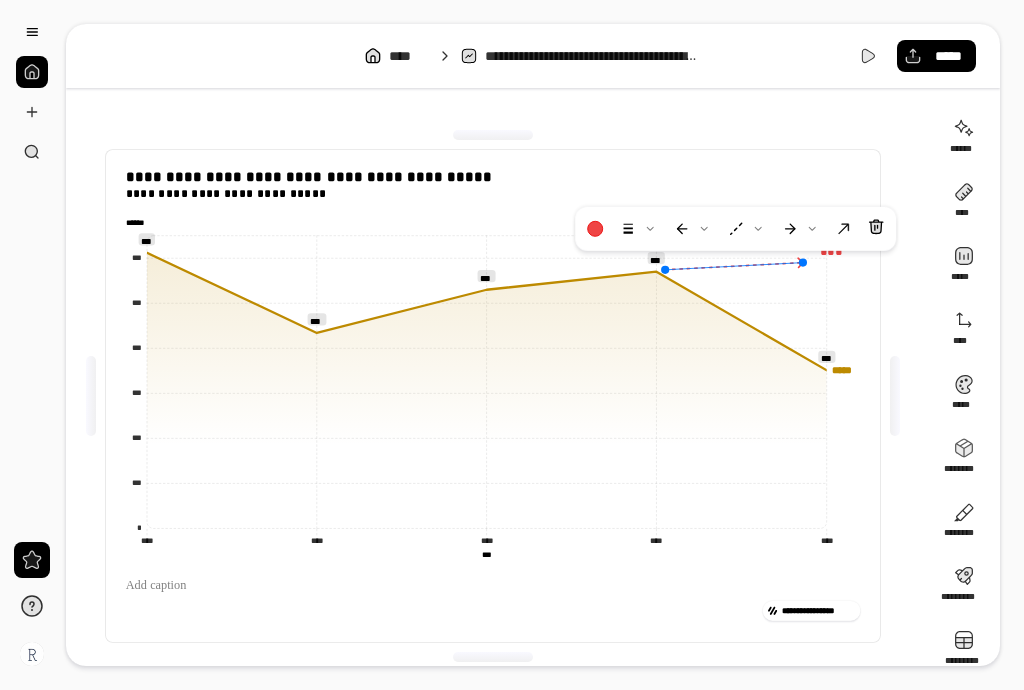 click 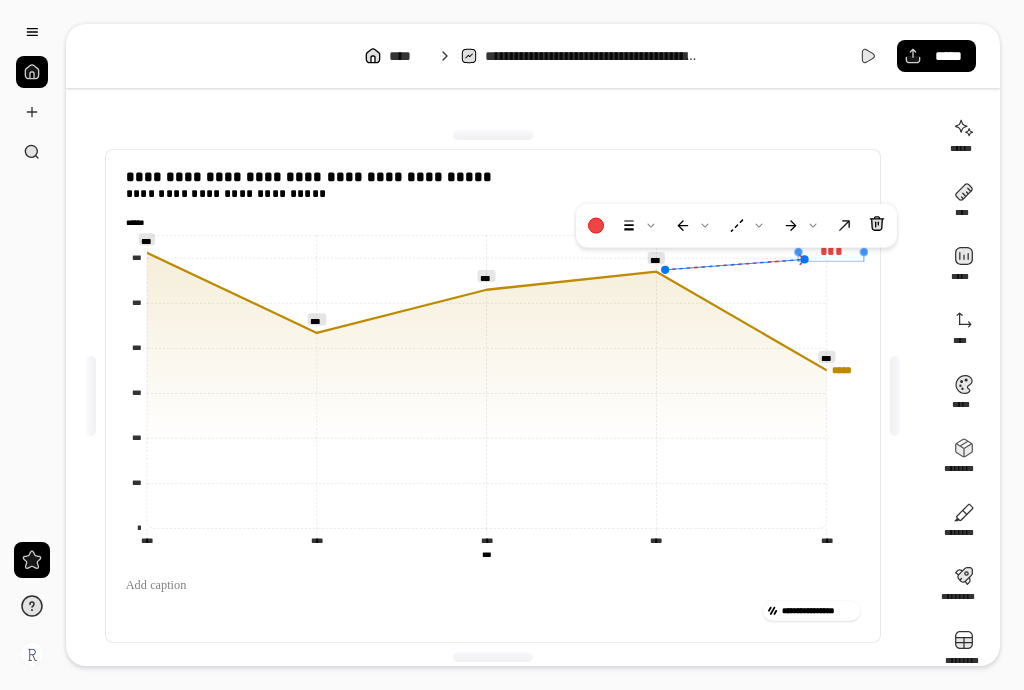 click on "***" at bounding box center (487, 382) 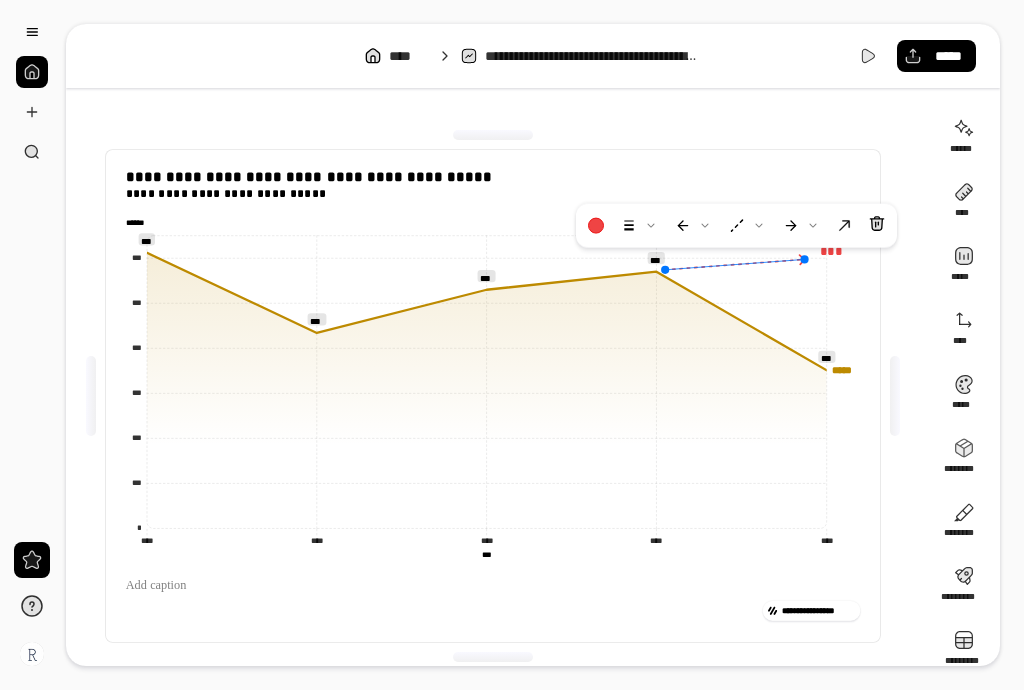 click on "***** ***** **** **** **** **** **** **** **** **** **** **** *** *** * *** *** *** *** *** *** ***** *****" 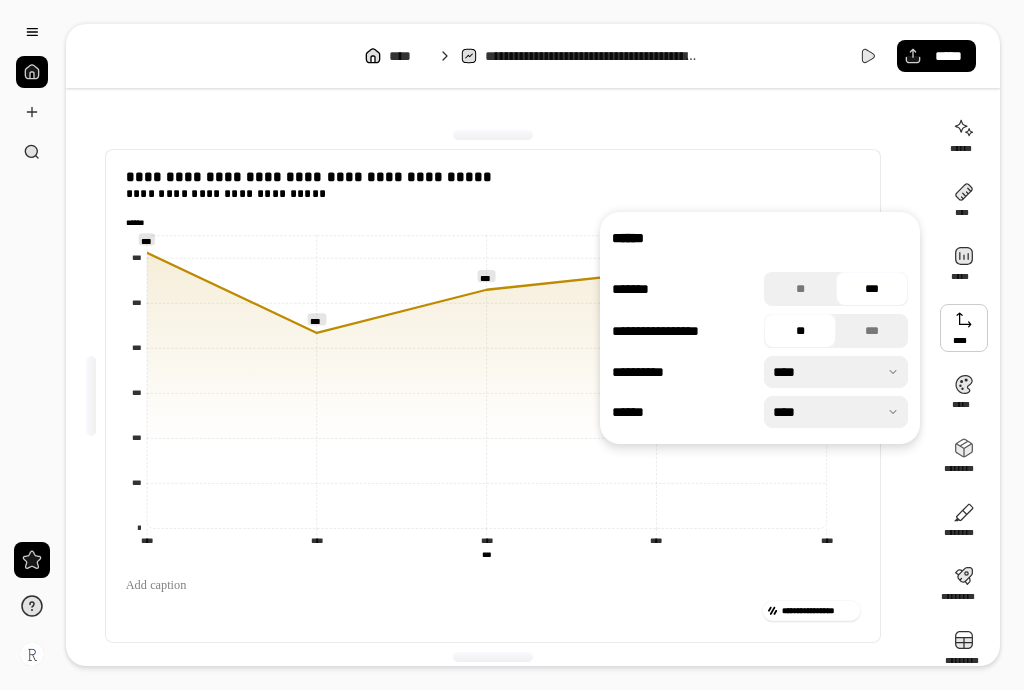 click on "**********" at bounding box center (533, 345) 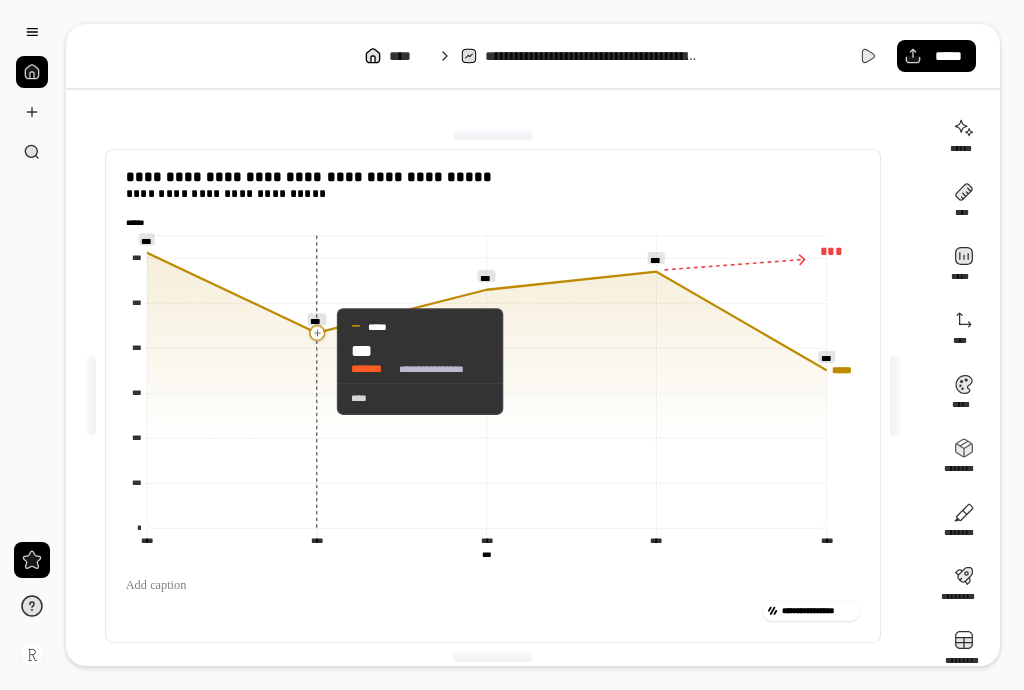 click 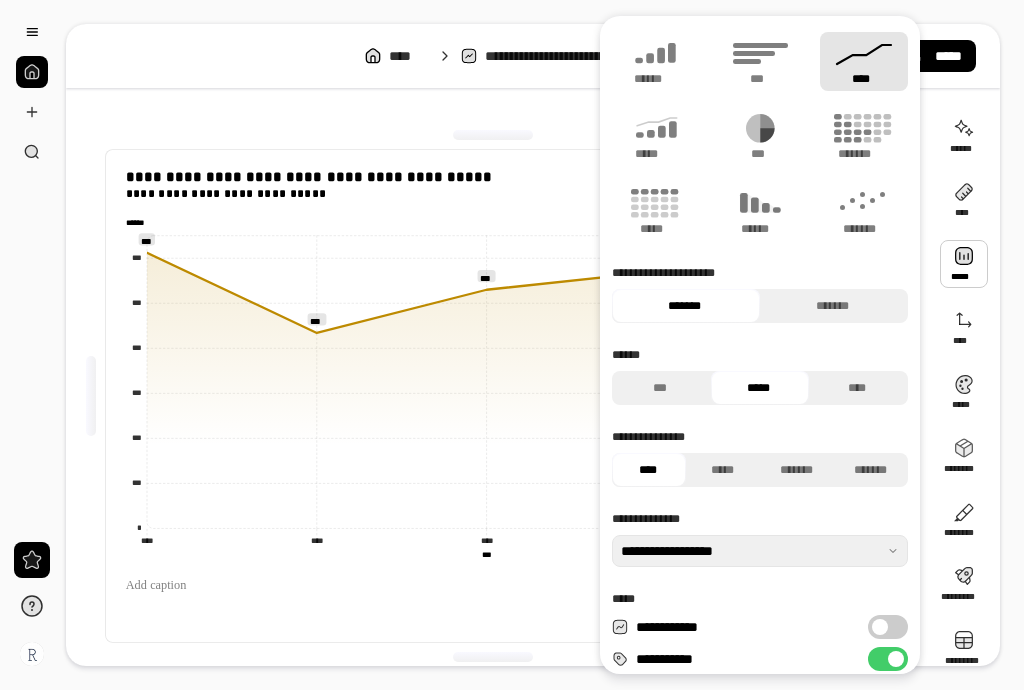 click on "**********" at bounding box center (499, 396) 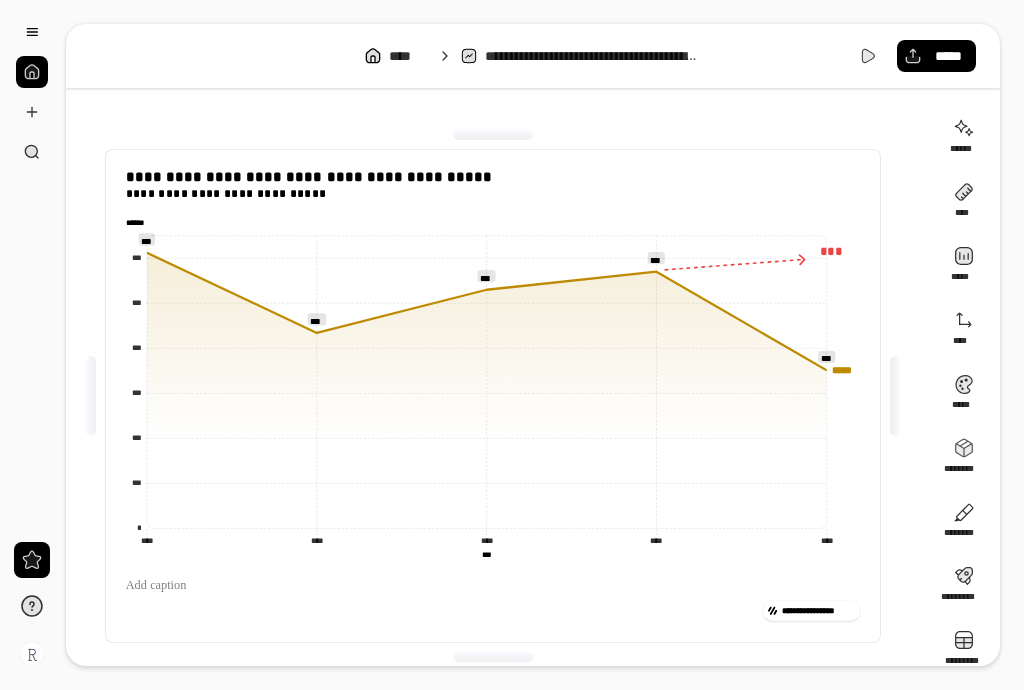 click at bounding box center [32, 72] 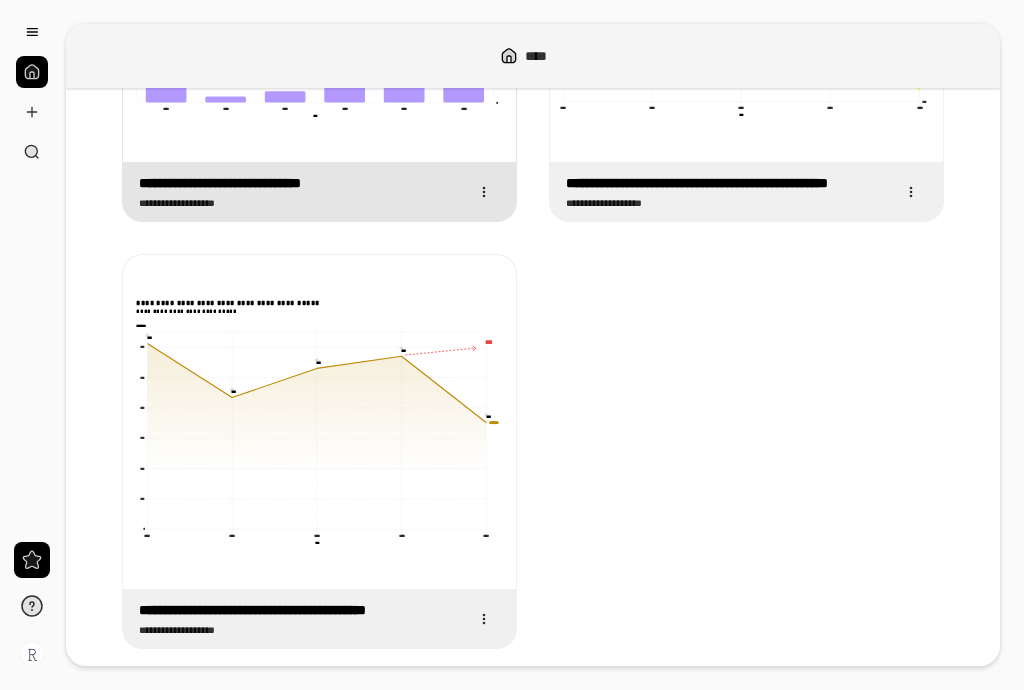scroll, scrollTop: 247, scrollLeft: 0, axis: vertical 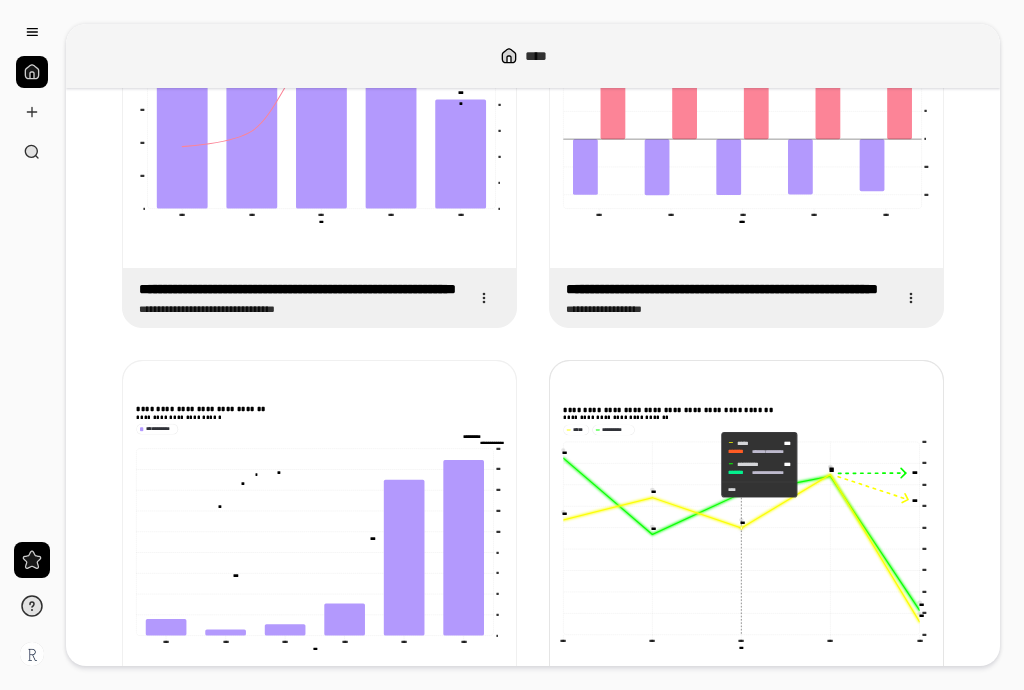 click 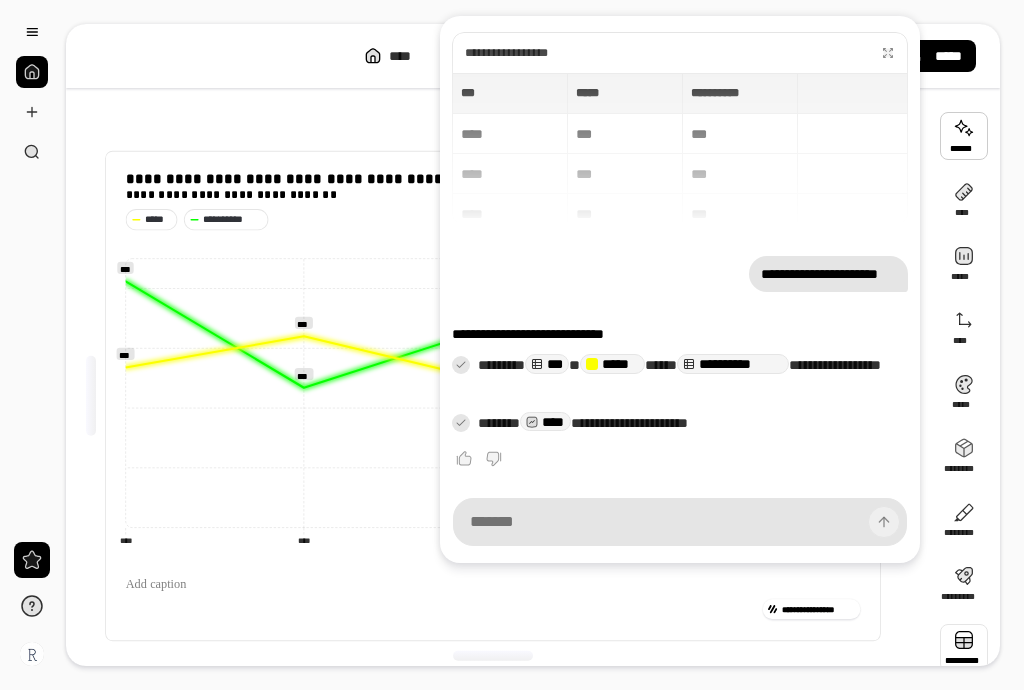 click at bounding box center (964, 648) 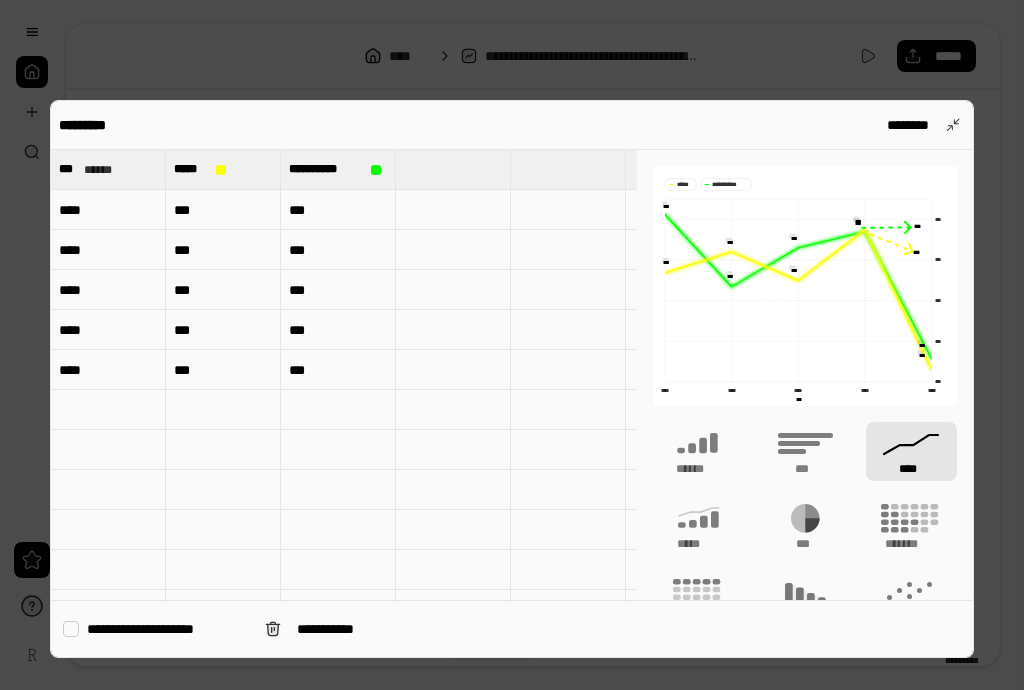 click on "***" at bounding box center [223, 370] 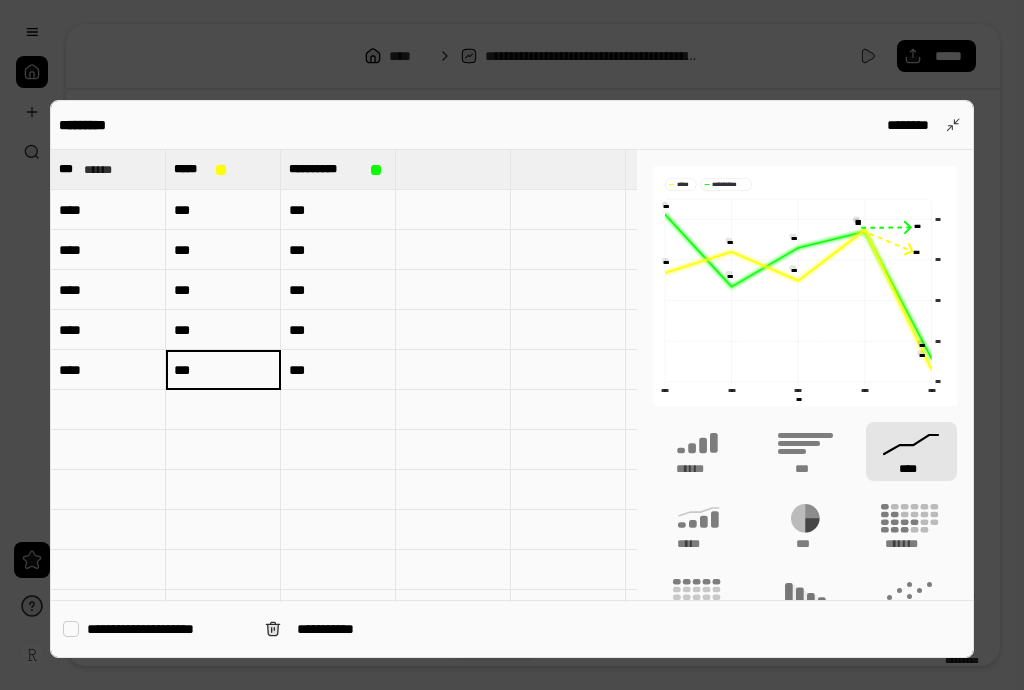 type on "***" 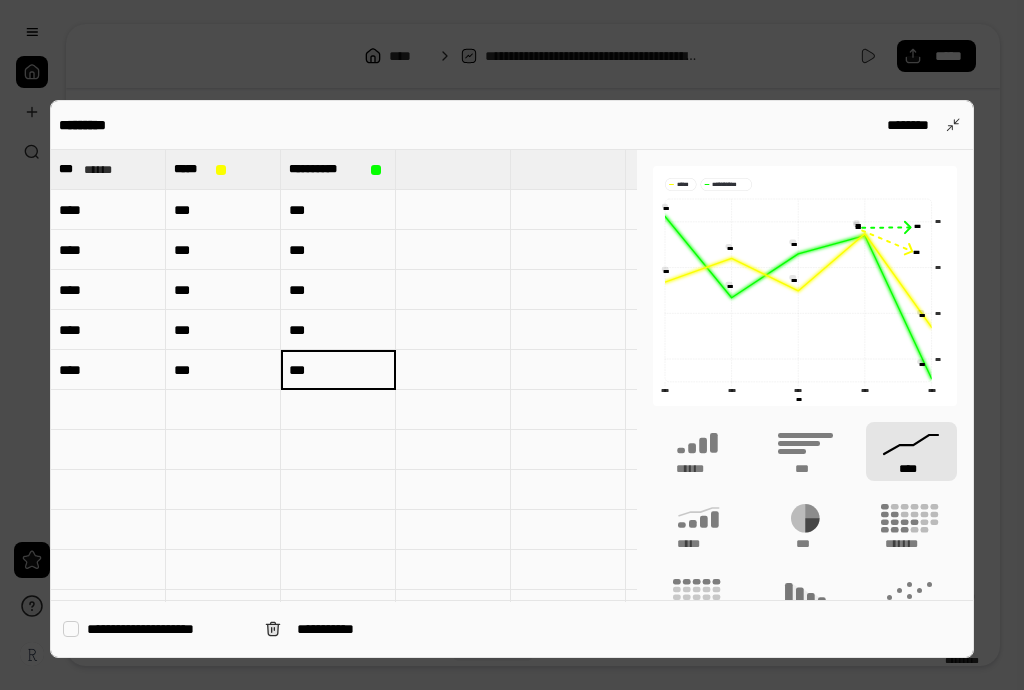 click on "***" at bounding box center [338, 370] 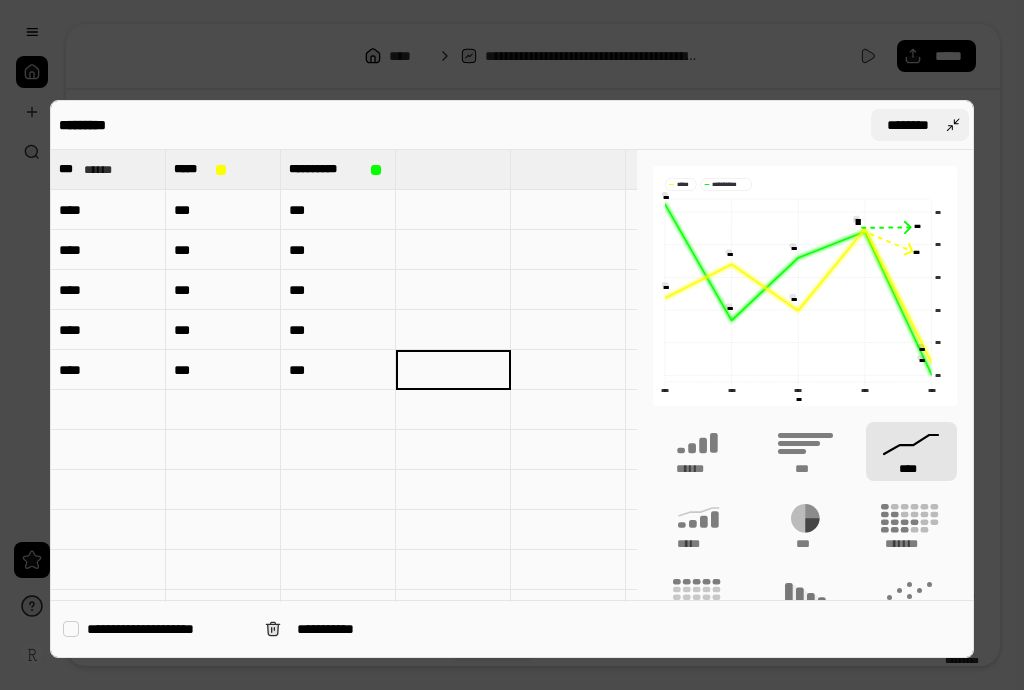 click on "********" at bounding box center (908, 125) 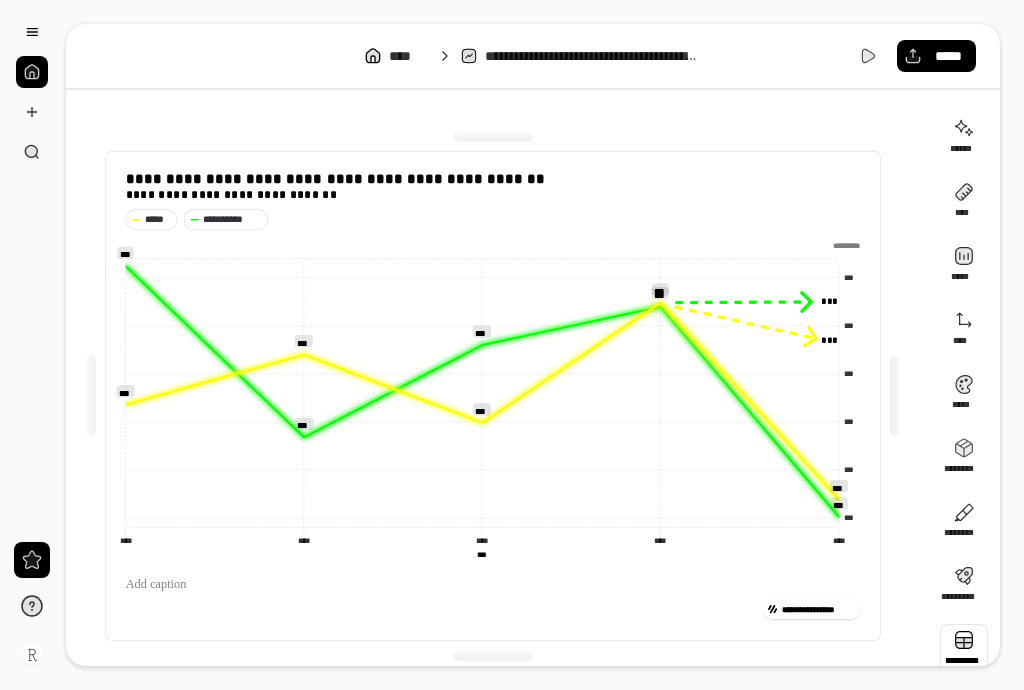 scroll, scrollTop: 5, scrollLeft: 0, axis: vertical 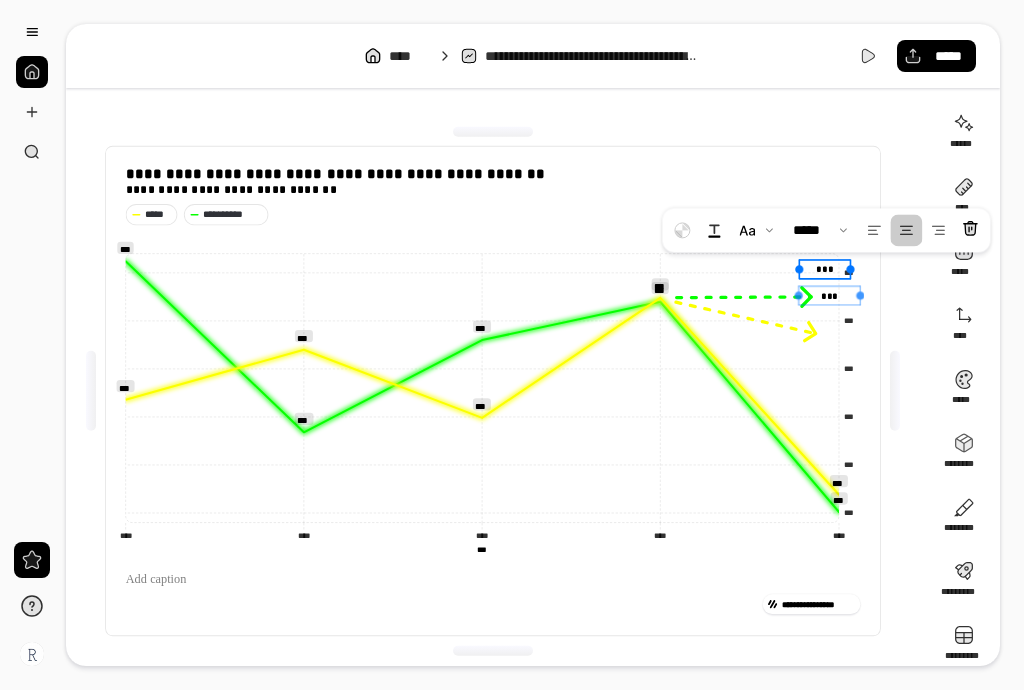 drag, startPoint x: 829, startPoint y: 328, endPoint x: 811, endPoint y: 294, distance: 38.470768 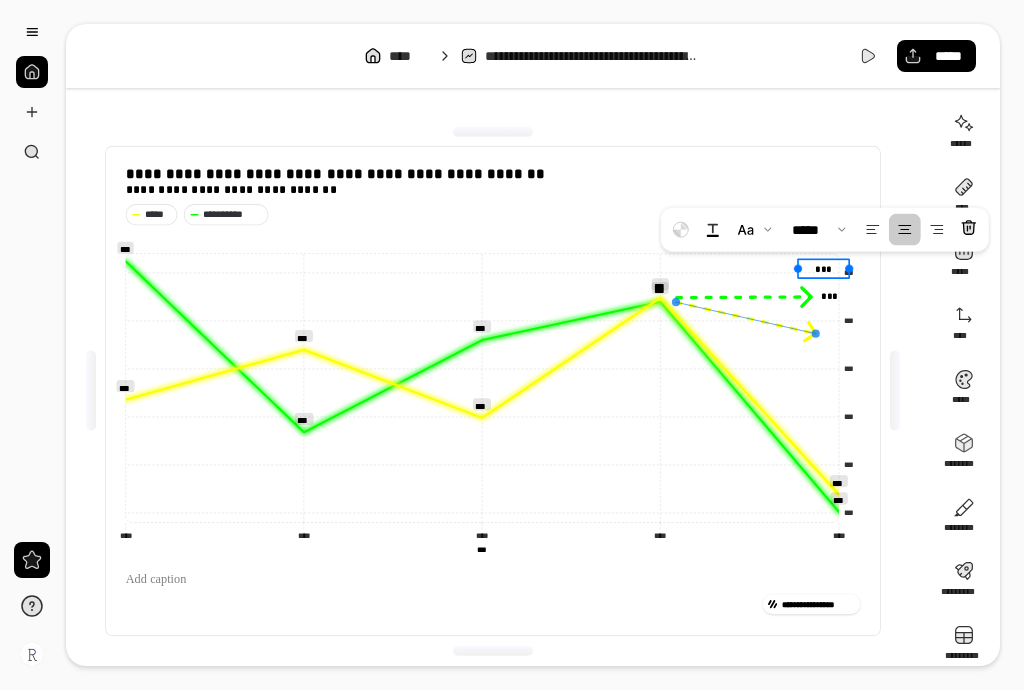 click 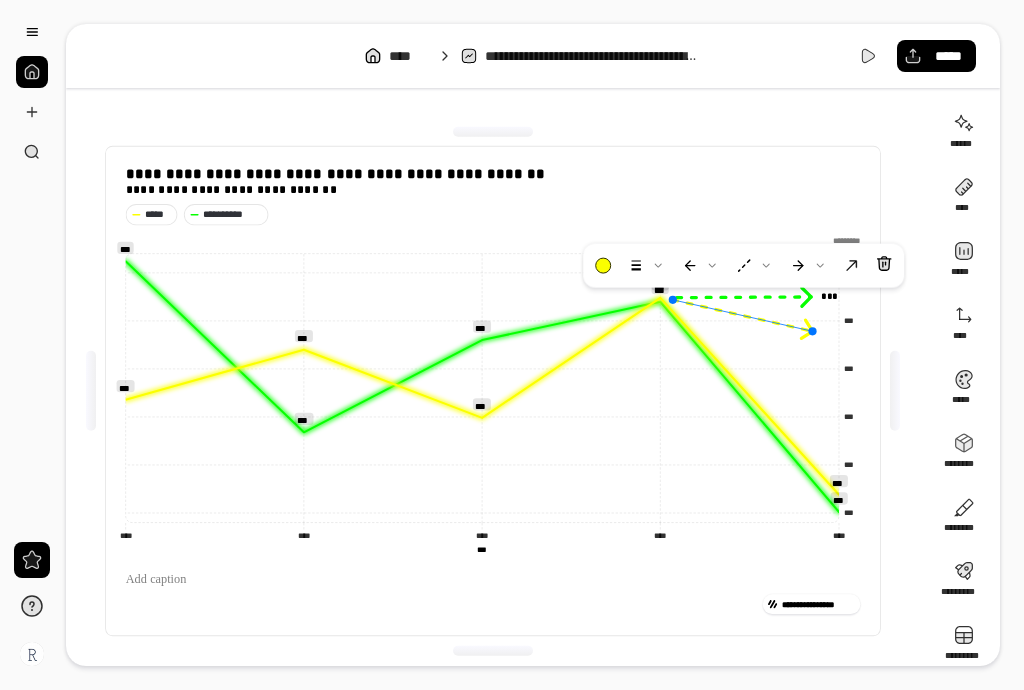 click 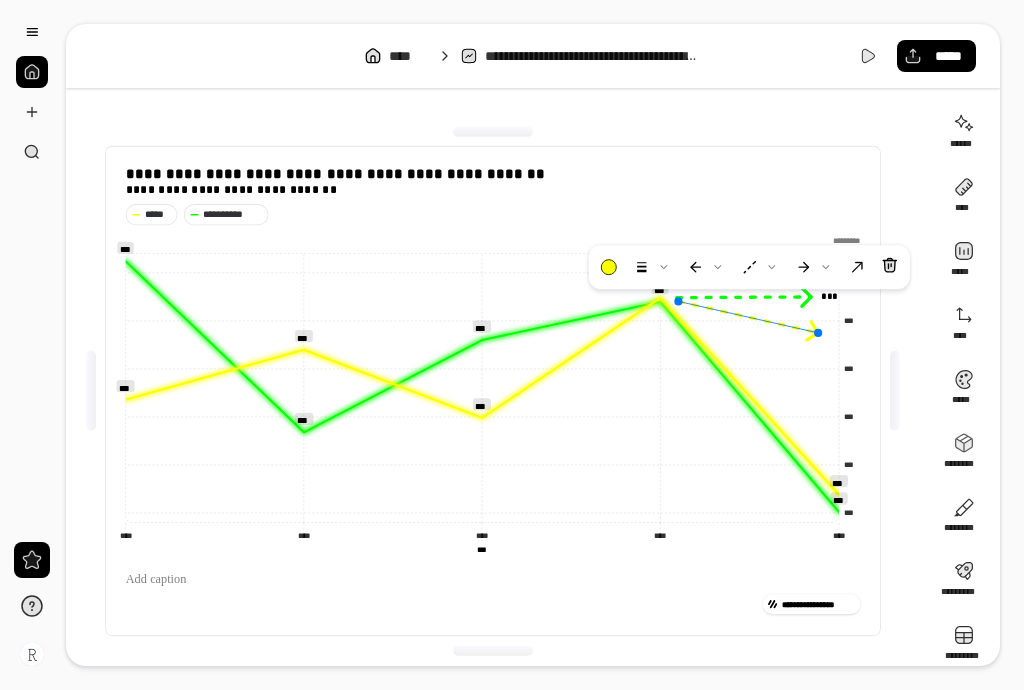 click 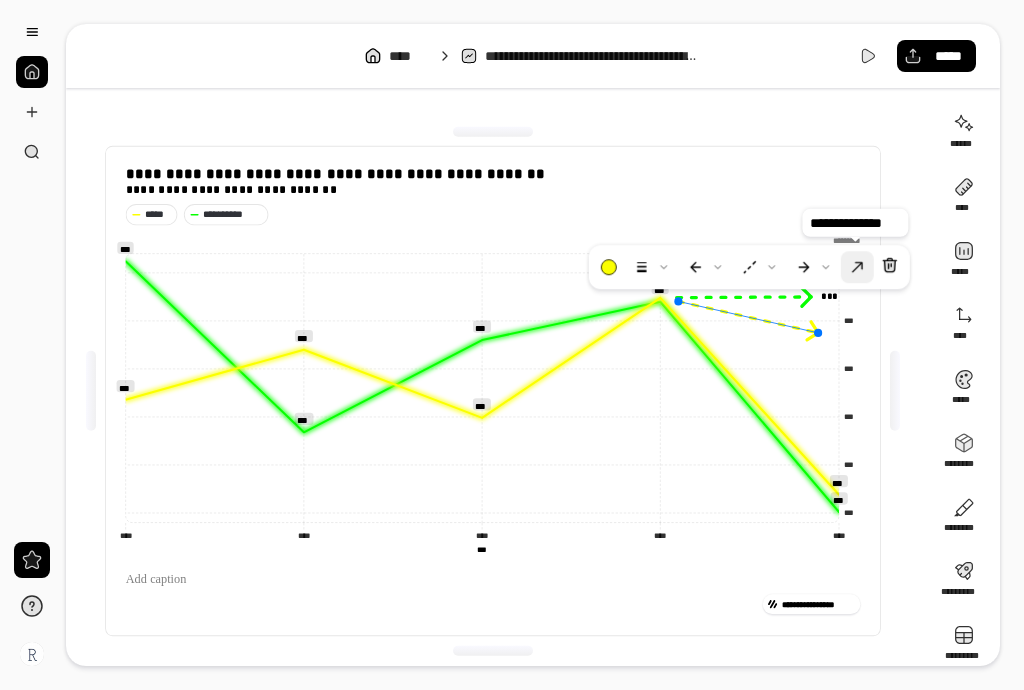 click 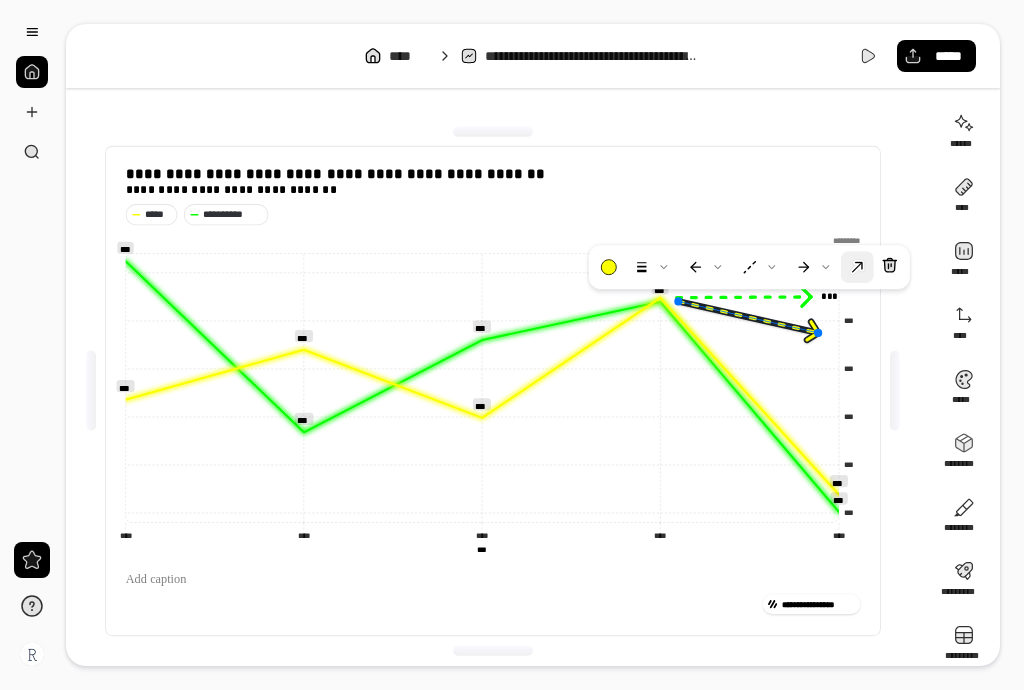 click 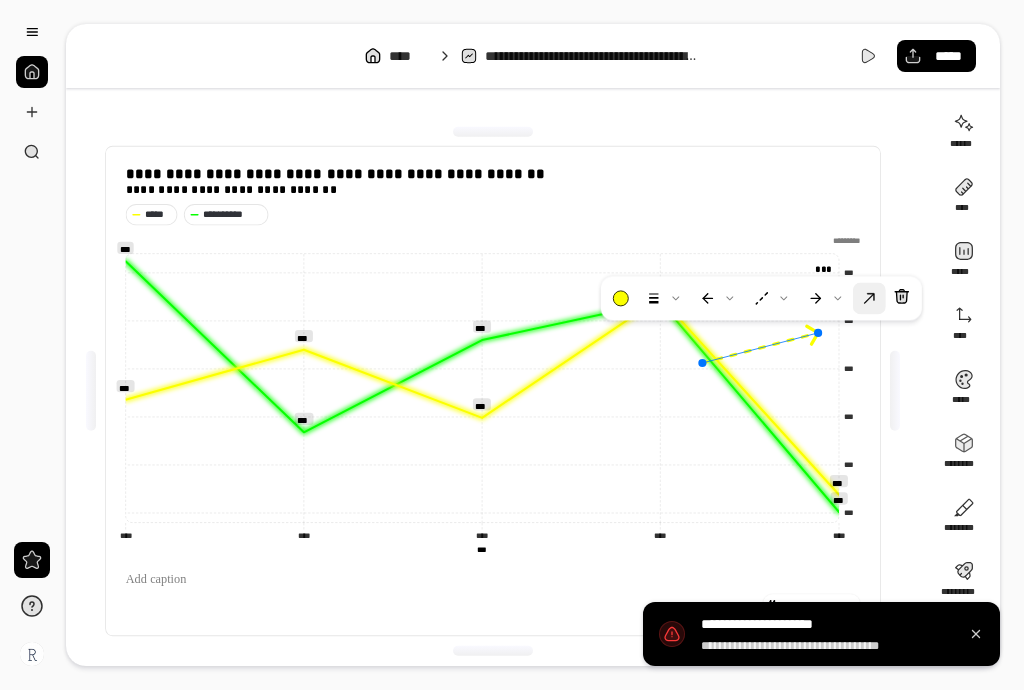 drag, startPoint x: 680, startPoint y: 303, endPoint x: 705, endPoint y: 364, distance: 65.9242 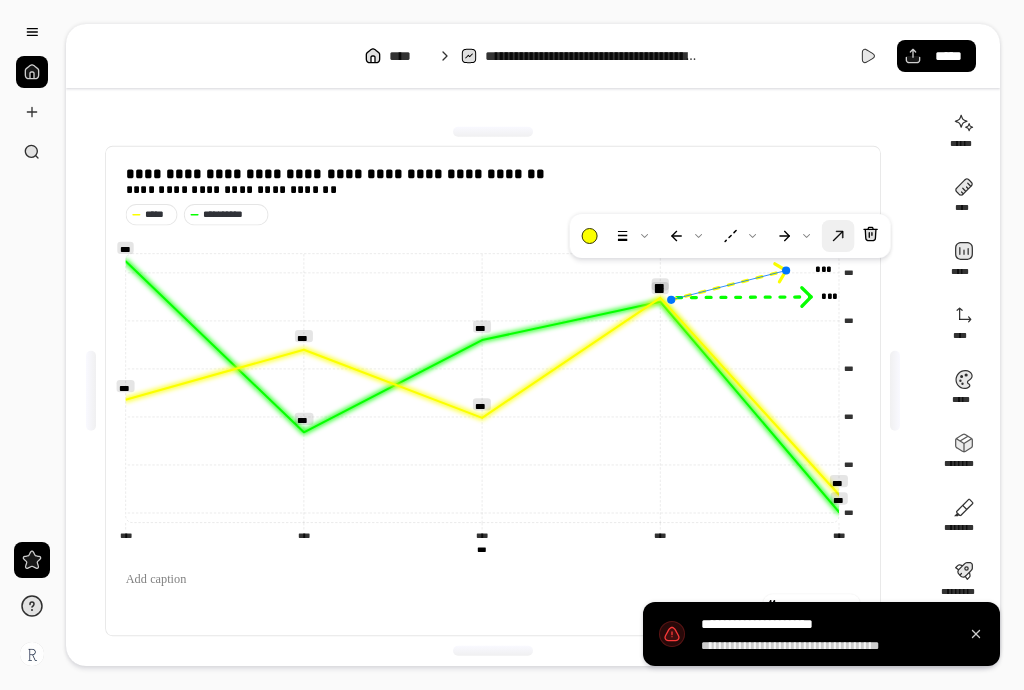 drag, startPoint x: 786, startPoint y: 340, endPoint x: 754, endPoint y: 277, distance: 70.66116 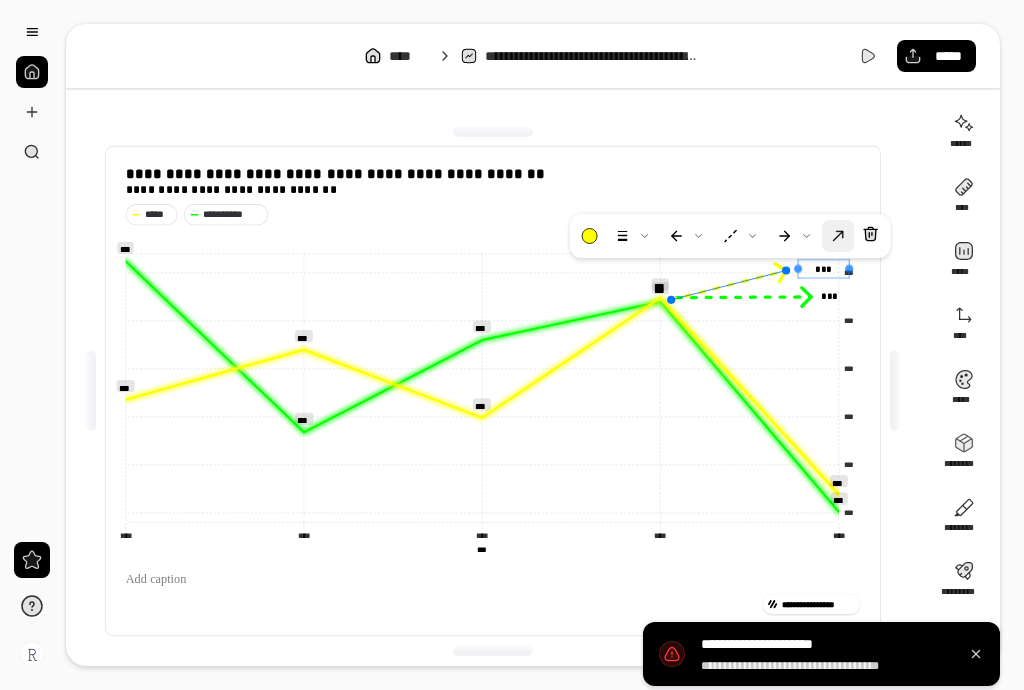 click on "***" at bounding box center (823, 268) 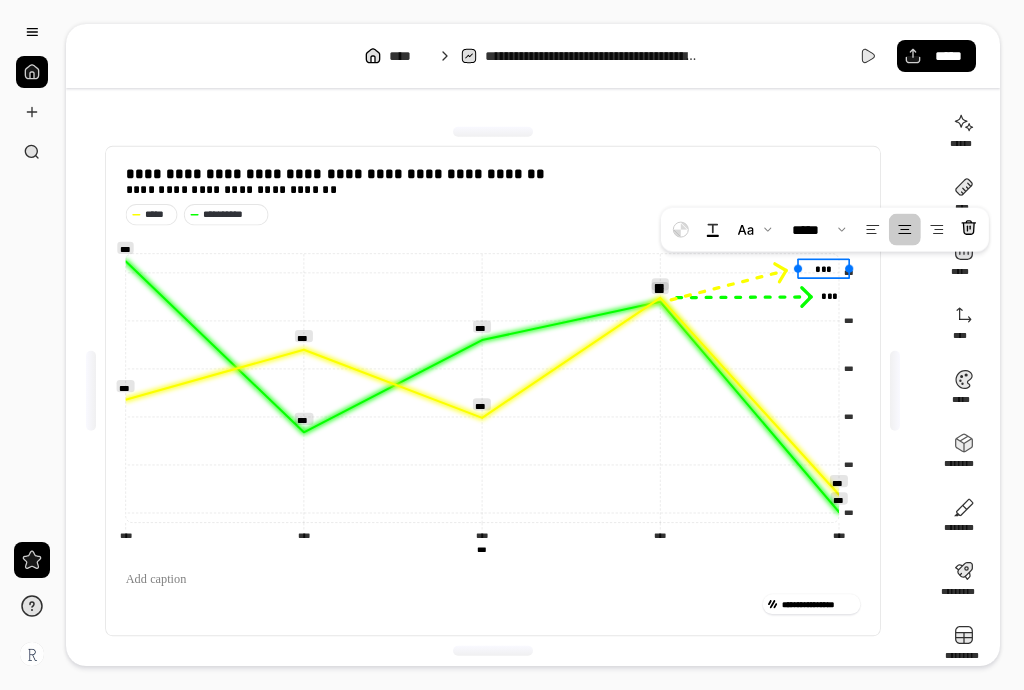 click at bounding box center (824, 259) 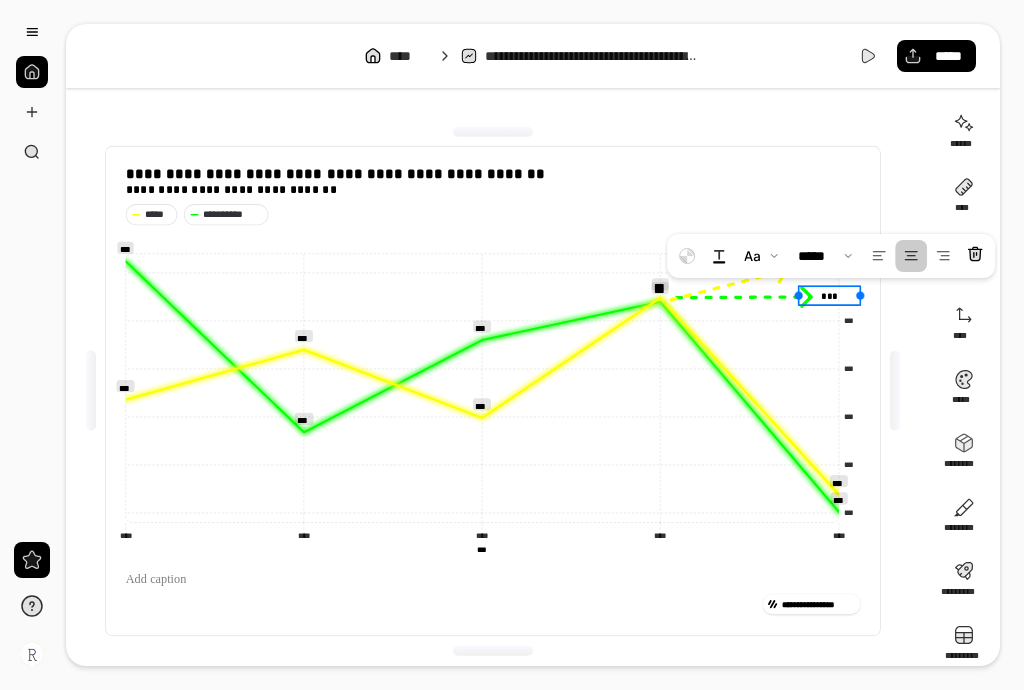 click on "***" at bounding box center (830, 295) 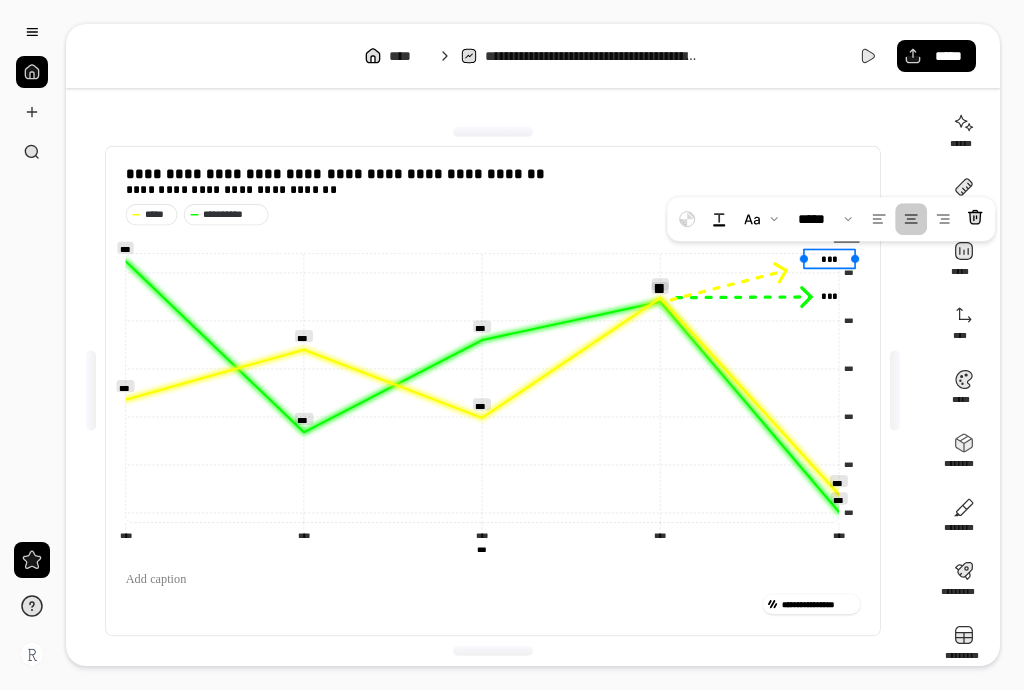 drag, startPoint x: 814, startPoint y: 259, endPoint x: 821, endPoint y: 247, distance: 13.892444 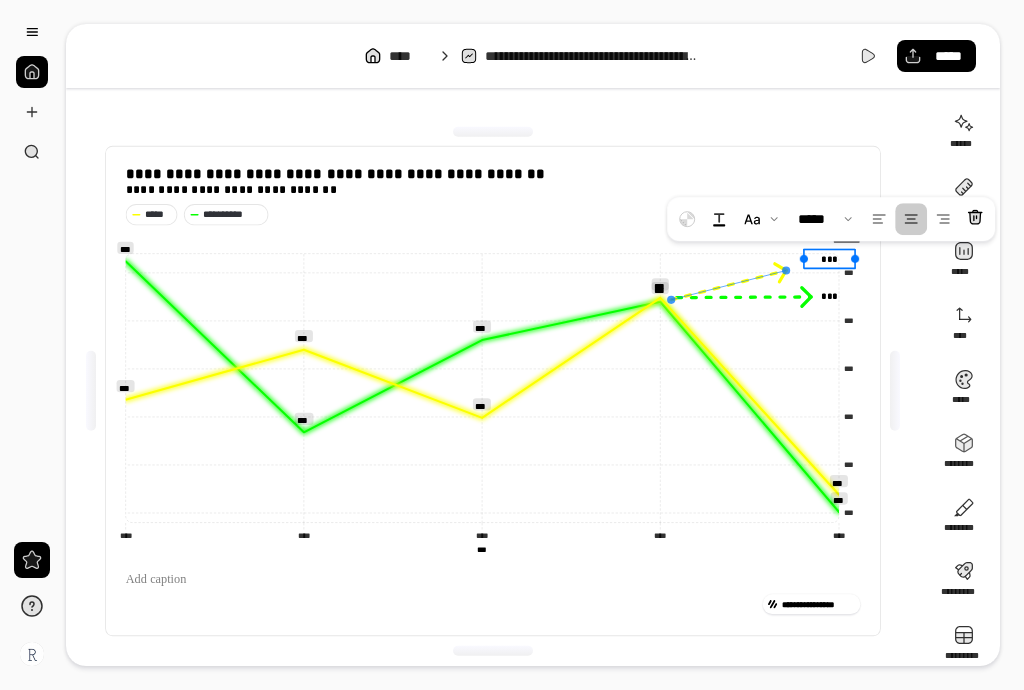 click 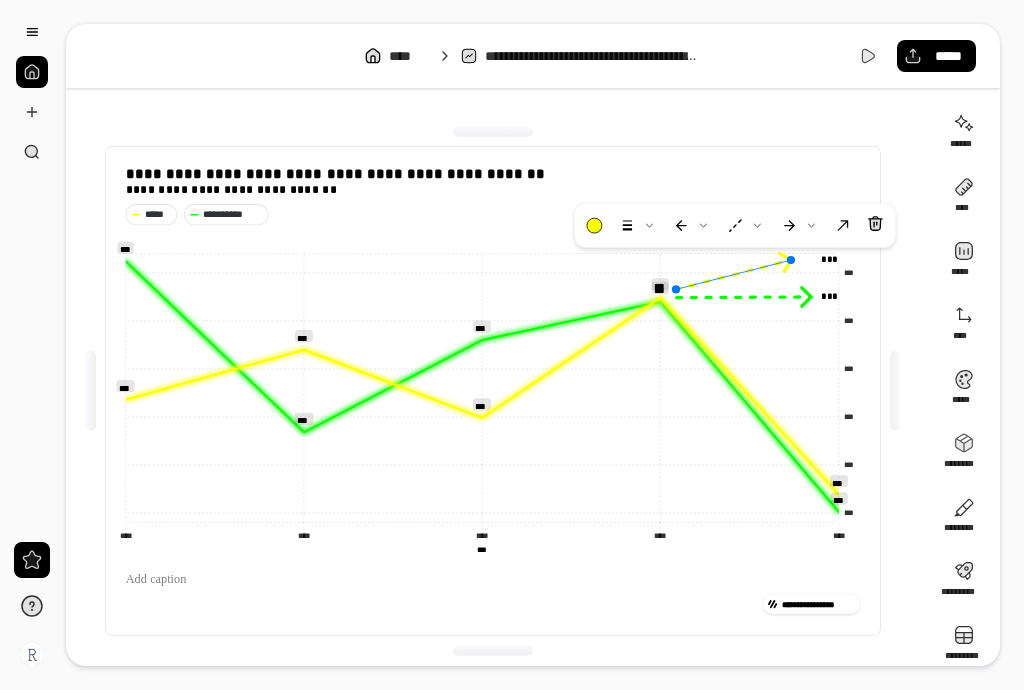 drag, startPoint x: 791, startPoint y: 270, endPoint x: 796, endPoint y: 260, distance: 11.18034 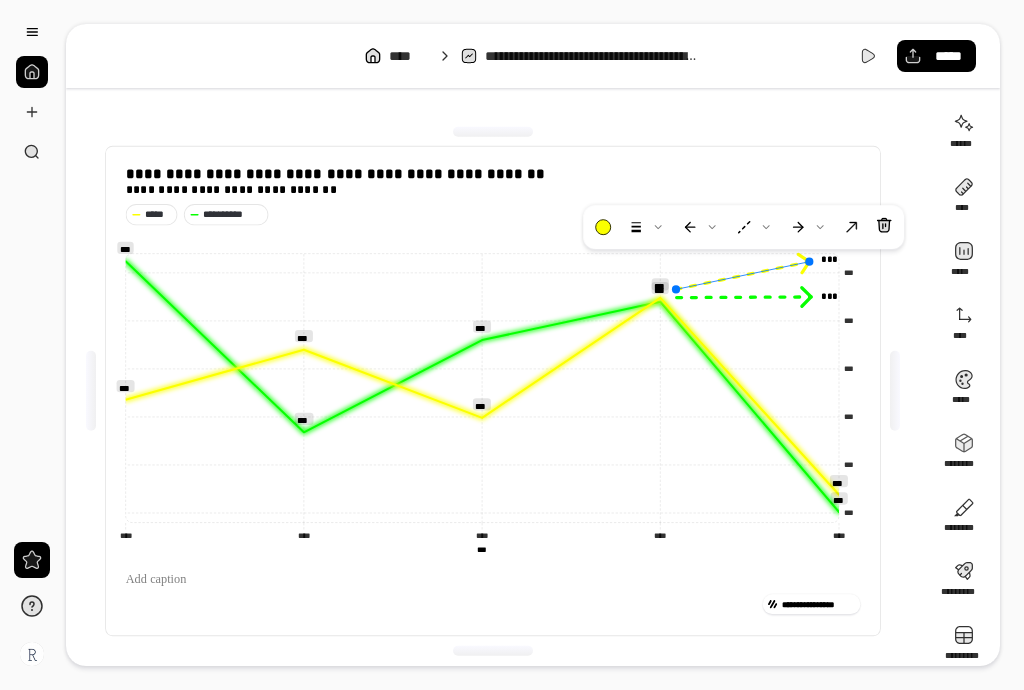 drag, startPoint x: 792, startPoint y: 259, endPoint x: 811, endPoint y: 260, distance: 19.026299 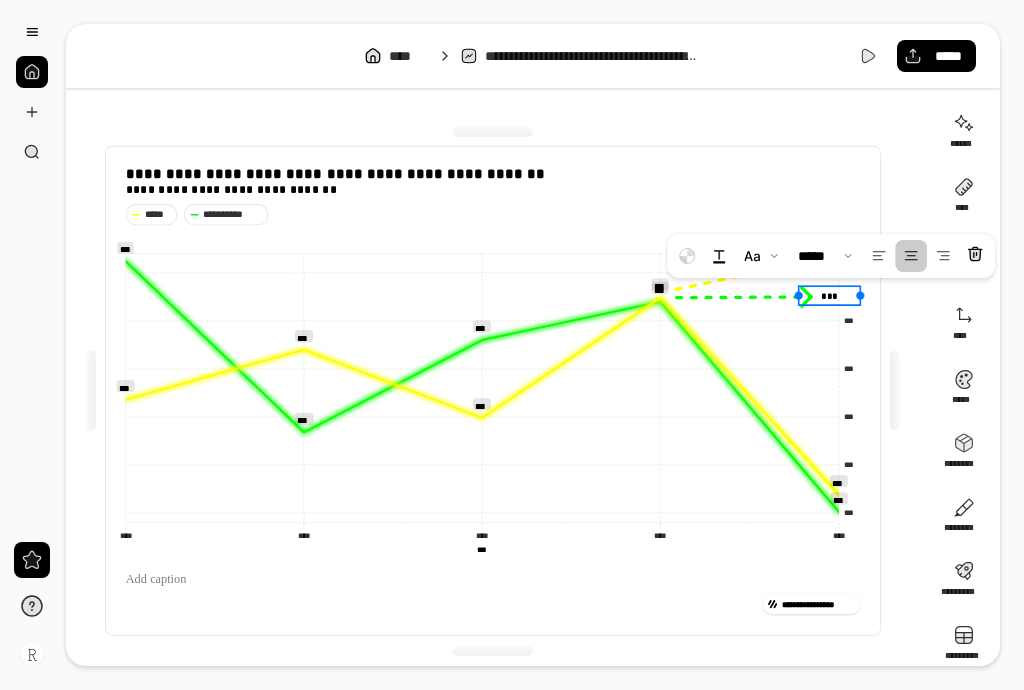 click at bounding box center [799, 286] 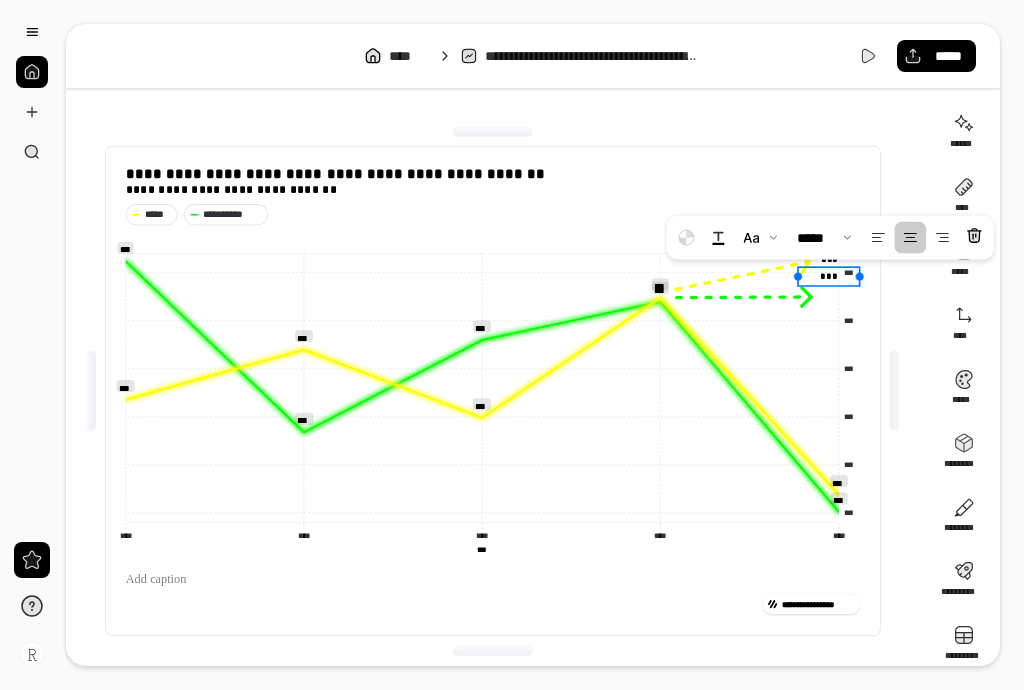 click on "*** *** *** *** *** *** ********* **** **** **** **** **** **** **** **** **** **** *** ***" 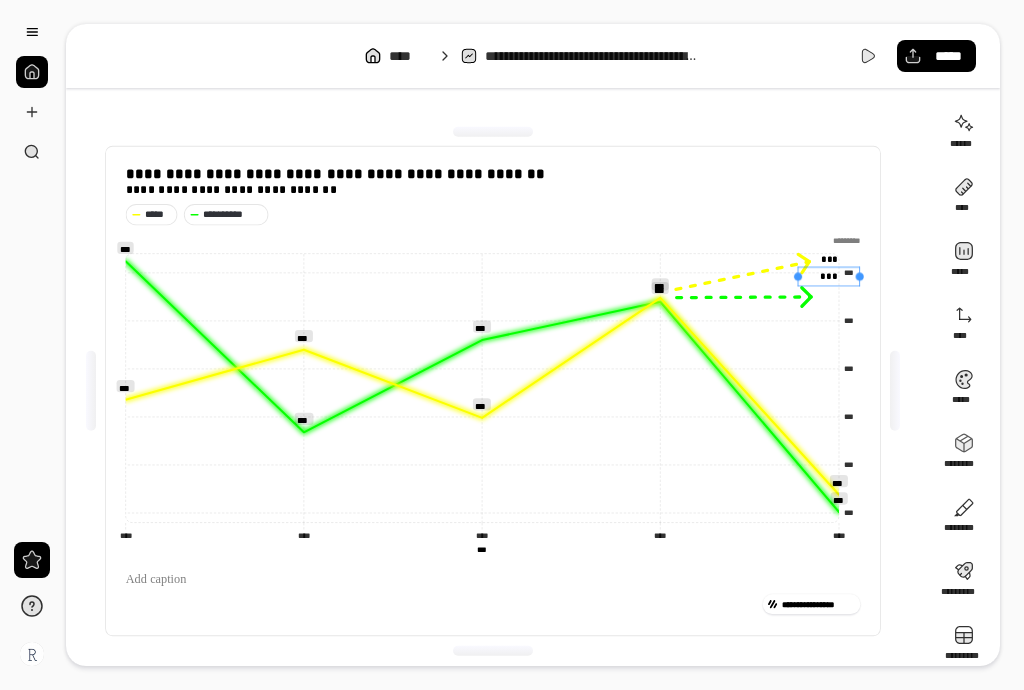 click on "***" at bounding box center [829, 276] 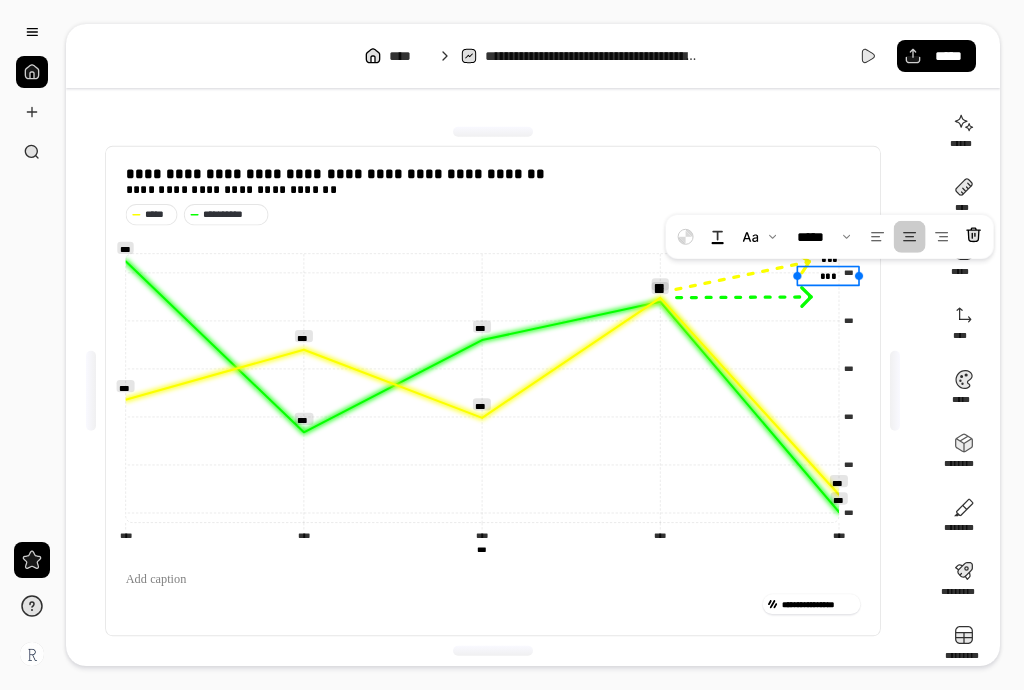 click on "*** ***" at bounding box center [482, 387] 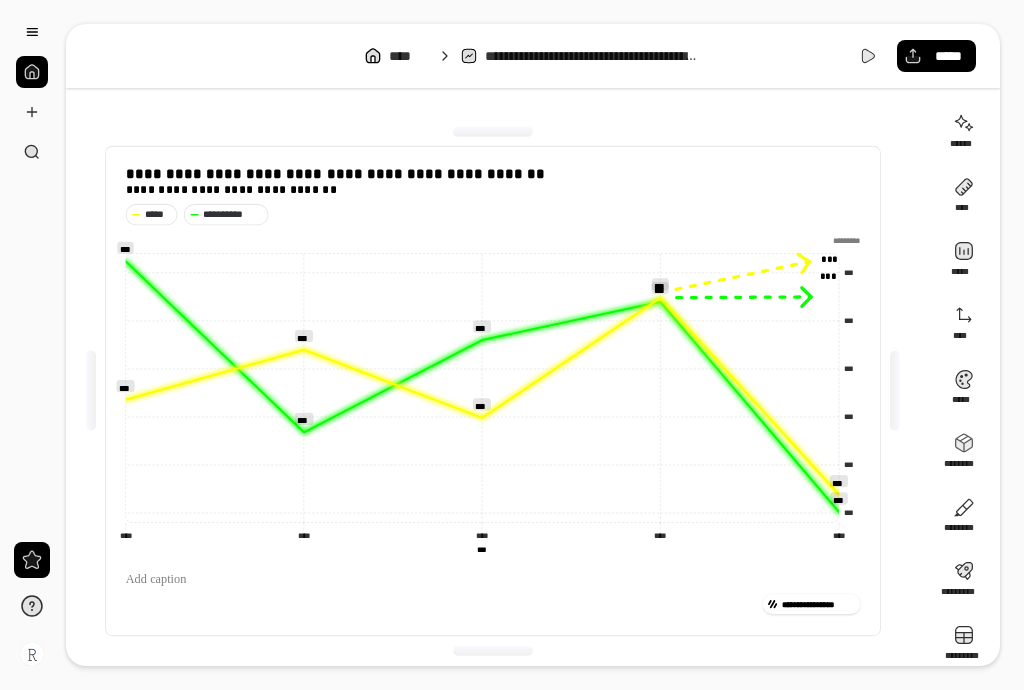 click on "**********" at bounding box center (493, 391) 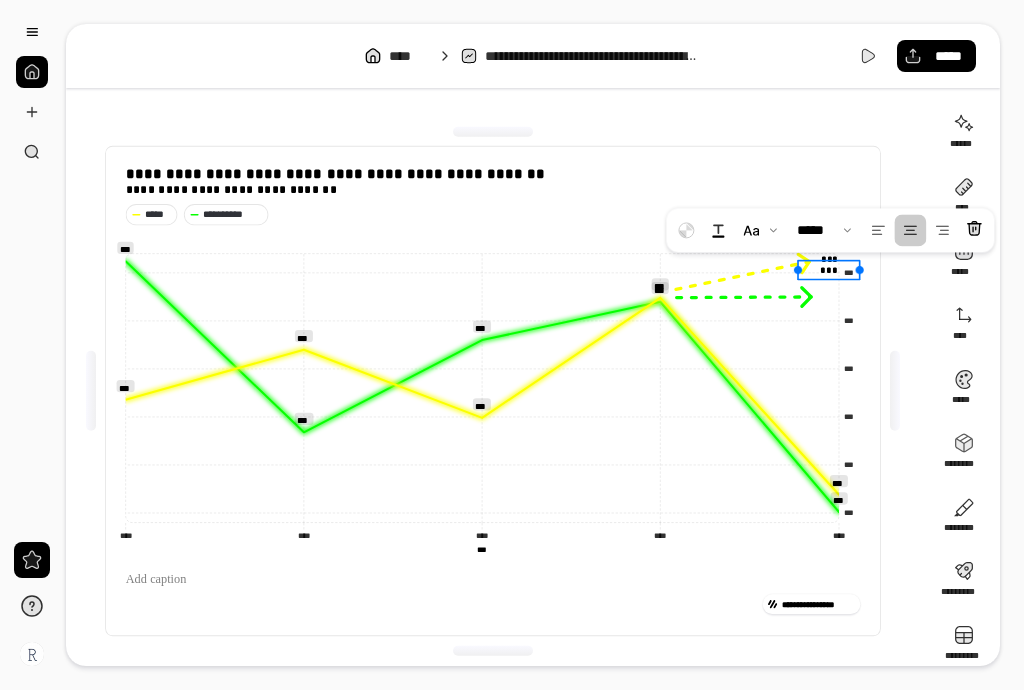 click on "***" at bounding box center [829, 269] 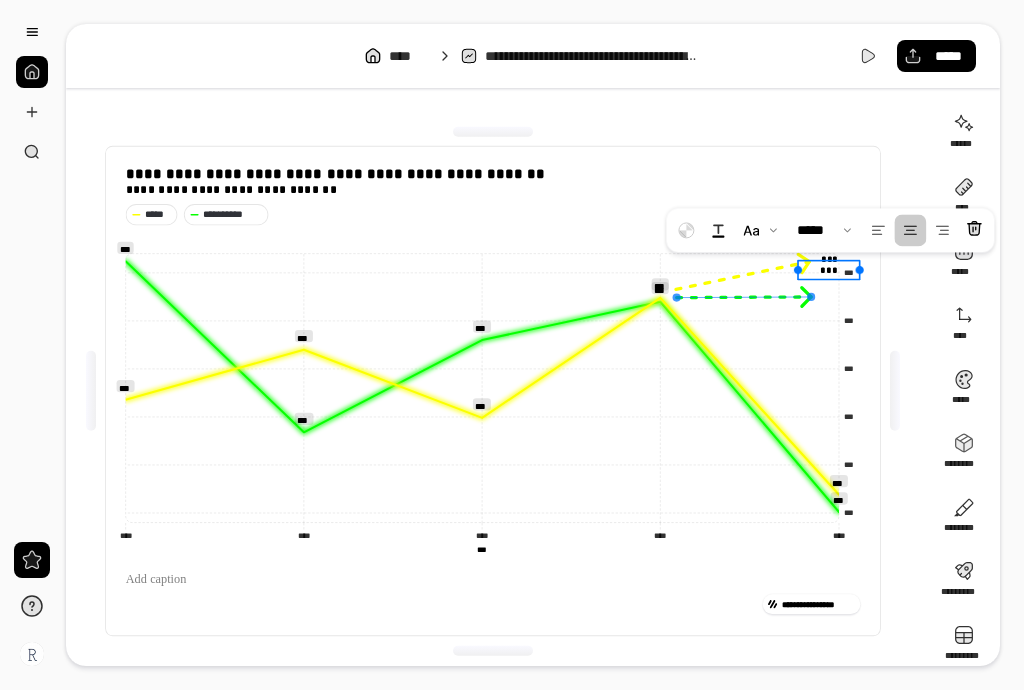 click 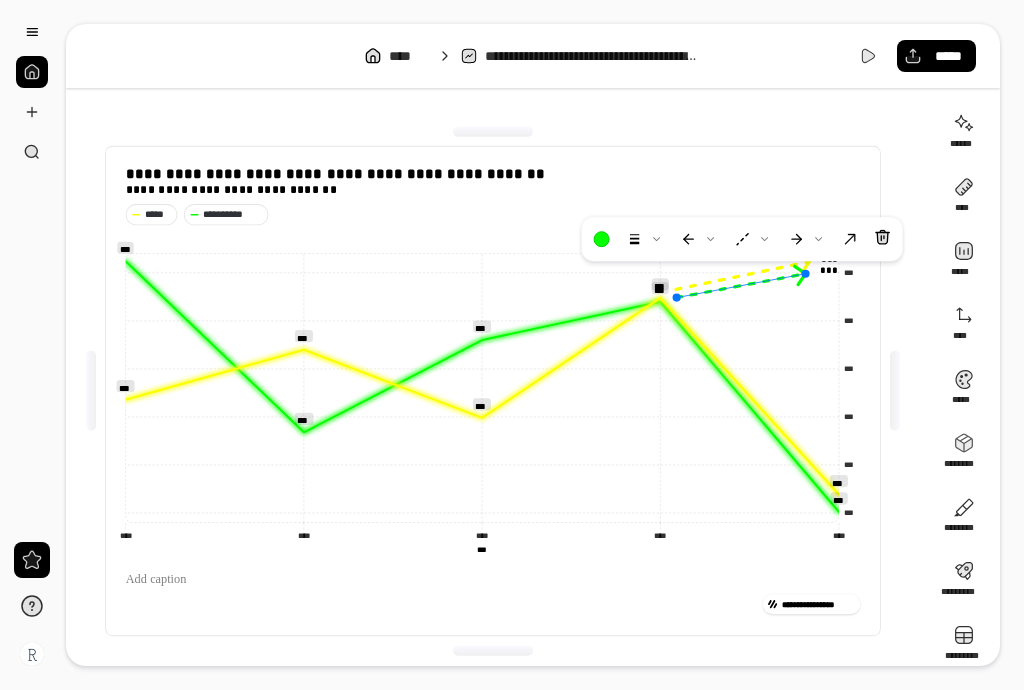drag, startPoint x: 811, startPoint y: 300, endPoint x: 805, endPoint y: 276, distance: 24.738634 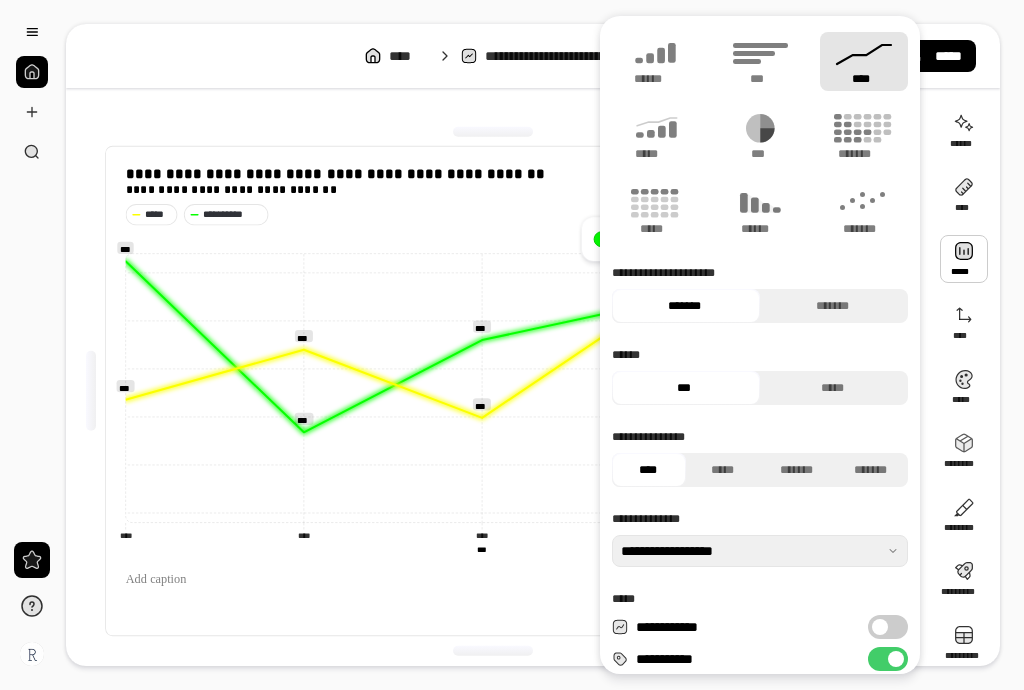 click on "**********" at bounding box center (493, 214) 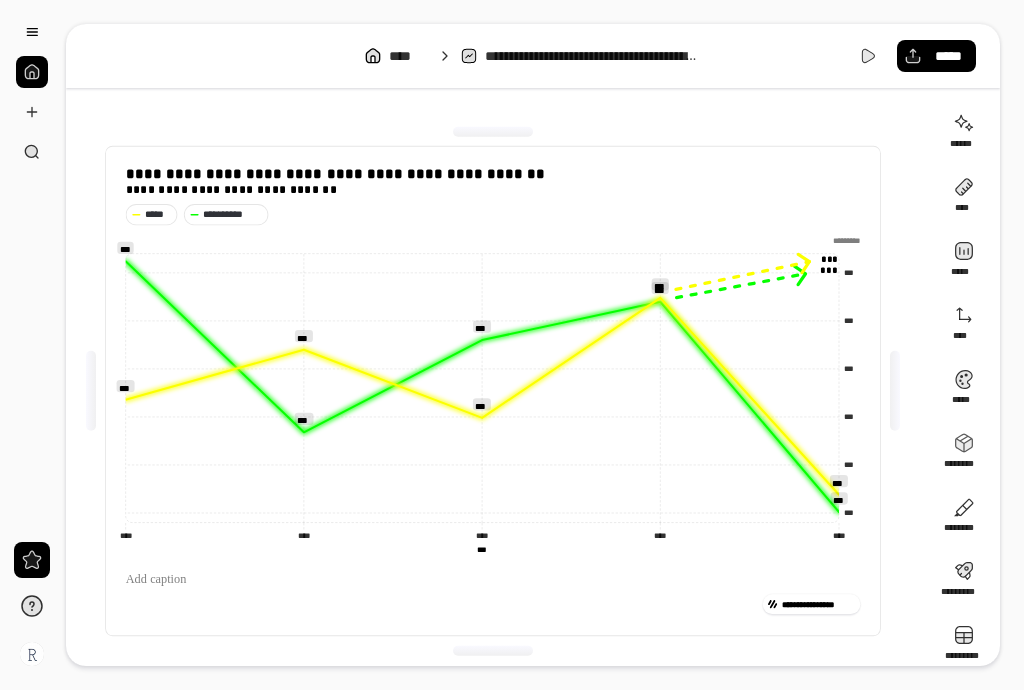 click at bounding box center [32, 72] 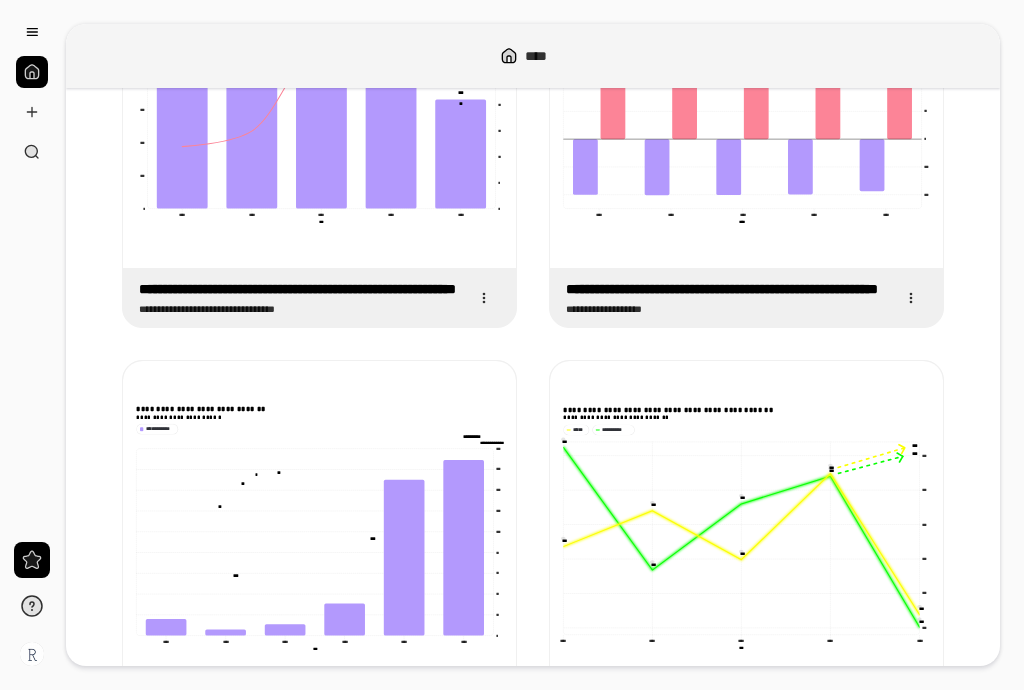 scroll, scrollTop: 0, scrollLeft: 0, axis: both 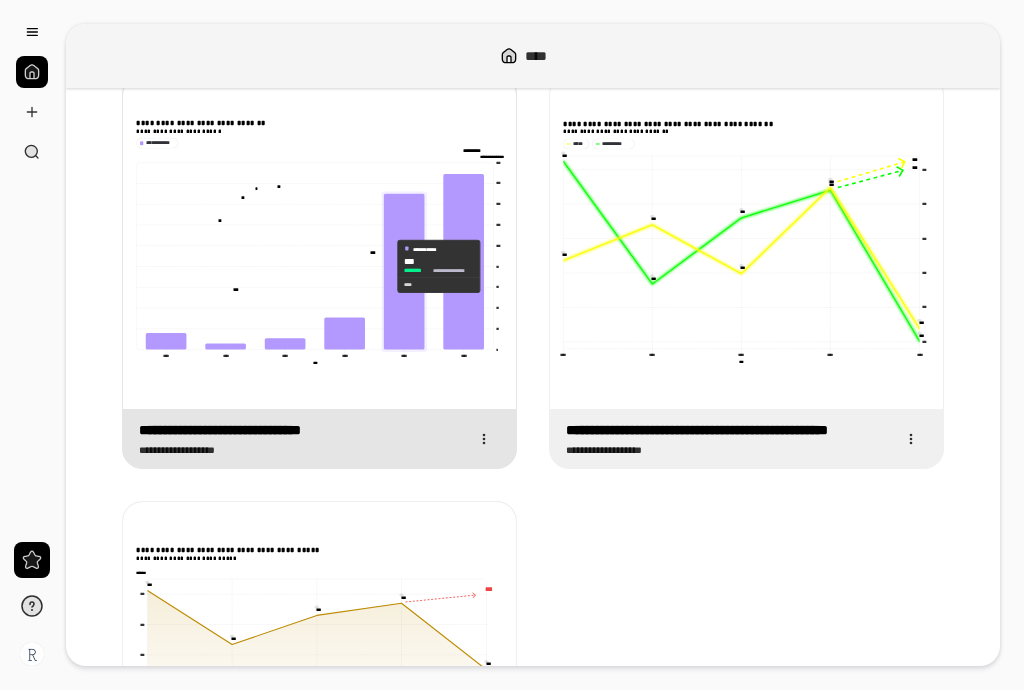 click 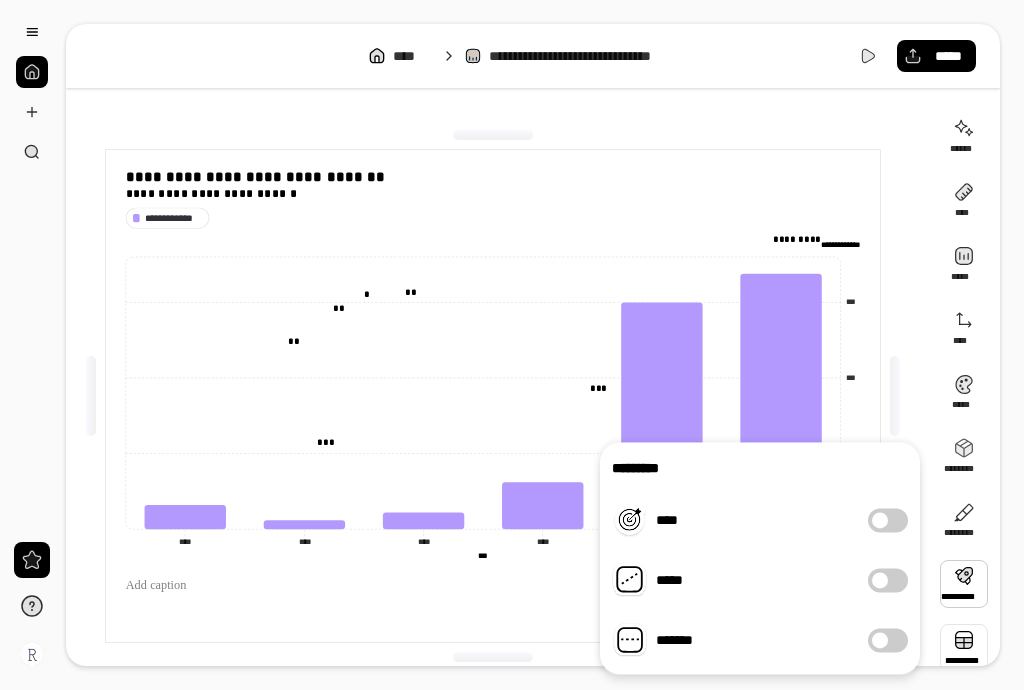 click at bounding box center (964, 648) 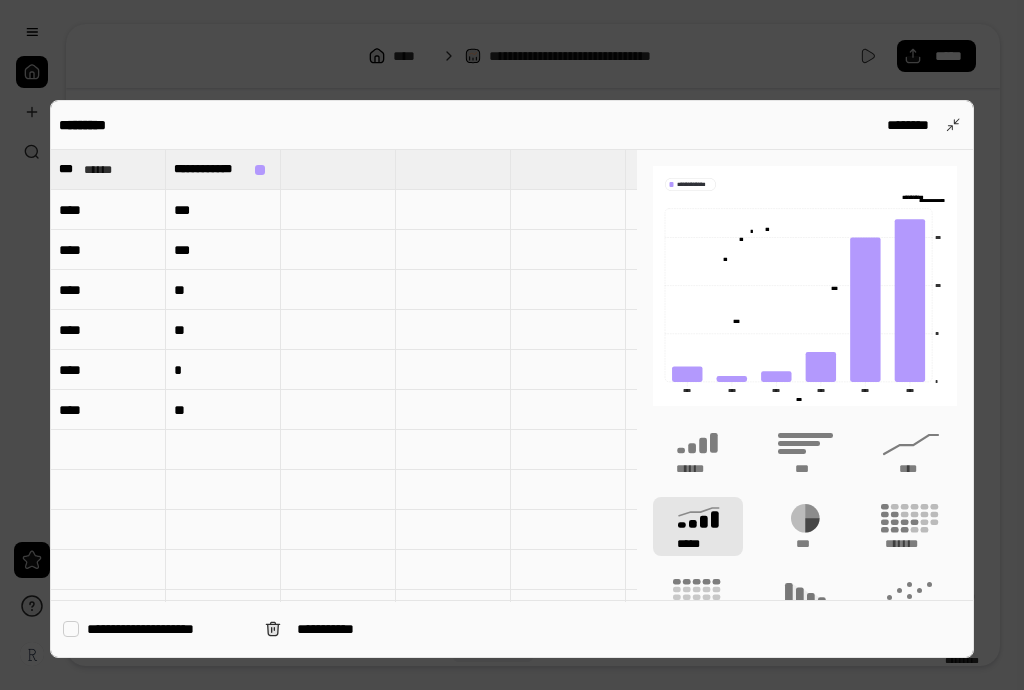click at bounding box center [512, 345] 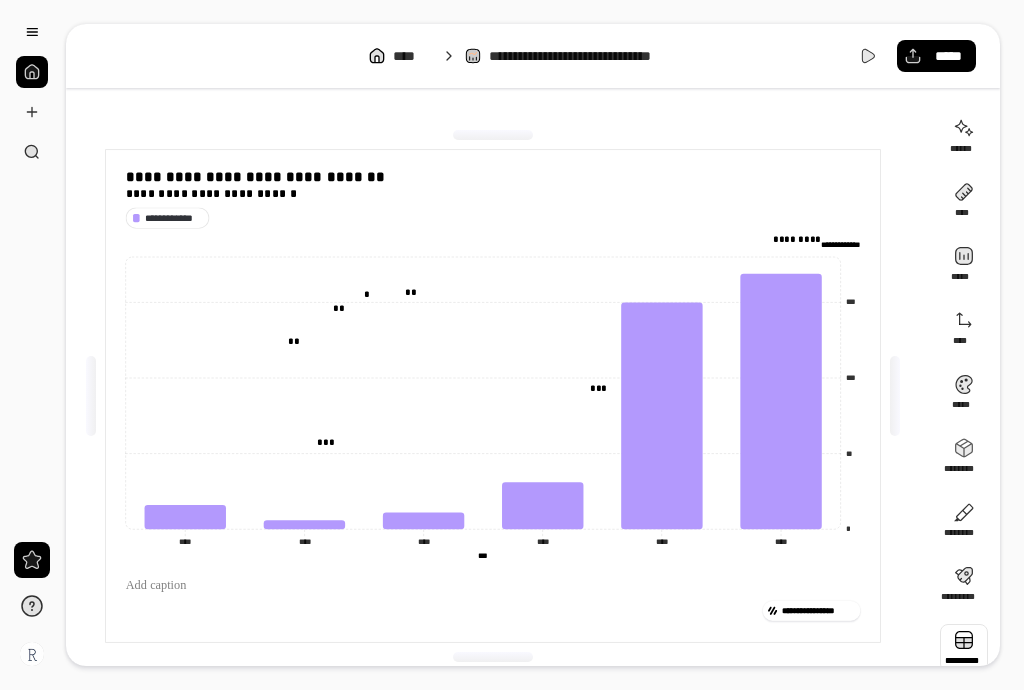 scroll, scrollTop: 5, scrollLeft: 0, axis: vertical 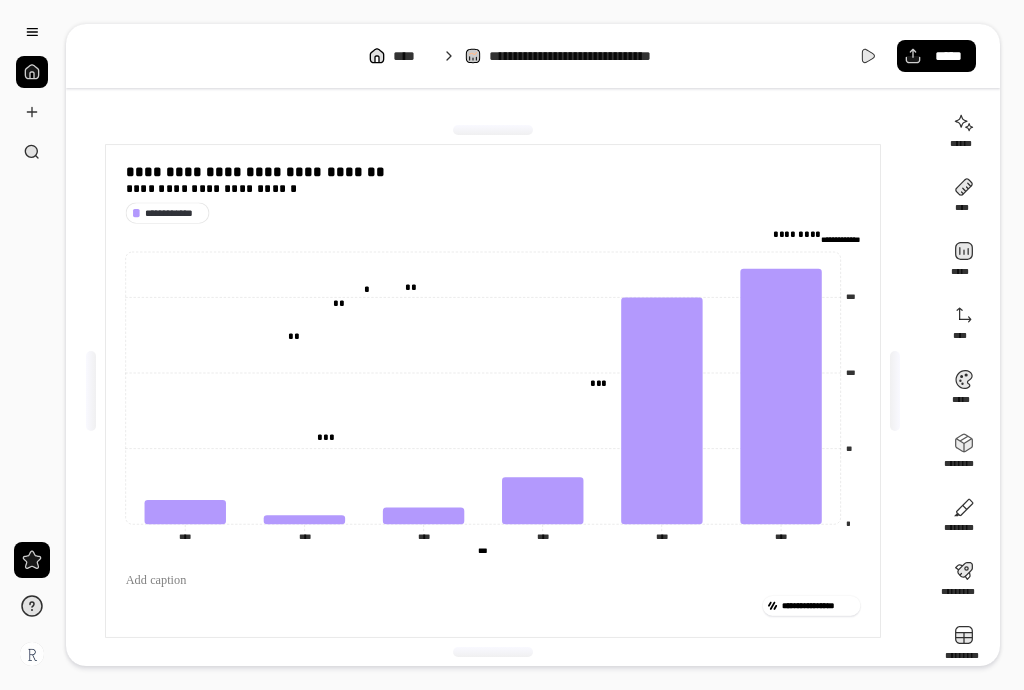 click at bounding box center [32, 72] 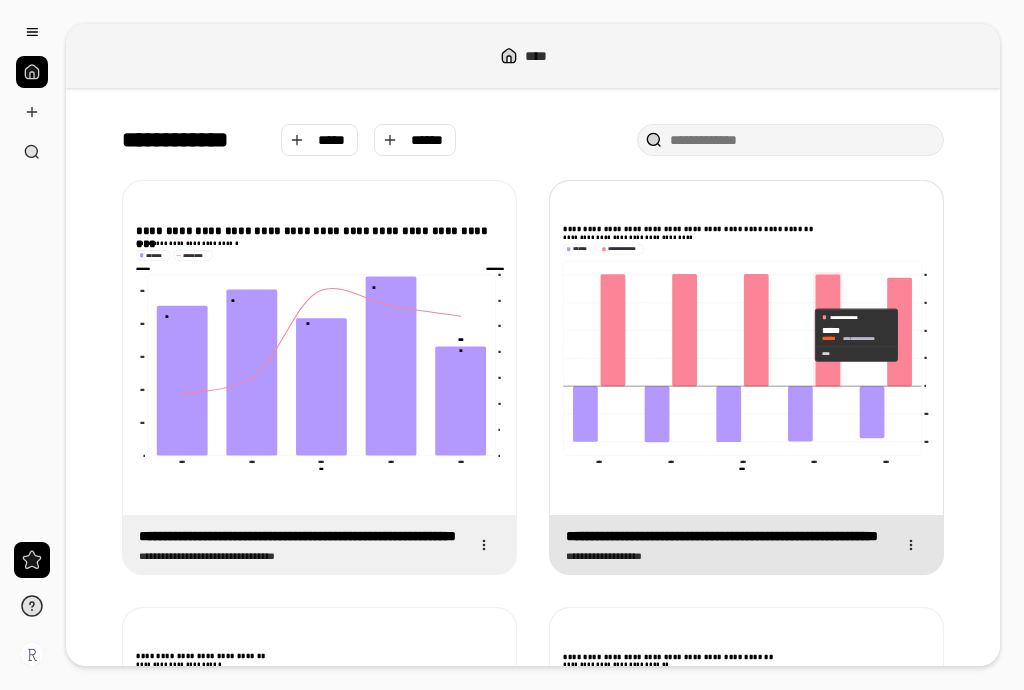 click 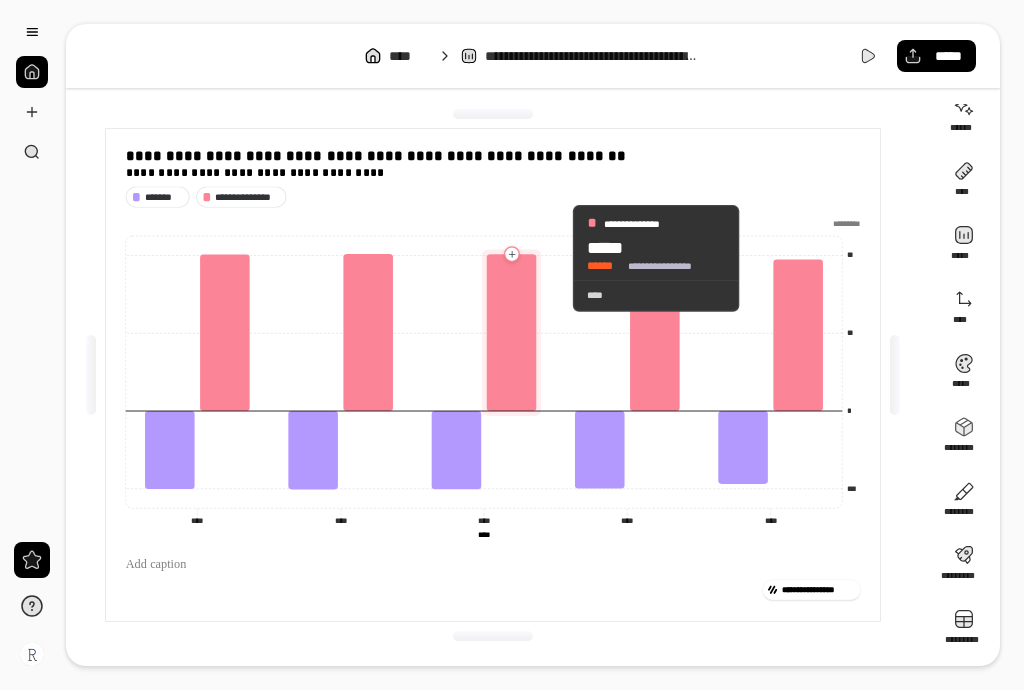 scroll, scrollTop: 0, scrollLeft: 0, axis: both 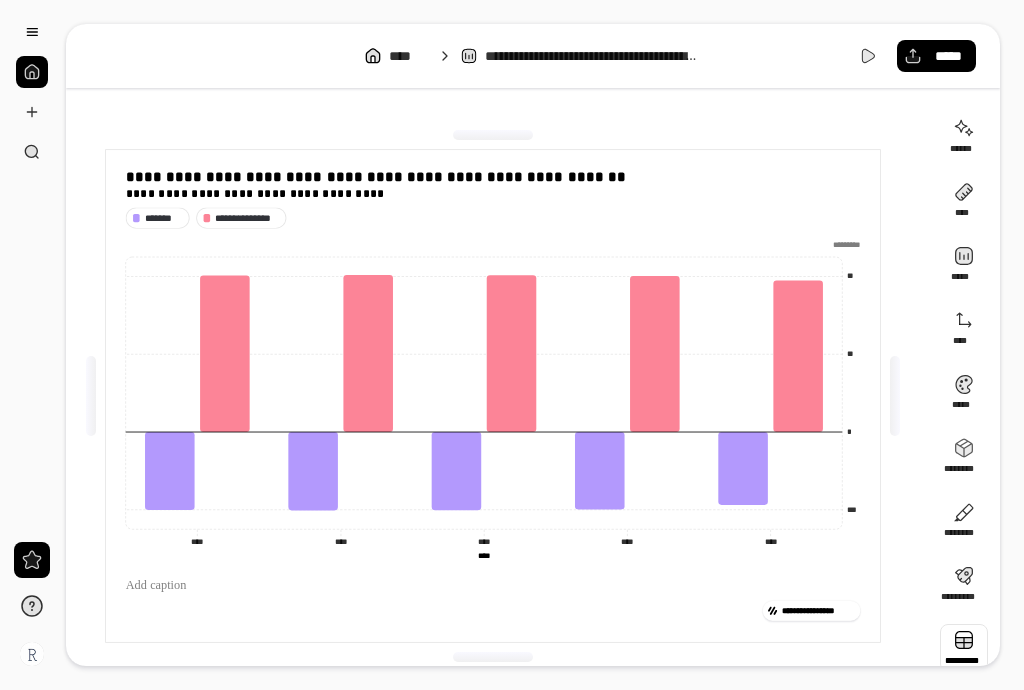 click at bounding box center [964, 648] 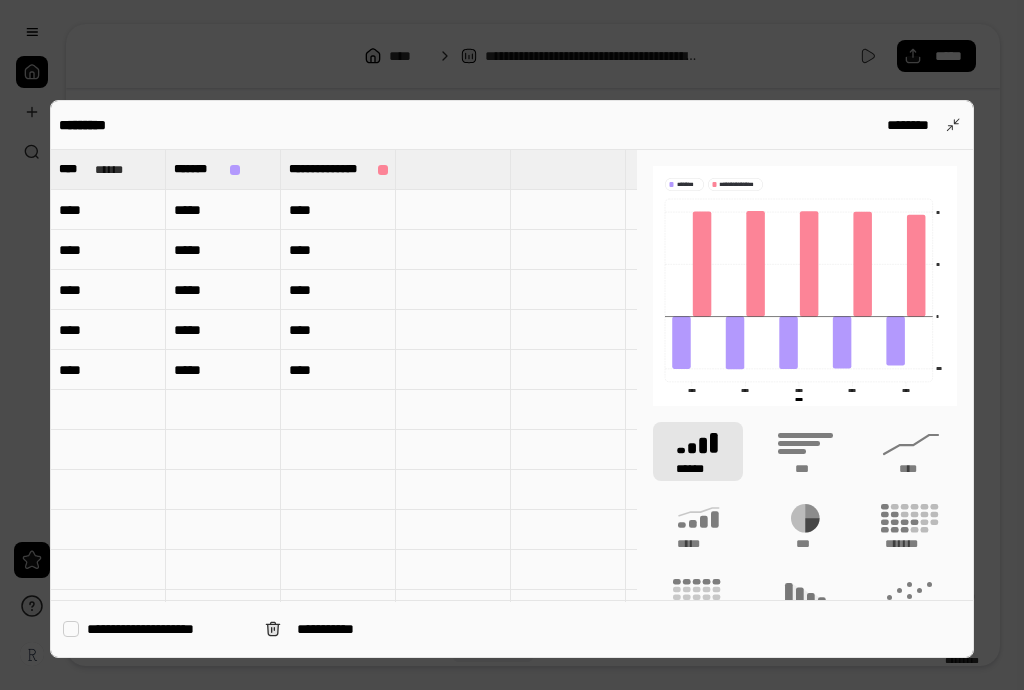 click at bounding box center [512, 345] 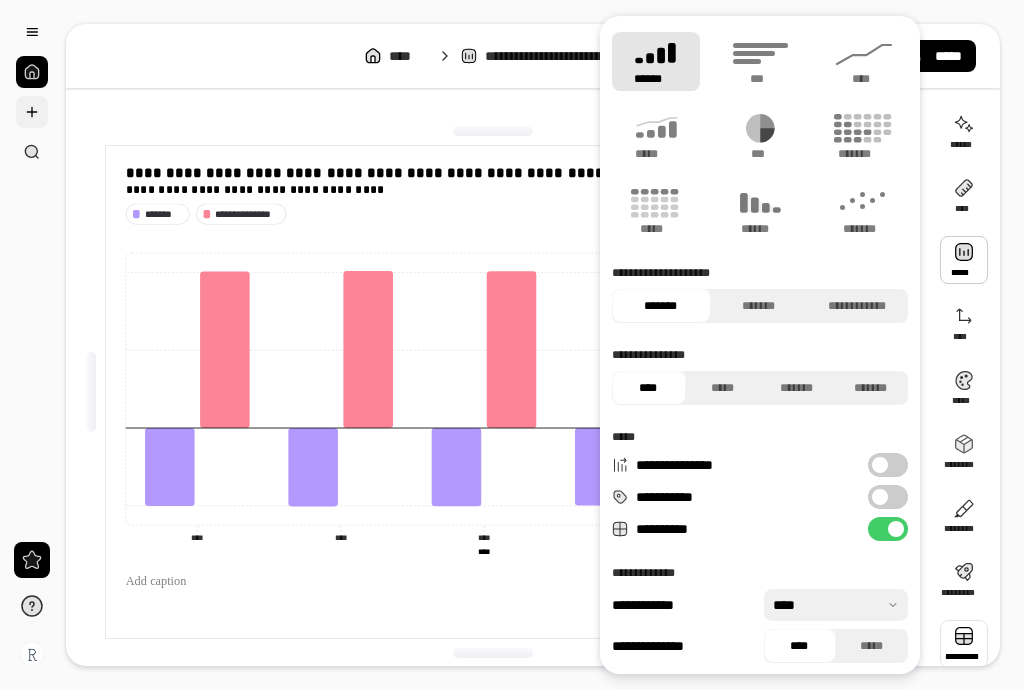 scroll, scrollTop: 0, scrollLeft: 0, axis: both 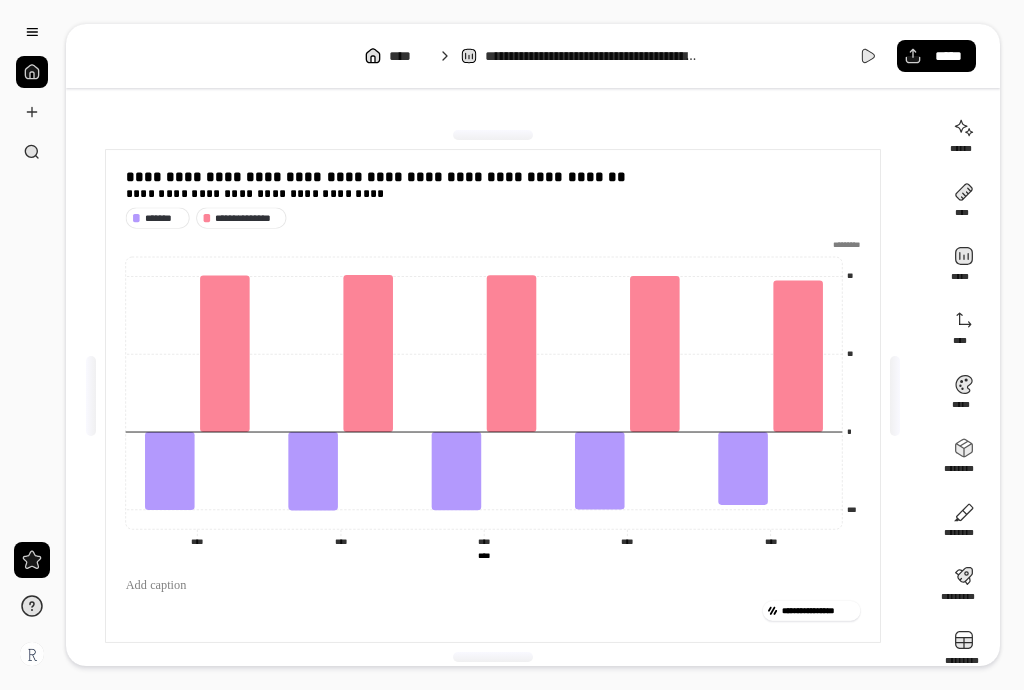 click at bounding box center [32, 72] 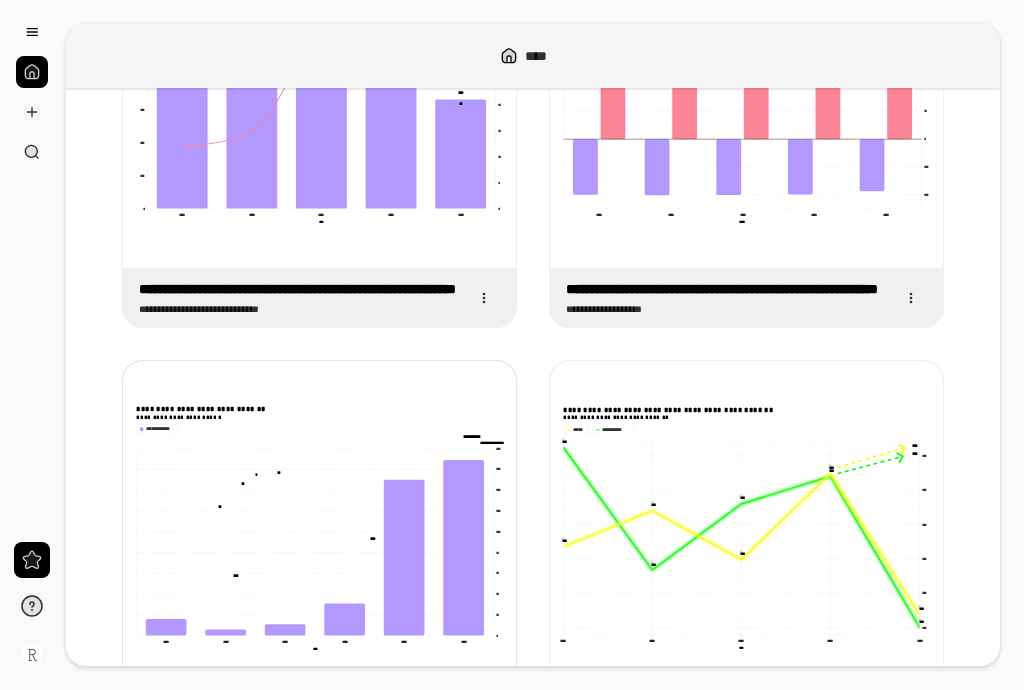 scroll, scrollTop: 780, scrollLeft: 0, axis: vertical 